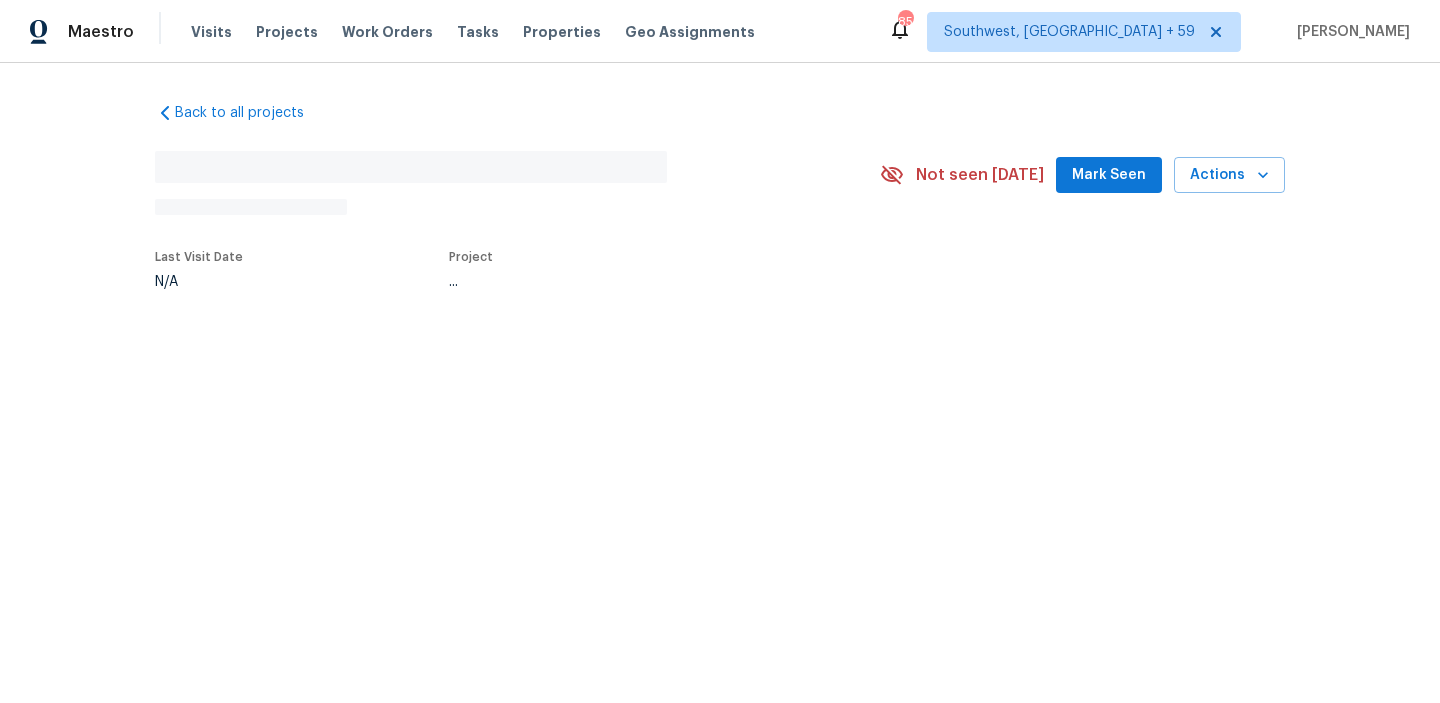 scroll, scrollTop: 0, scrollLeft: 0, axis: both 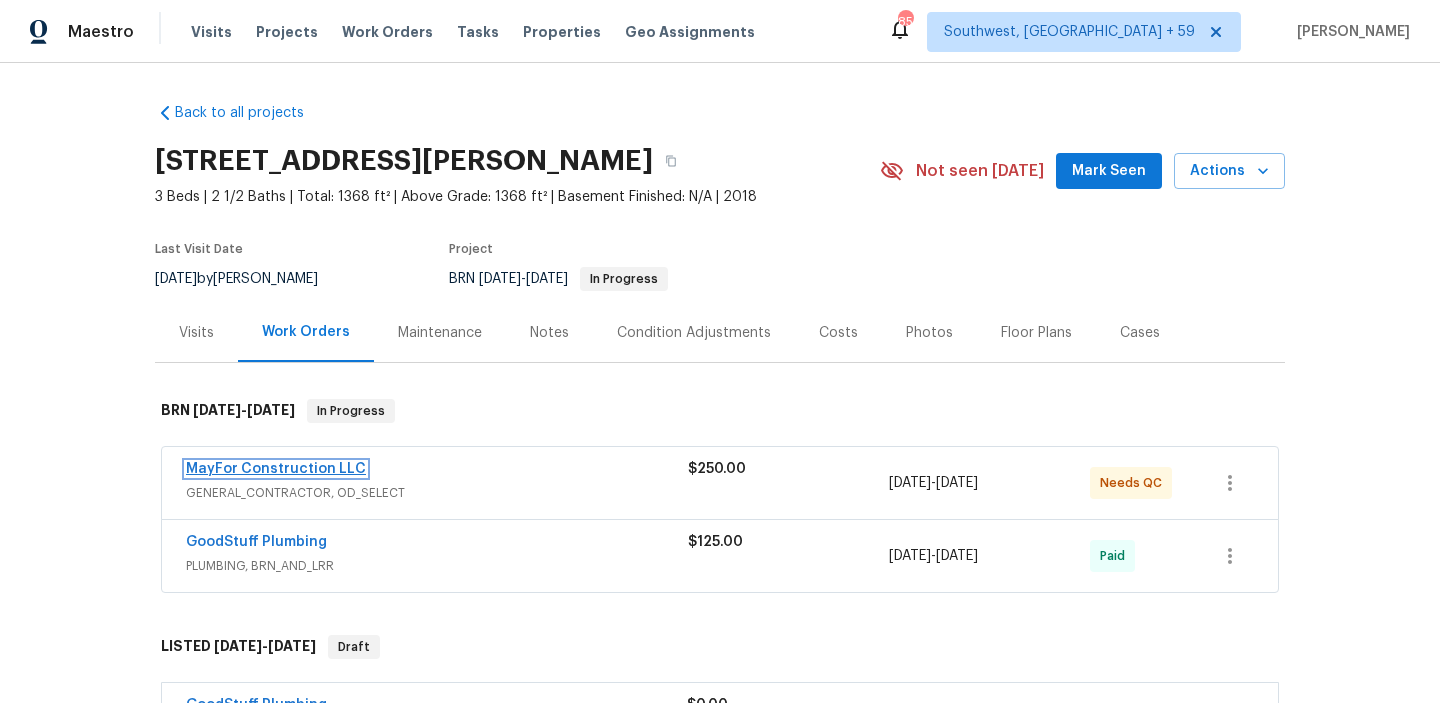 click on "MayFor Construction LLC" at bounding box center (276, 469) 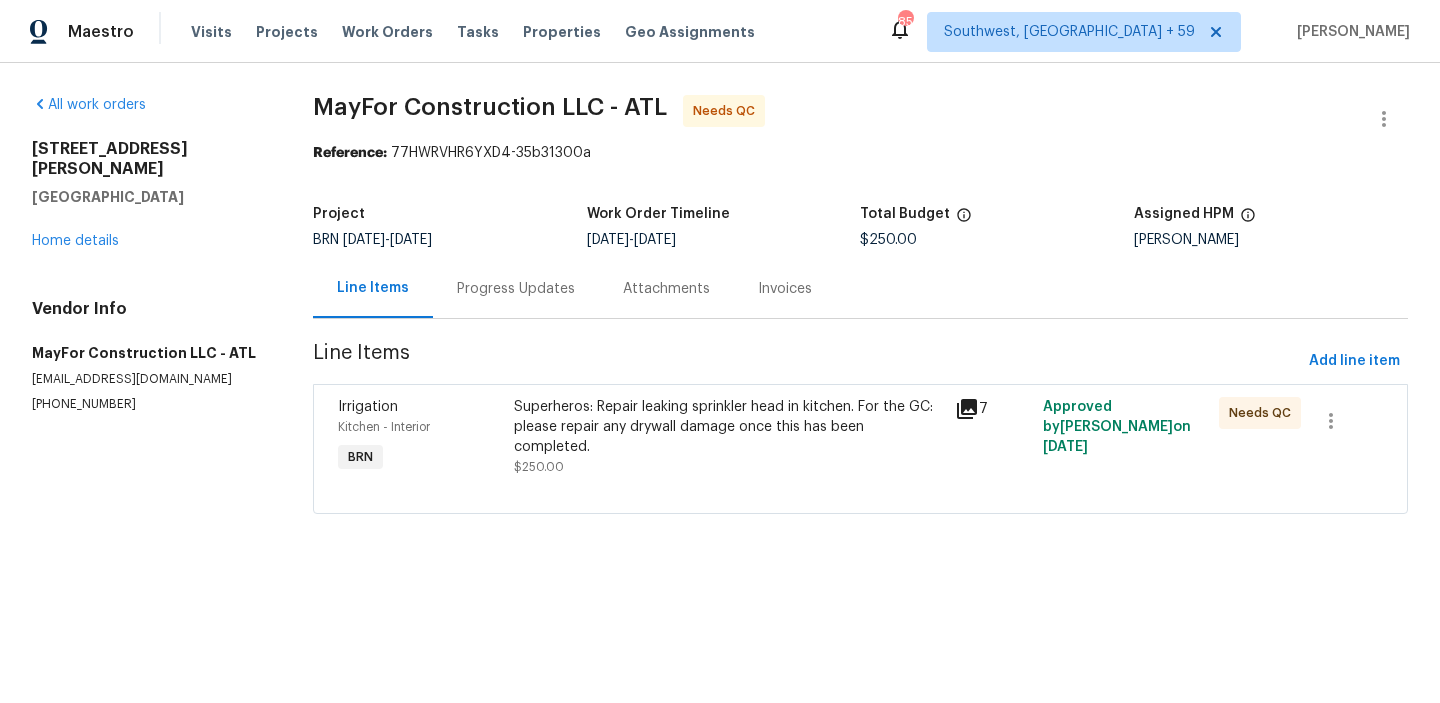 click on "Superheros: Repair leaking sprinkler head in kitchen. For the GC: please repair any drywall damage once this has been completed. $250.00" at bounding box center (728, 437) 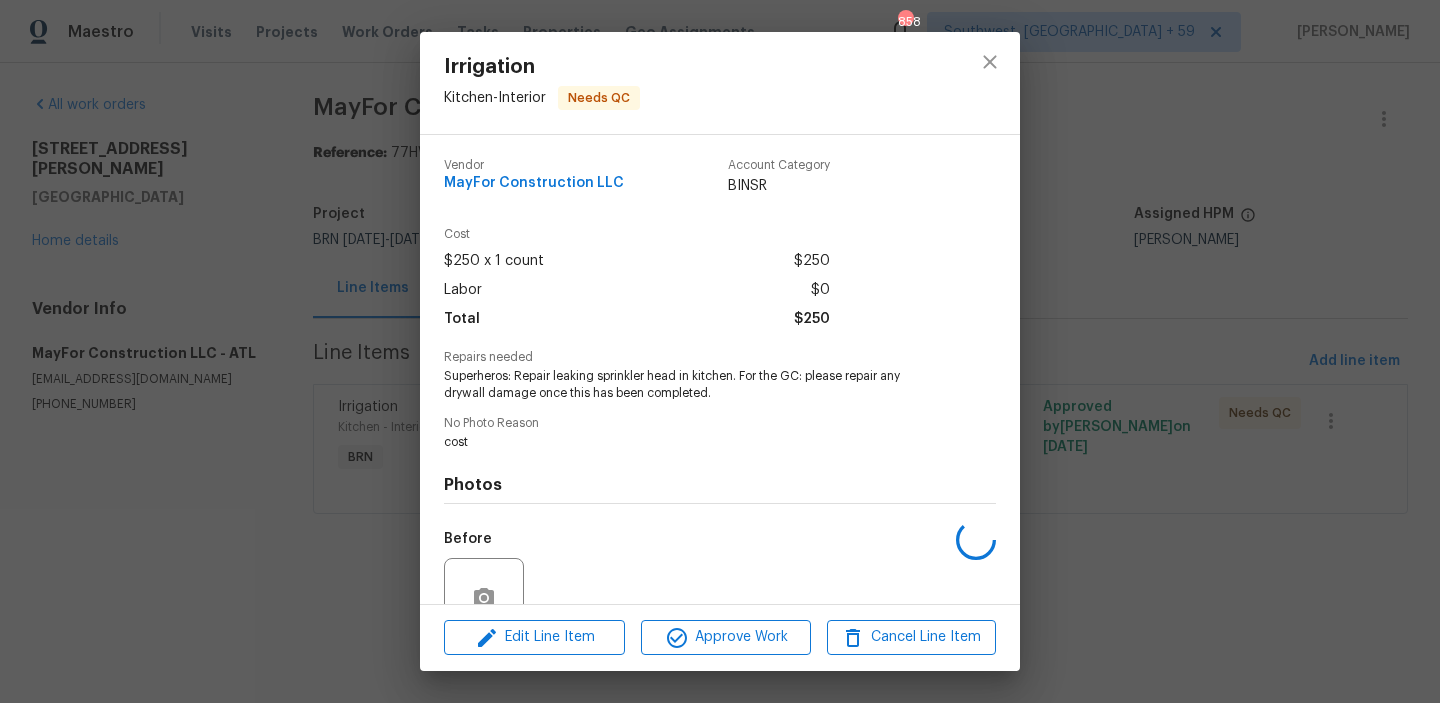 scroll, scrollTop: 184, scrollLeft: 0, axis: vertical 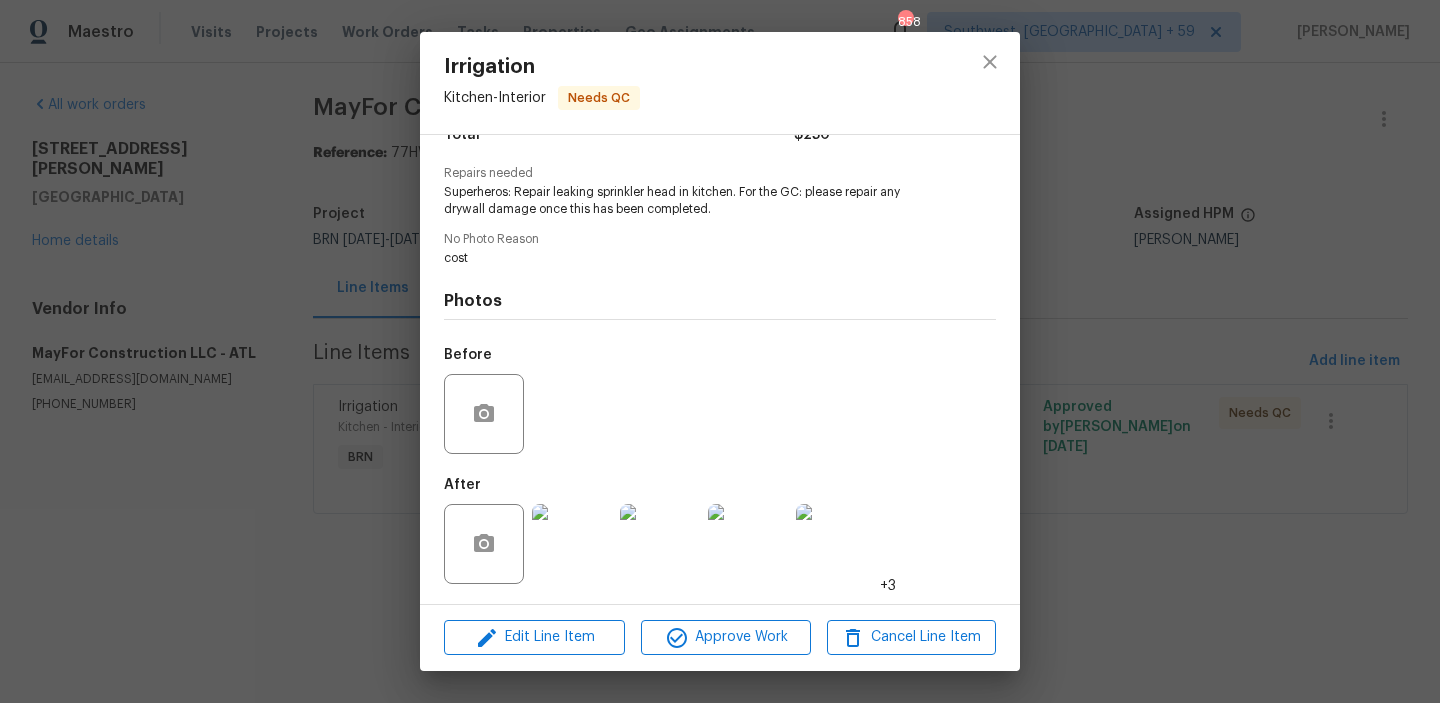 click at bounding box center [572, 544] 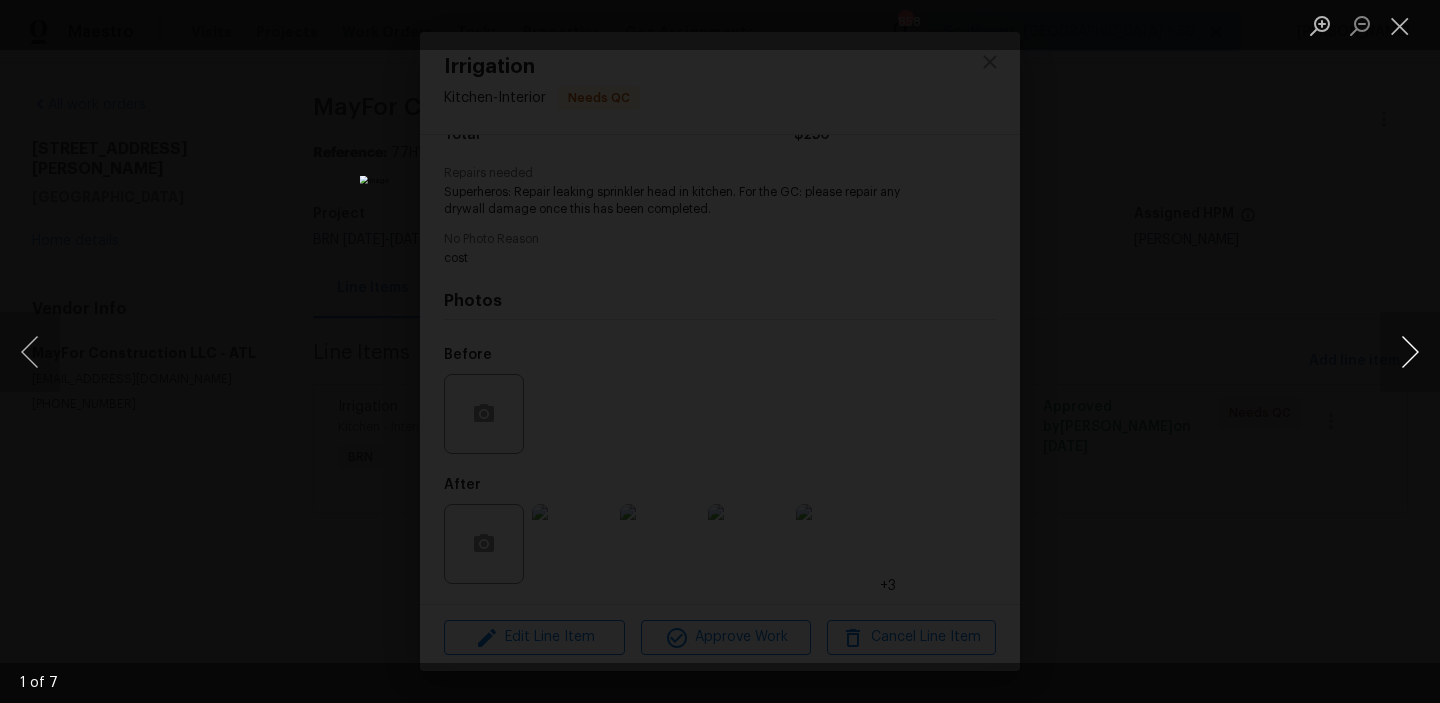 click at bounding box center [1410, 352] 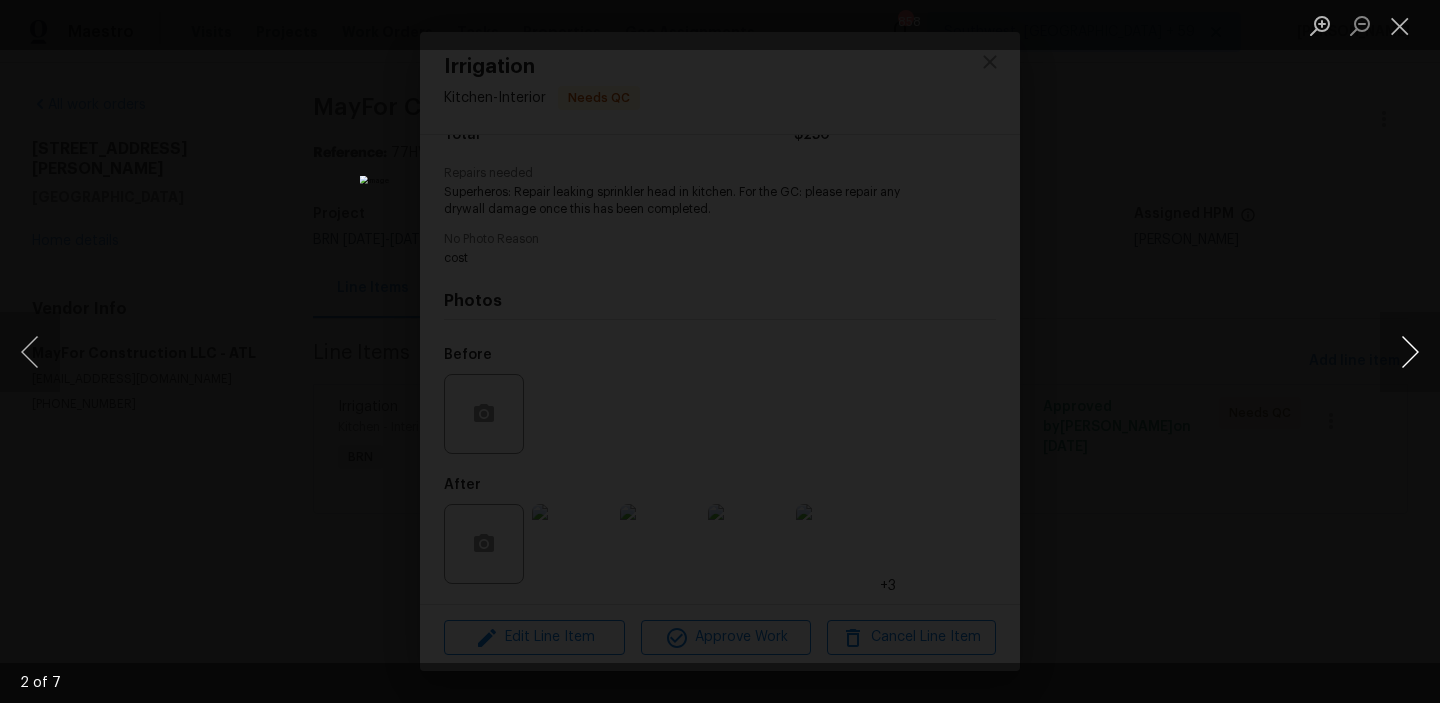 click at bounding box center (1410, 352) 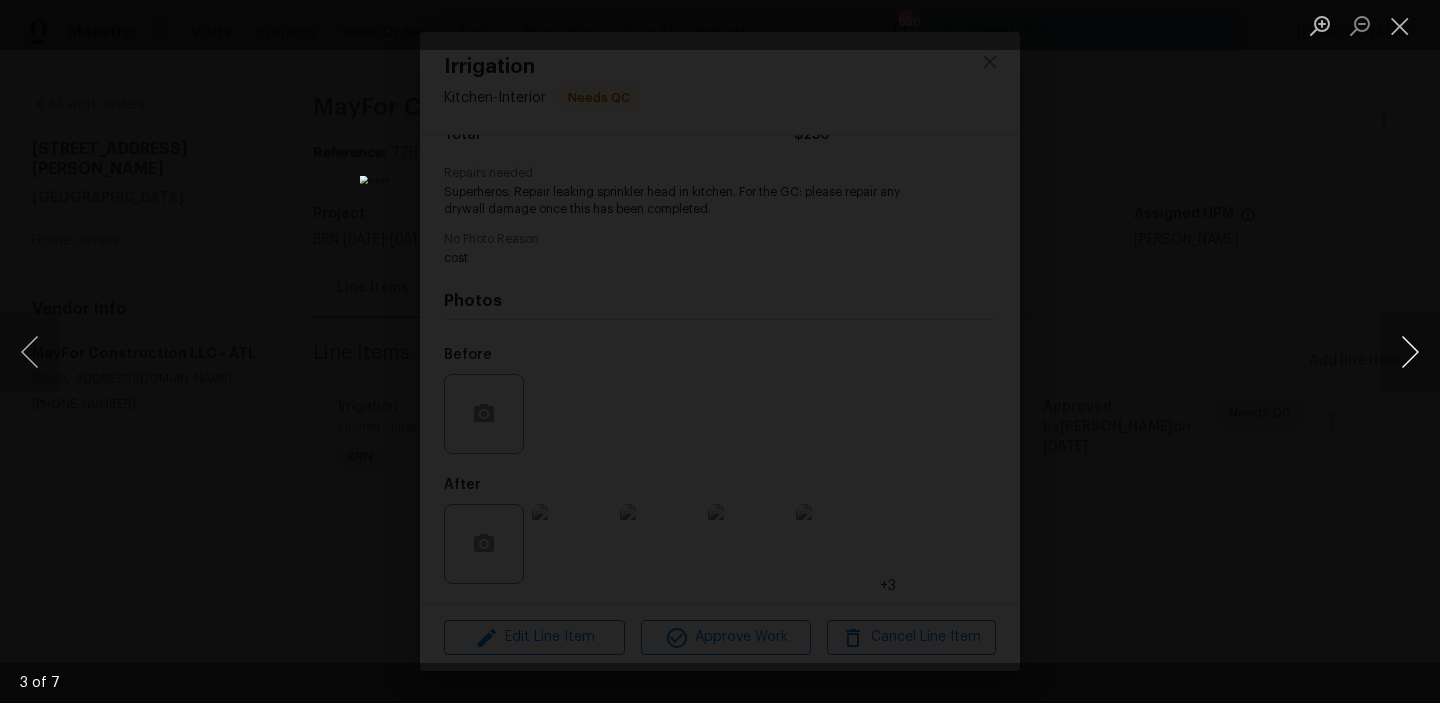 click at bounding box center [1410, 352] 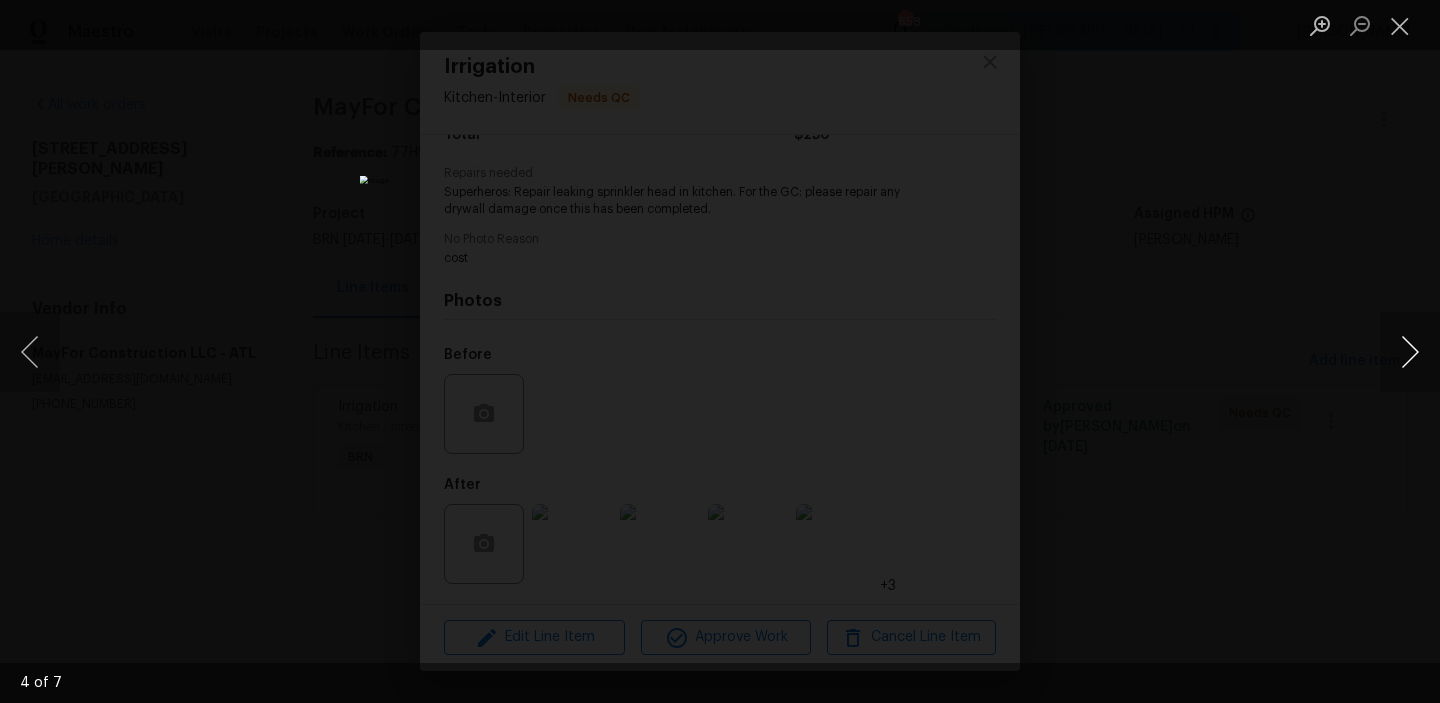 click at bounding box center [1410, 352] 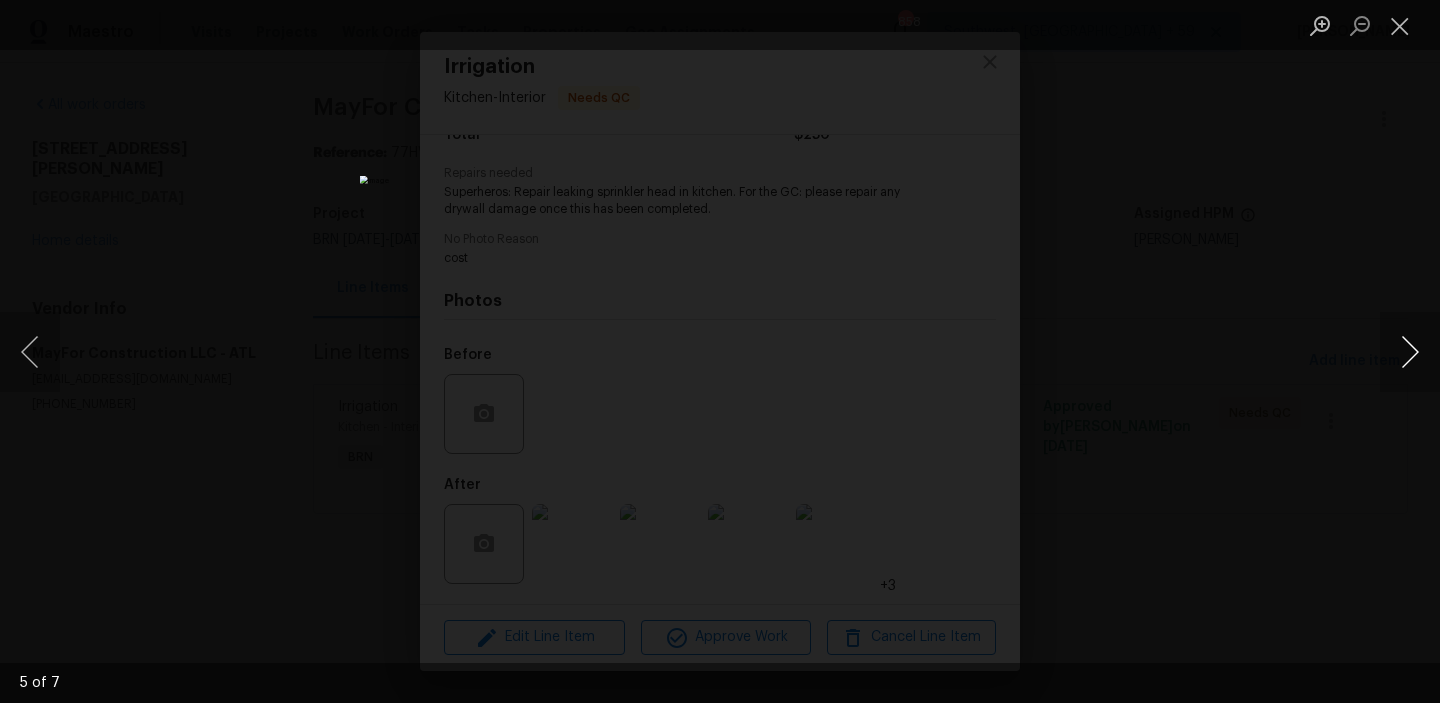 click at bounding box center (1410, 352) 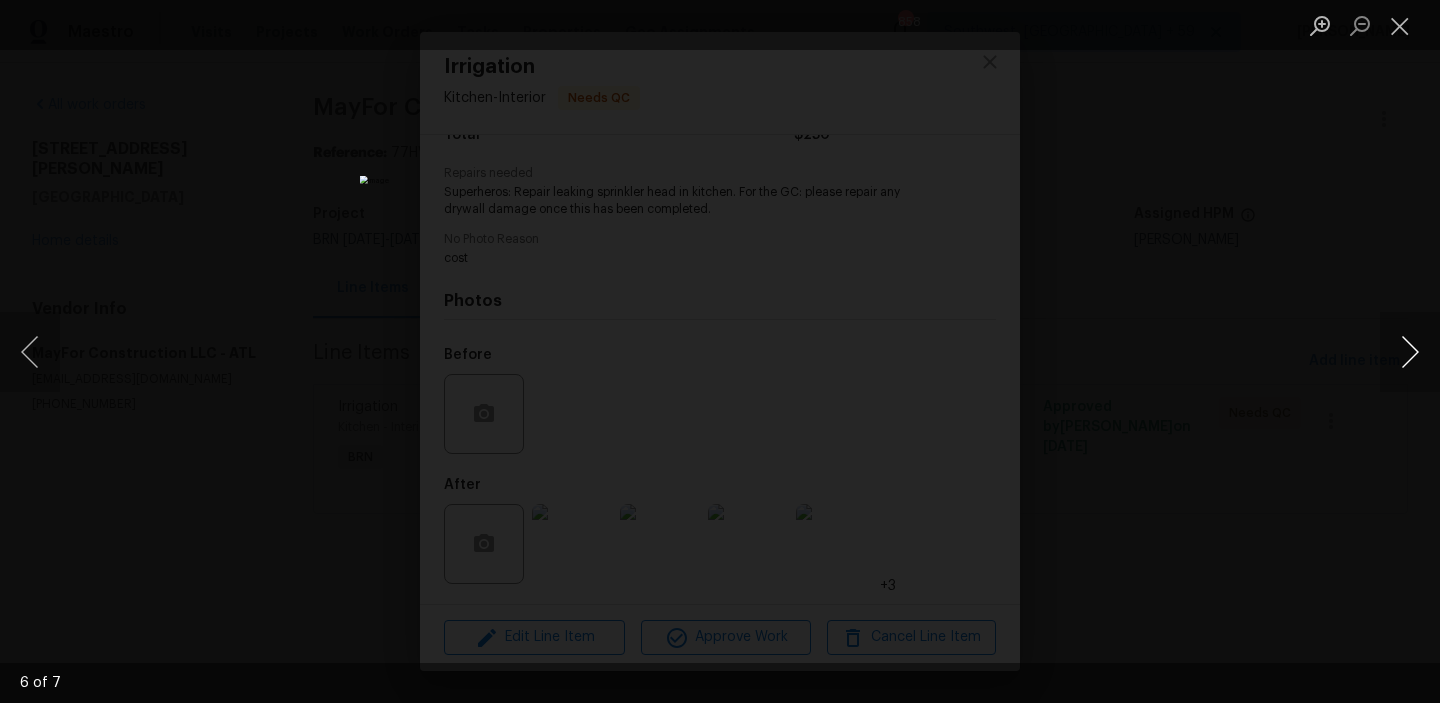 click at bounding box center [1410, 352] 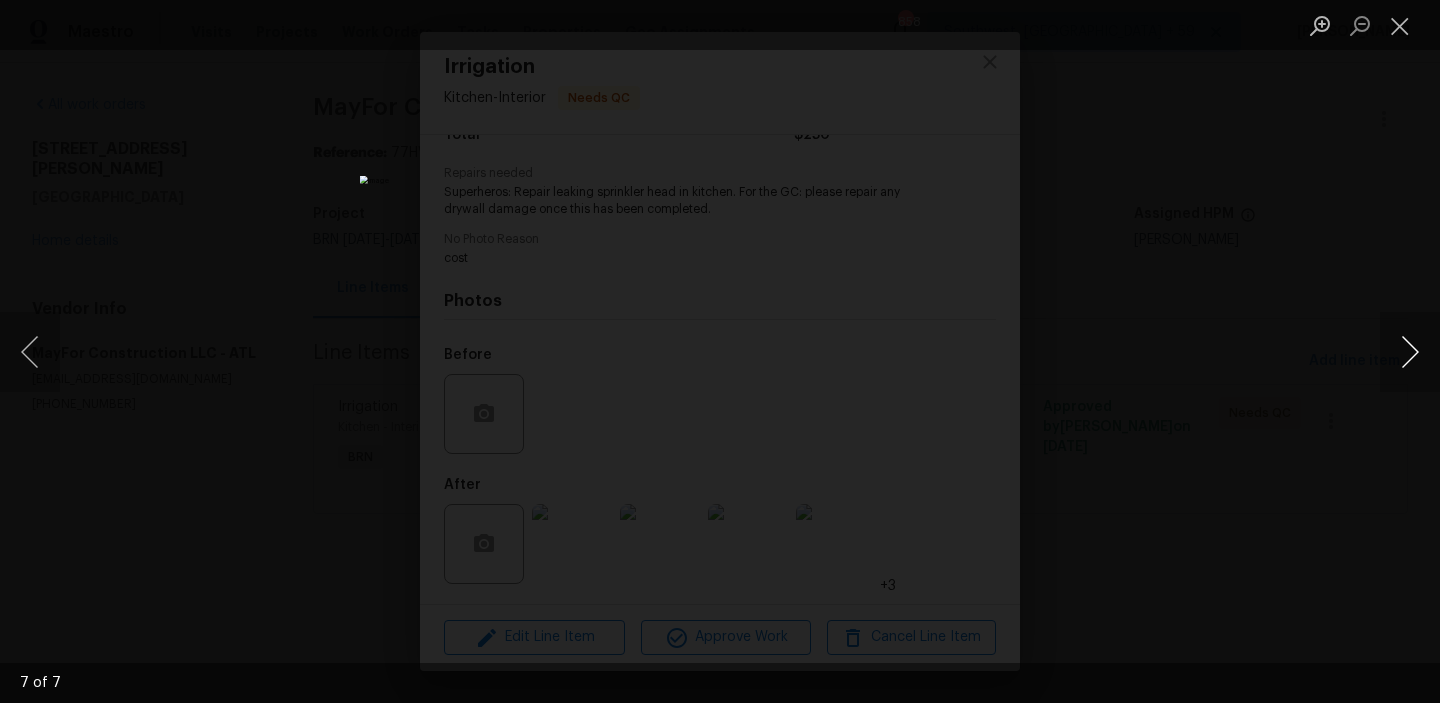 click at bounding box center (1410, 352) 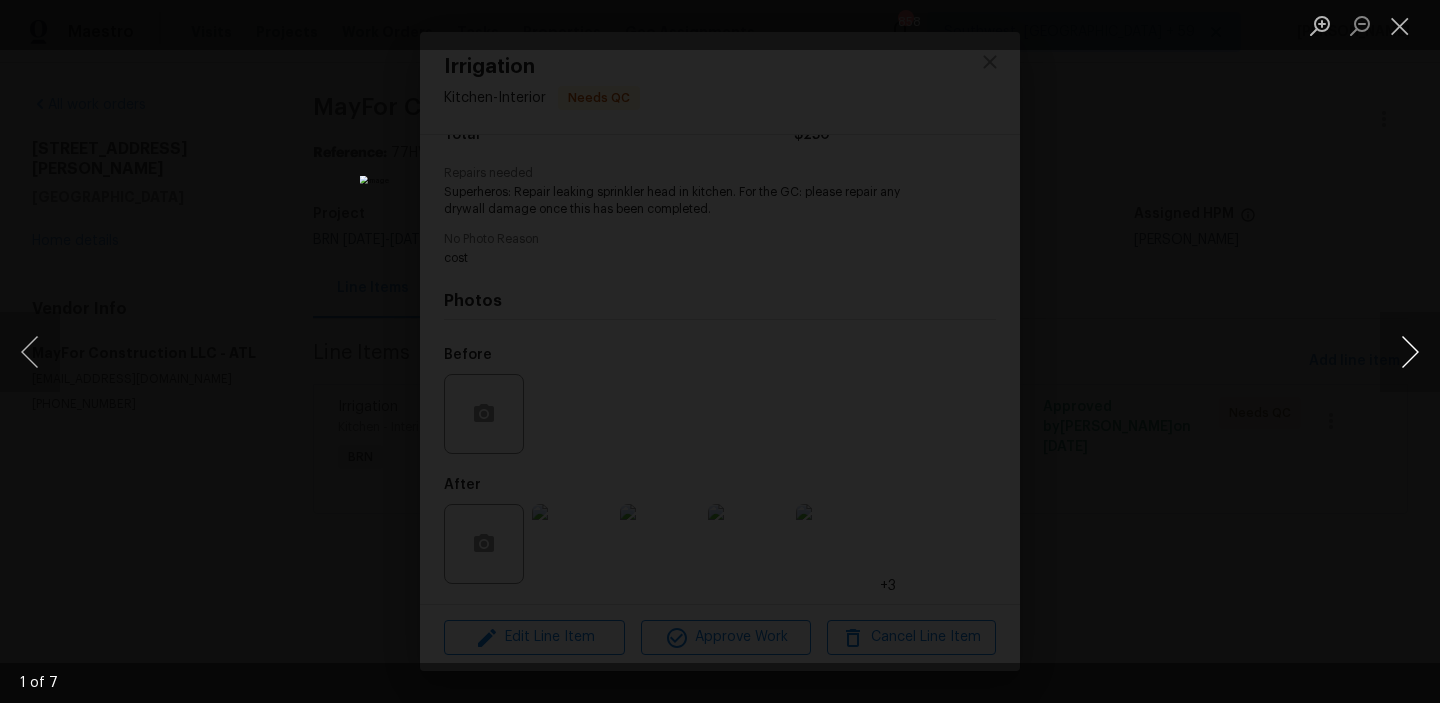 click at bounding box center [1410, 352] 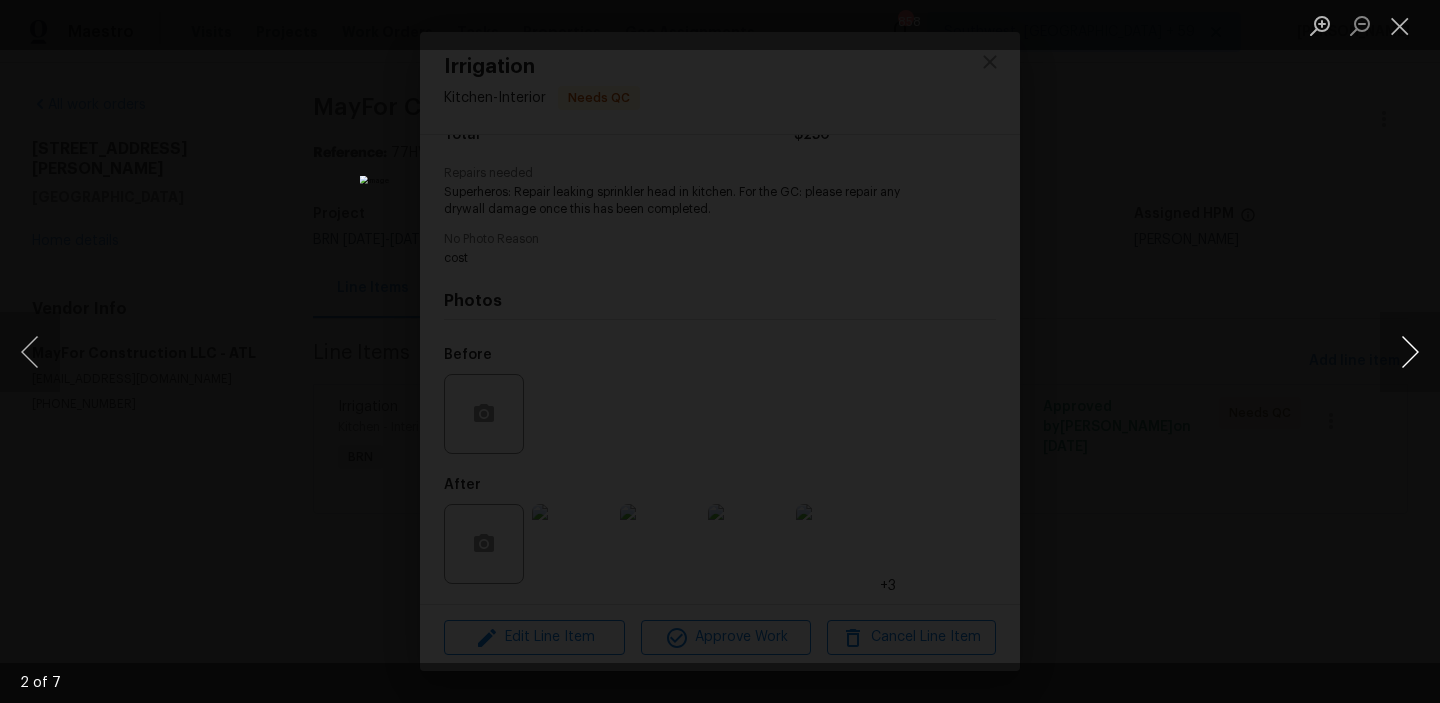 click at bounding box center [1410, 352] 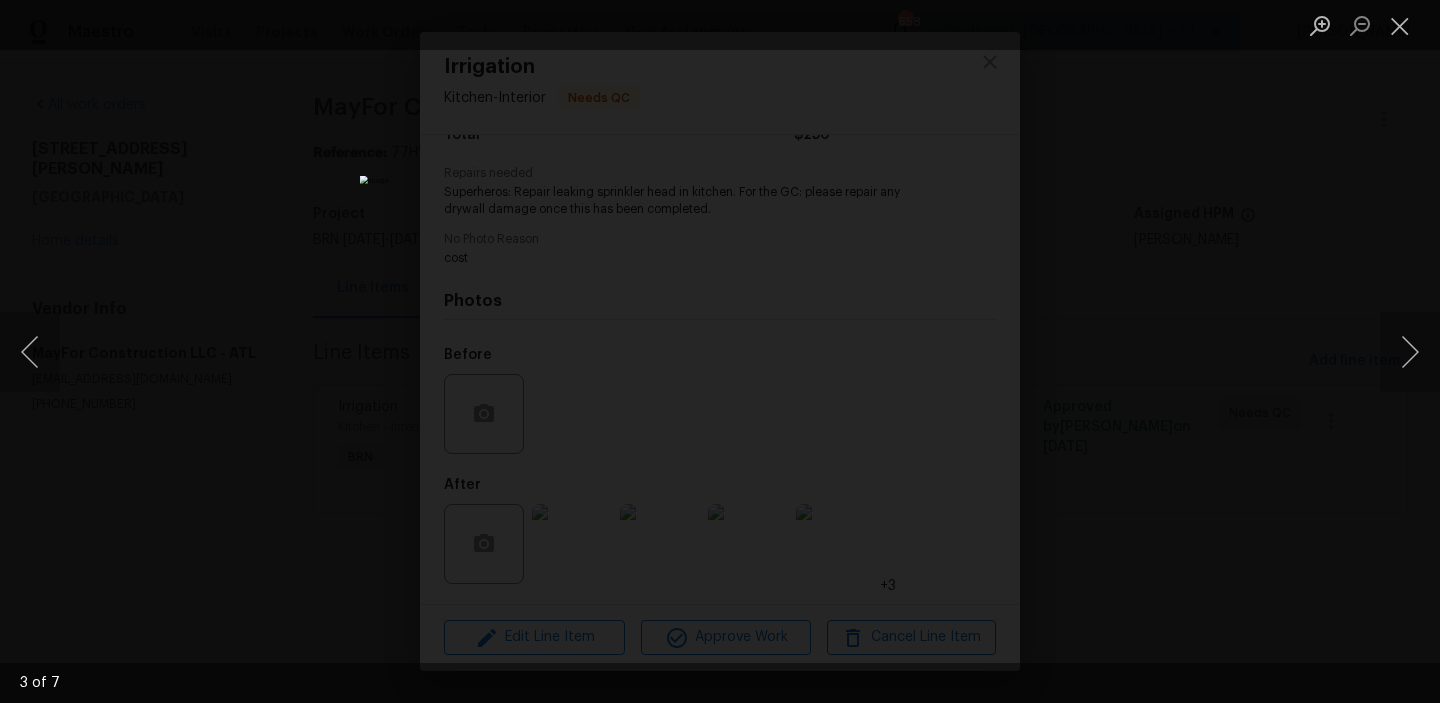 click at bounding box center [720, 351] 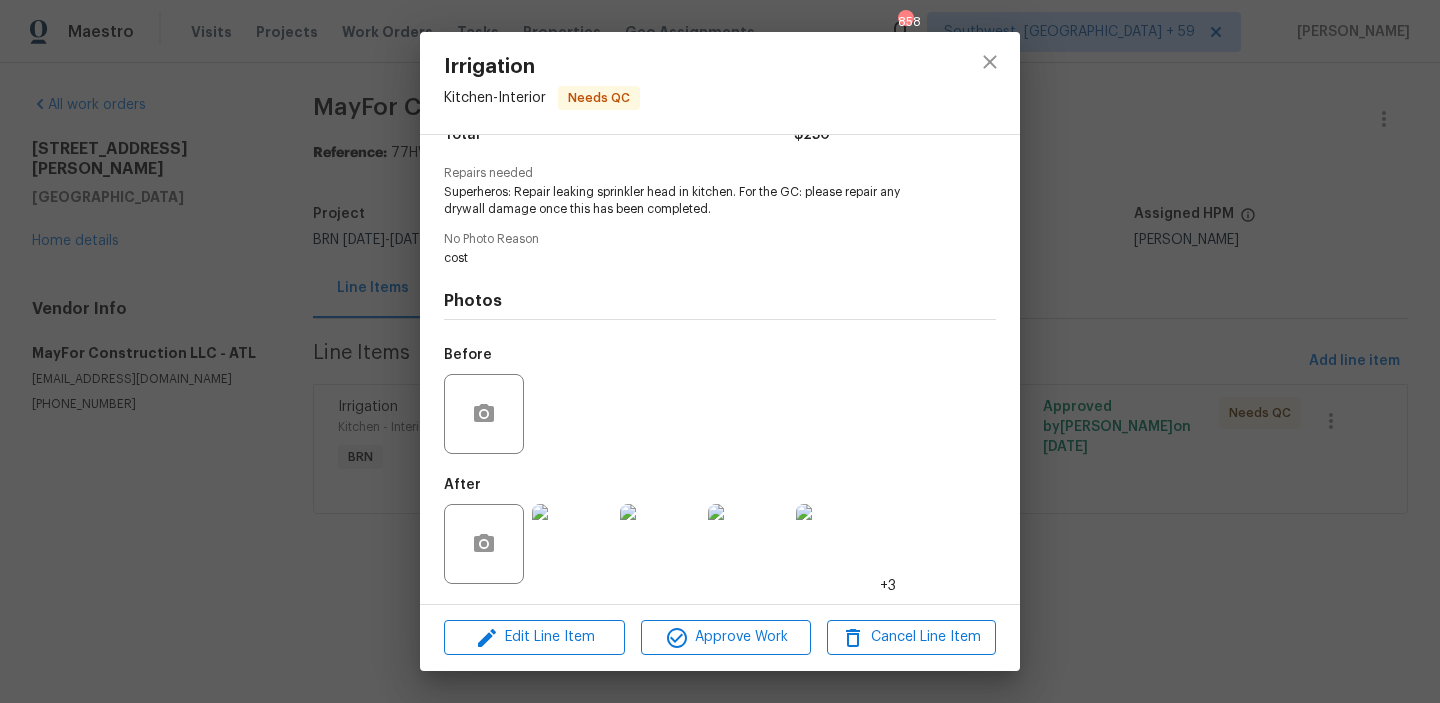 click on "Irrigation Kitchen  -  Interior Needs QC Vendor MayFor Construction LLC Account Category BINSR Cost $250 x 1 count $250 Labor $0 Total $250 Repairs needed Superheros: Repair leaking sprinkler head in kitchen. For the GC: please repair any drywall damage once this has been completed. No Photo Reason cost Photos Before After  +3  Edit Line Item  Approve Work  Cancel Line Item" at bounding box center (720, 351) 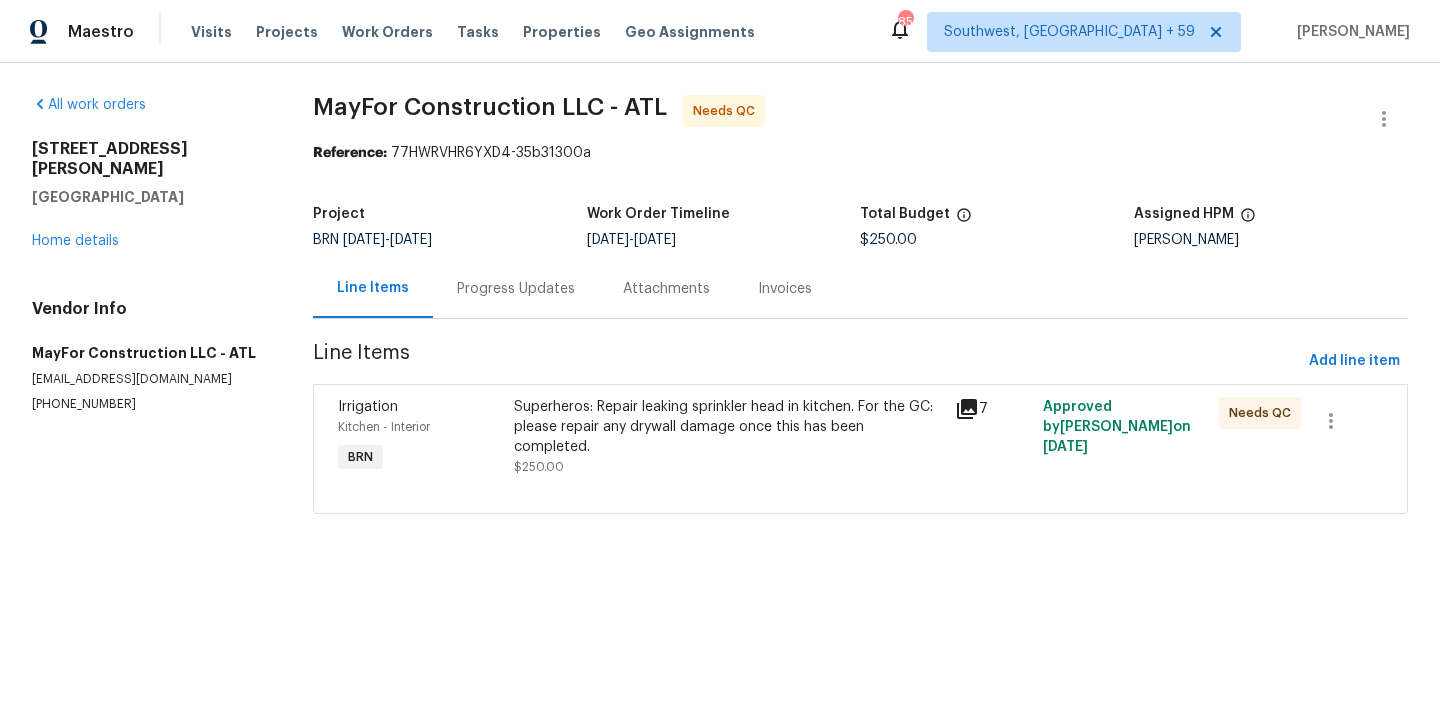 click on "Progress Updates" at bounding box center (516, 289) 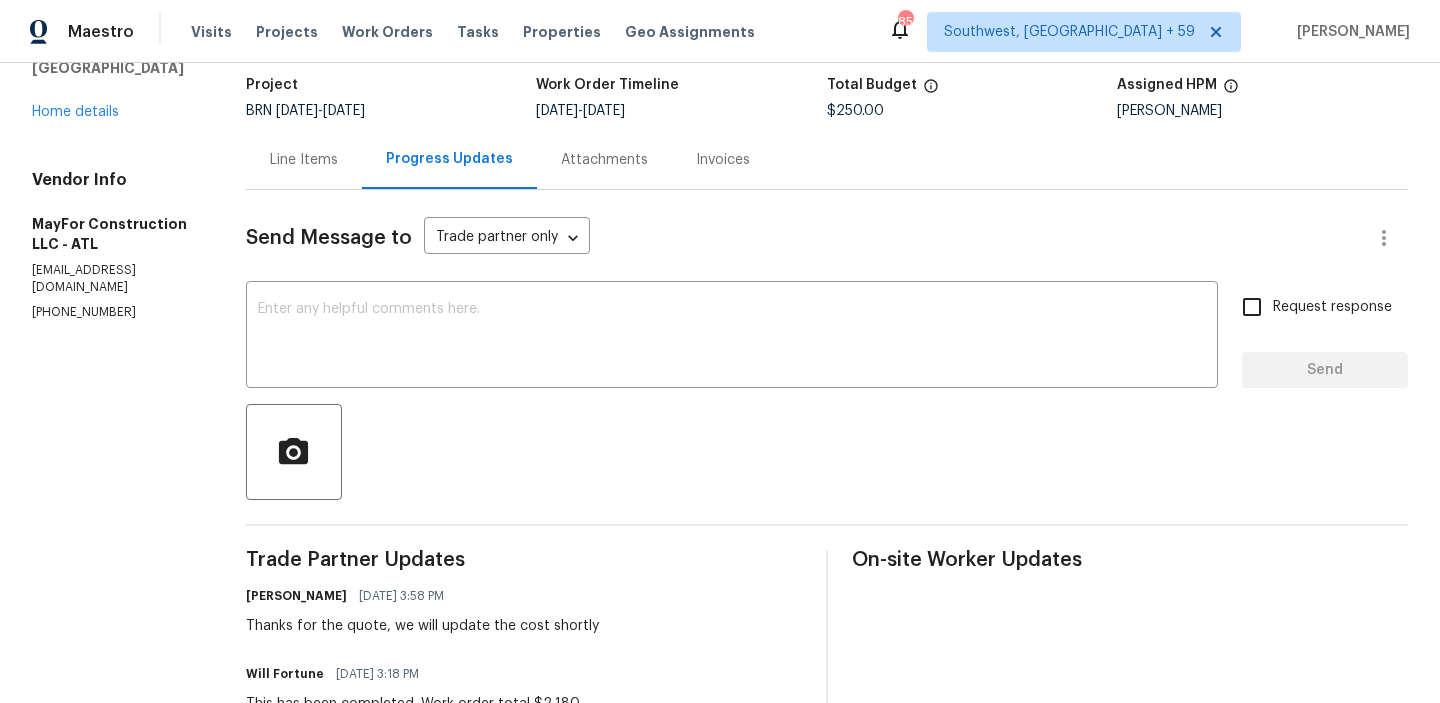 scroll, scrollTop: 0, scrollLeft: 0, axis: both 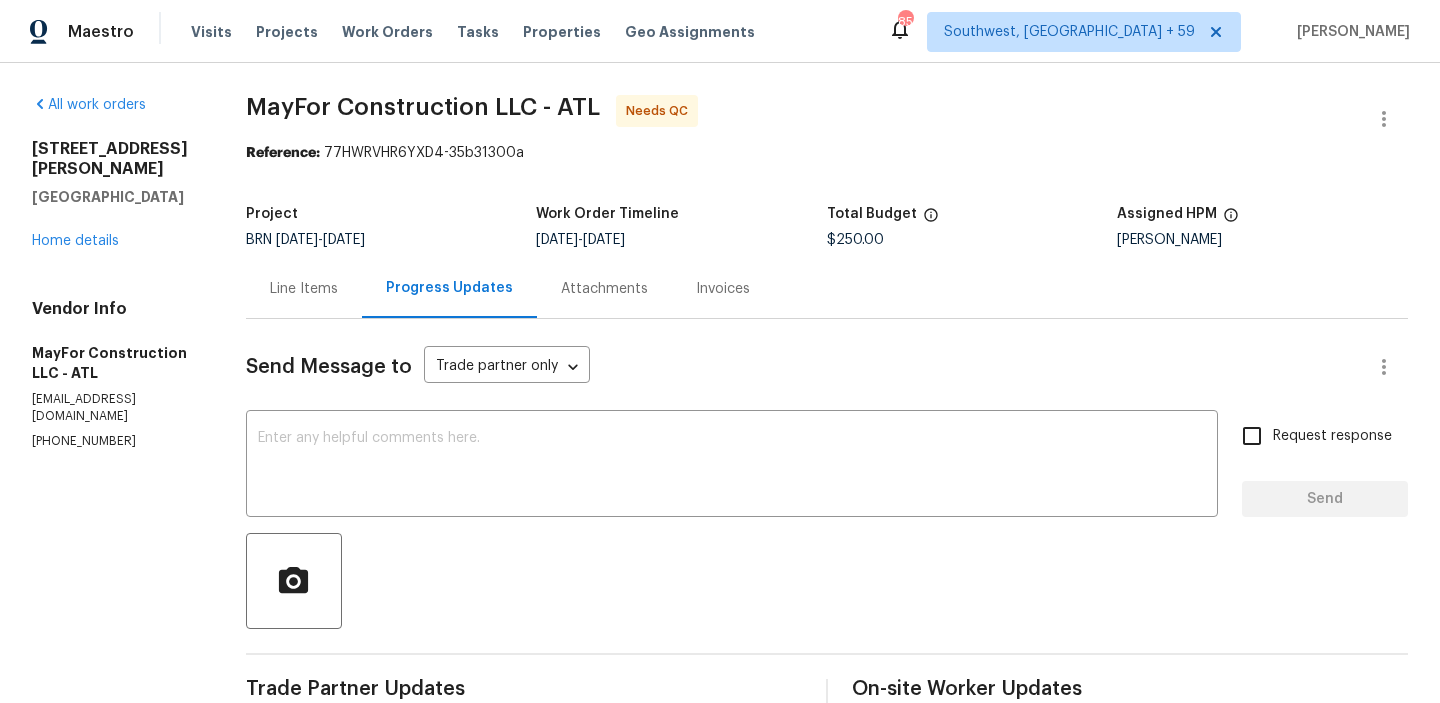 click on "Line Items" at bounding box center [304, 289] 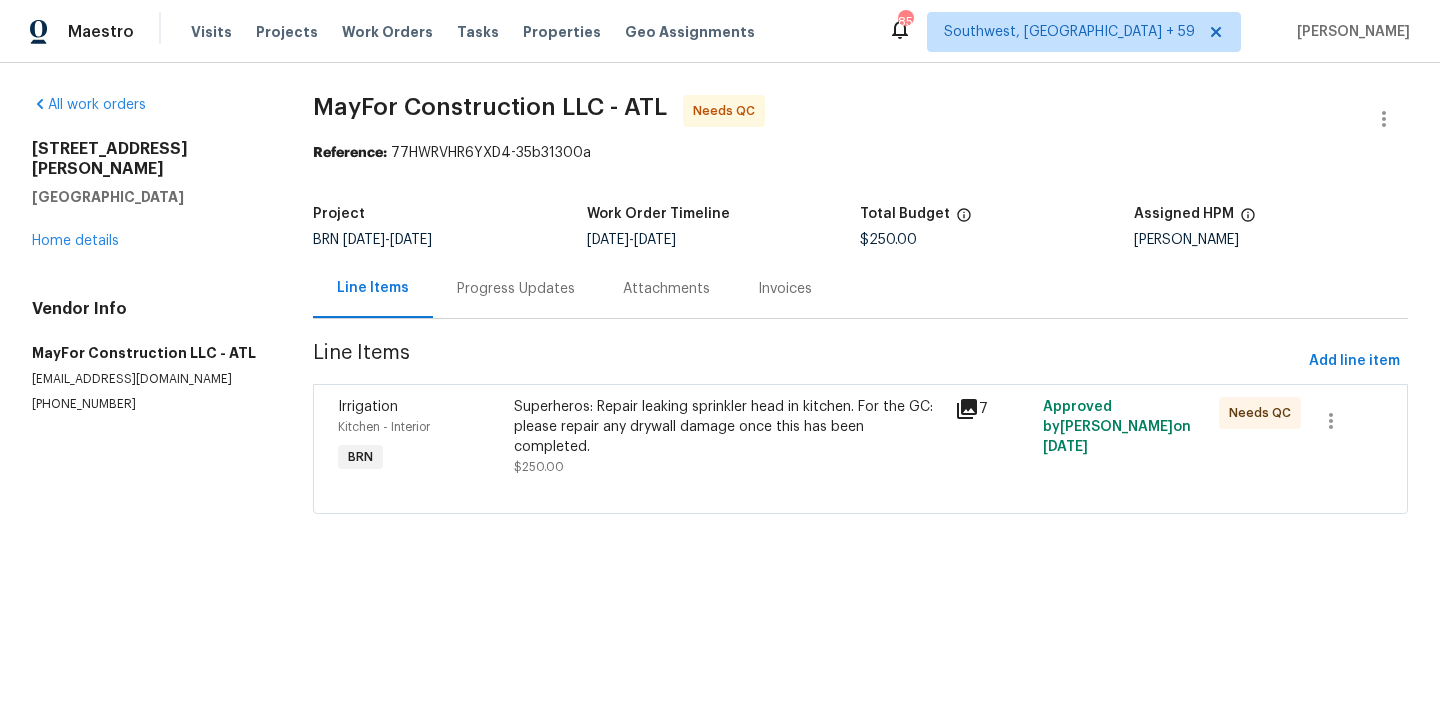 click on "Superheros: Repair leaking sprinkler head in kitchen. For the GC: please repair any drywall damage once this has been completed." at bounding box center [728, 427] 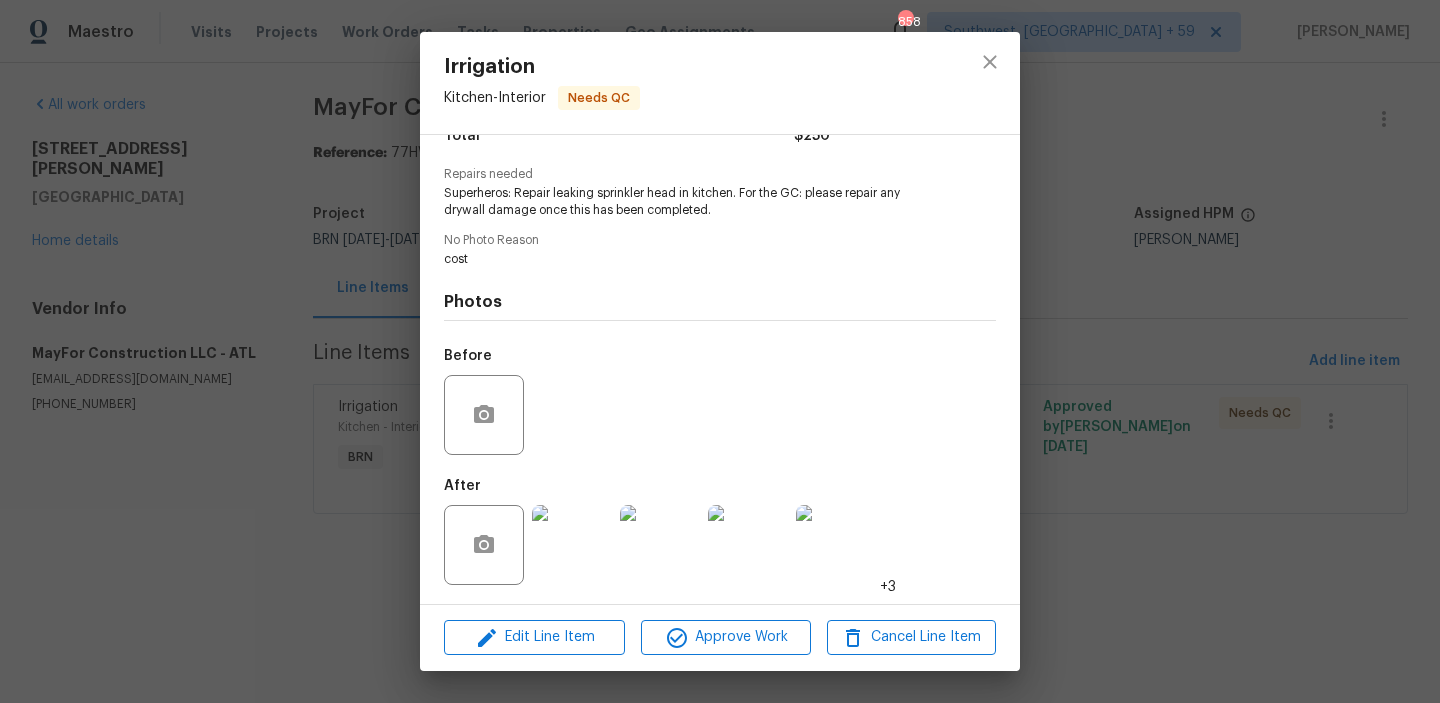 scroll, scrollTop: 184, scrollLeft: 0, axis: vertical 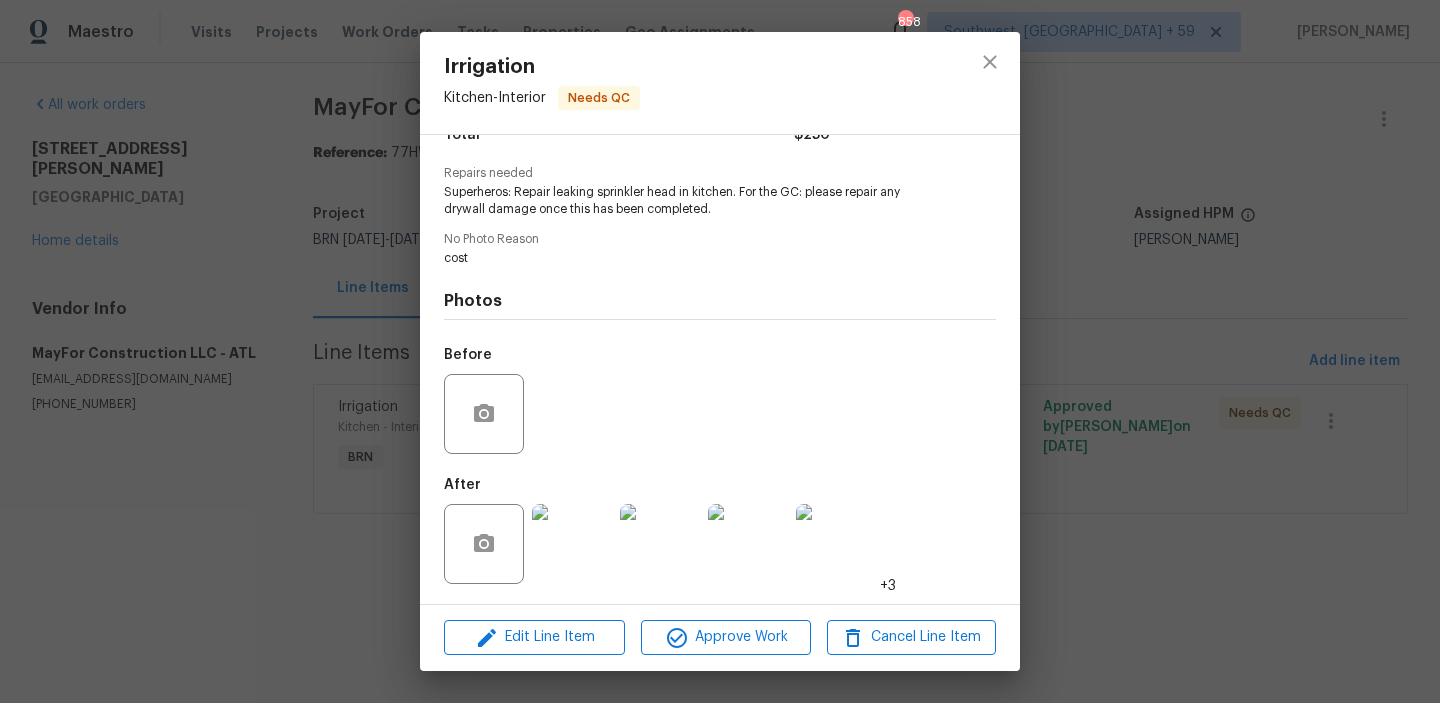 click at bounding box center (572, 544) 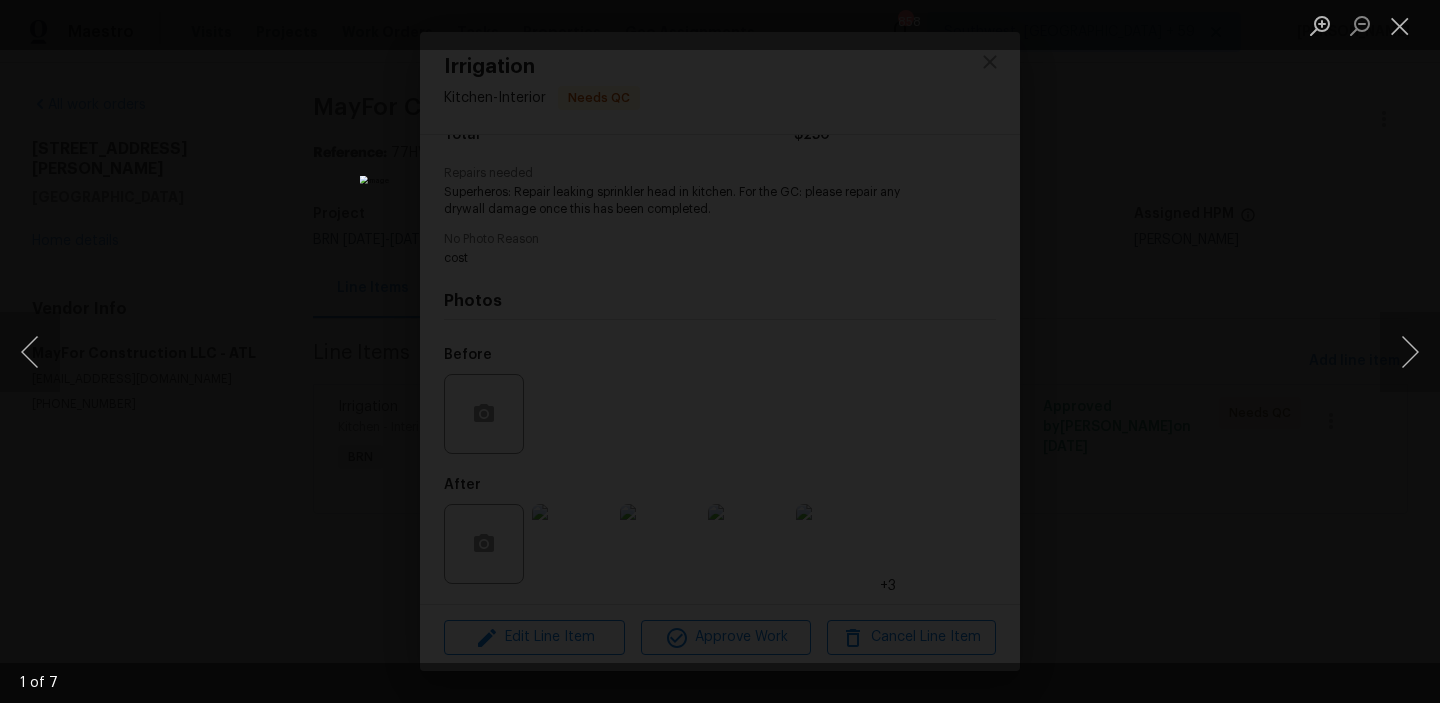 click at bounding box center [720, 351] 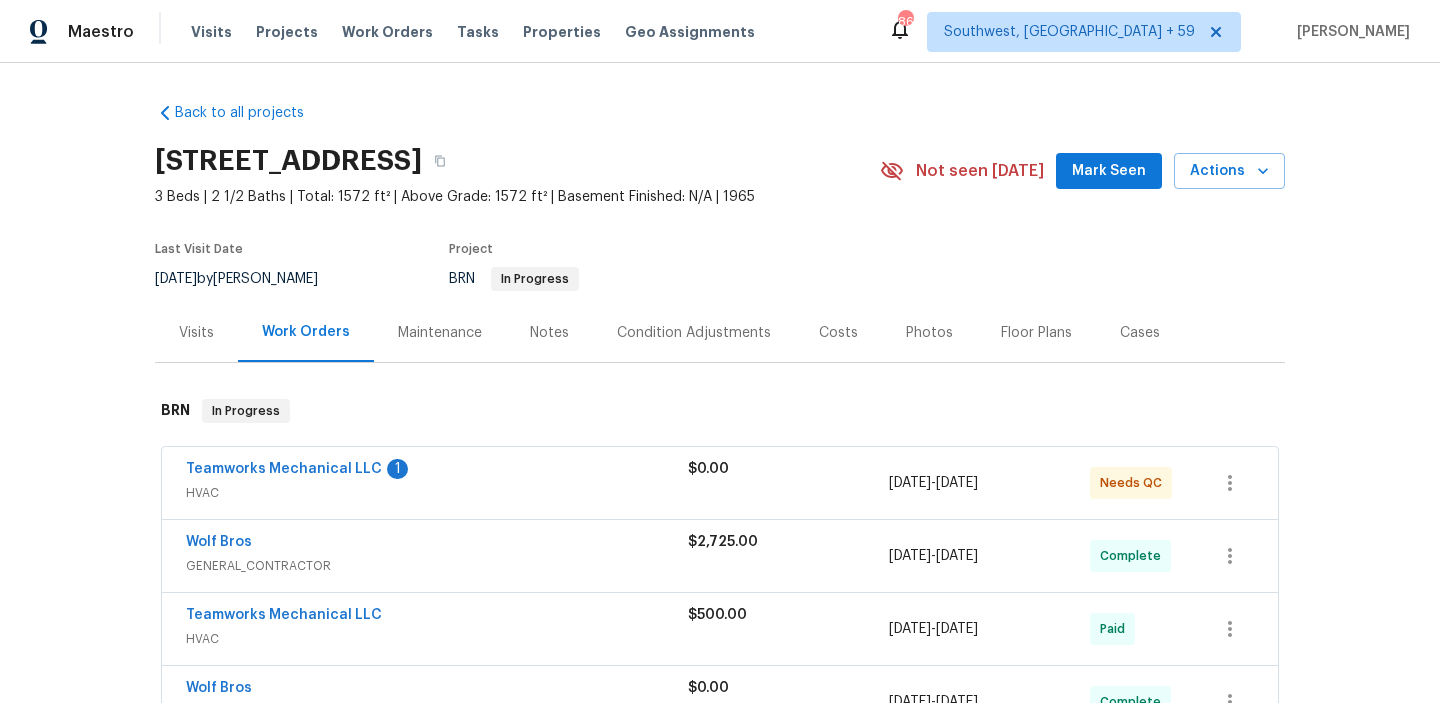 scroll, scrollTop: 0, scrollLeft: 0, axis: both 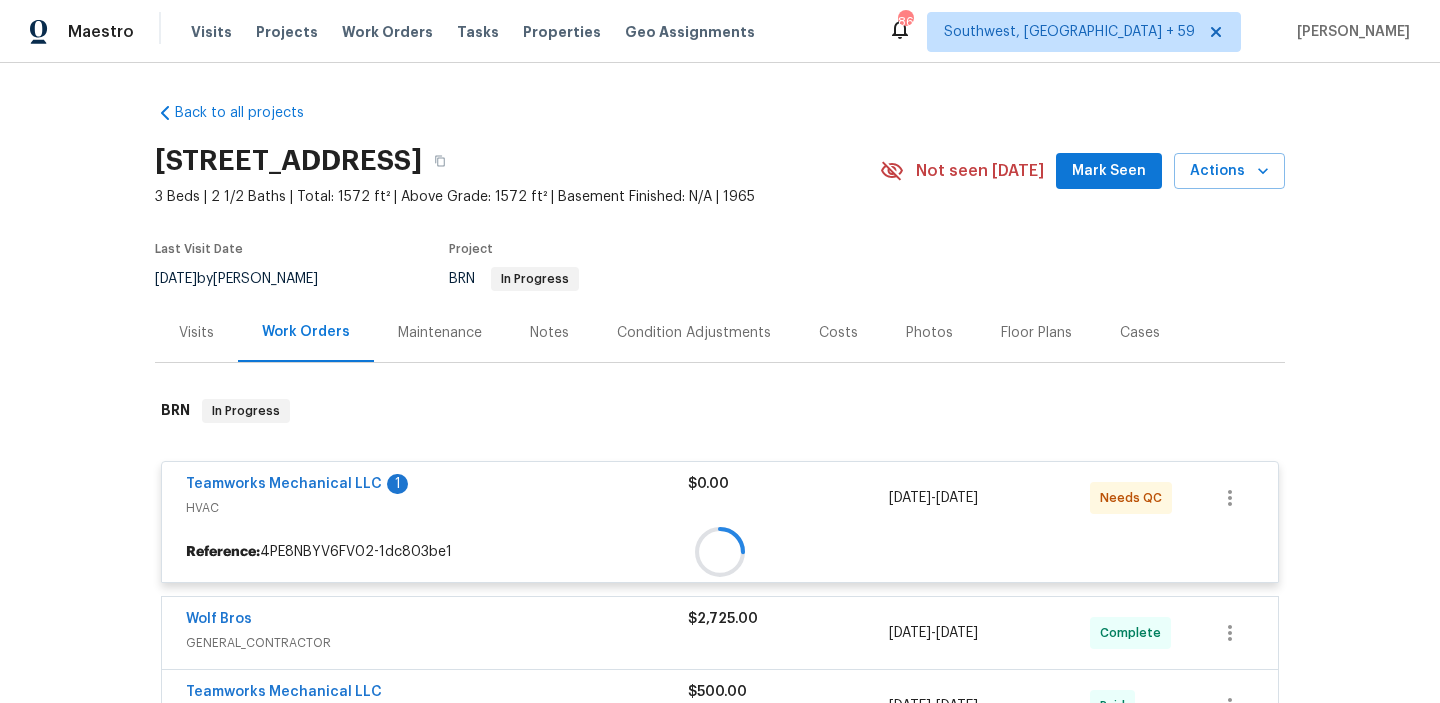 click on "Teamworks Mechanical LLC" at bounding box center [284, 484] 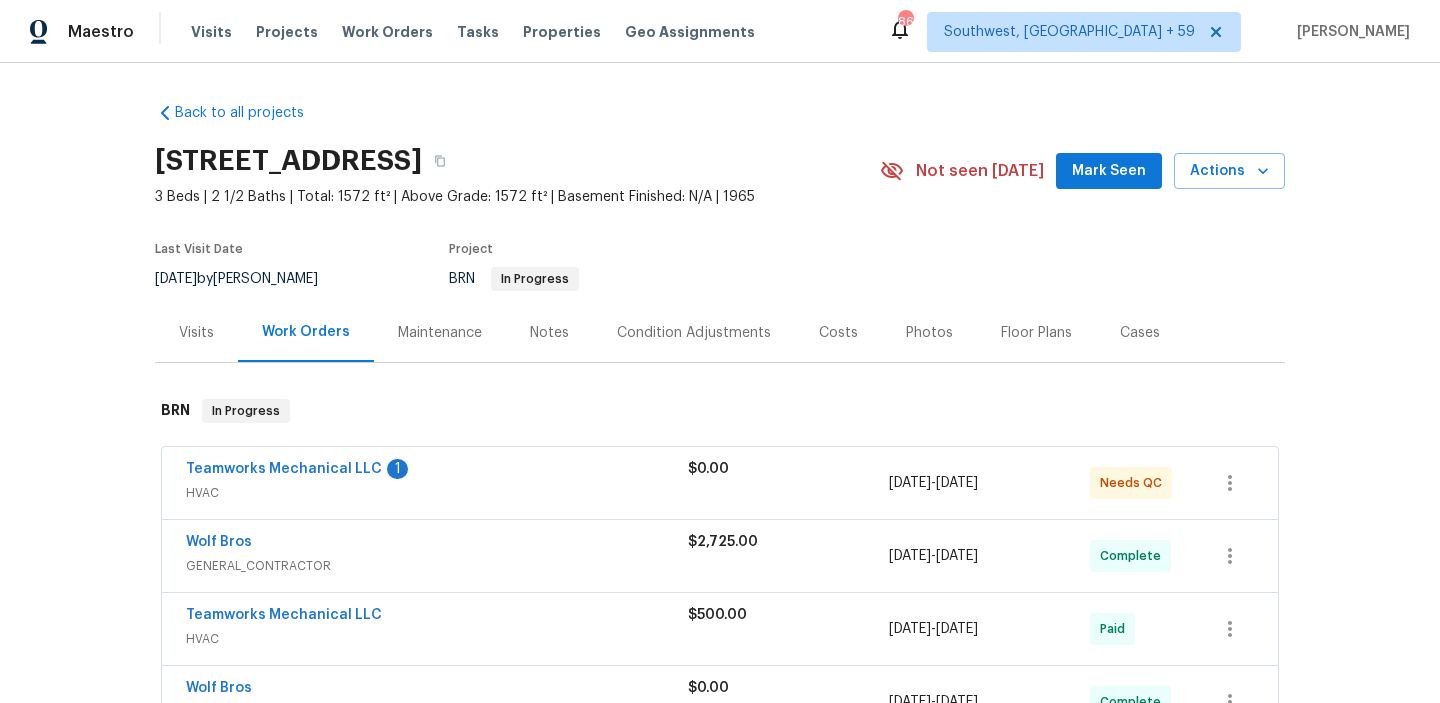 click on "Teamworks Mechanical LLC 1" at bounding box center [437, 471] 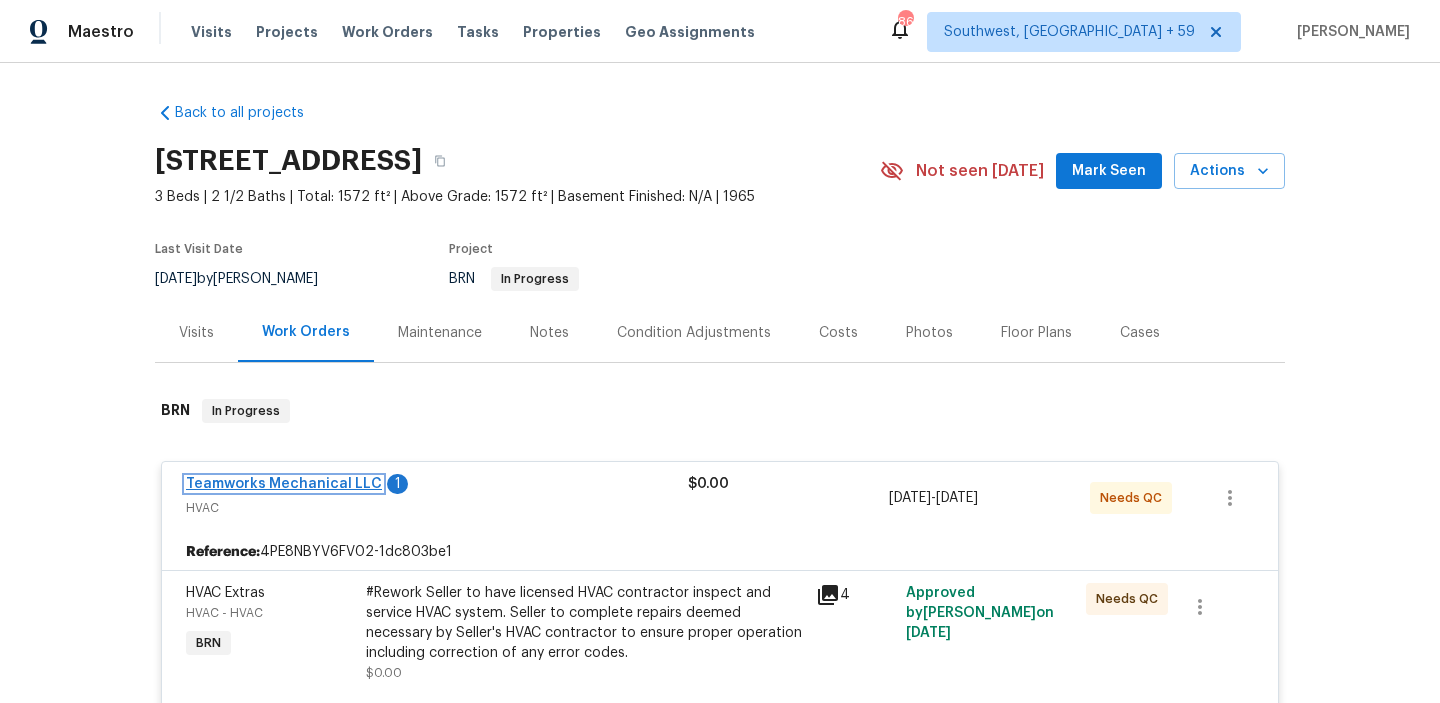 click on "Teamworks Mechanical LLC" at bounding box center (284, 484) 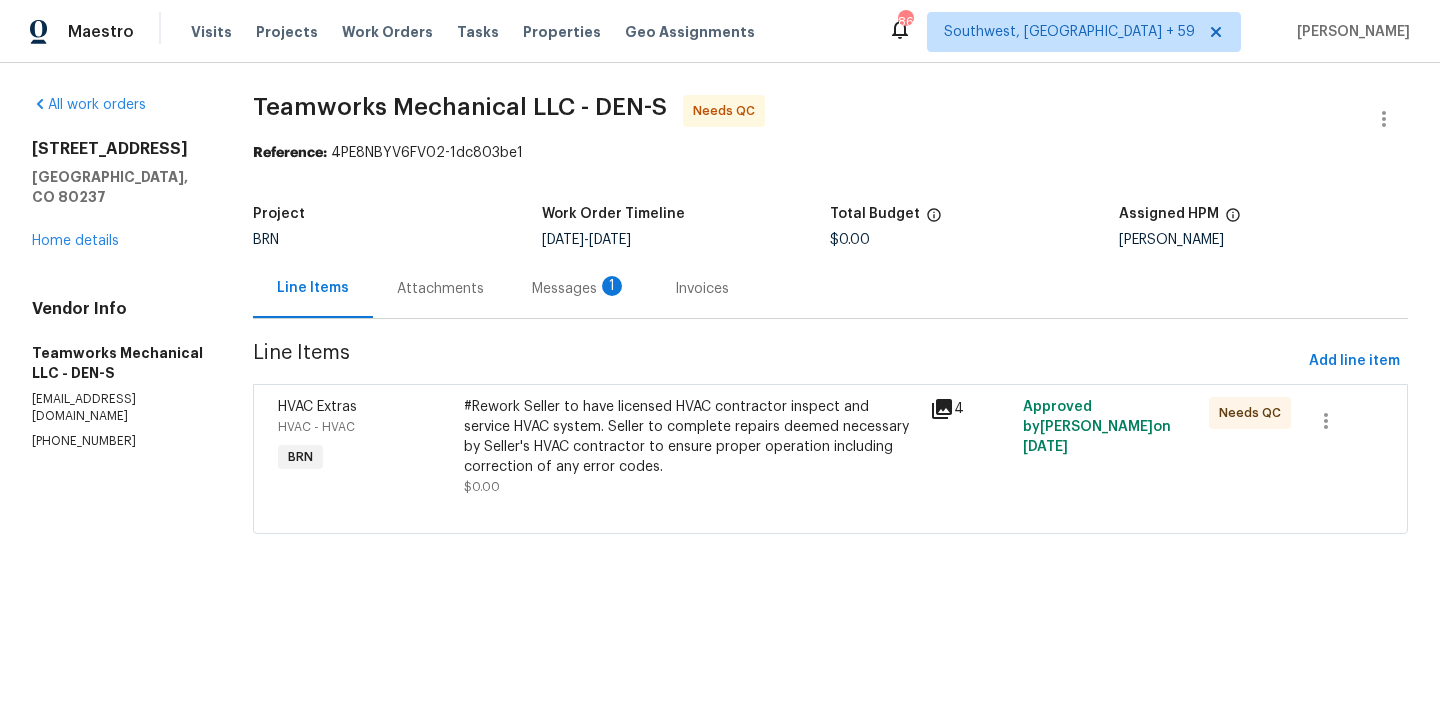 click on "Messages 1" at bounding box center (579, 289) 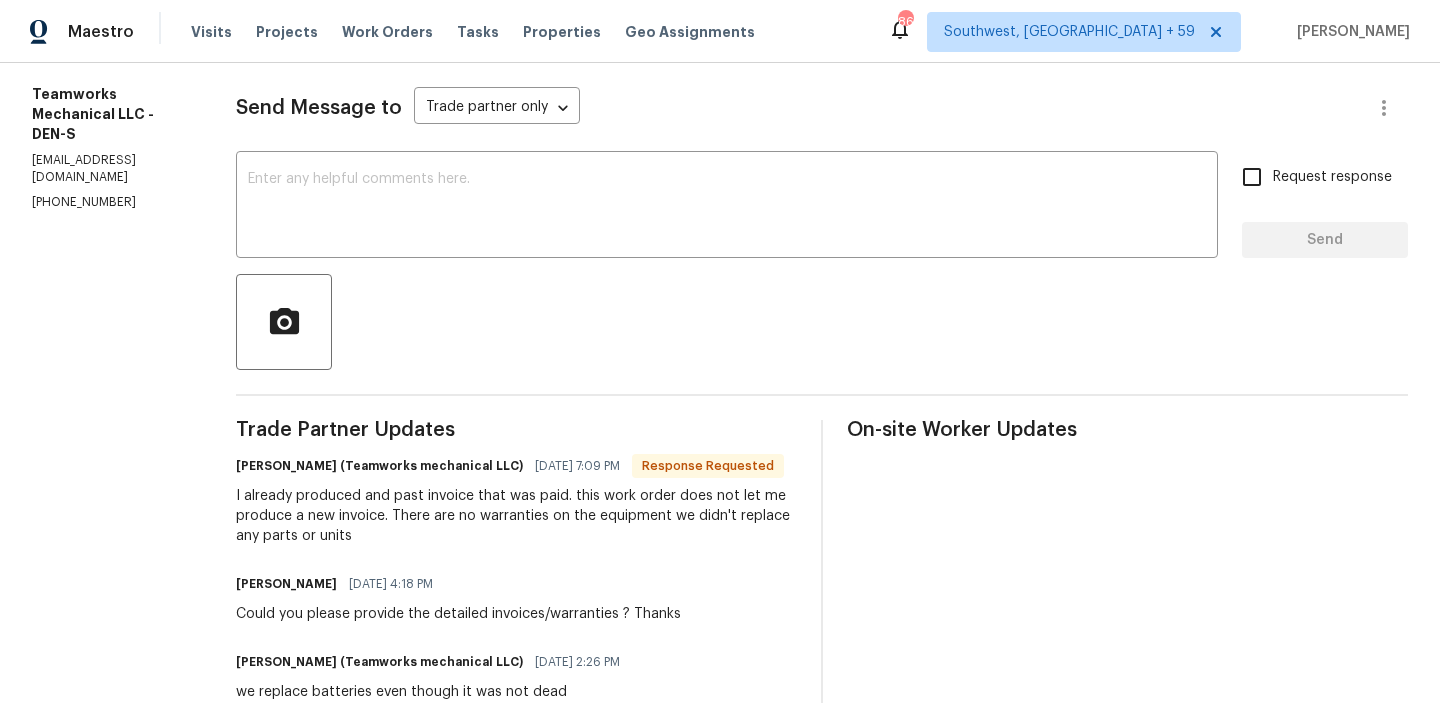 scroll, scrollTop: 261, scrollLeft: 0, axis: vertical 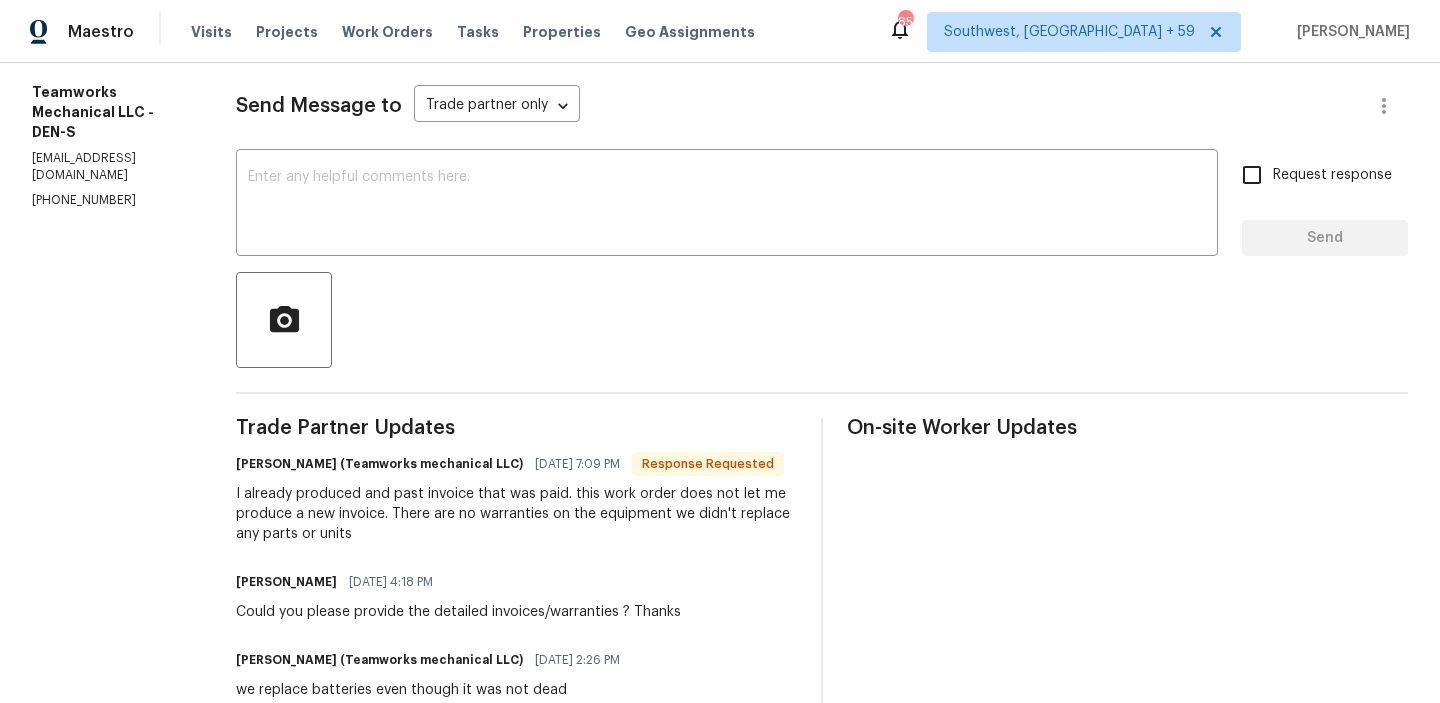 click on "[EMAIL_ADDRESS][DOMAIN_NAME]" at bounding box center (110, 167) 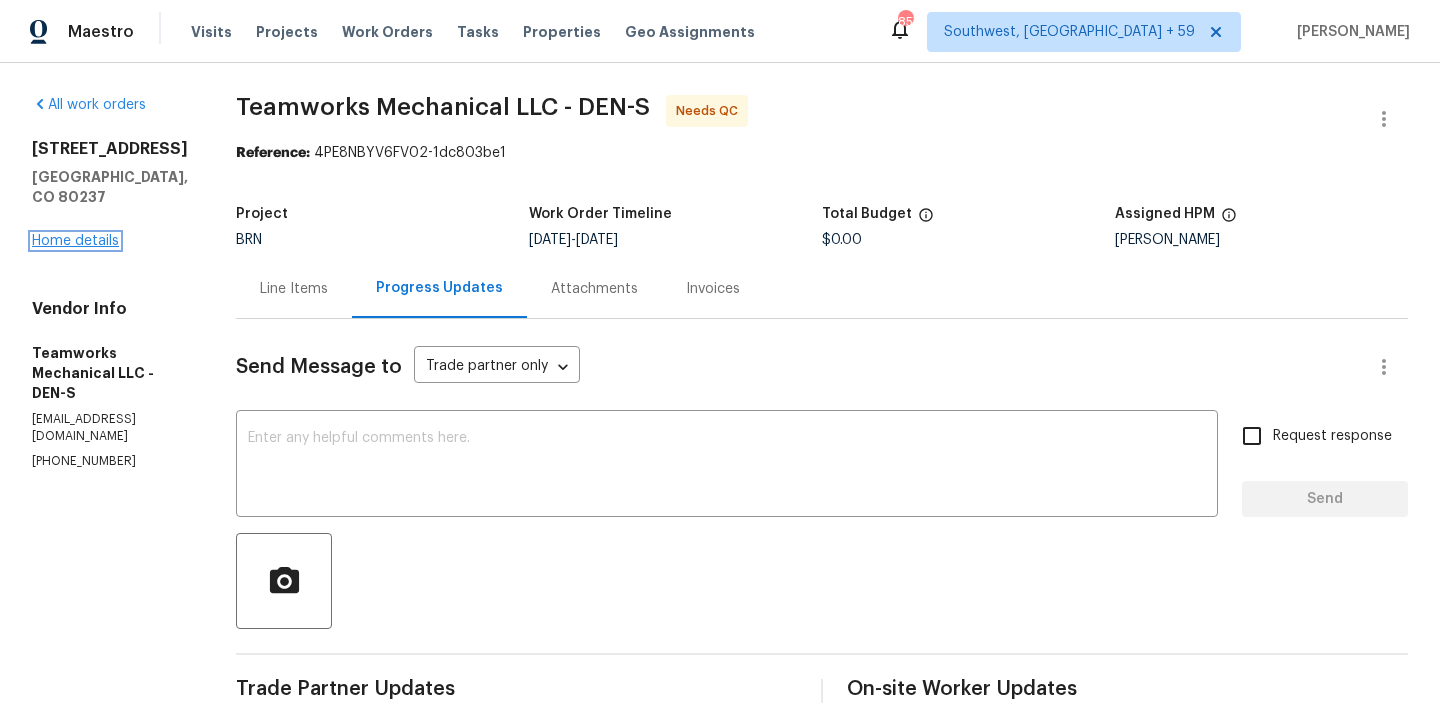 click on "Home details" at bounding box center [75, 241] 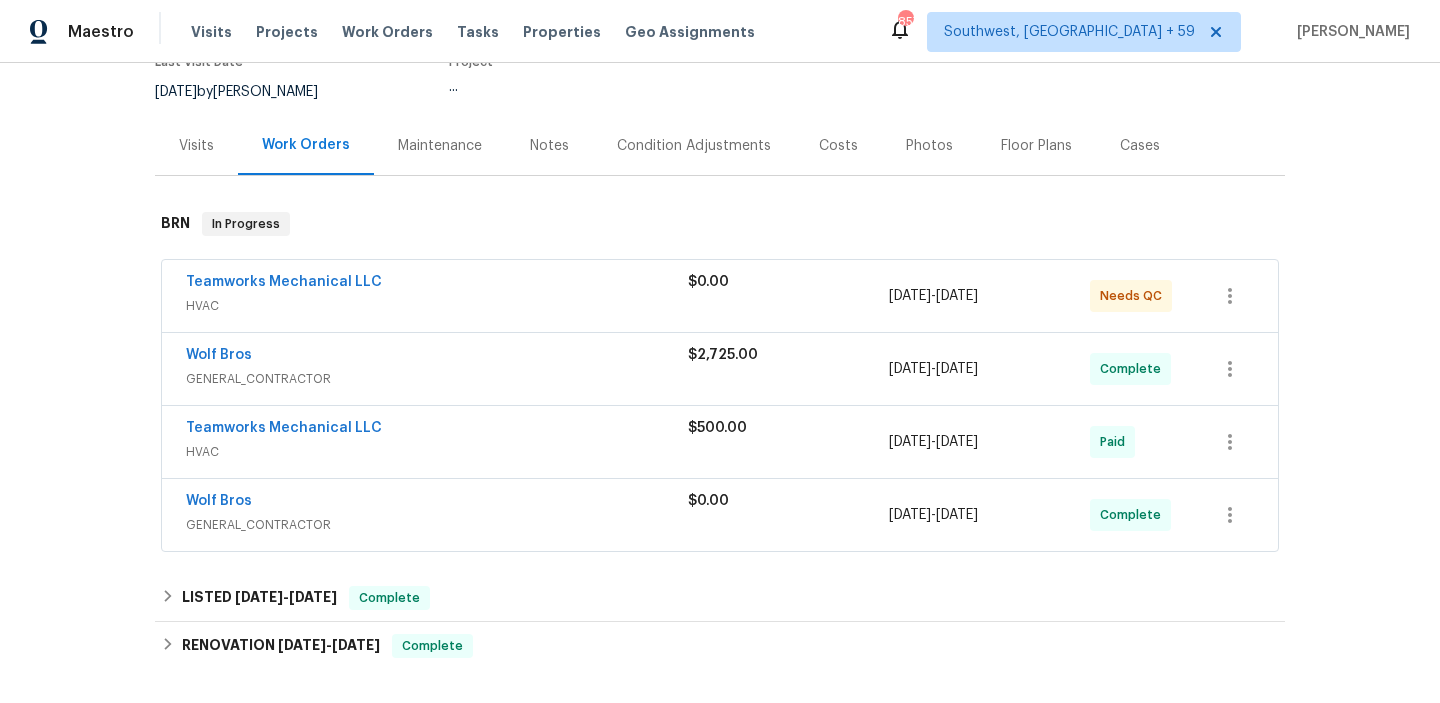 scroll, scrollTop: 201, scrollLeft: 0, axis: vertical 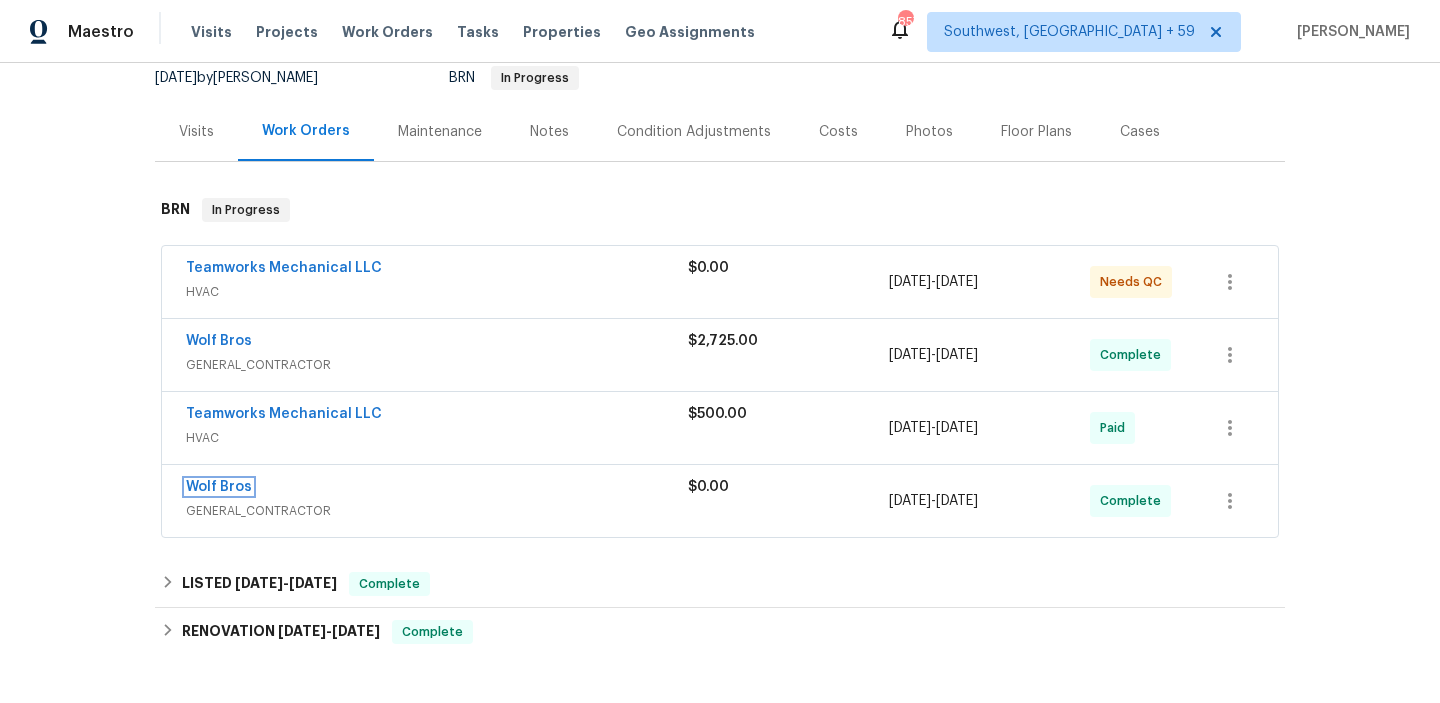 click on "Wolf Bros" at bounding box center (219, 487) 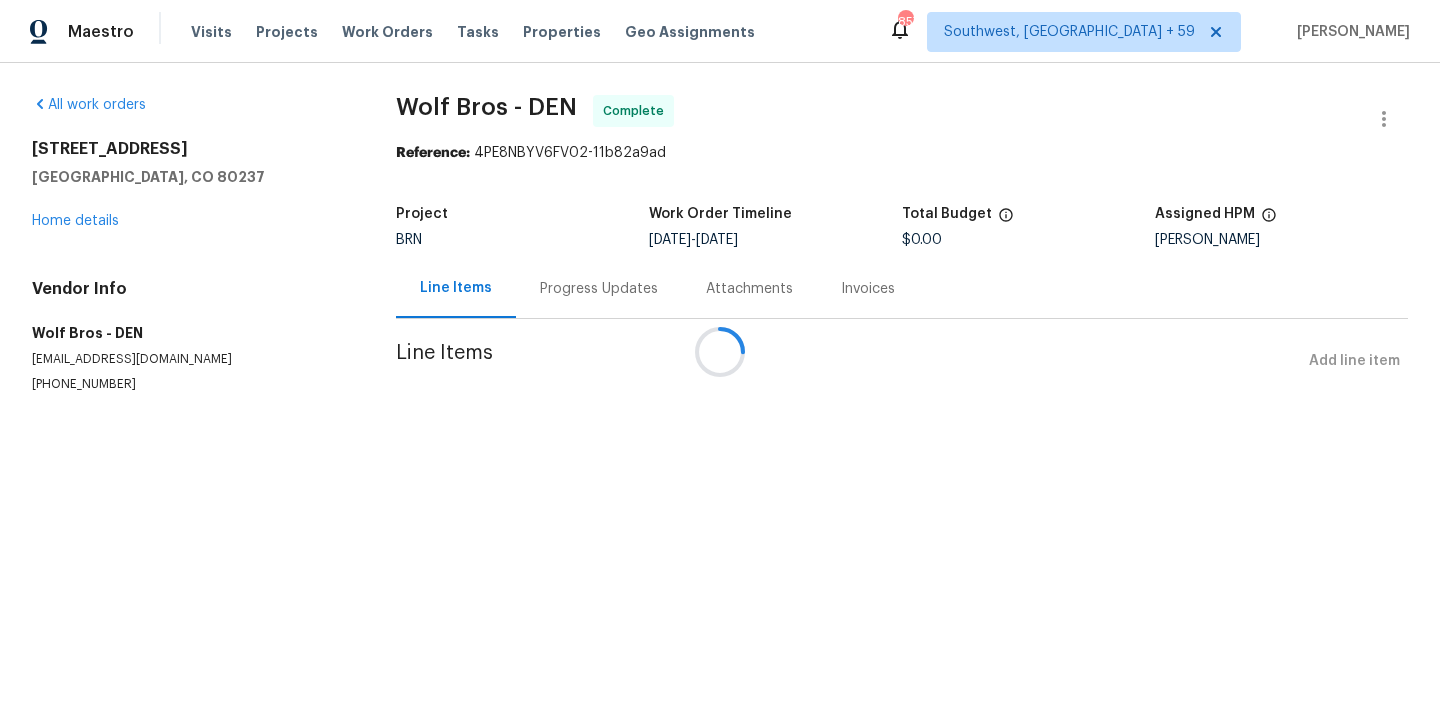 click at bounding box center (720, 351) 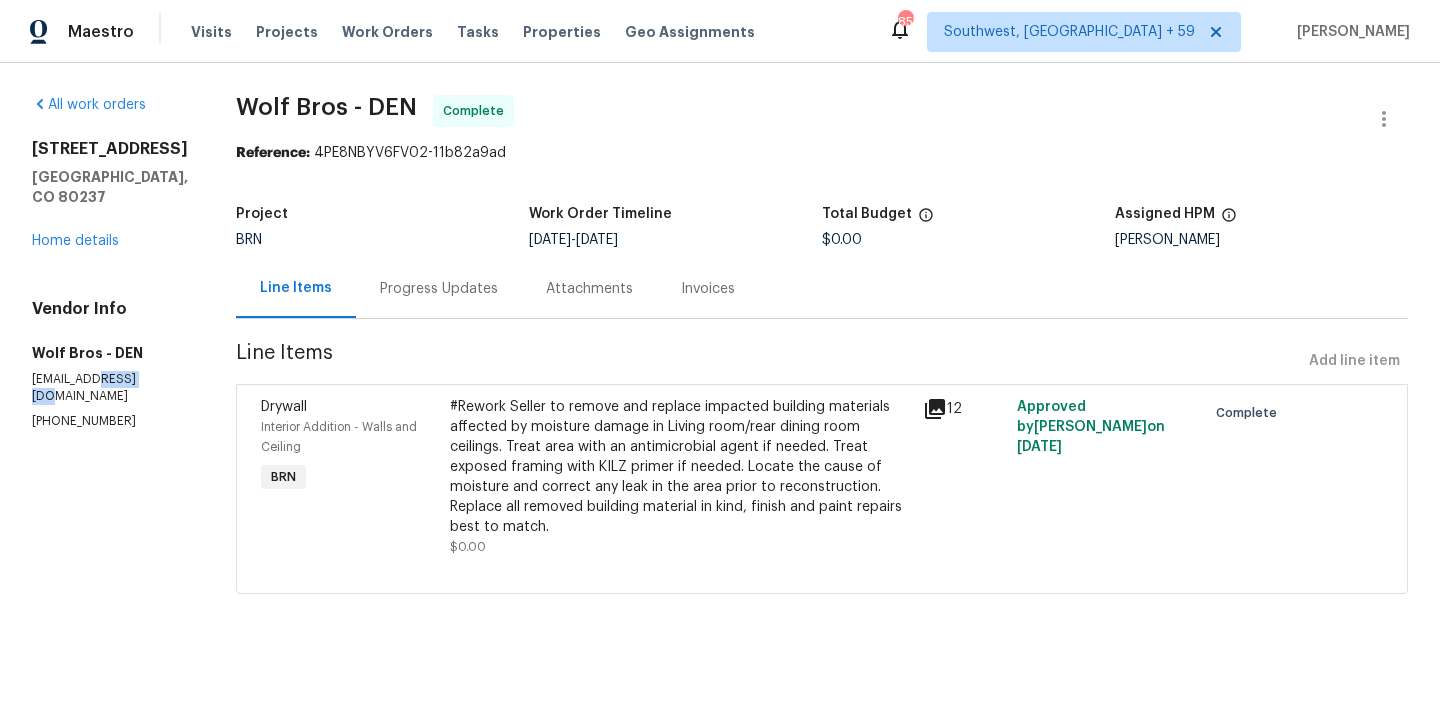 click on "maurizzio@wolfbros.one" at bounding box center [110, 388] 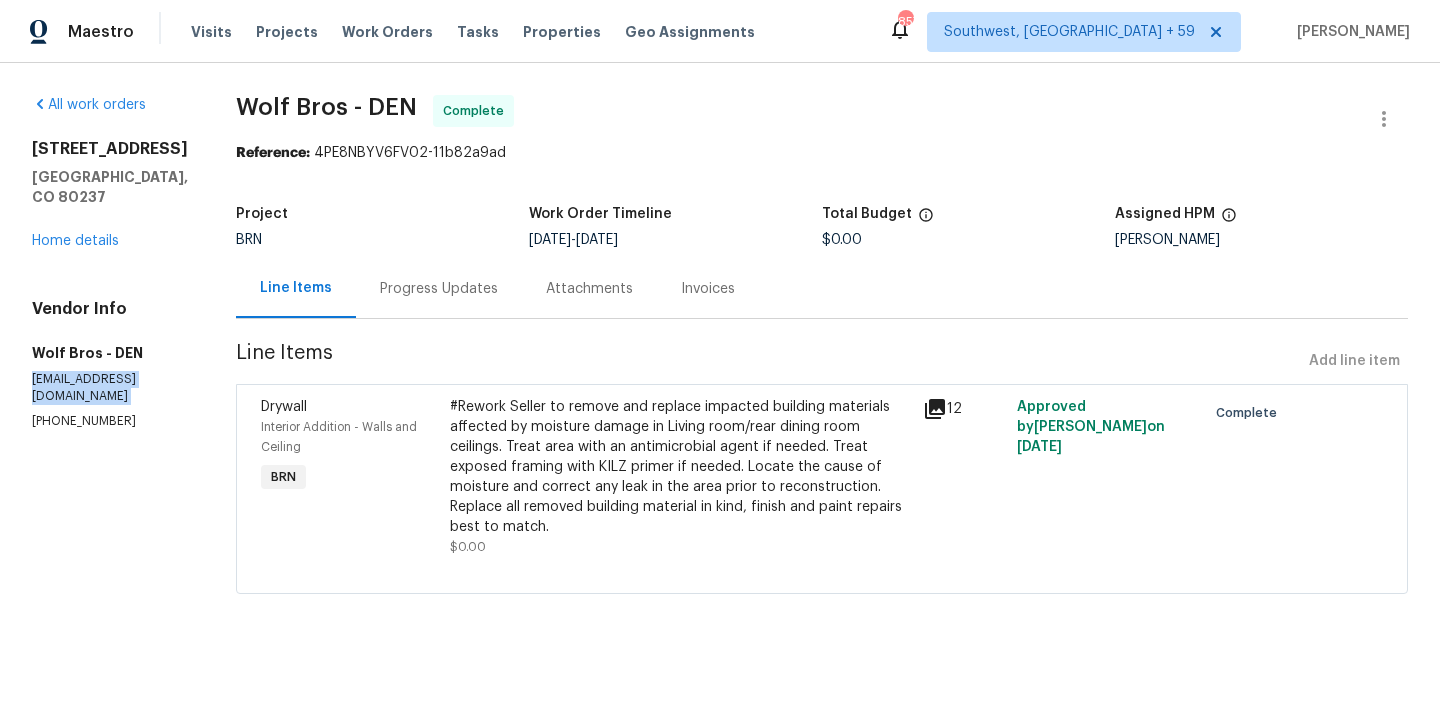click on "maurizzio@wolfbros.one" at bounding box center (110, 388) 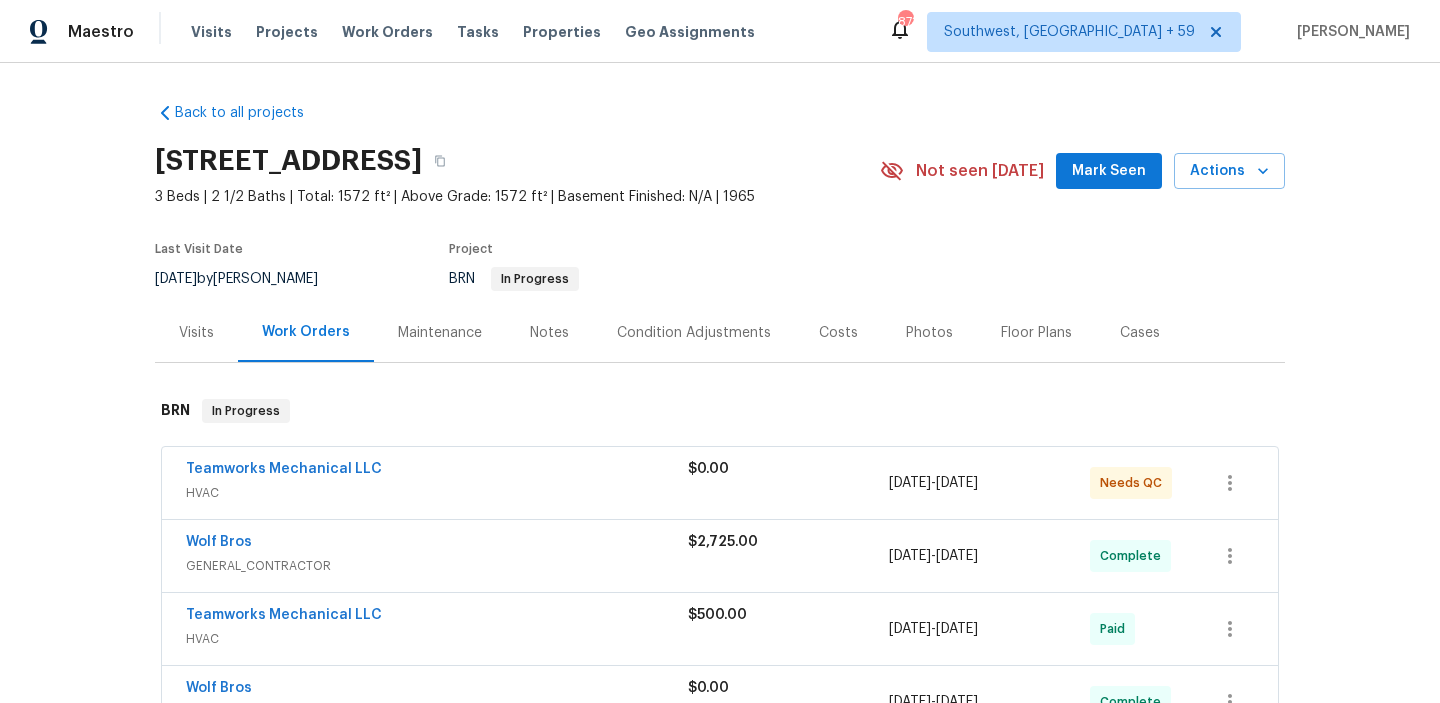 scroll, scrollTop: 0, scrollLeft: 0, axis: both 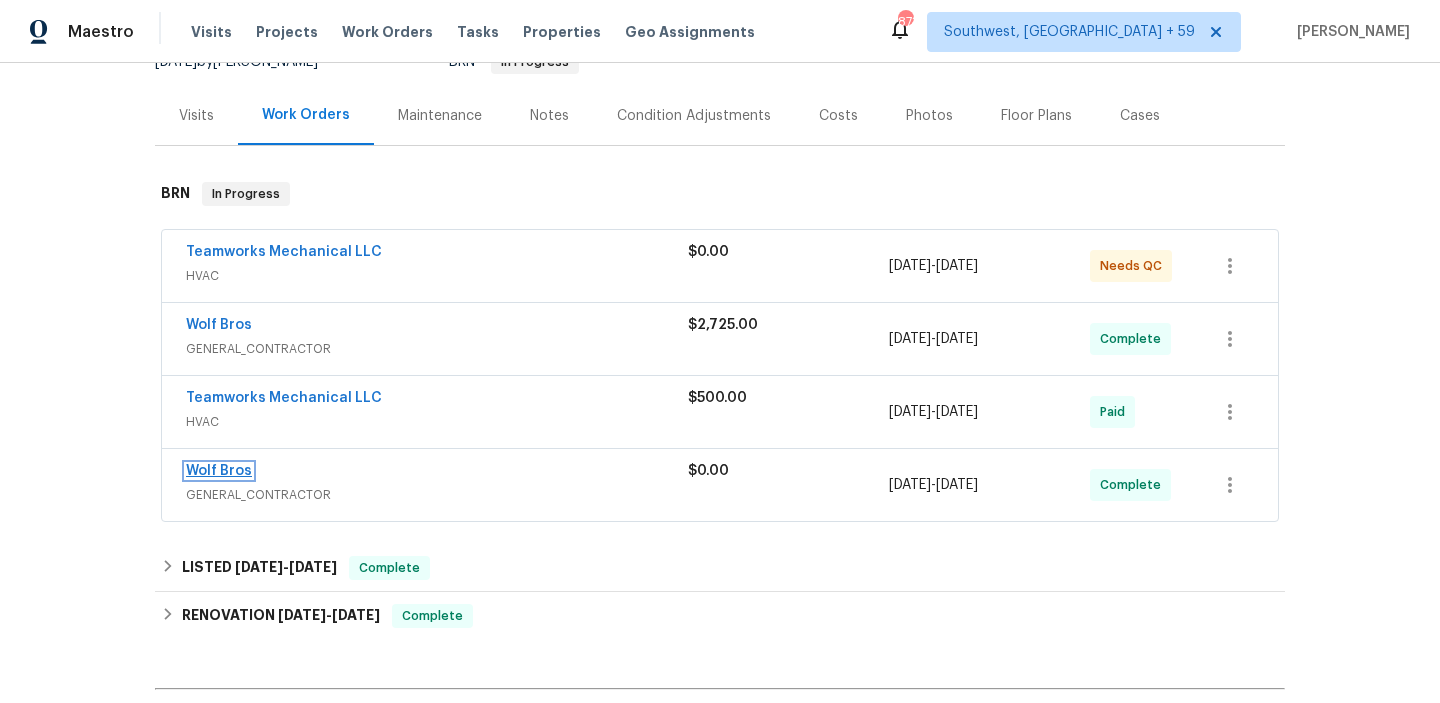 click on "Wolf Bros" at bounding box center [219, 471] 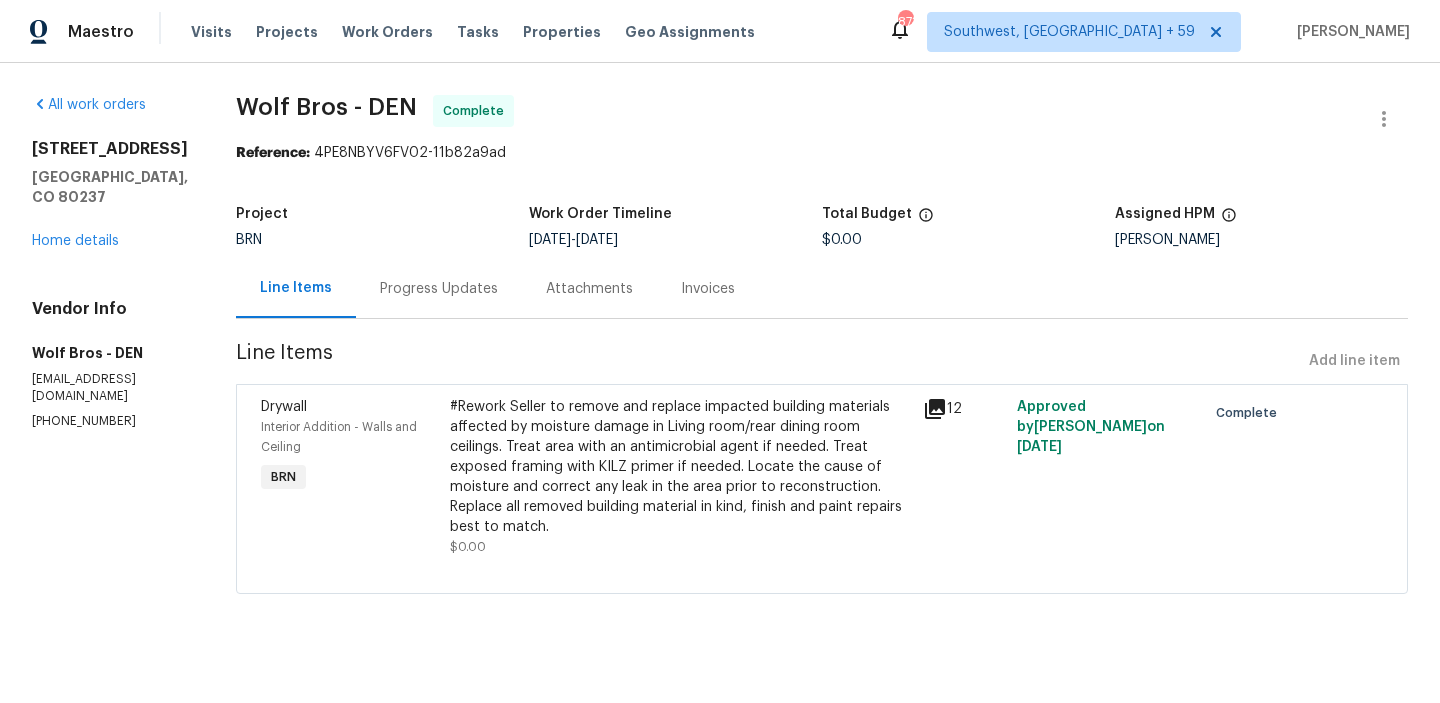 click on "[PHONE_NUMBER]" at bounding box center (110, 421) 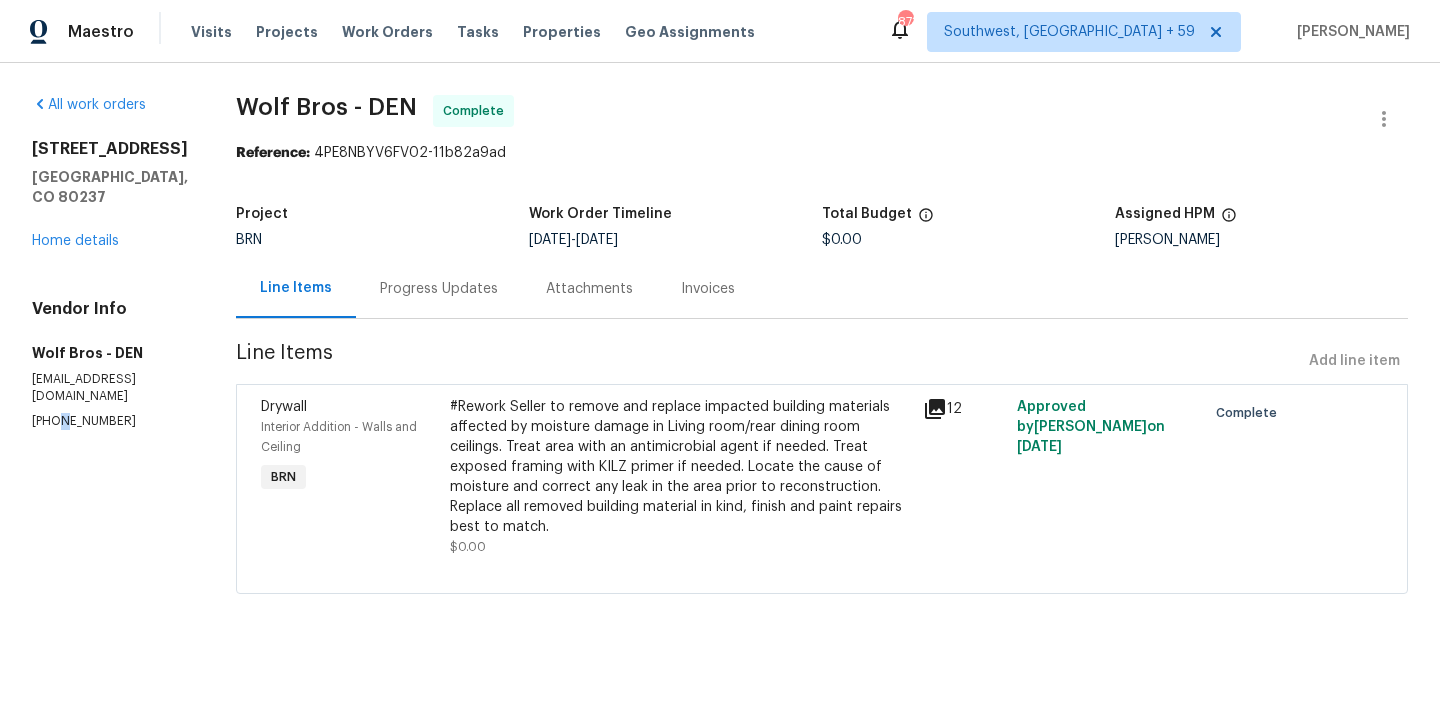 click on "[PHONE_NUMBER]" at bounding box center (110, 421) 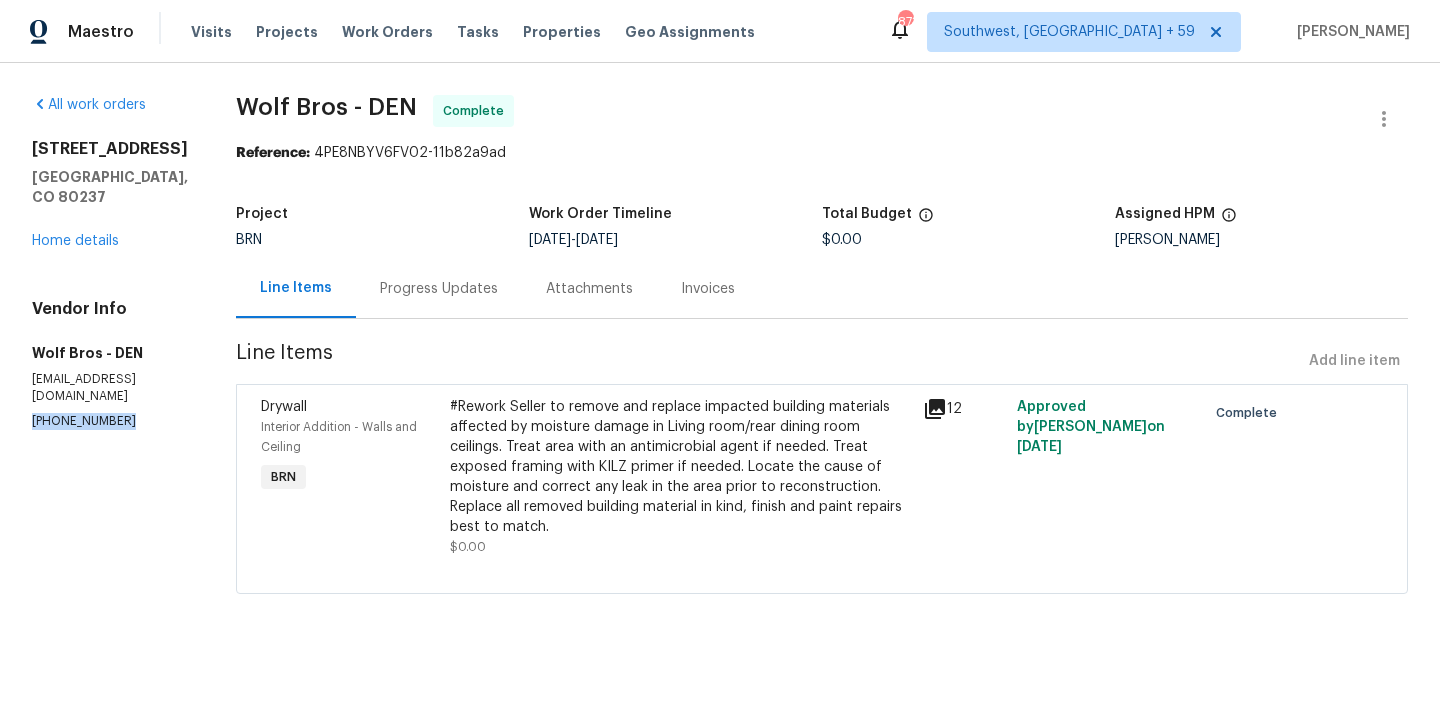 click on "[PHONE_NUMBER]" at bounding box center (110, 421) 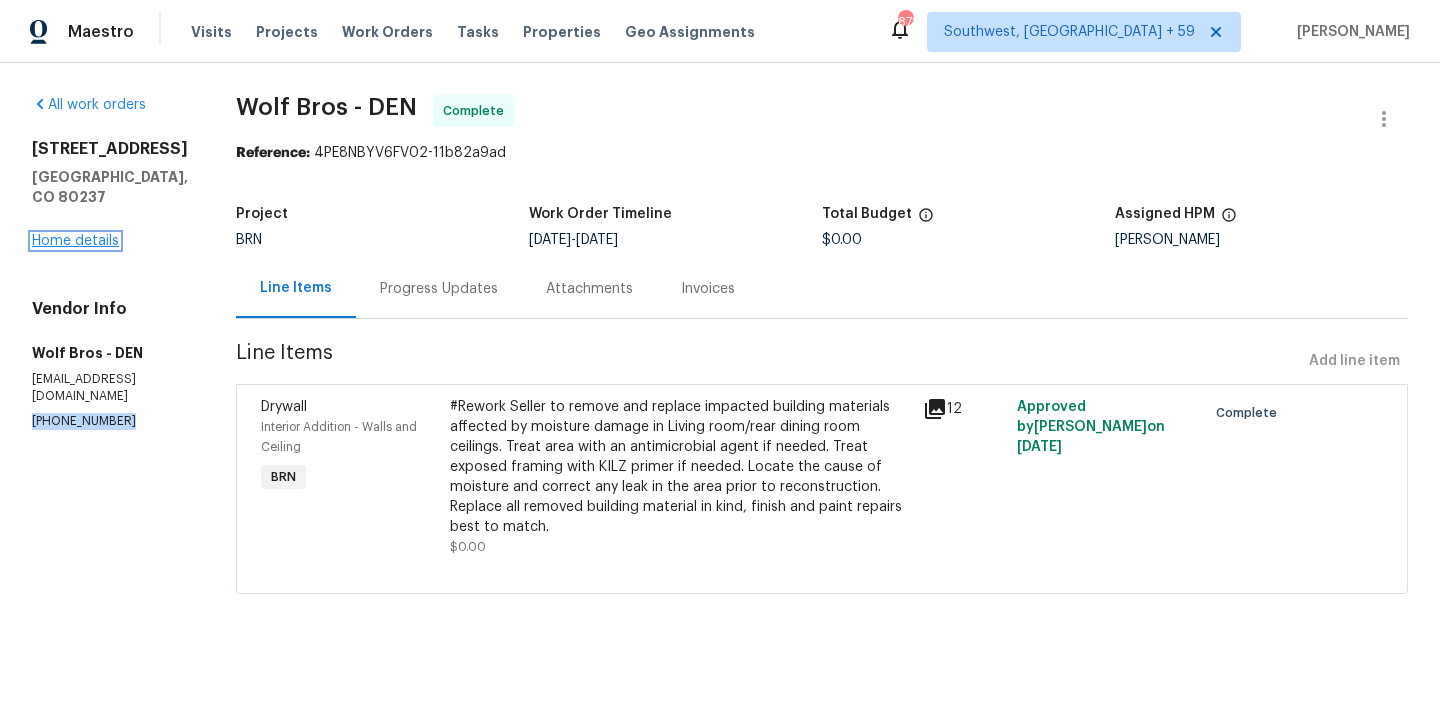 click on "Home details" at bounding box center [75, 241] 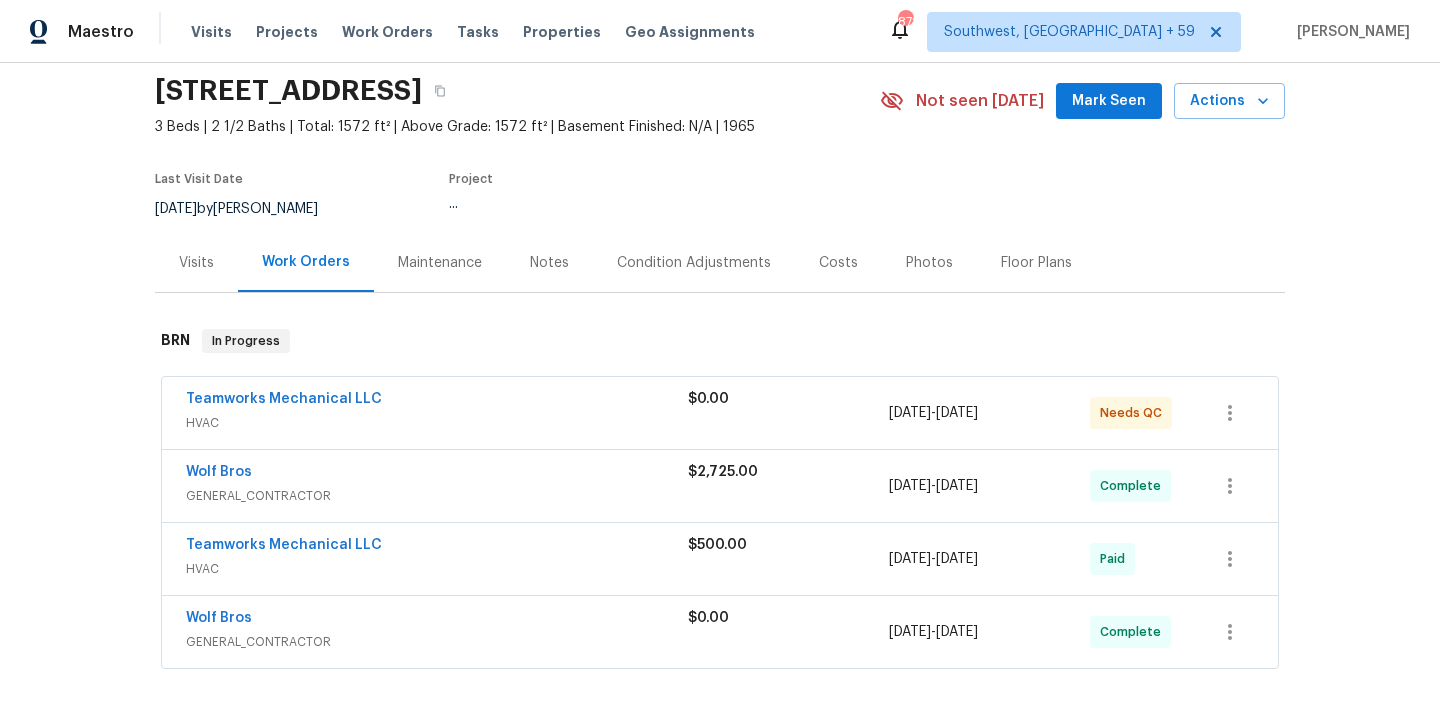 scroll, scrollTop: 93, scrollLeft: 0, axis: vertical 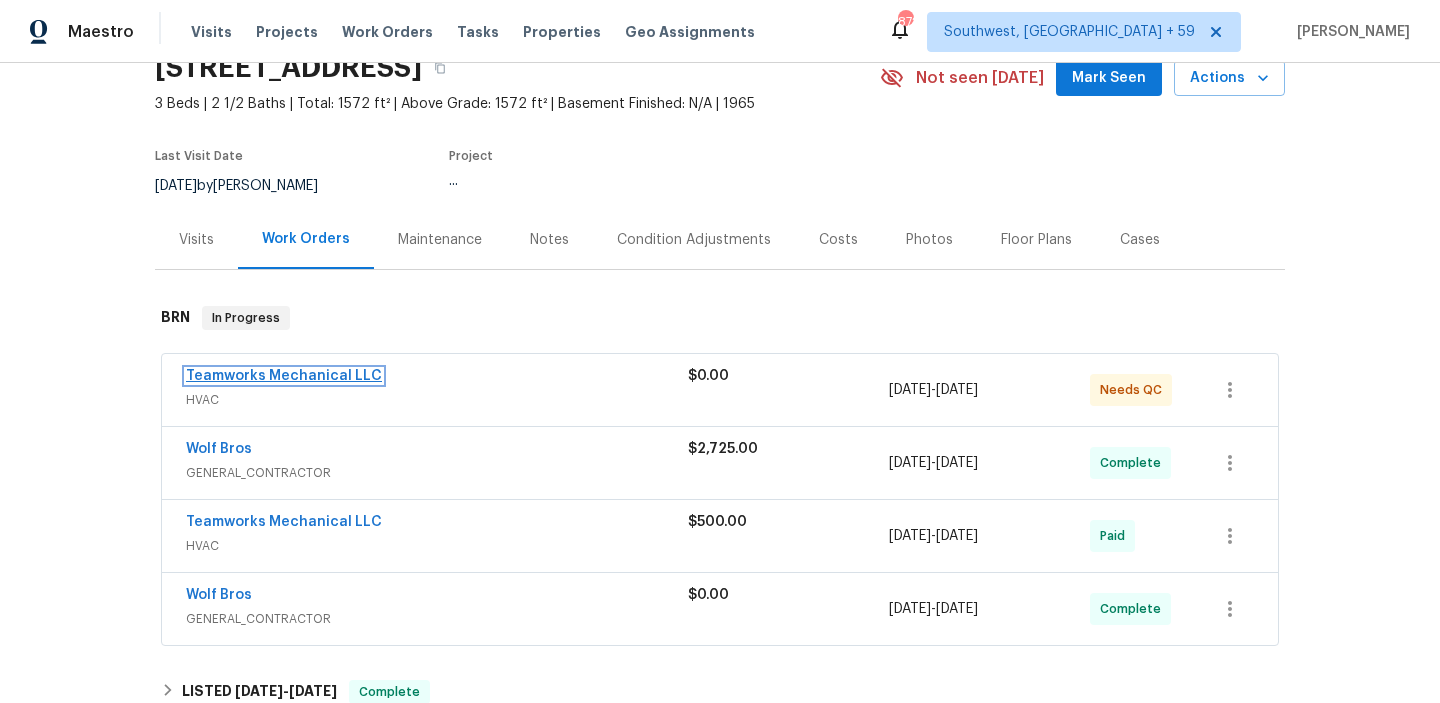 click on "Teamworks Mechanical LLC" at bounding box center (284, 376) 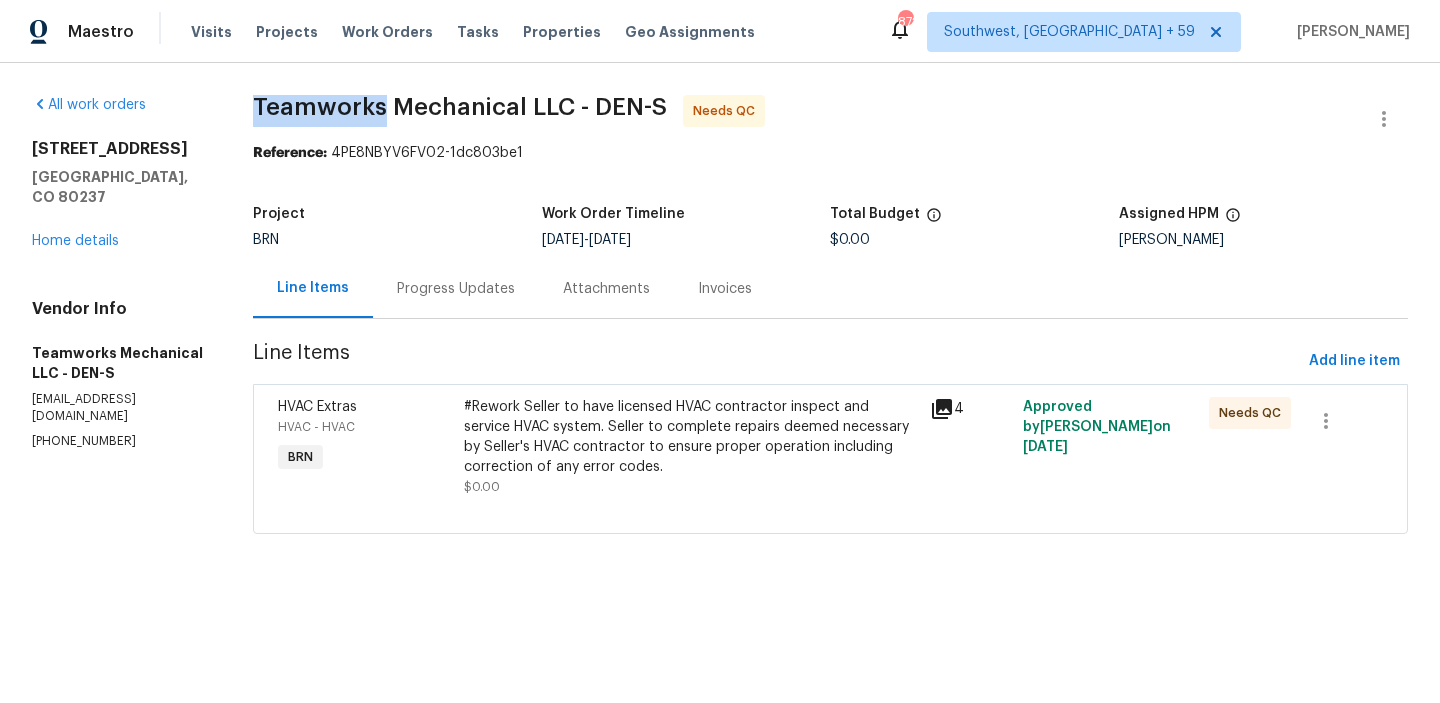 drag, startPoint x: 250, startPoint y: 108, endPoint x: 376, endPoint y: 108, distance: 126 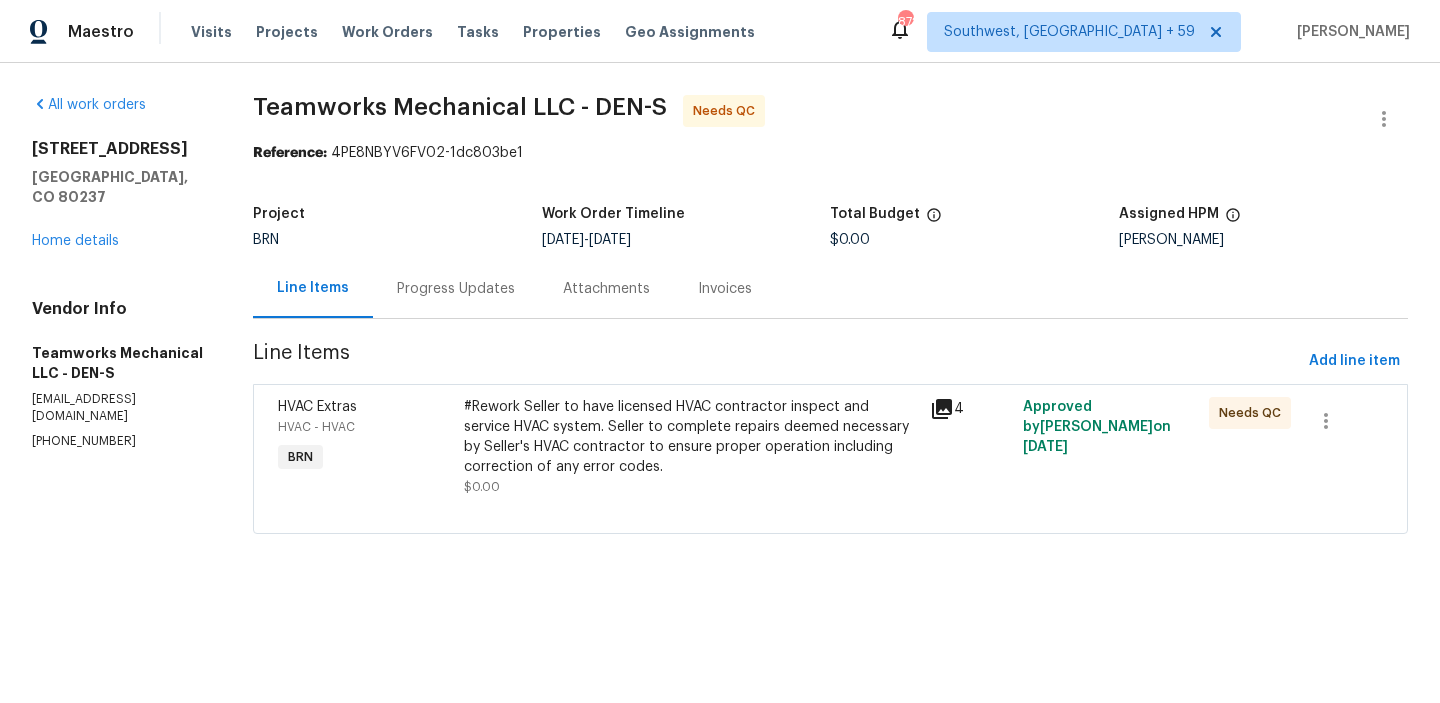 click on "Progress Updates" at bounding box center [456, 289] 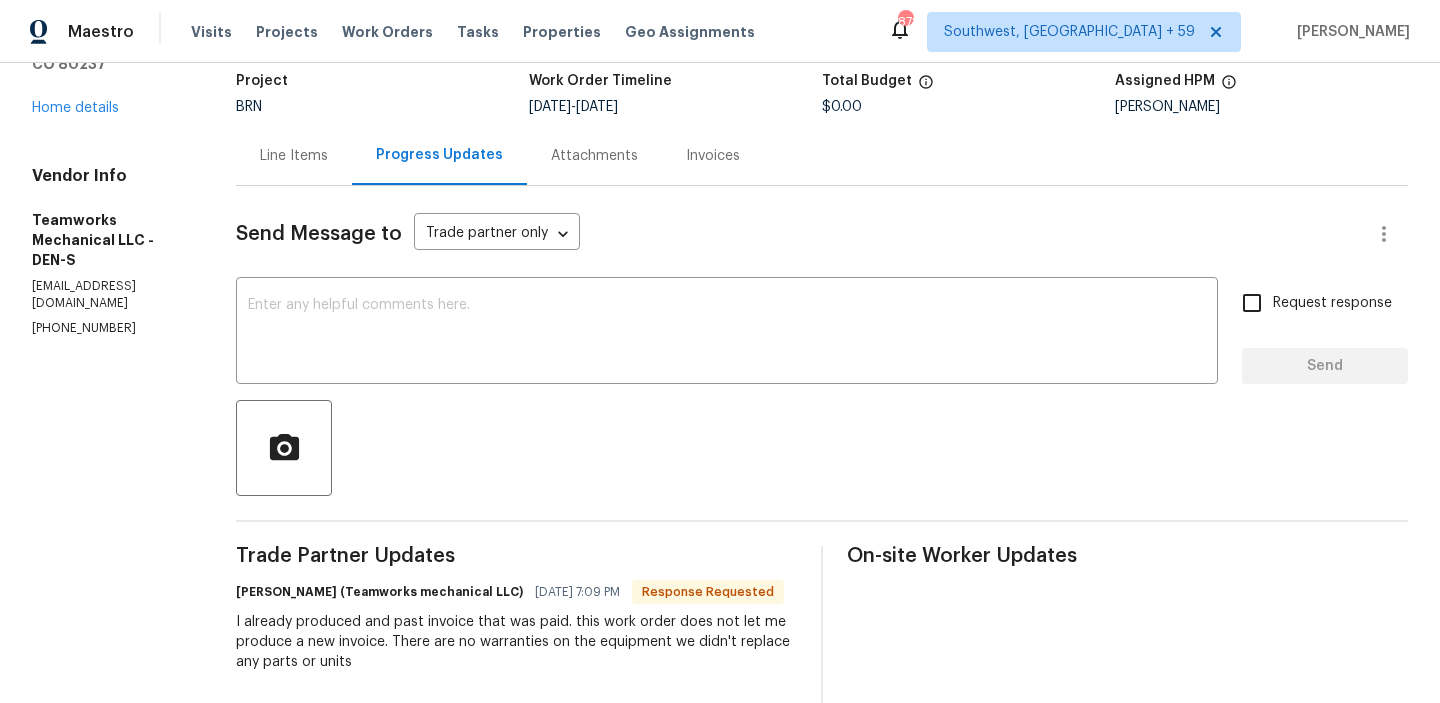 scroll, scrollTop: 230, scrollLeft: 0, axis: vertical 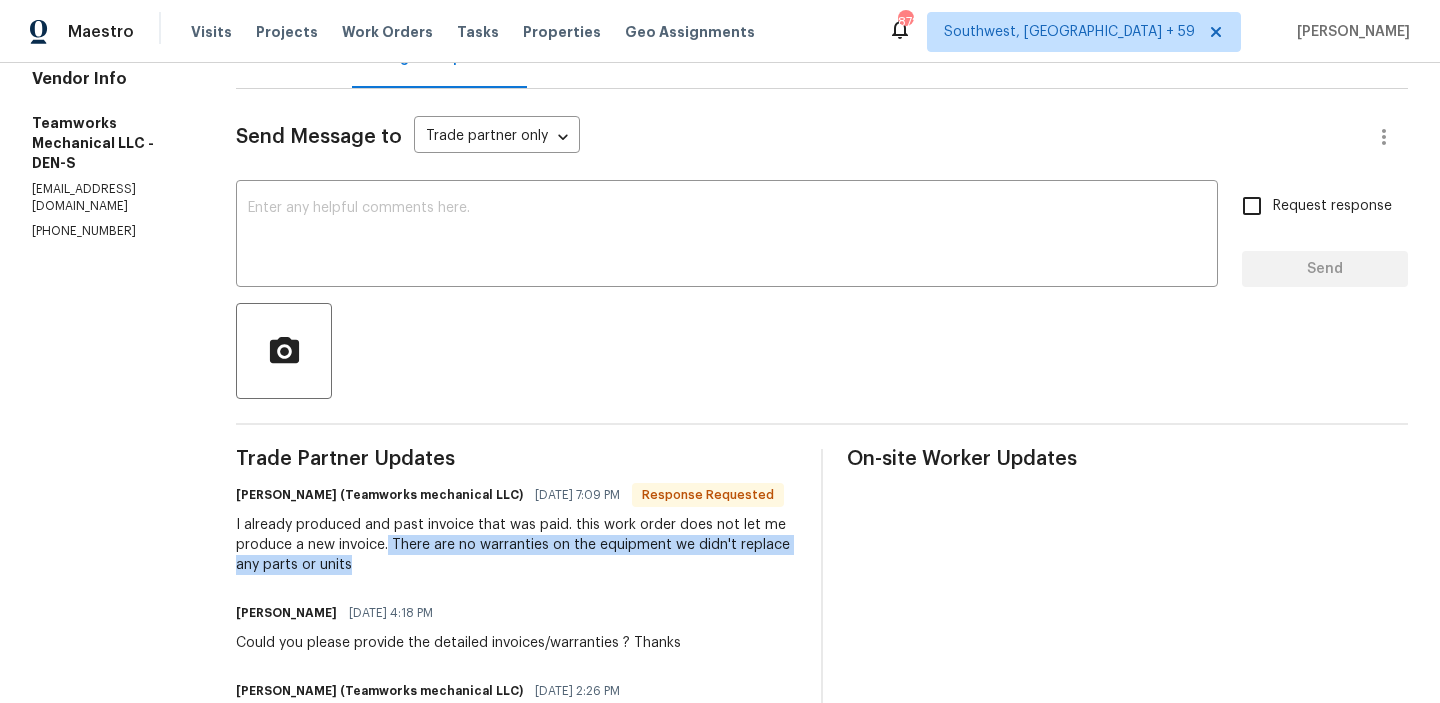 drag, startPoint x: 365, startPoint y: 545, endPoint x: 380, endPoint y: 566, distance: 25.806976 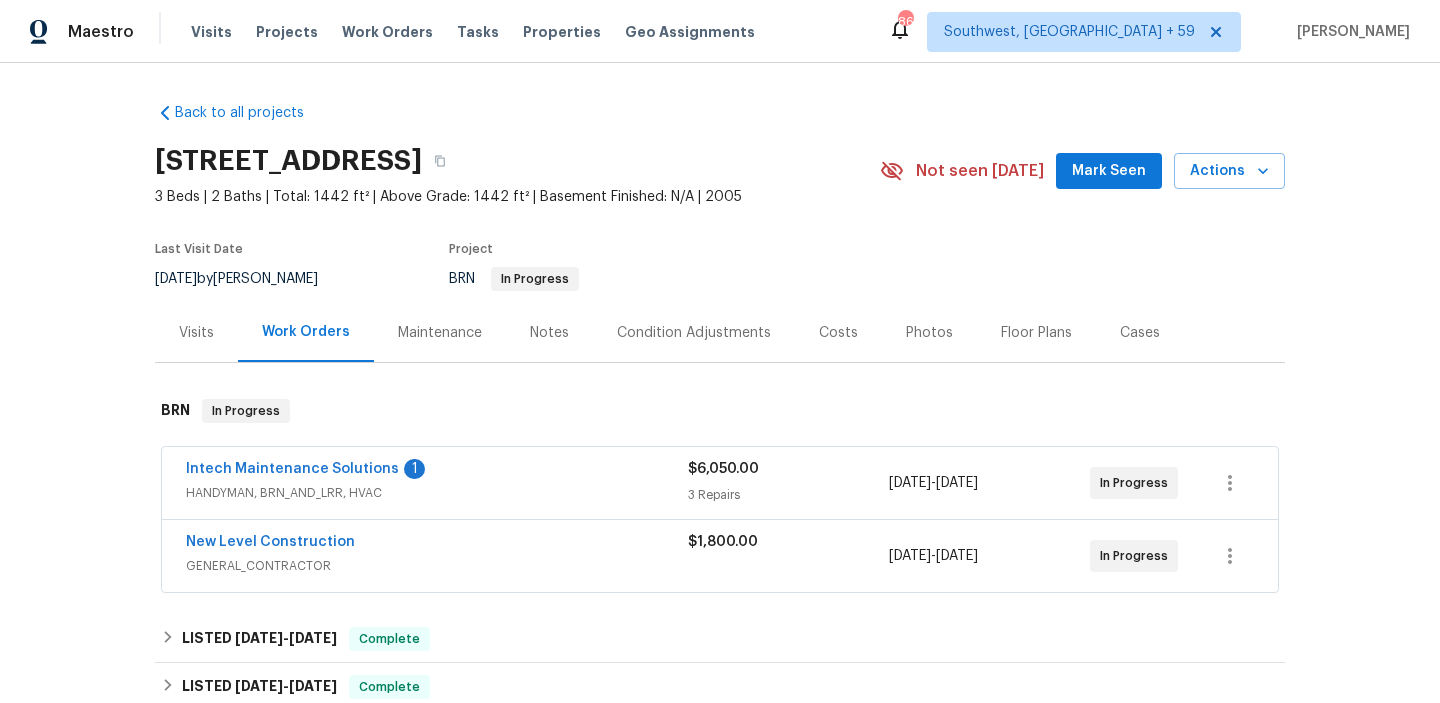 scroll, scrollTop: 0, scrollLeft: 0, axis: both 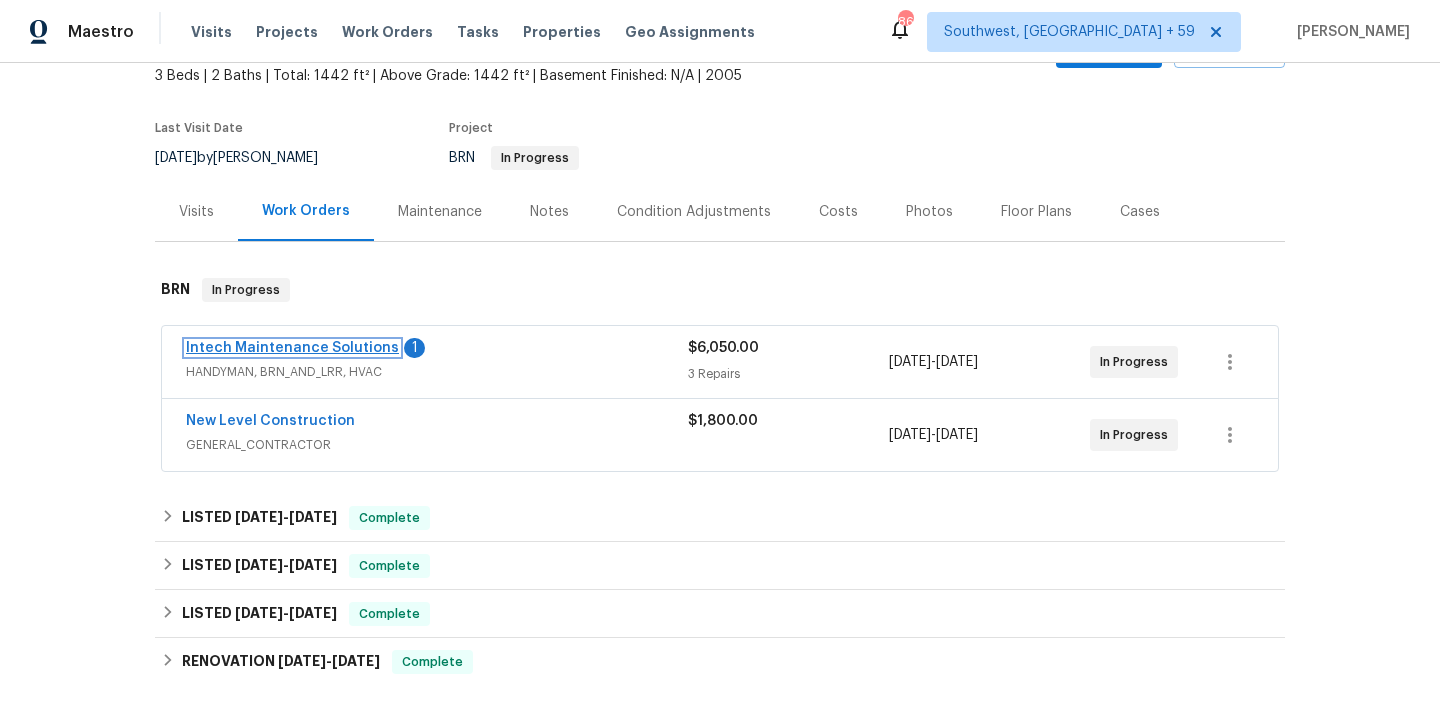 click on "Intech Maintenance Solutions" at bounding box center [292, 348] 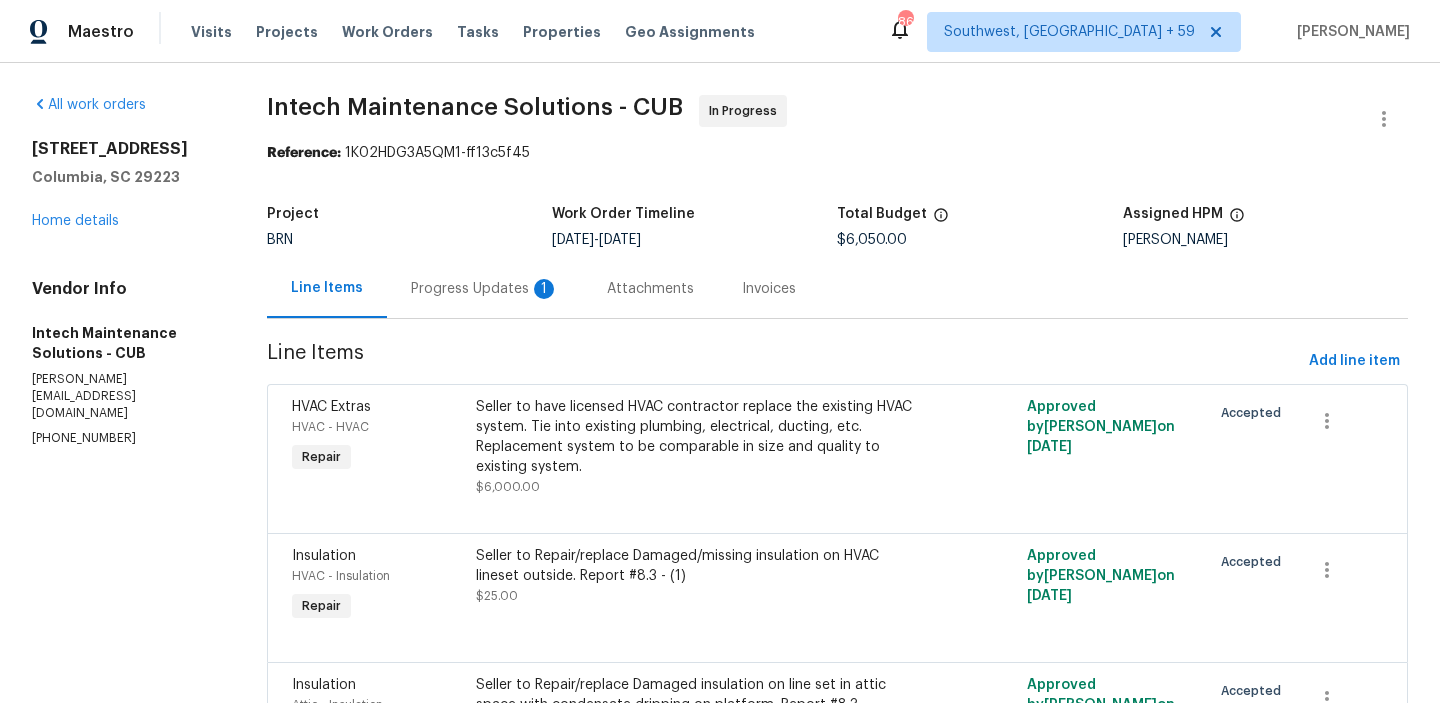 click on "Progress Updates 1" at bounding box center [485, 288] 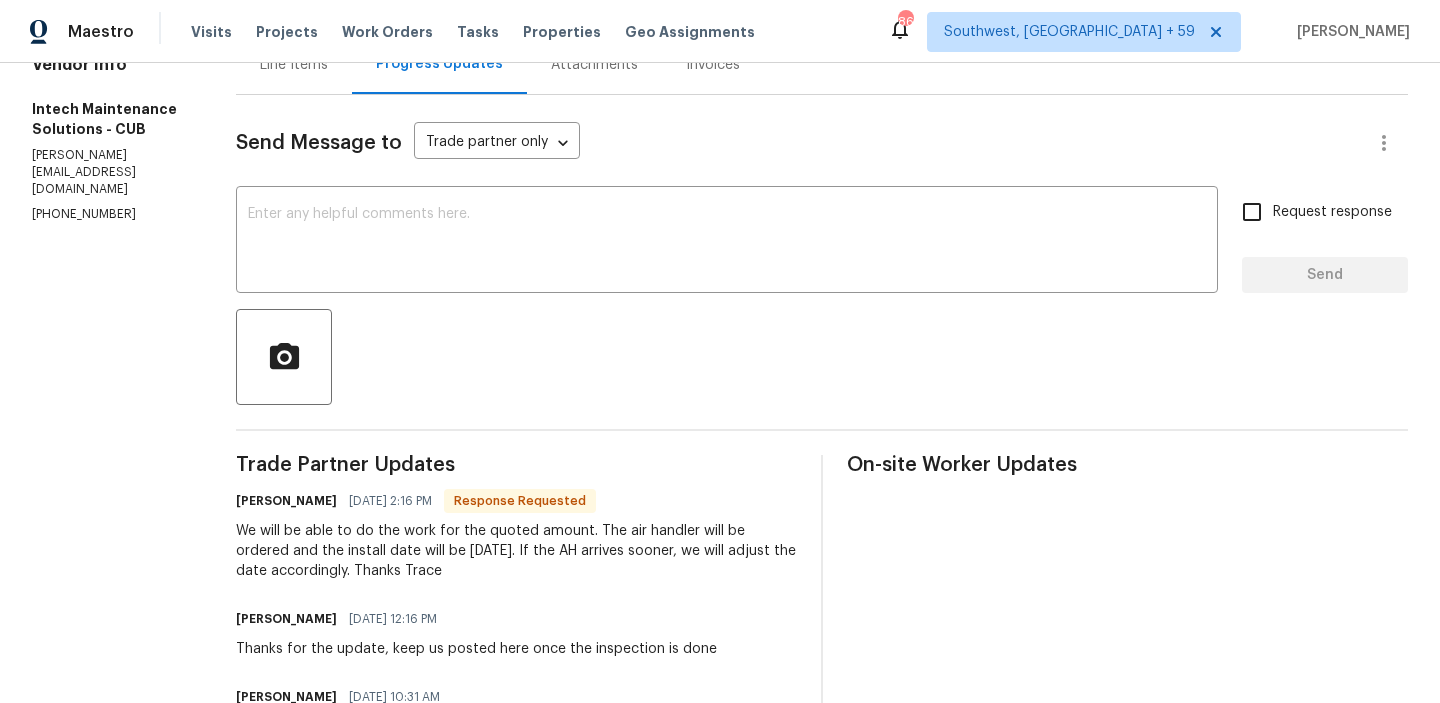 scroll, scrollTop: 240, scrollLeft: 0, axis: vertical 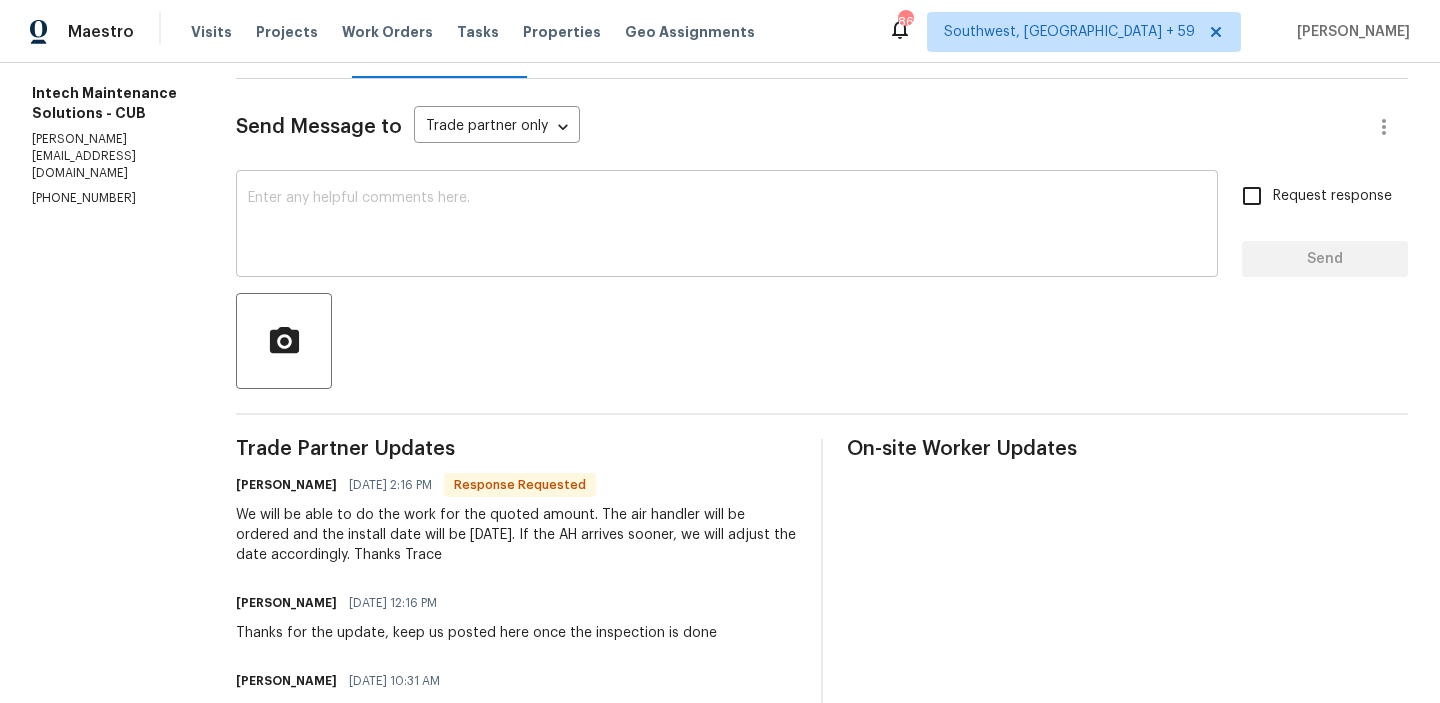 click on "x ​" at bounding box center [727, 226] 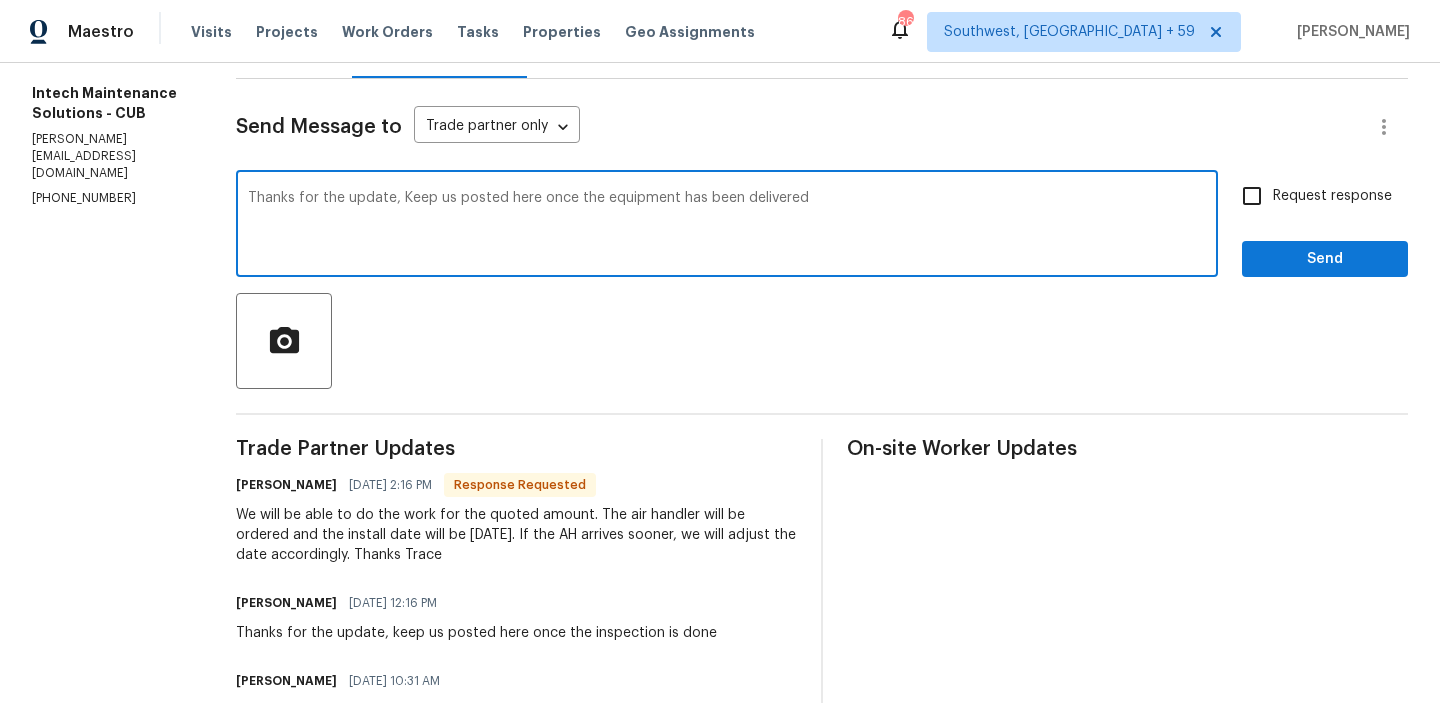type on "Thanks for the update, Keep us posted here once the equipment has been delivered" 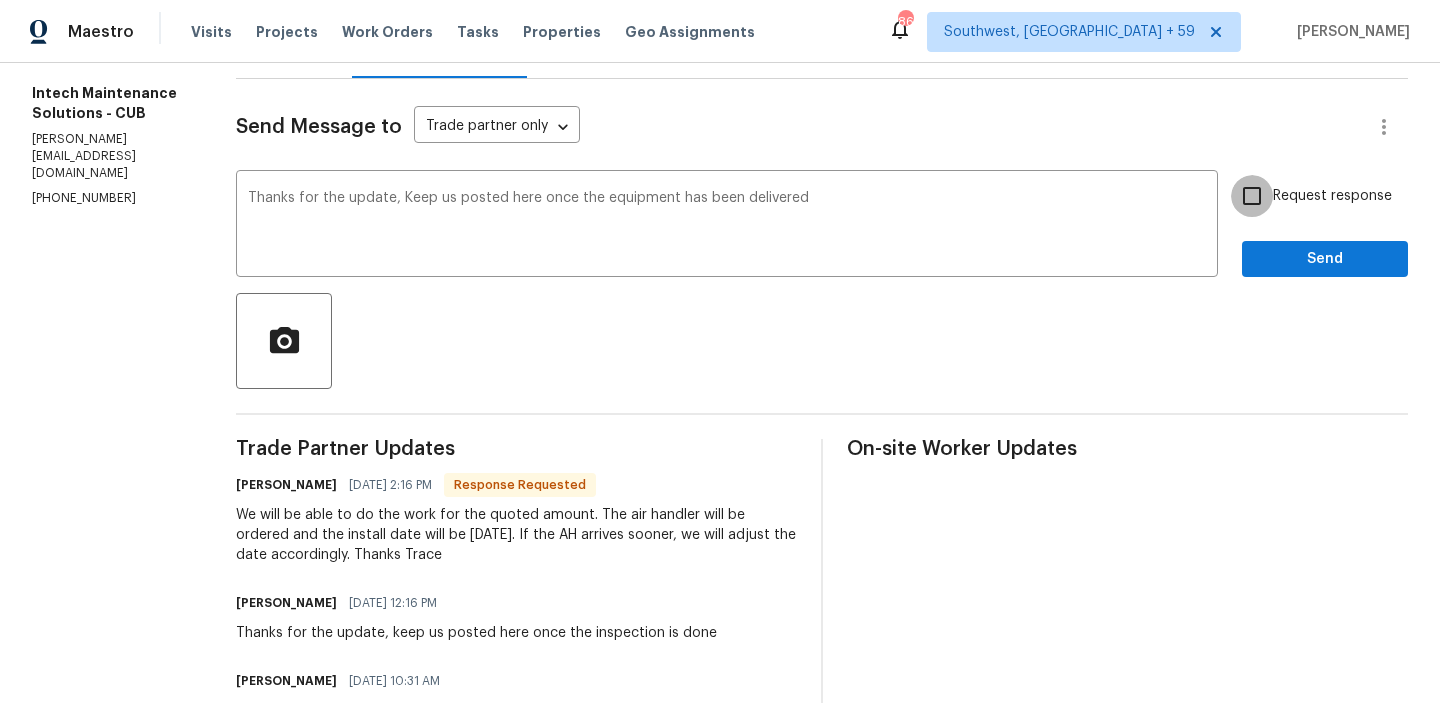 click on "Request response" at bounding box center (1252, 196) 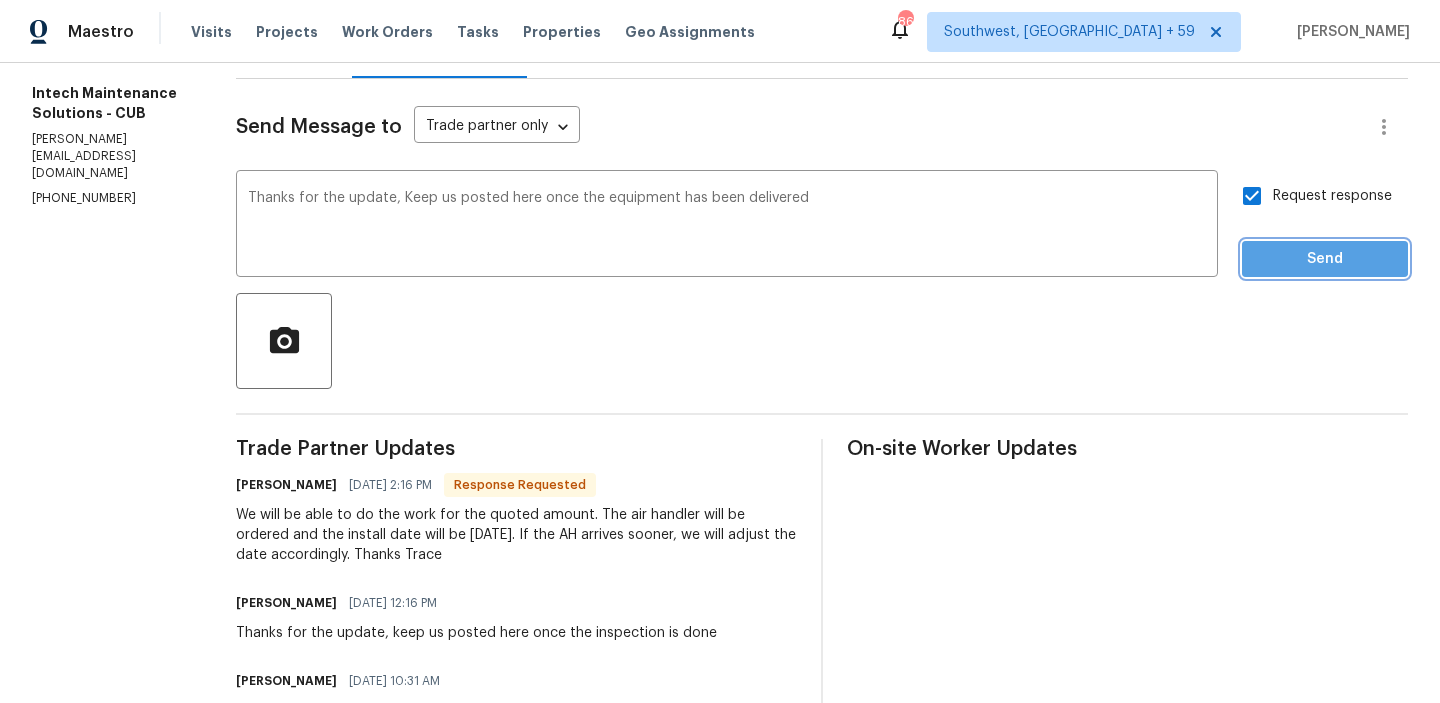 click on "Send" at bounding box center [1325, 259] 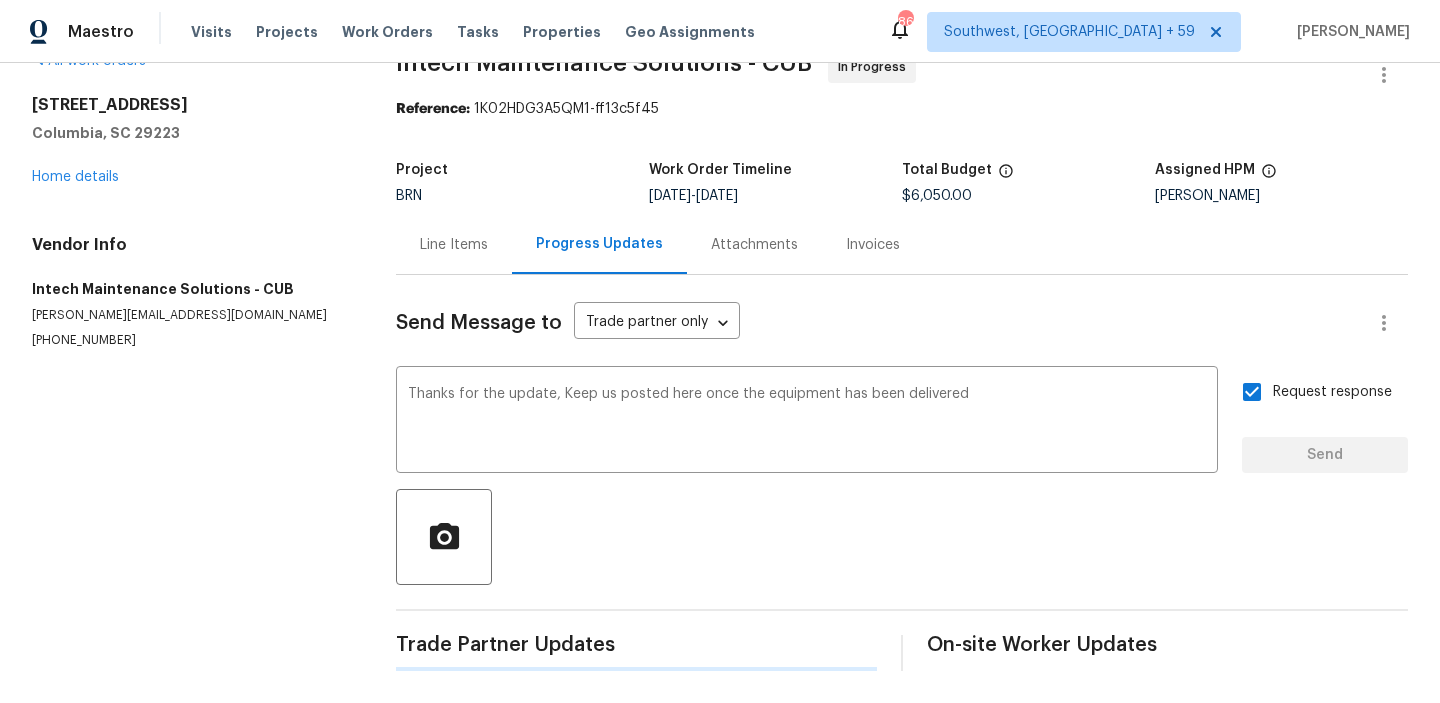 scroll, scrollTop: 0, scrollLeft: 0, axis: both 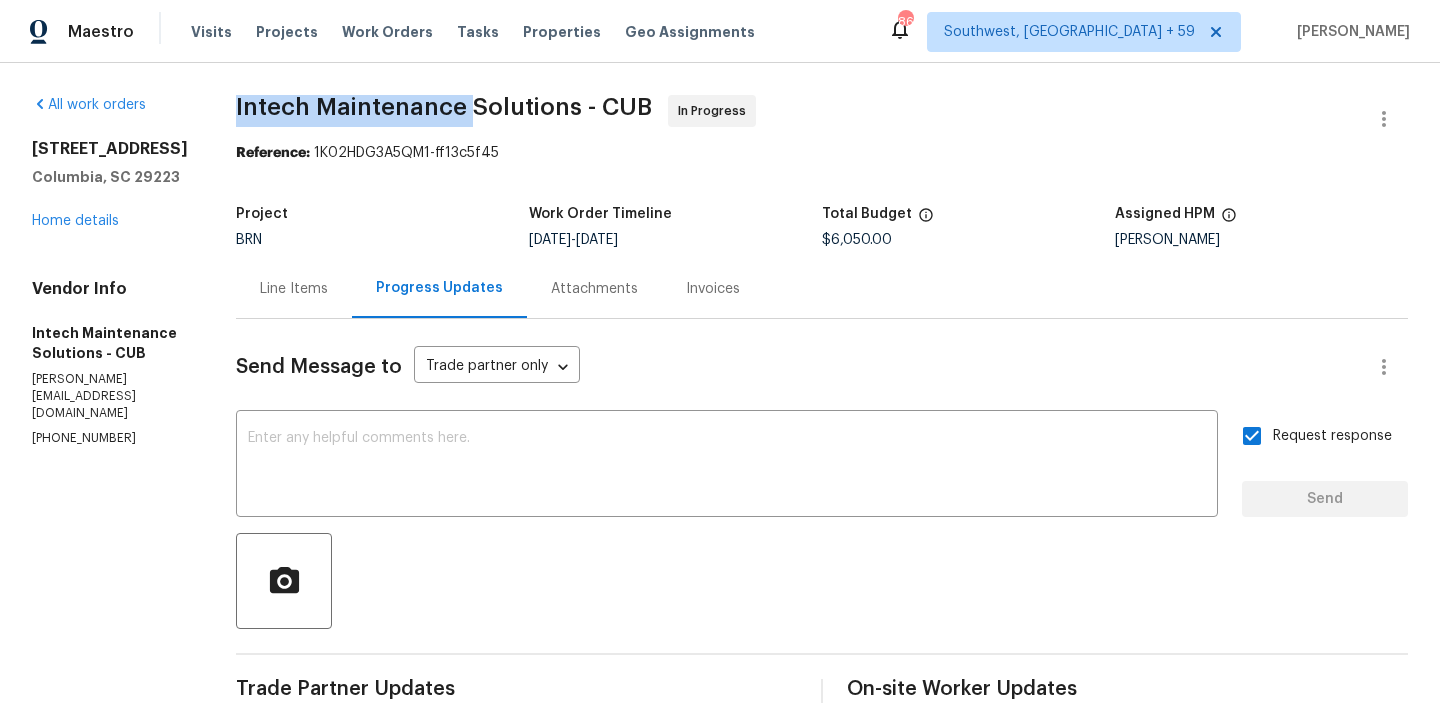 drag, startPoint x: 219, startPoint y: 111, endPoint x: 462, endPoint y: 111, distance: 243 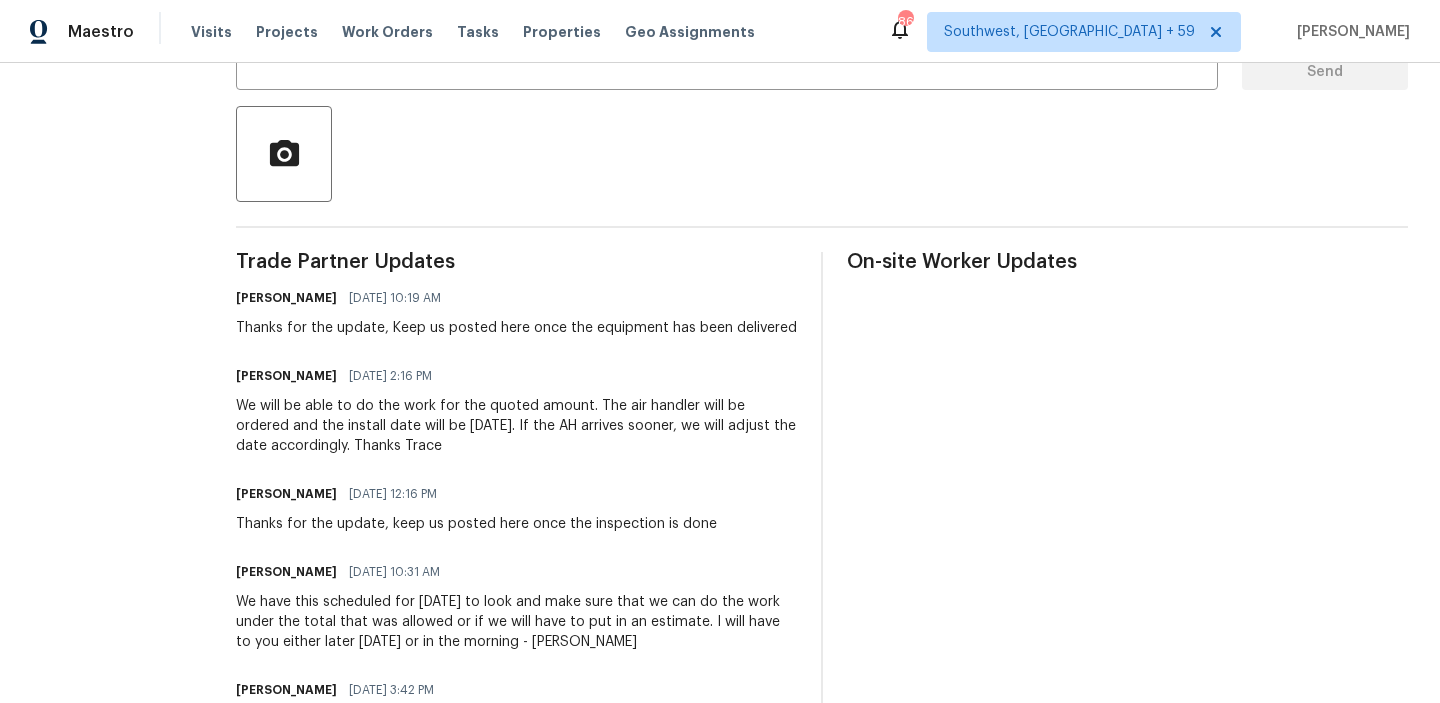 scroll, scrollTop: 434, scrollLeft: 0, axis: vertical 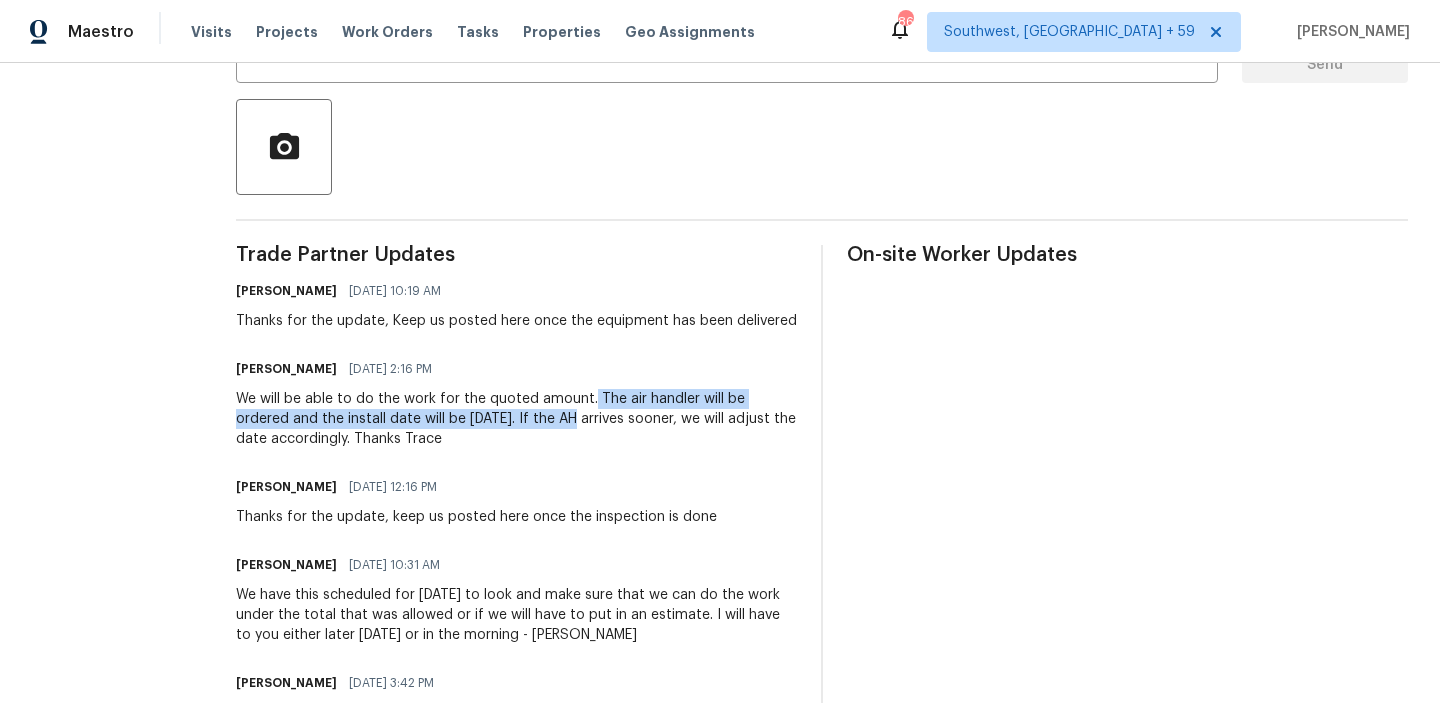 drag, startPoint x: 577, startPoint y: 399, endPoint x: 525, endPoint y: 417, distance: 55.027267 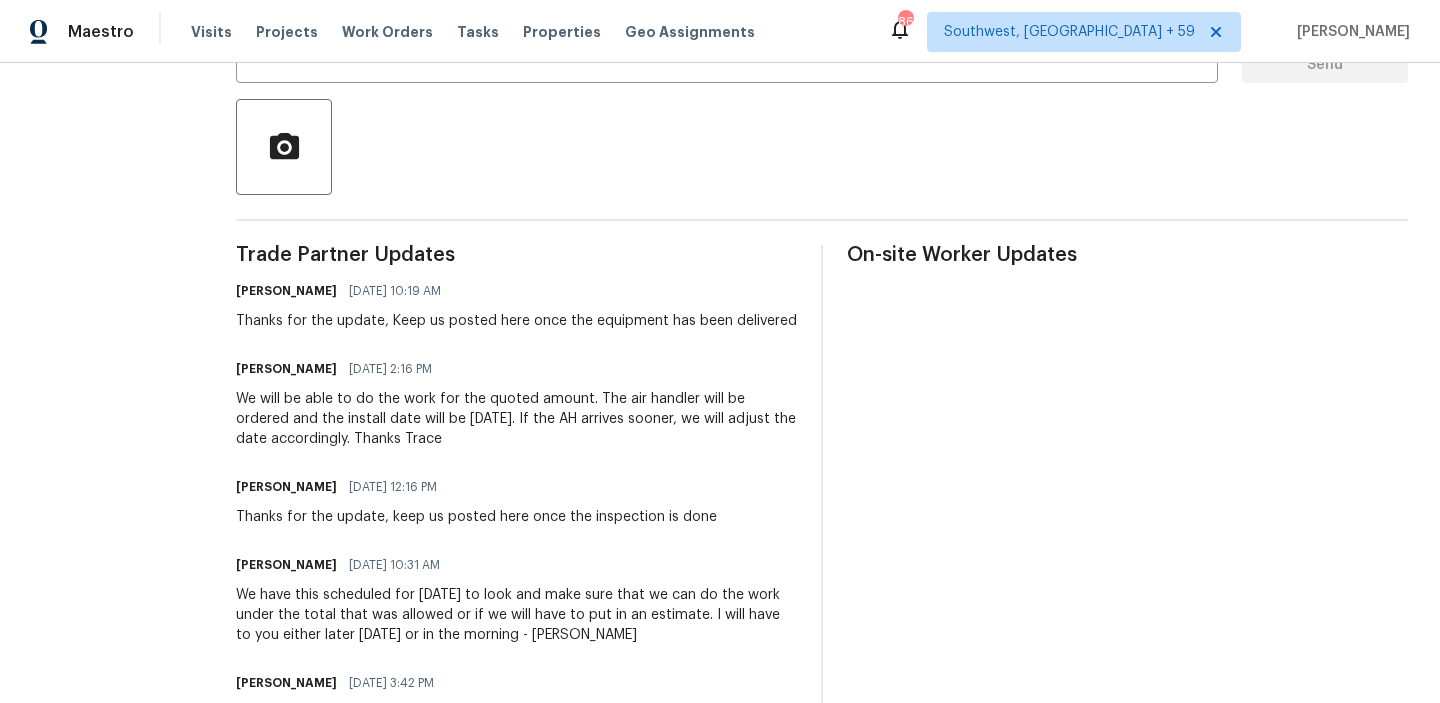 drag, startPoint x: 579, startPoint y: 400, endPoint x: 579, endPoint y: 431, distance: 31 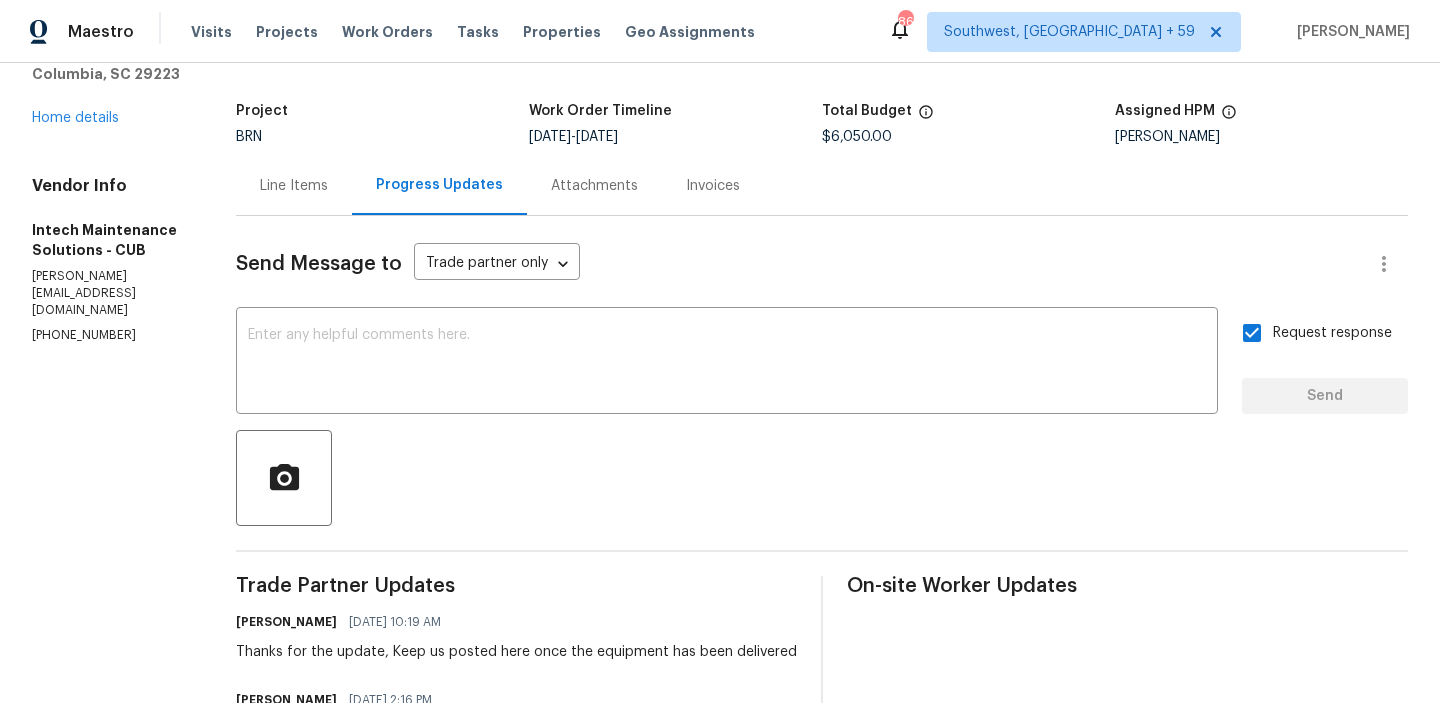 scroll, scrollTop: 0, scrollLeft: 0, axis: both 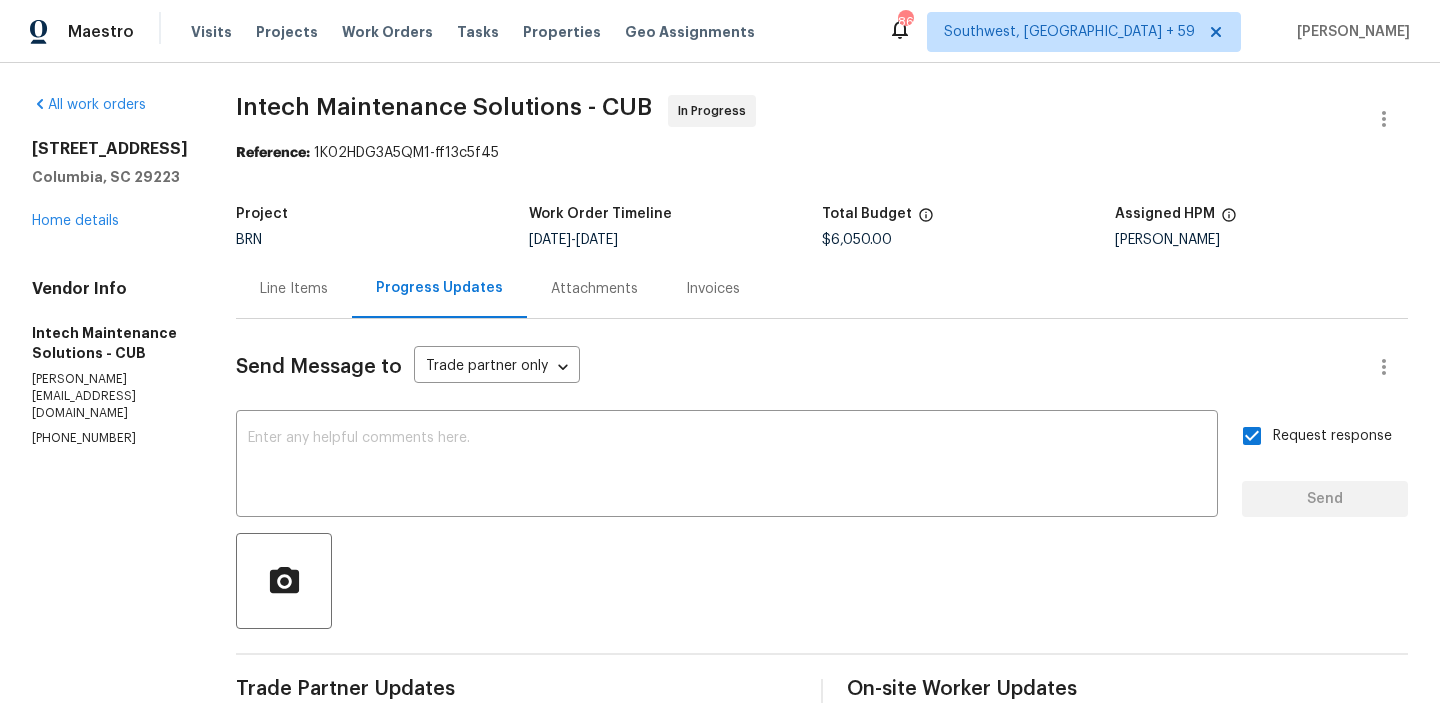 click on "Line Items" at bounding box center (294, 289) 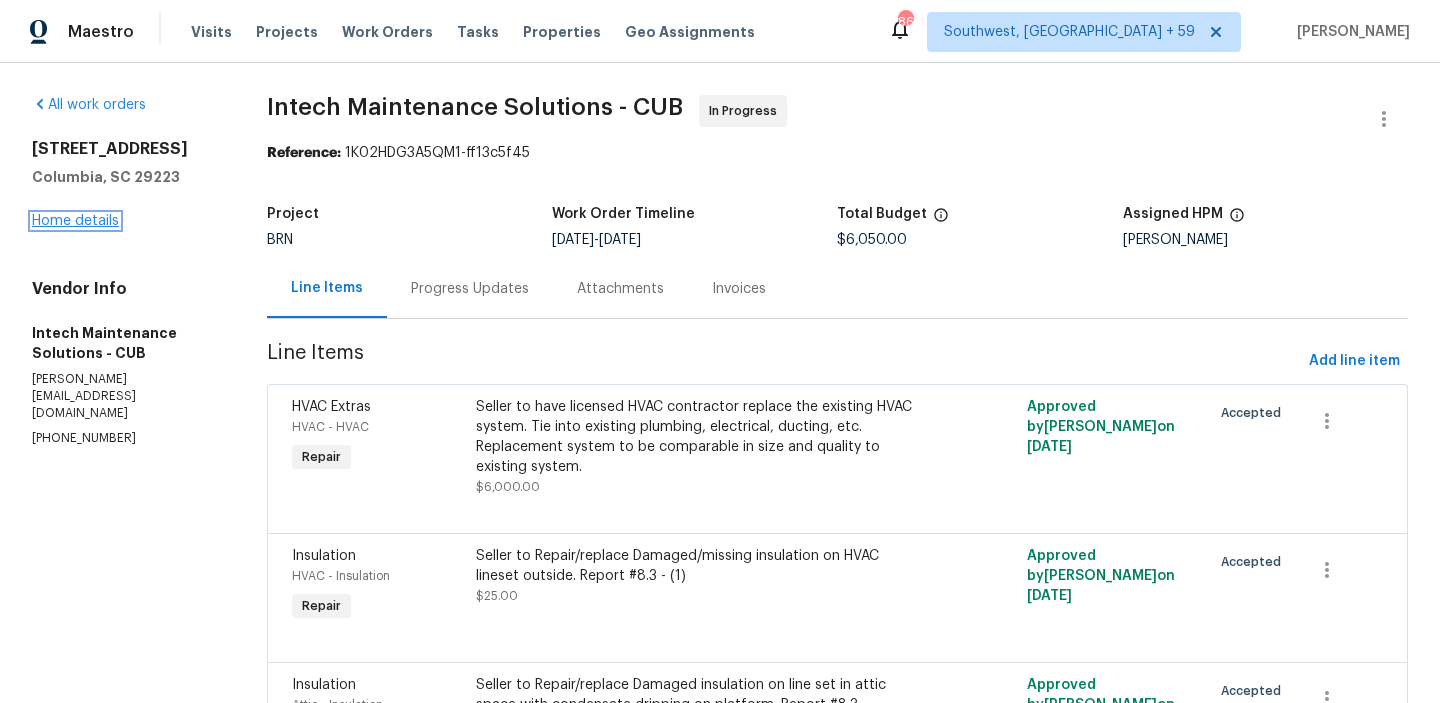 click on "Home details" at bounding box center [75, 221] 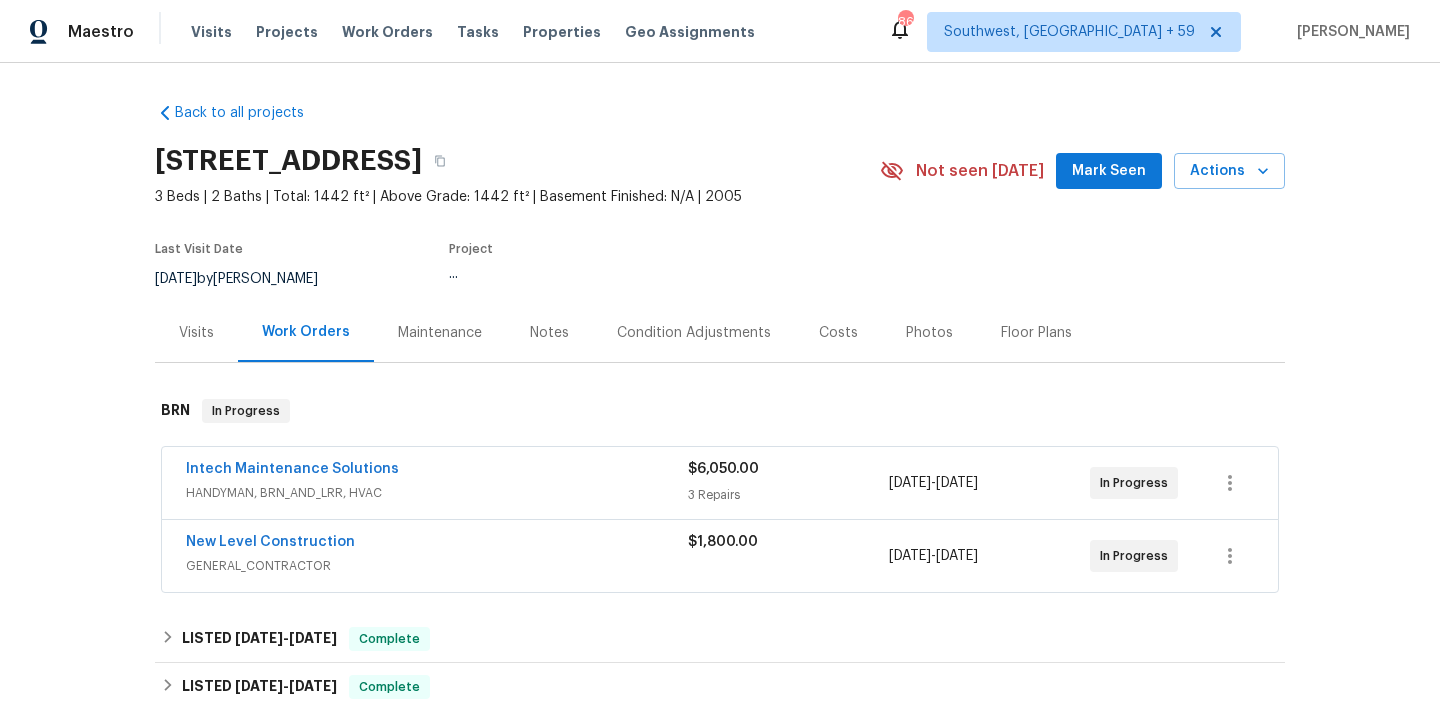 scroll, scrollTop: 120, scrollLeft: 0, axis: vertical 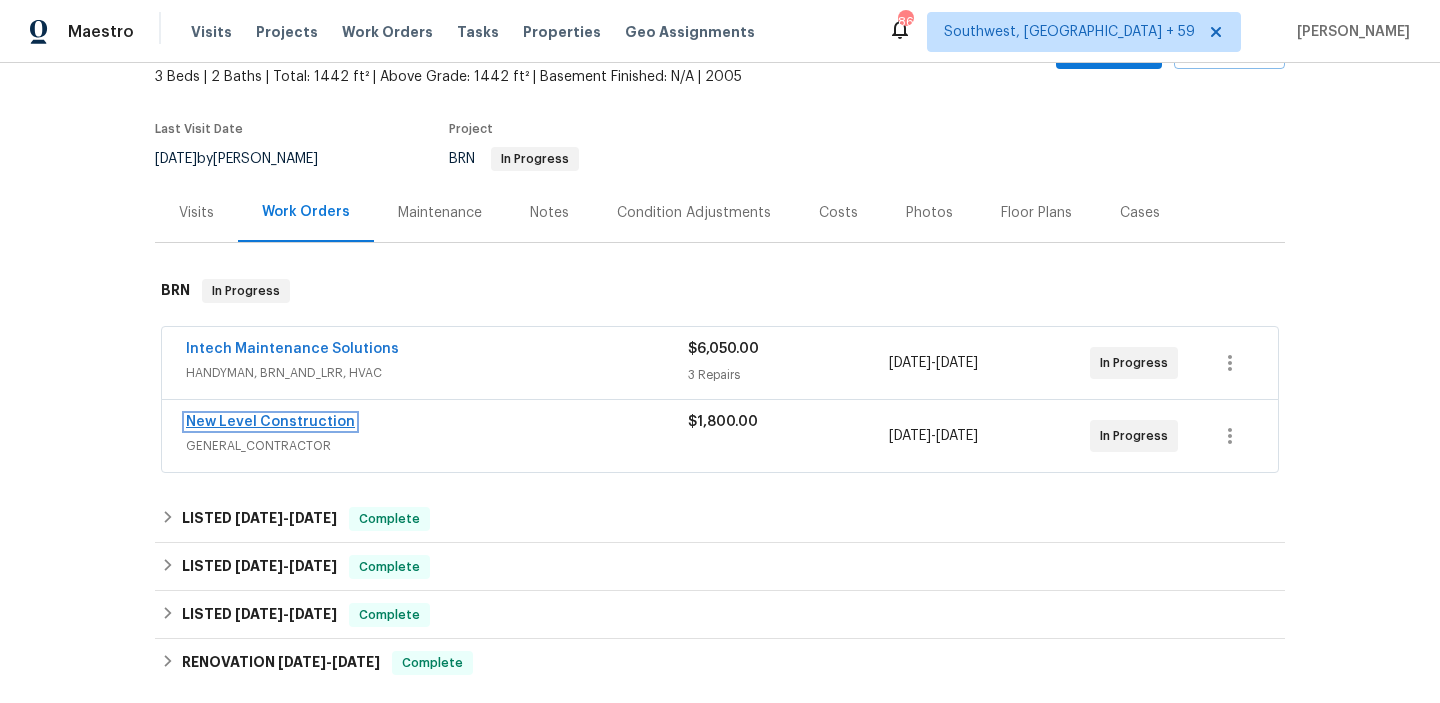 click on "New Level Construction" at bounding box center [270, 422] 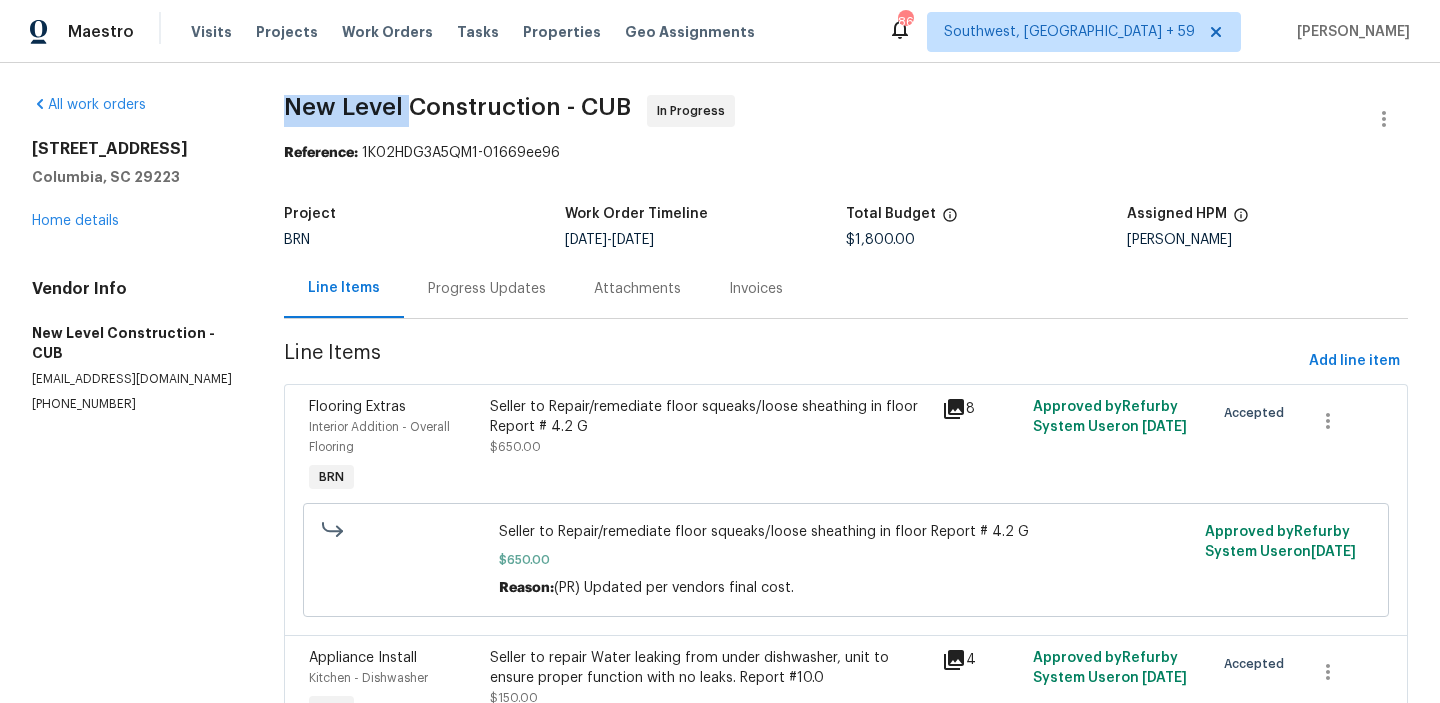 drag, startPoint x: 282, startPoint y: 110, endPoint x: 418, endPoint y: 105, distance: 136.09187 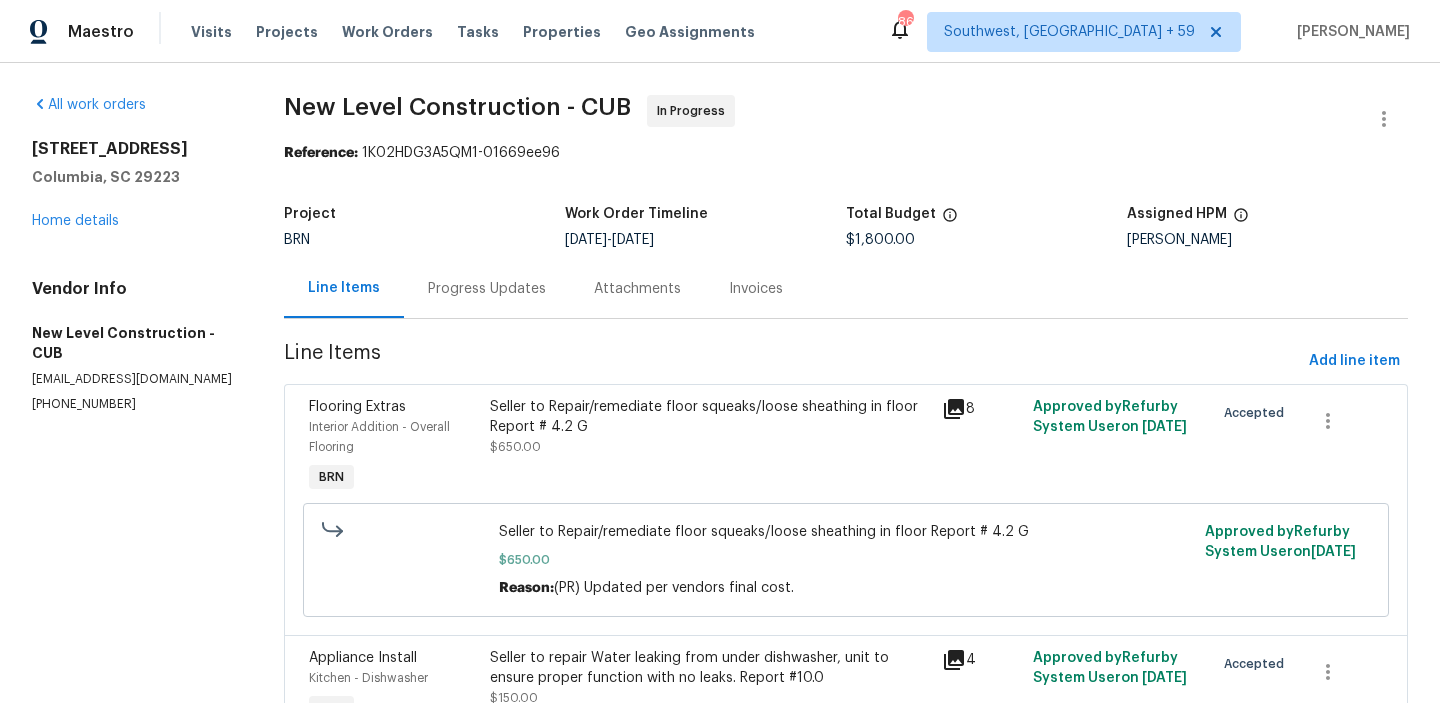 click on "Reference:" at bounding box center [321, 153] 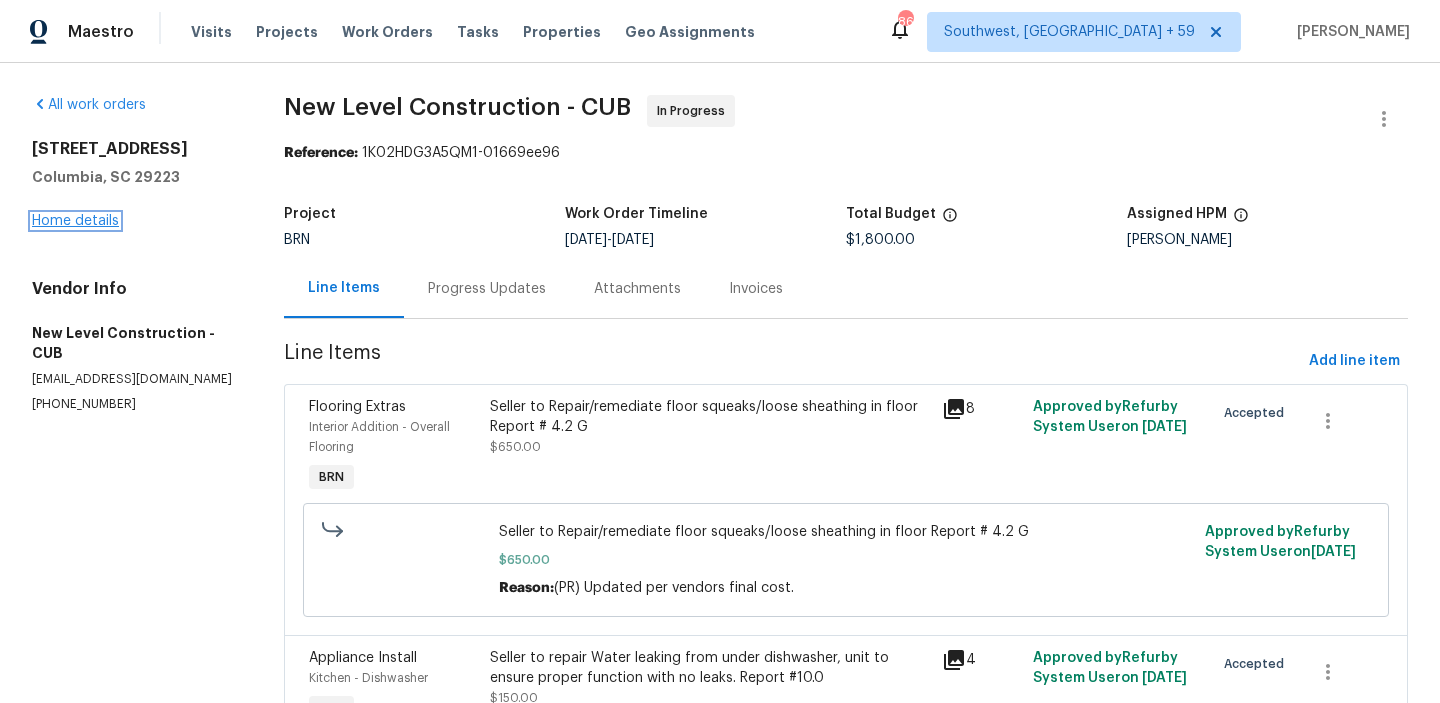 click on "Home details" at bounding box center (75, 221) 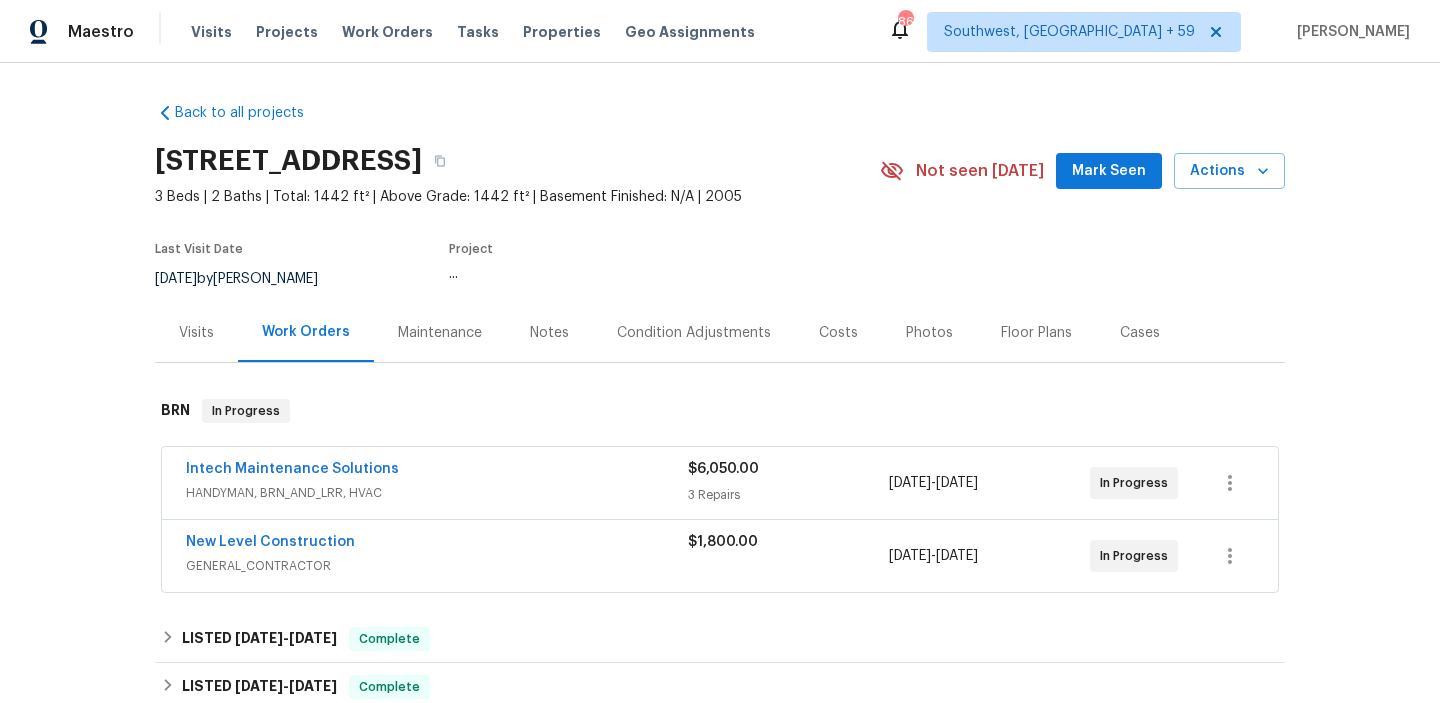 scroll, scrollTop: 24, scrollLeft: 0, axis: vertical 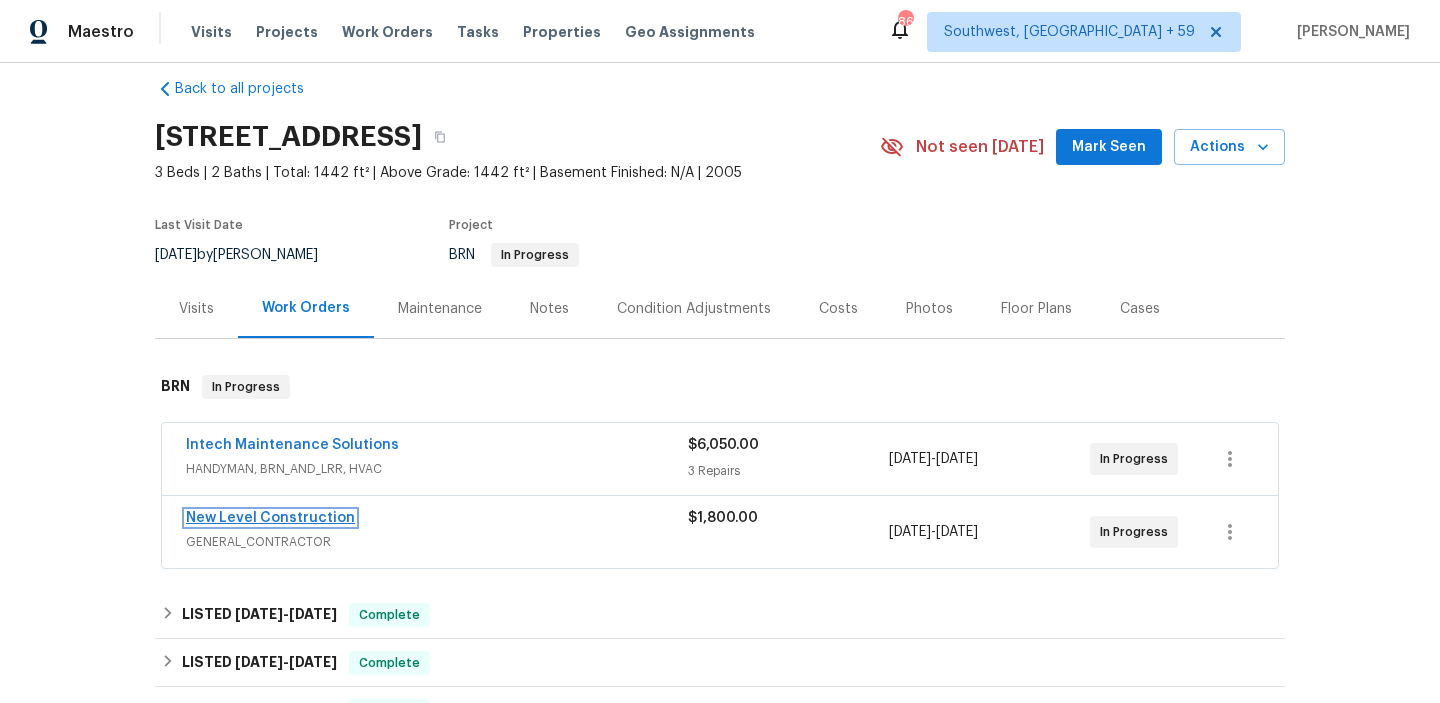 click on "New Level Construction" at bounding box center [270, 518] 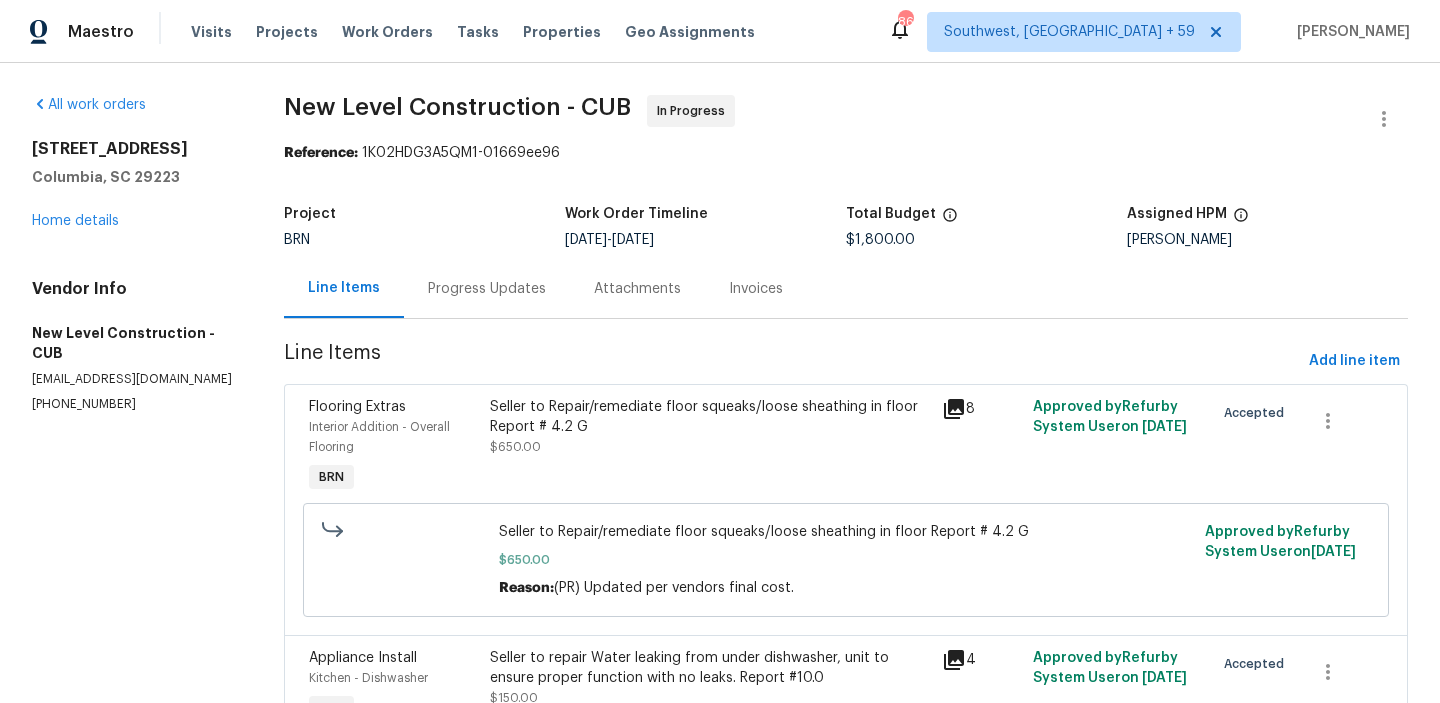 click on "Progress Updates" at bounding box center (487, 289) 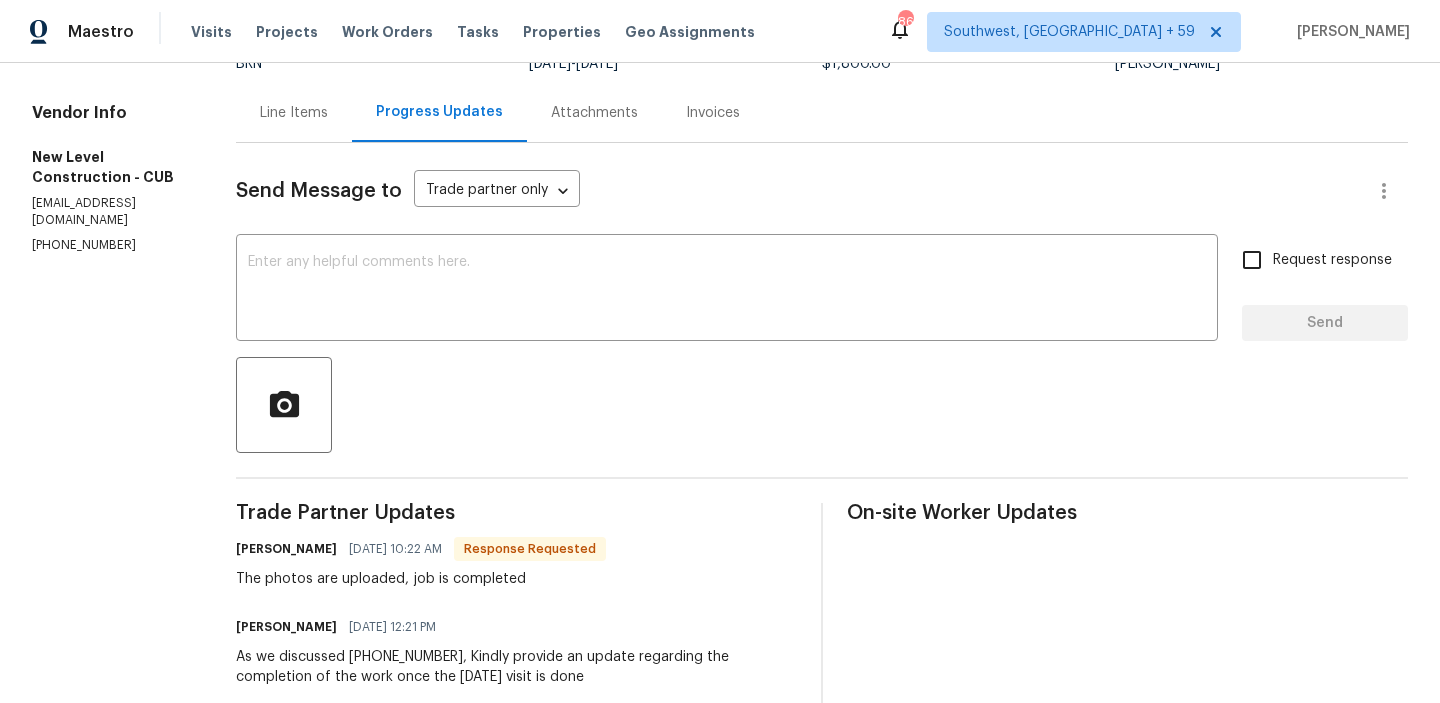 scroll, scrollTop: 0, scrollLeft: 0, axis: both 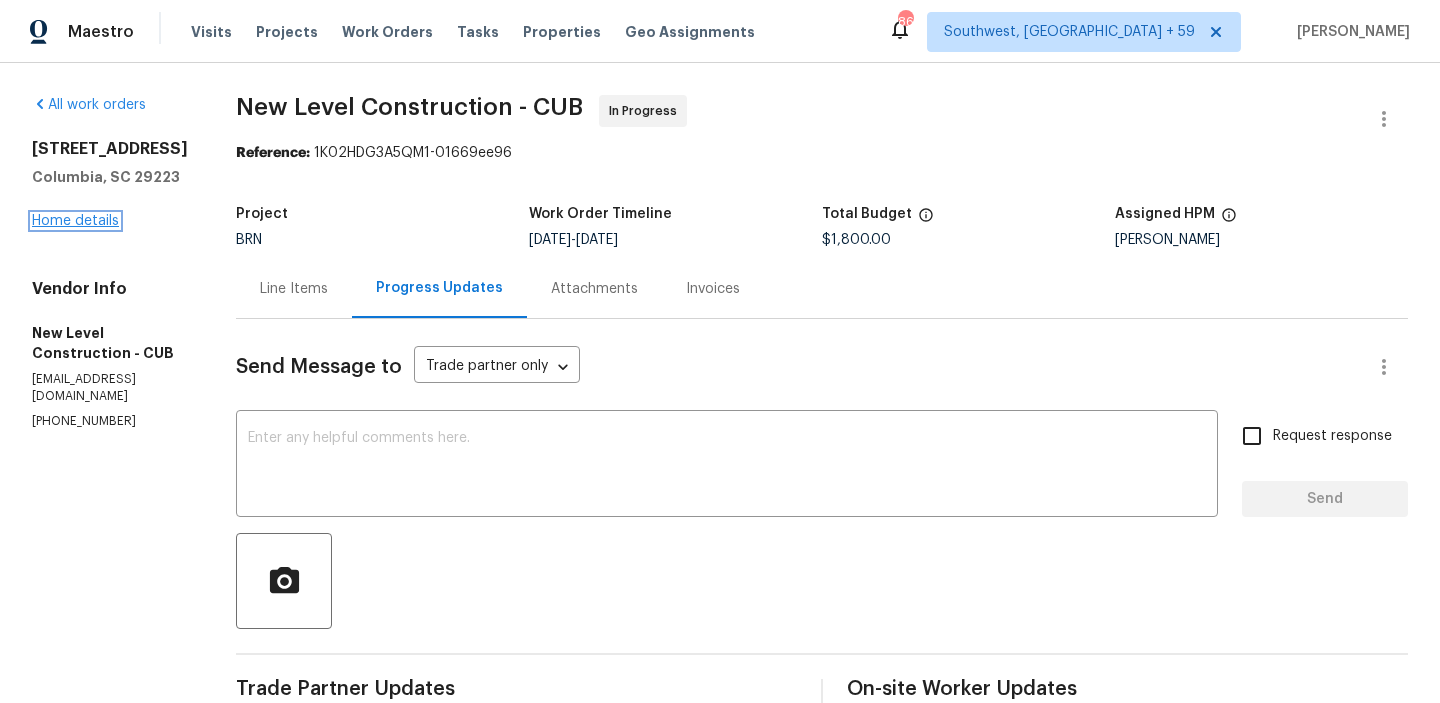 click on "Home details" at bounding box center (75, 221) 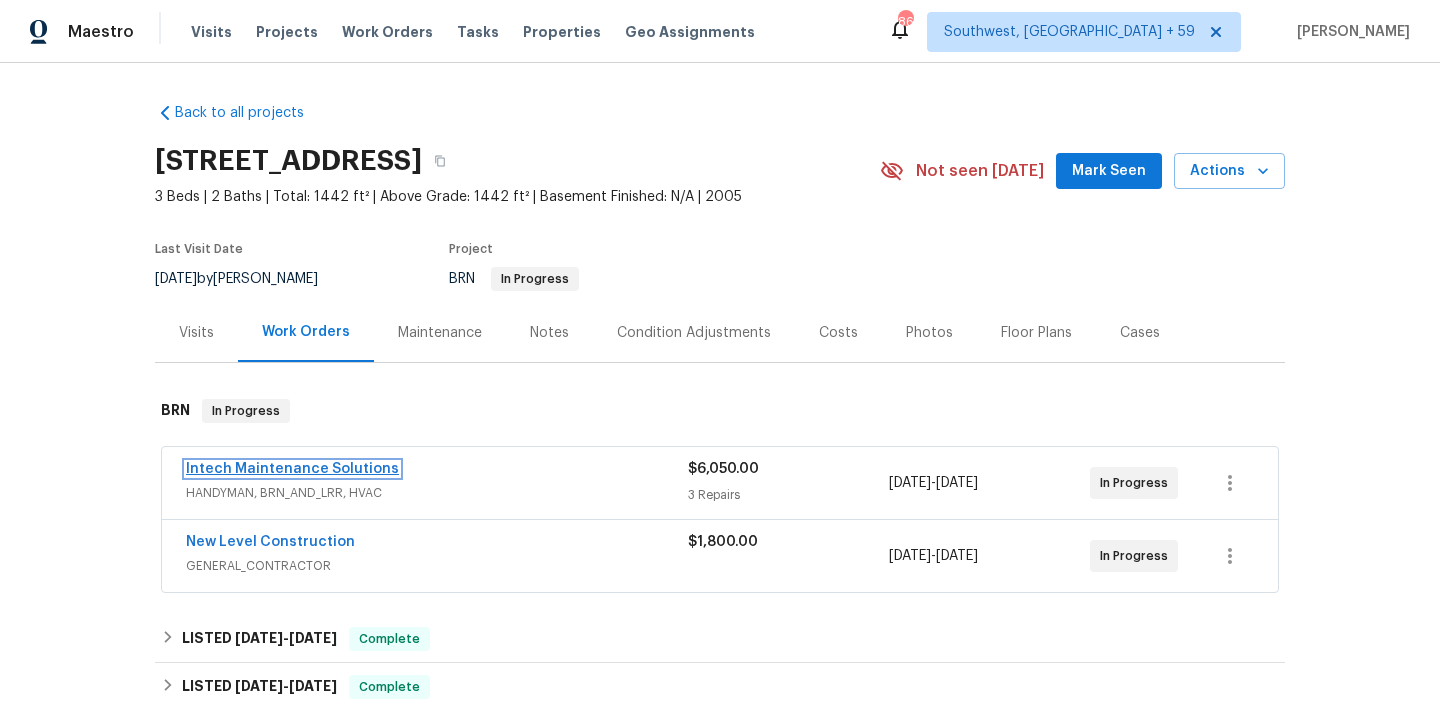 click on "Intech Maintenance Solutions" at bounding box center (292, 469) 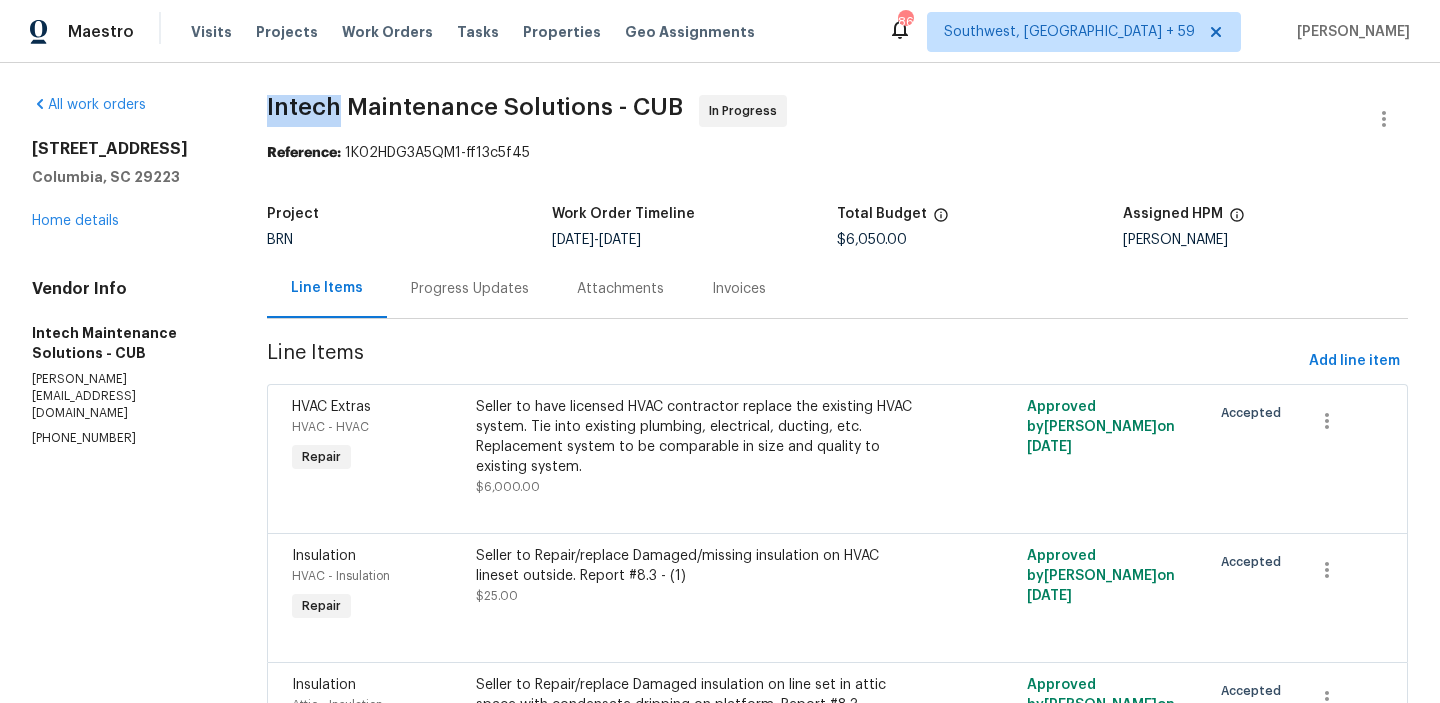 drag, startPoint x: 263, startPoint y: 109, endPoint x: 341, endPoint y: 108, distance: 78.00641 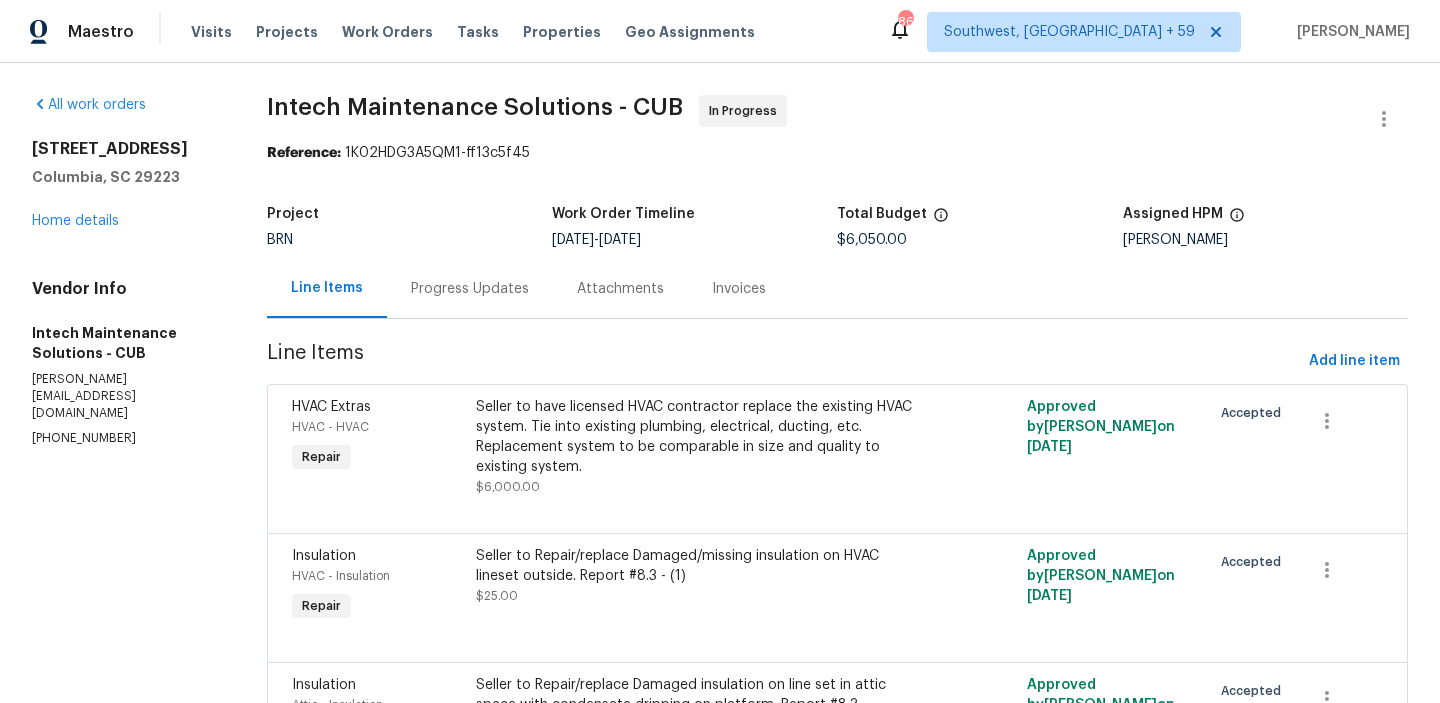 click on "Project BRN   Work Order Timeline 7/8/2025  -  7/10/2025 Total Budget $6,050.00 Assigned HPM Ryan Middleton" at bounding box center (837, 227) 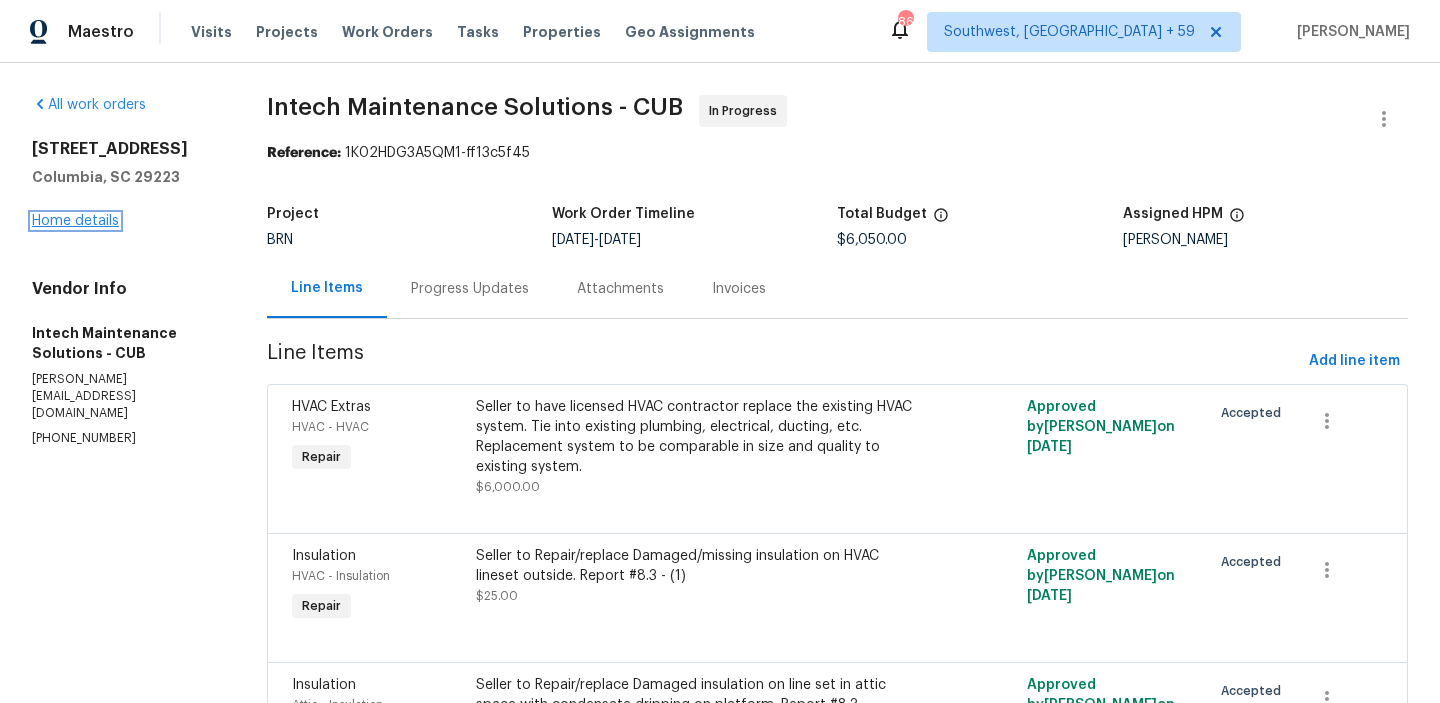 click on "Home details" at bounding box center (75, 221) 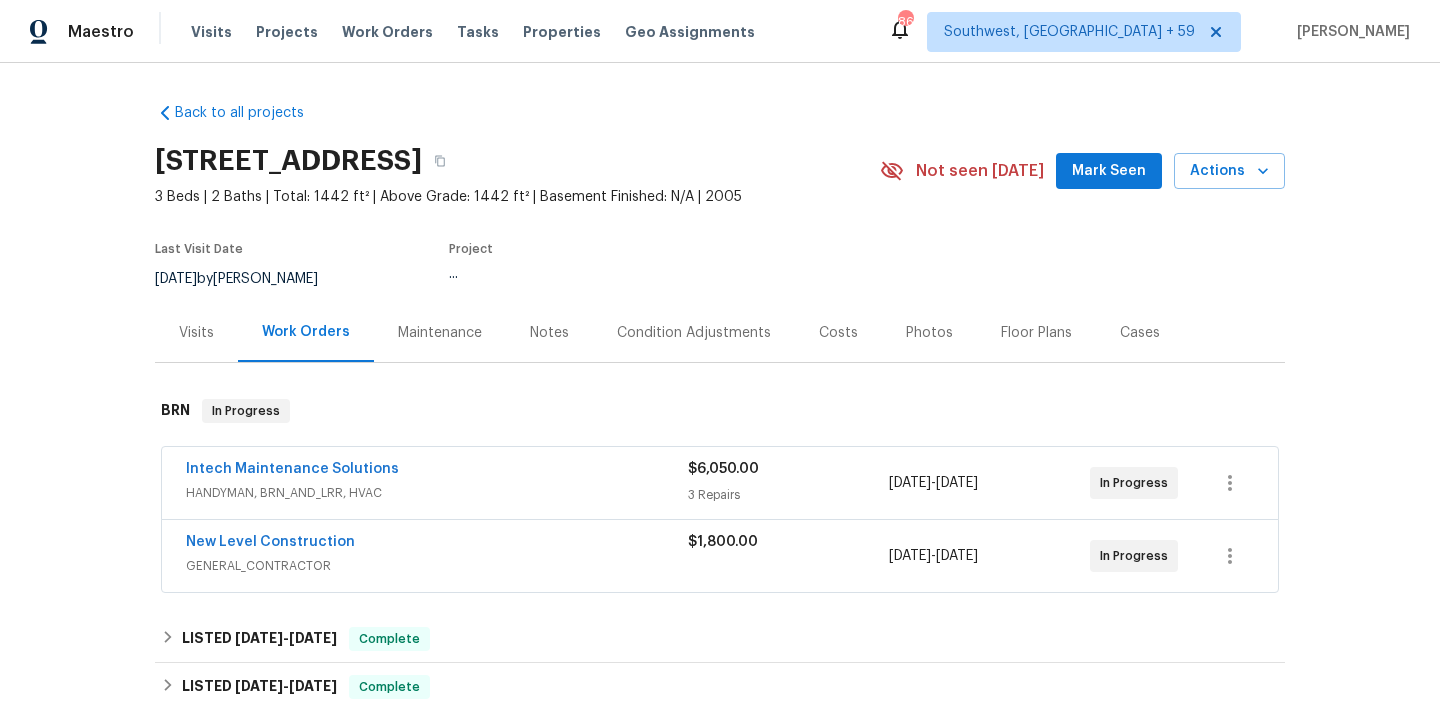 scroll, scrollTop: 88, scrollLeft: 0, axis: vertical 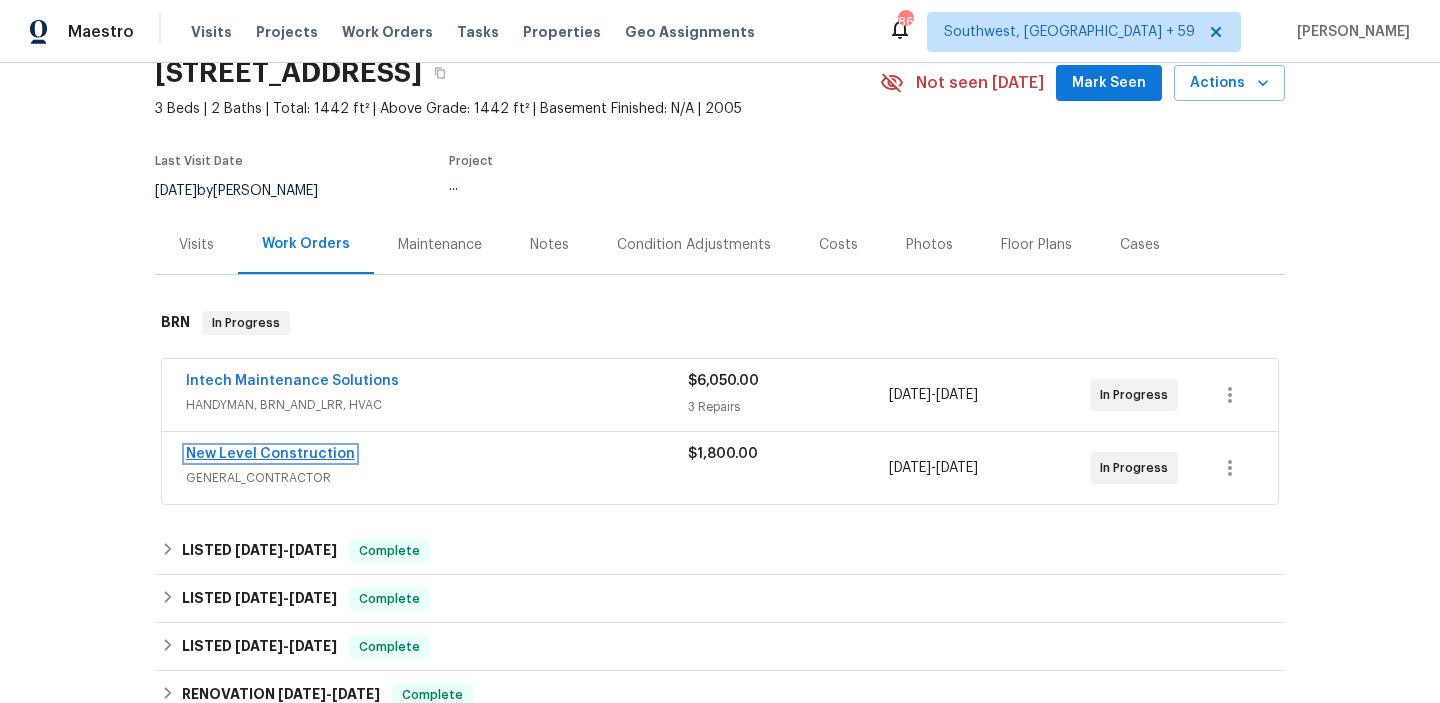 click on "New Level Construction" at bounding box center (270, 454) 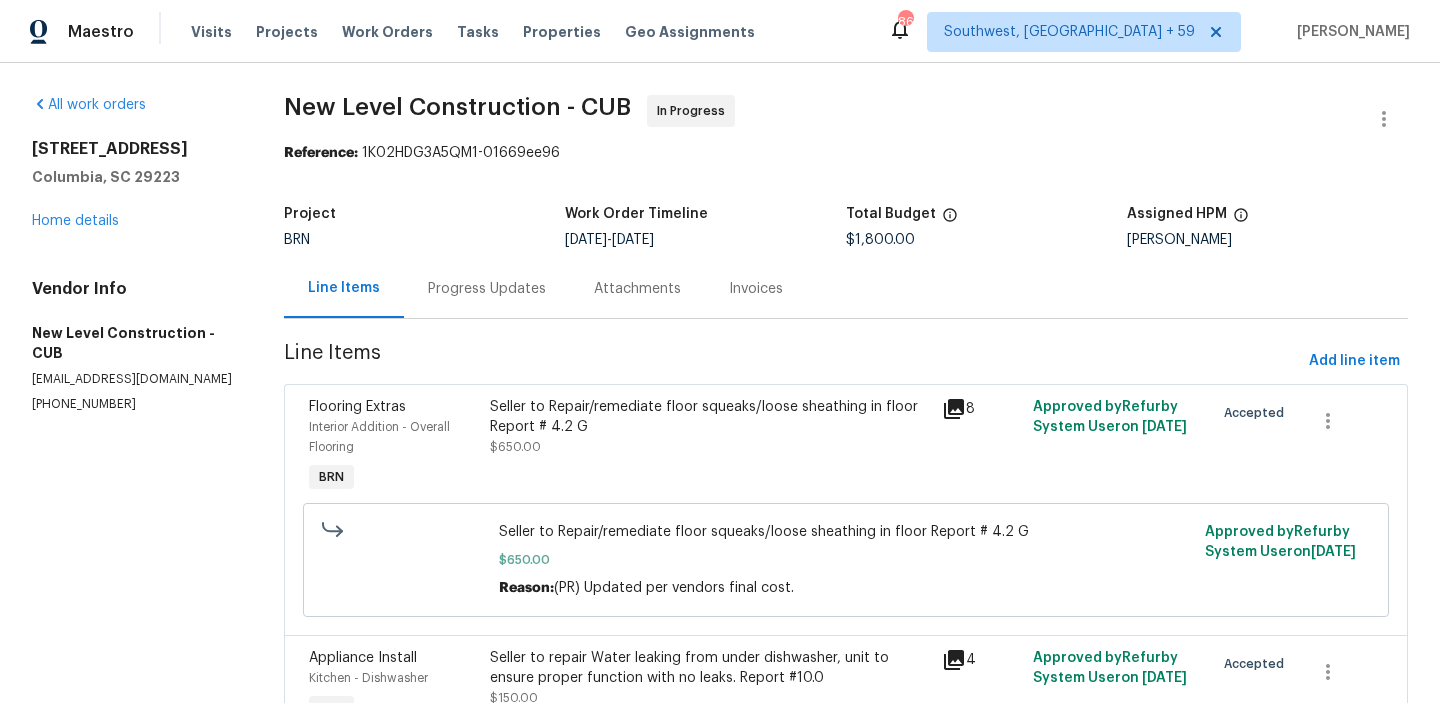 click on "(803) 315-8388" at bounding box center [134, 404] 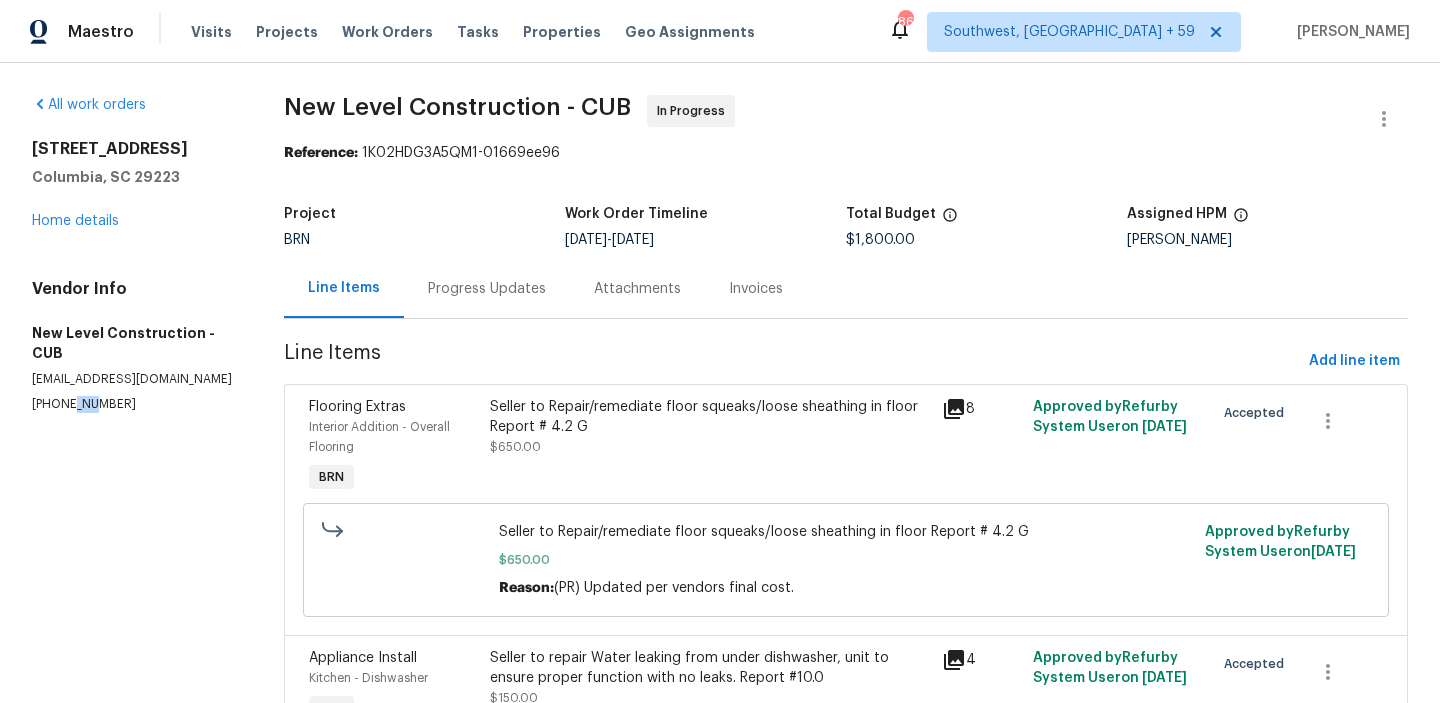 click on "(803) 315-8388" at bounding box center [134, 404] 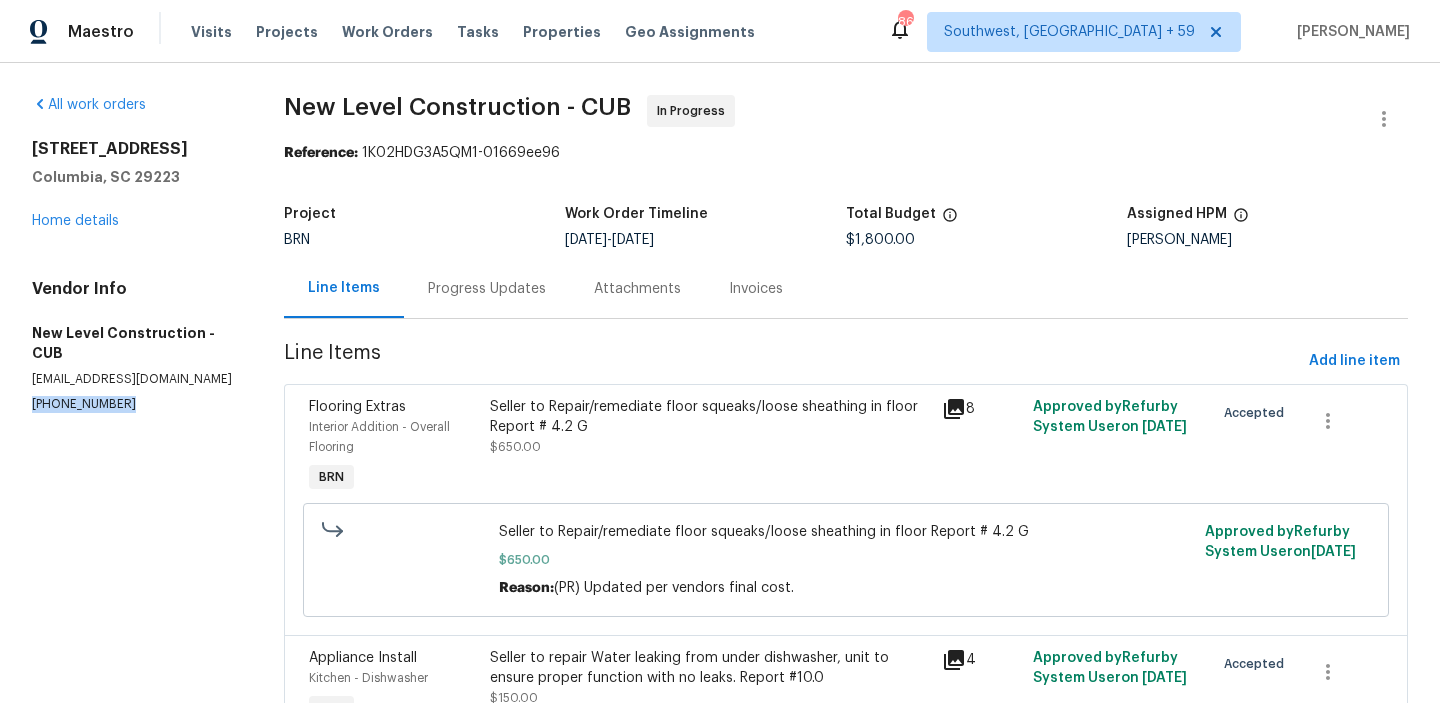 click on "(803) 315-8388" at bounding box center (134, 404) 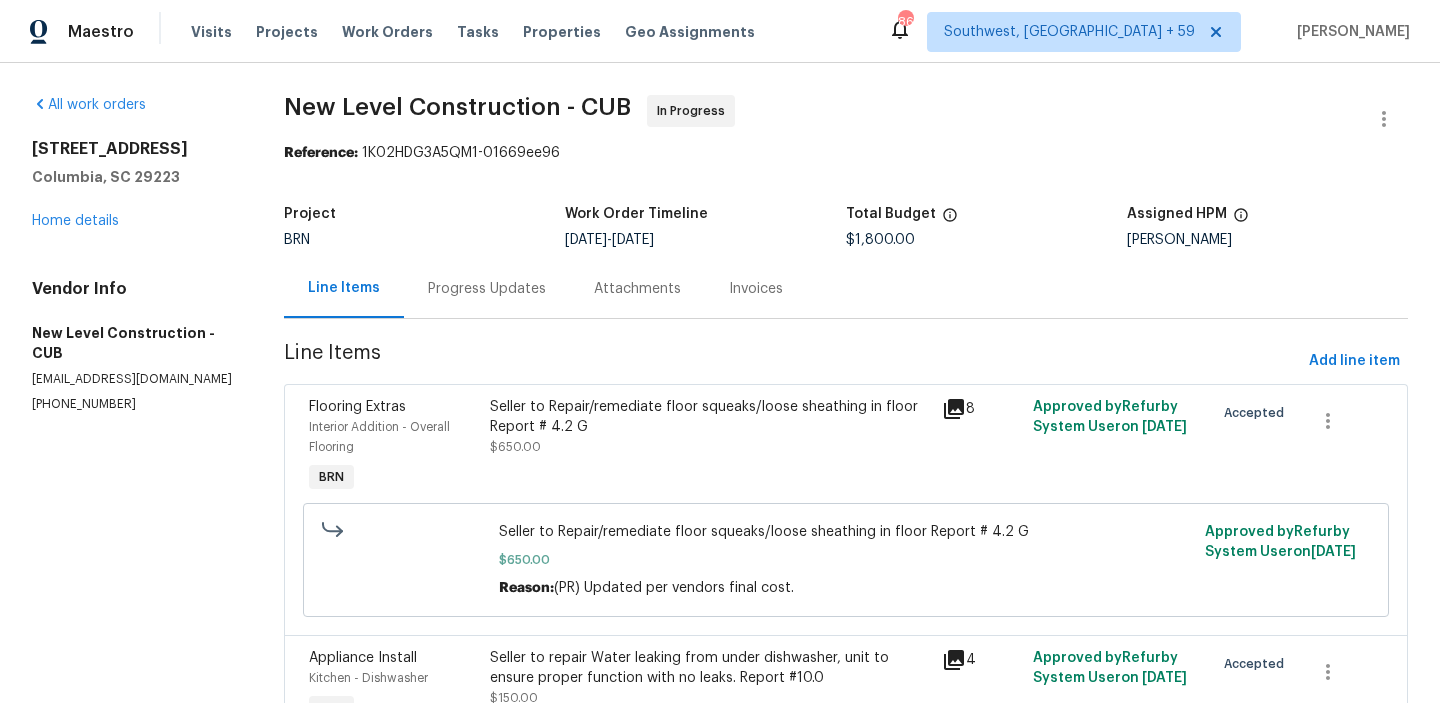 click on "Progress Updates" at bounding box center (487, 289) 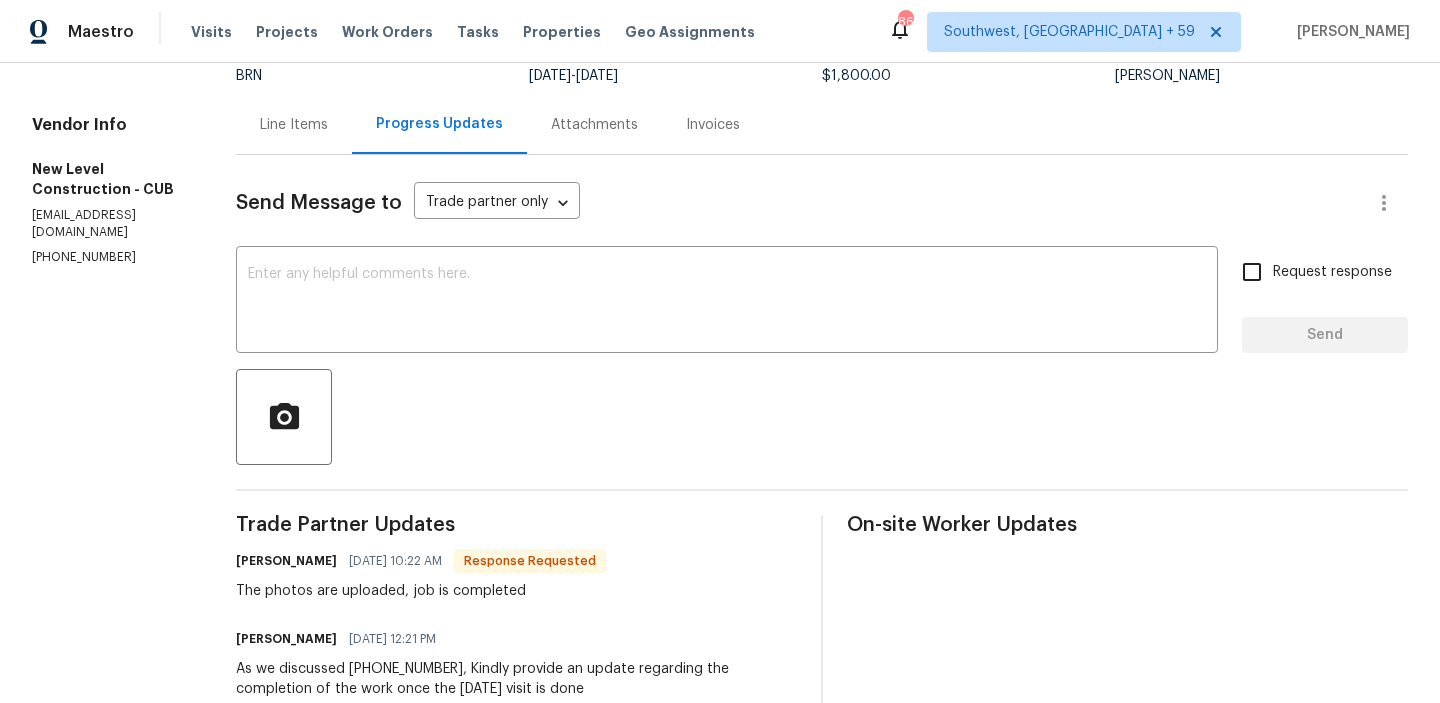 scroll, scrollTop: 12, scrollLeft: 0, axis: vertical 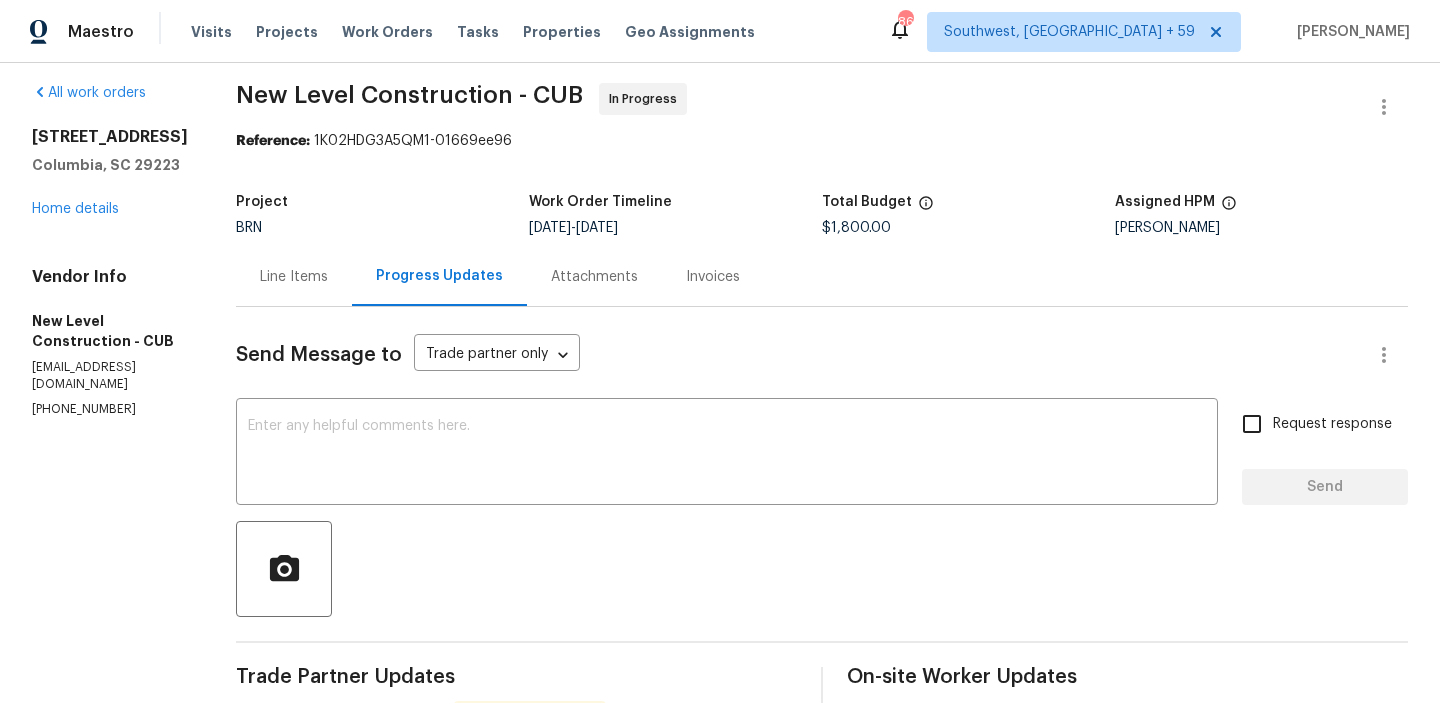 click on "Line Items" at bounding box center [294, 276] 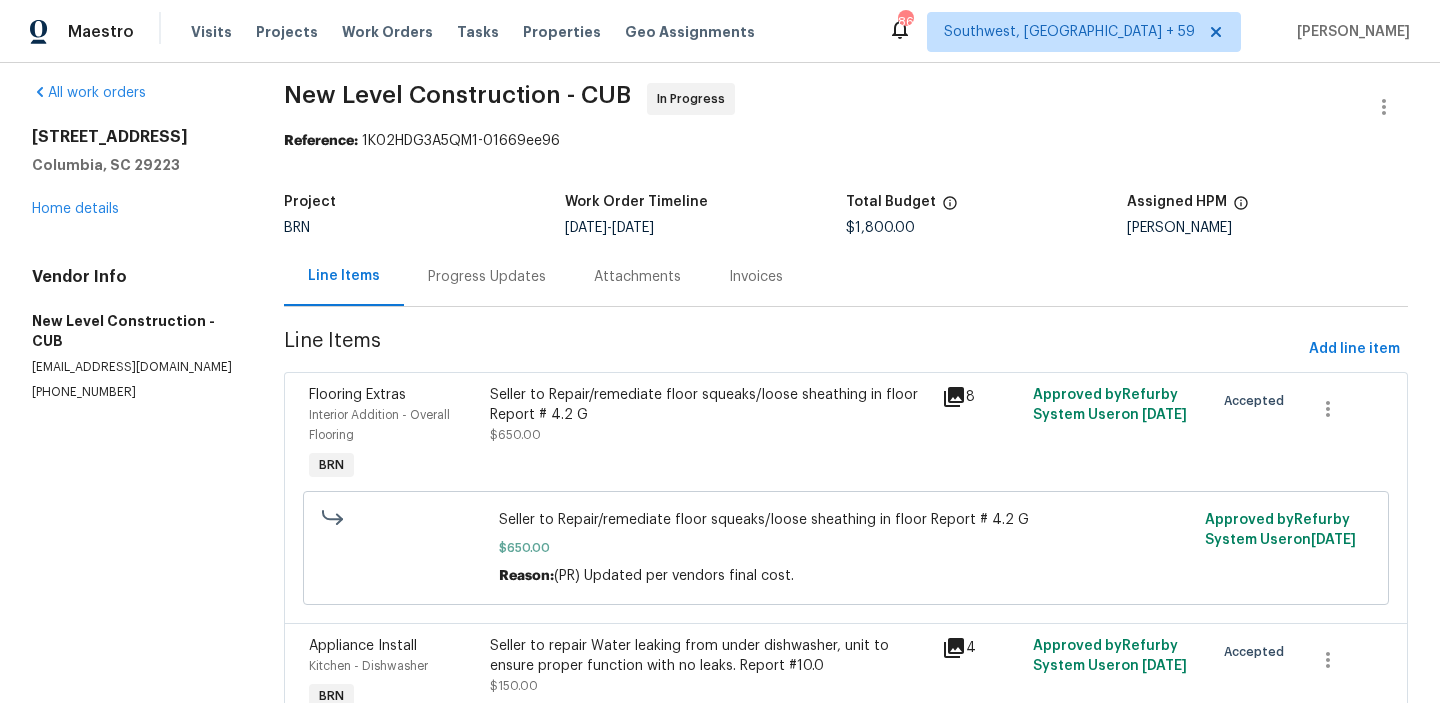 click on "Seller to Repair/remediate  floor squeaks/loose sheathing  in  floor Report # 4.2 G" at bounding box center [710, 405] 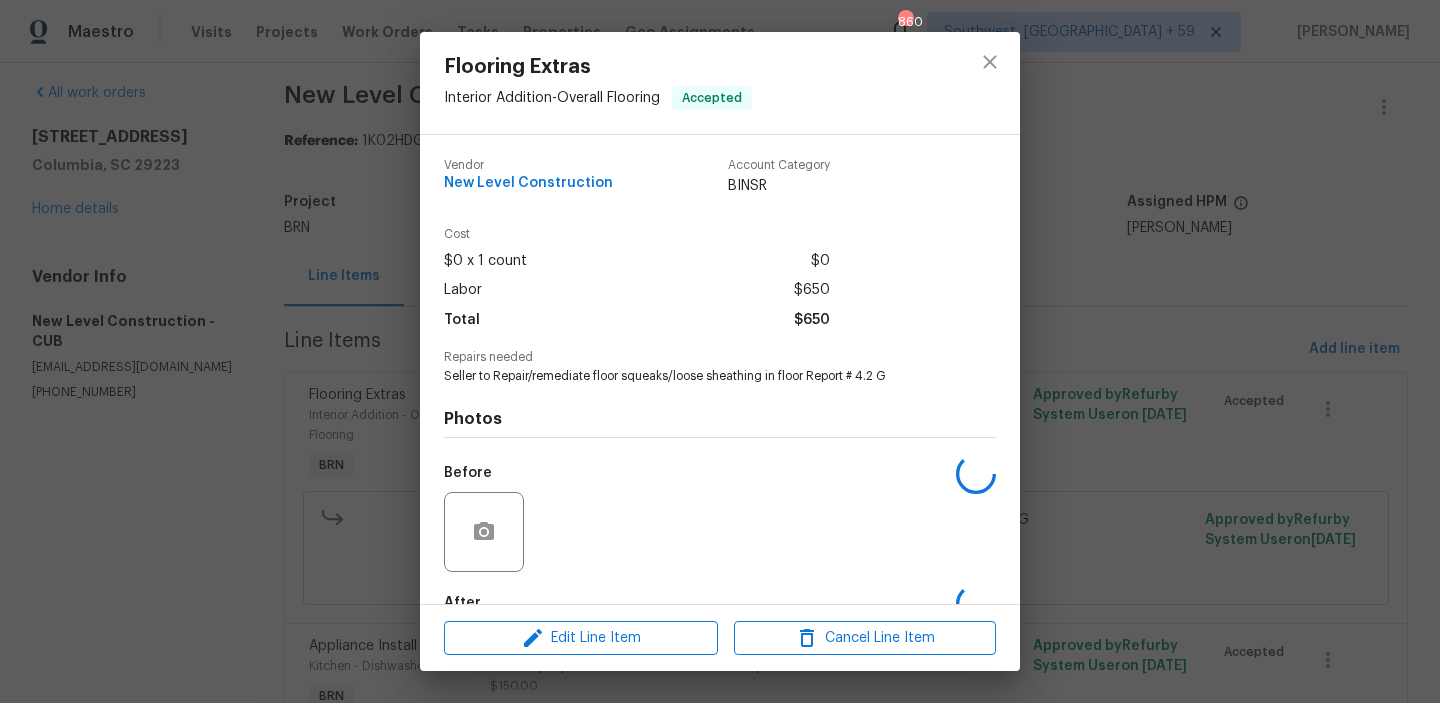 scroll, scrollTop: 118, scrollLeft: 0, axis: vertical 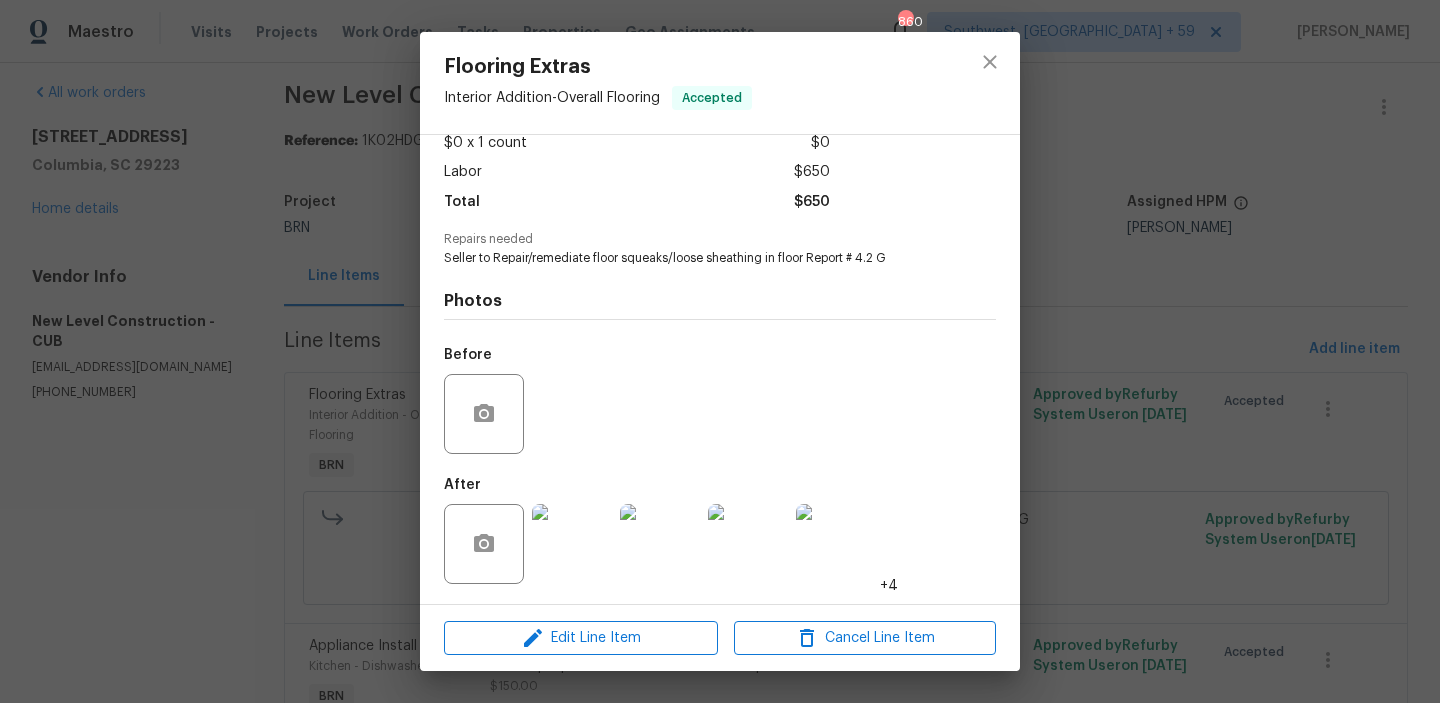 click at bounding box center (572, 544) 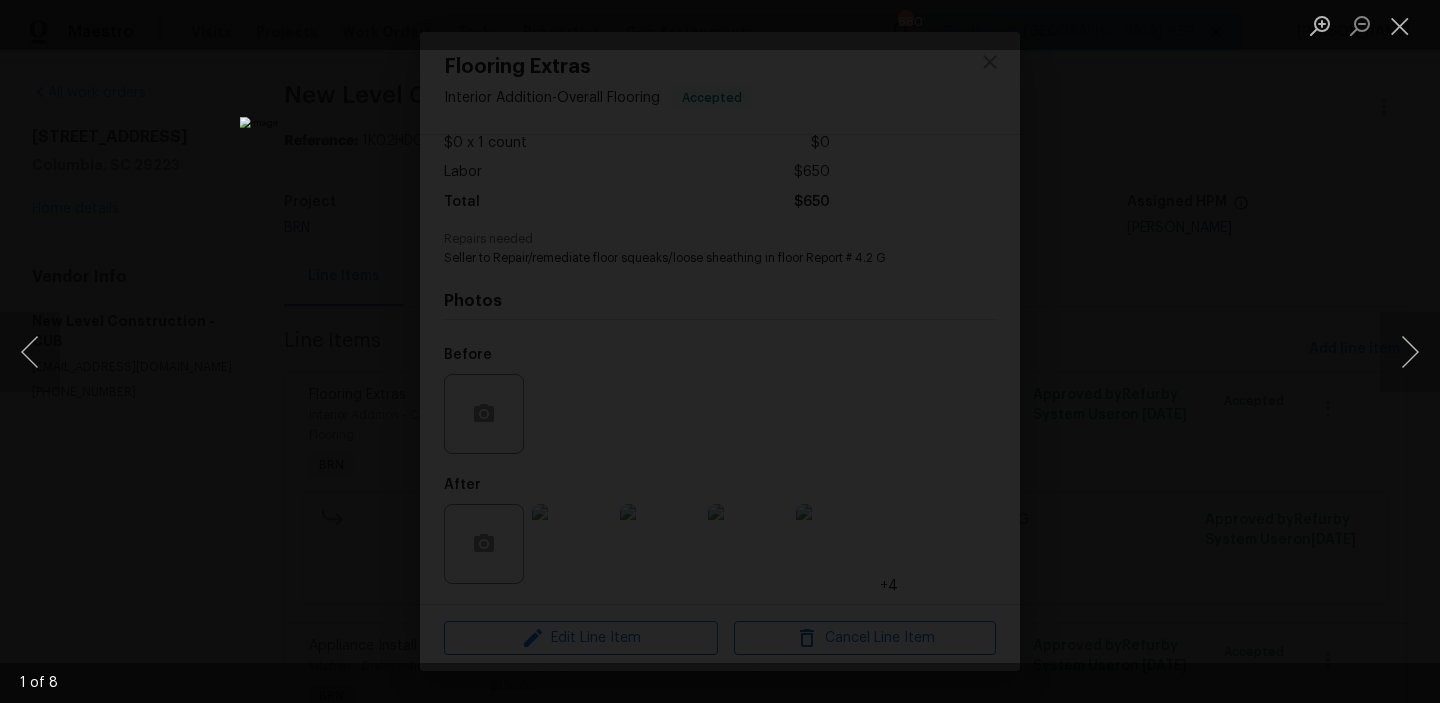 click at bounding box center [720, 351] 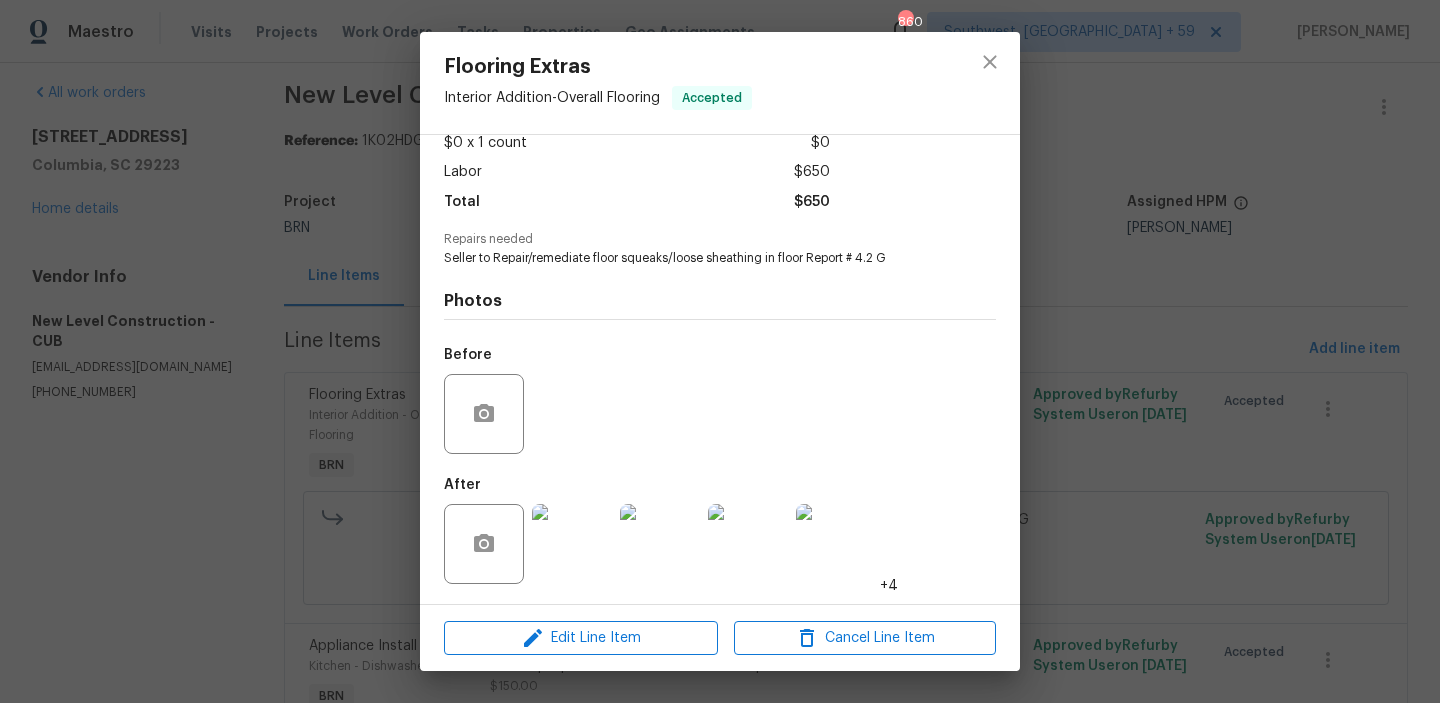 click on "Flooring Extras Interior Addition  -  Overall Flooring Accepted Vendor New Level Construction Account Category BINSR Cost $0 x 1 count $0 Labor $650 Total $650 Repairs needed Seller to Repair/remediate  floor squeaks/loose sheathing  in  floor Report # 4.2 G Photos Before After  +4  Edit Line Item  Cancel Line Item" at bounding box center (720, 351) 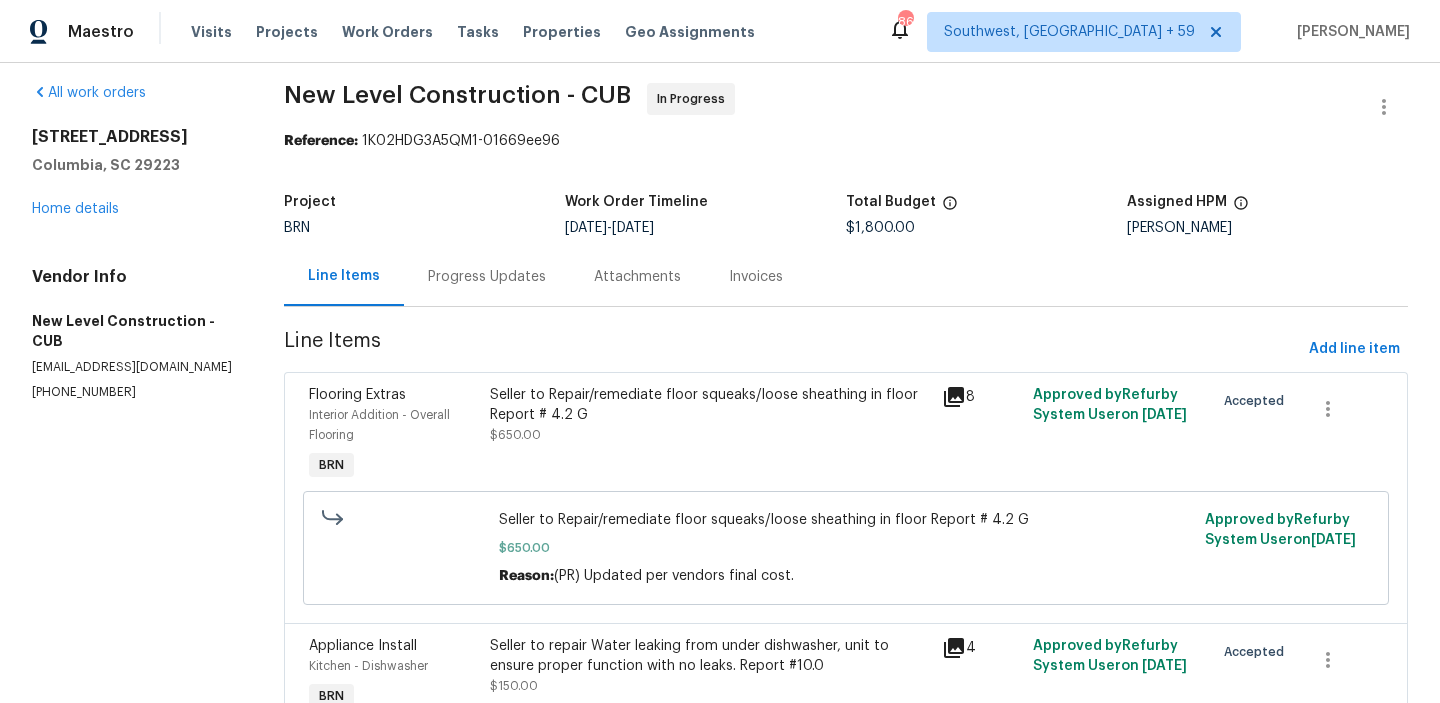 click on "Progress Updates" at bounding box center [487, 277] 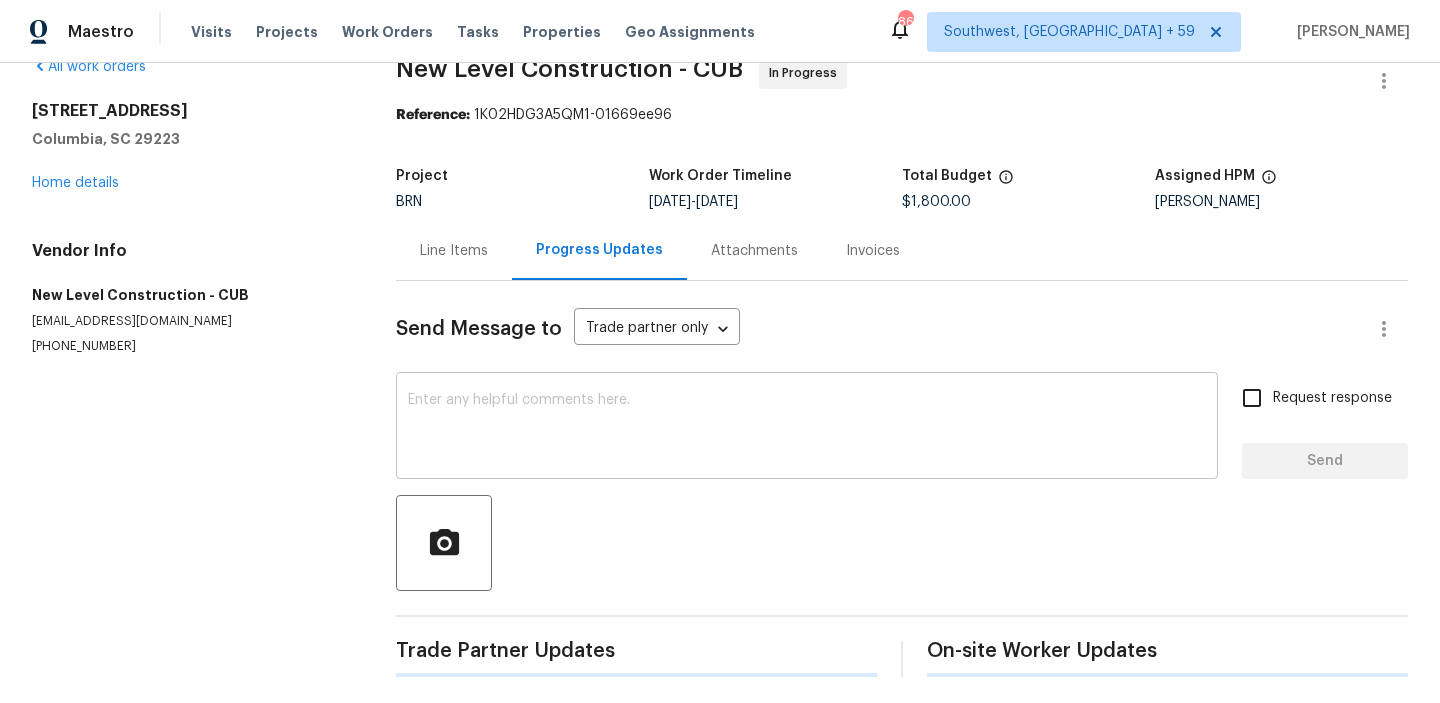 scroll, scrollTop: 44, scrollLeft: 0, axis: vertical 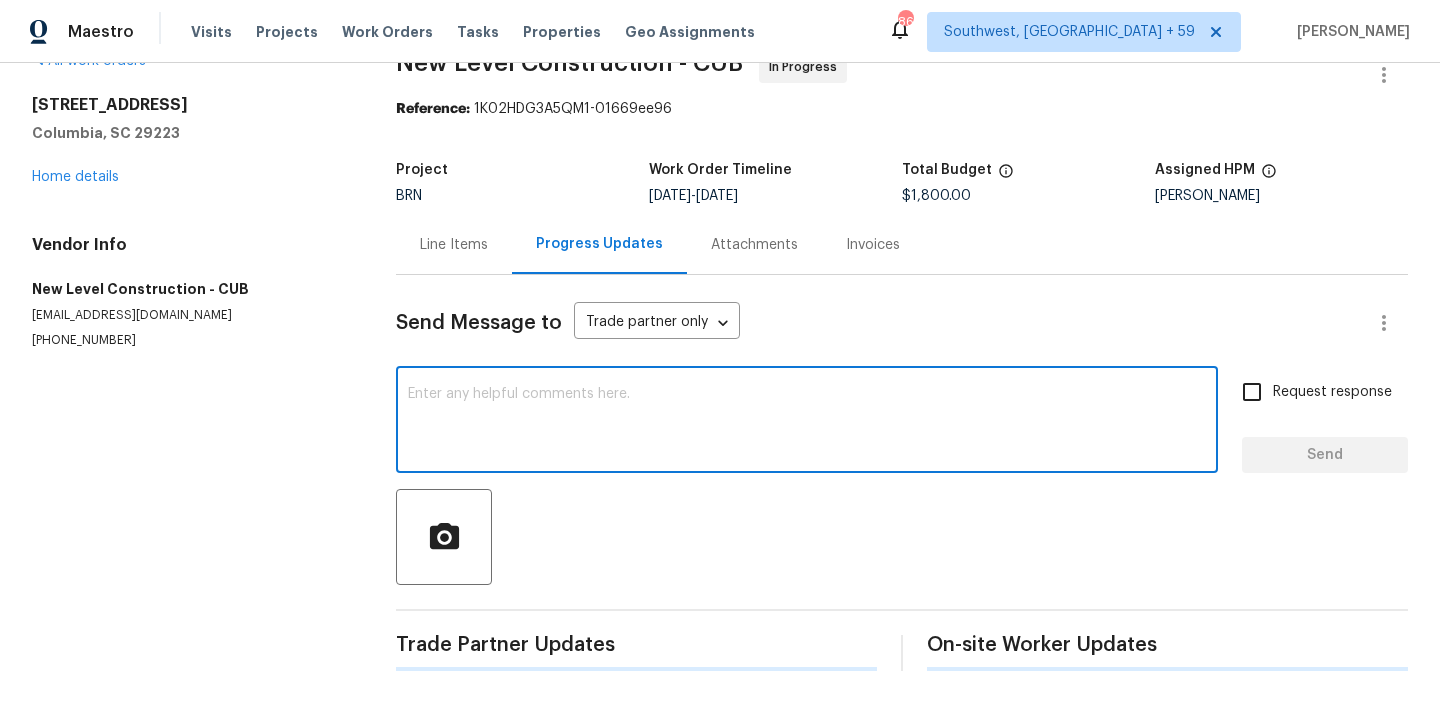 click at bounding box center (807, 422) 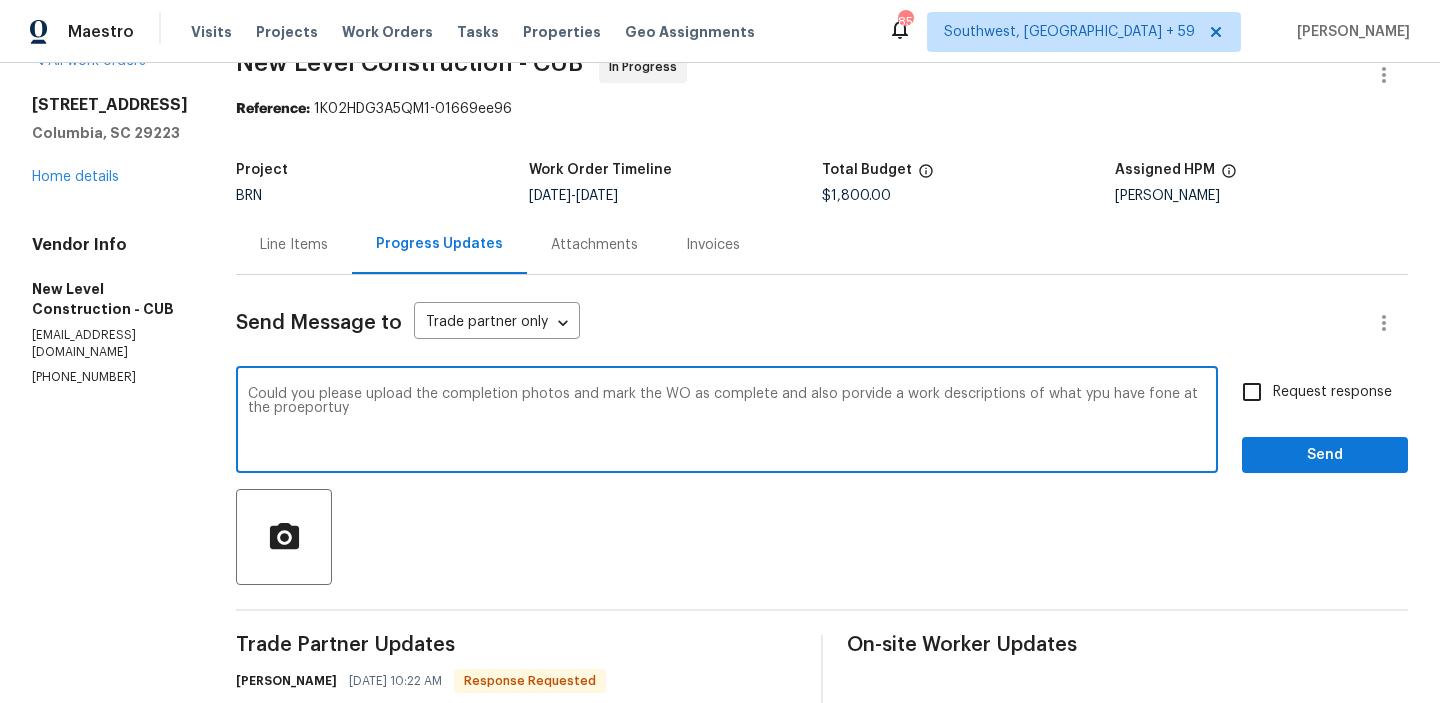 type on "Could you please upload the completion photos and mark the WO as complete and also porvide a work descriptions of what ypu have fone at the proeportuy" 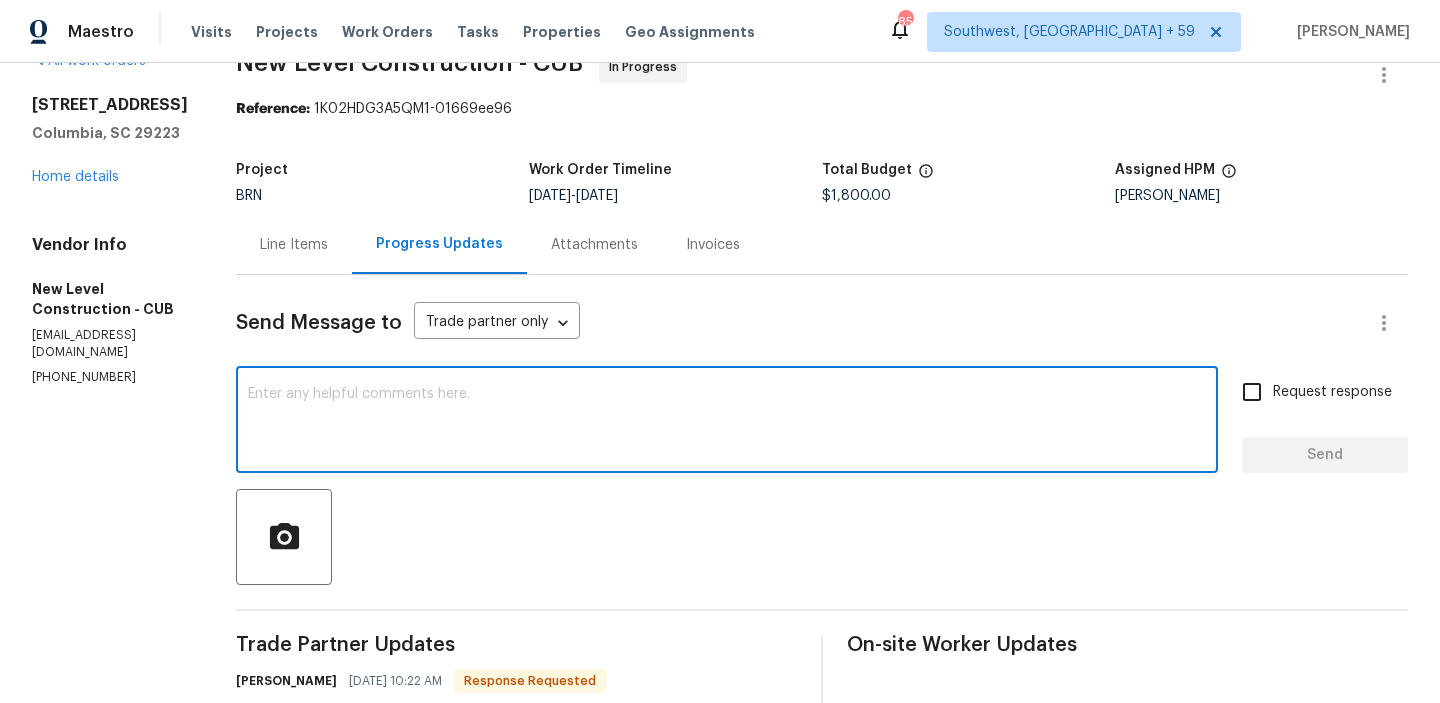 paste on "Could you please upload the completion photos, mark the work order as complete, and provide a description of the work carried out at the property?"" 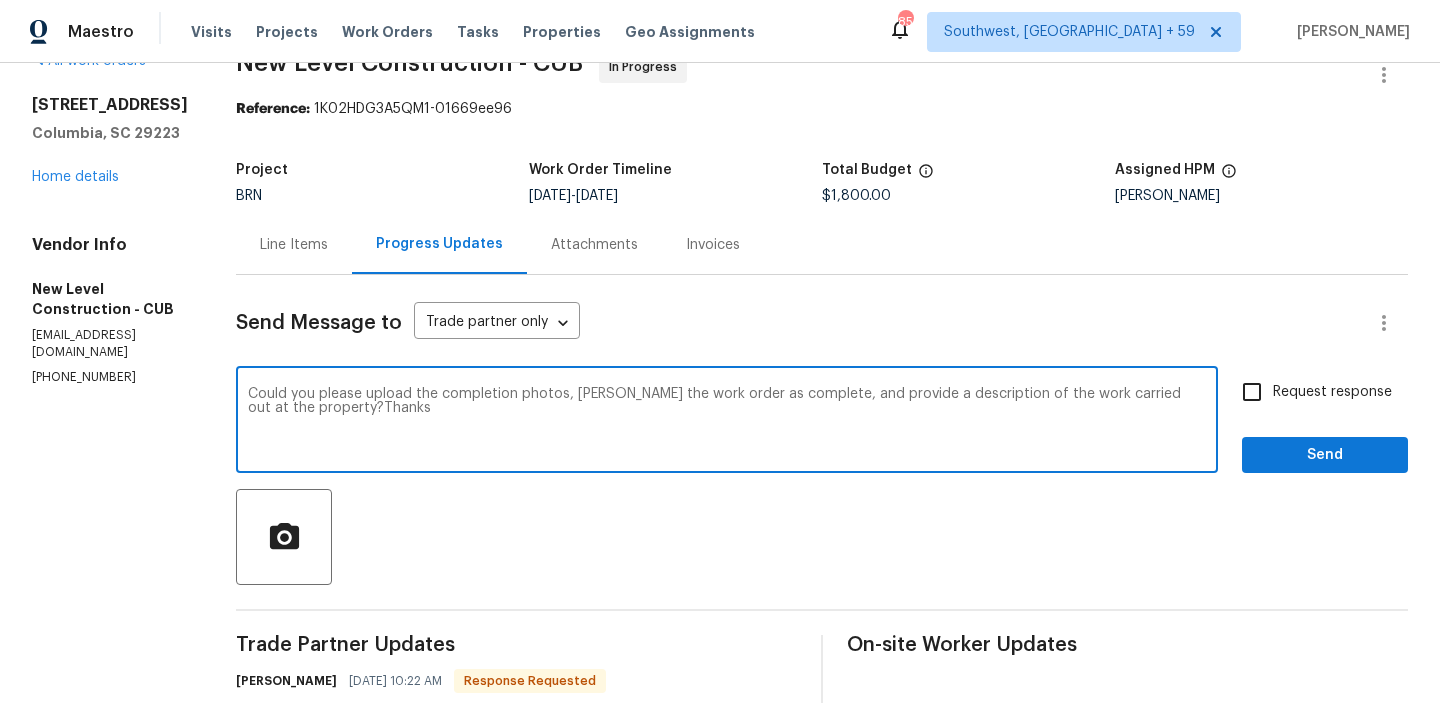 type on "Could you please upload the completion photos, mark the work order as complete, and provide a description of the work carried out at the property?Thanks" 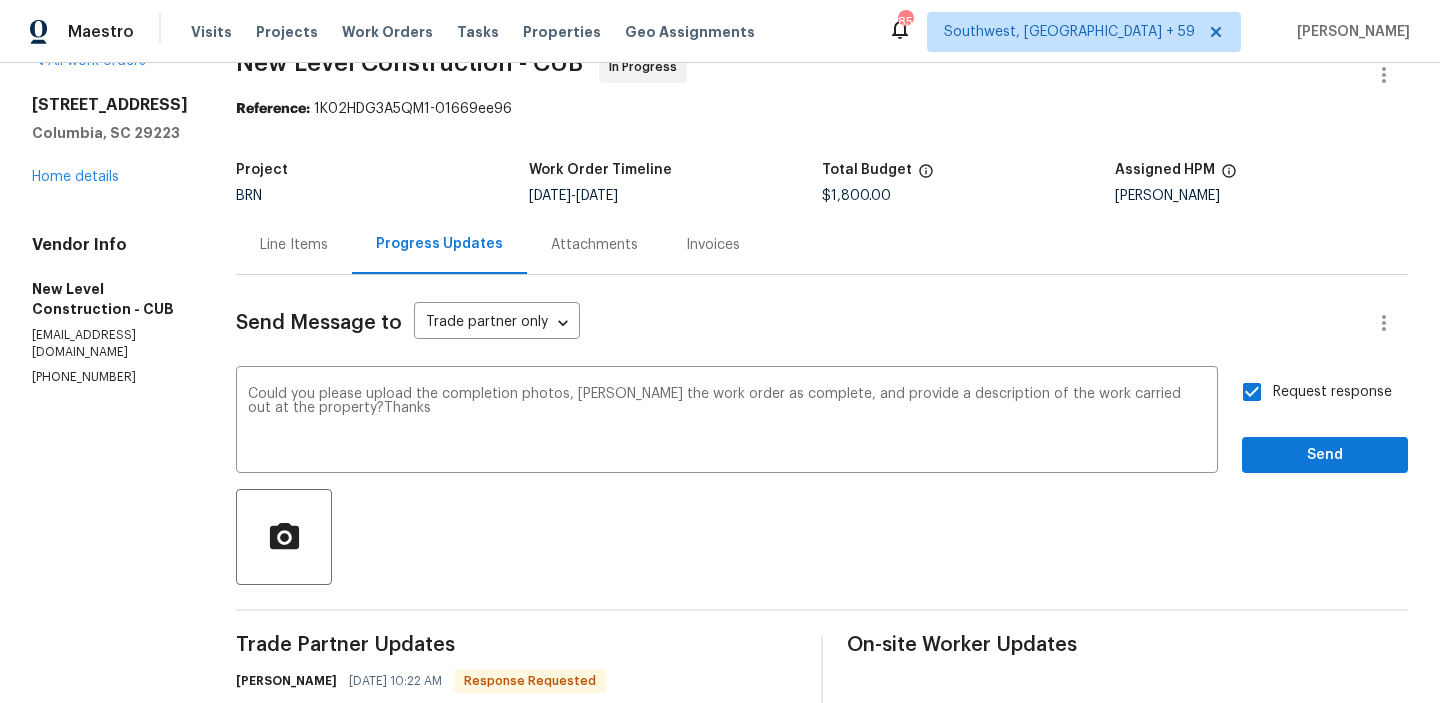 click on "Send Message to Trade partner only Trade partner only ​ Could you please upload the completion photos, mark the work order as complete, and provide a description of the work carried out at the property?Thanks  x ​ Request response Send Trade Partner Updates James Owens 07/11/2025 10:22 AM Response Requested The photos are uploaded, job is completed Ananthi Mahendran 07/10/2025 12:21 PM As we discussed (803) 315-8388, Kindly provide an update regarding the completion of the work once the today's visit is done Padmapriya R 07/09/2025 3:43 PM I have updated the cost. Please let me know when you can schedule the work. James Owens 07/08/2025 1:58 PM The only pricing difference is we have to remove the carpet from the wall in the master bedroom and hallway to fix the floor squeaking which will be an additional $500.00 to the $150.00 allotted please let me know ASAP if this is approved and we can schedule. Padmapriya R 07/08/2025 10:19 AM Hey James, Lock box code is 3283. James Owens 07/08/2025 8:19 AM" at bounding box center [822, 1000] 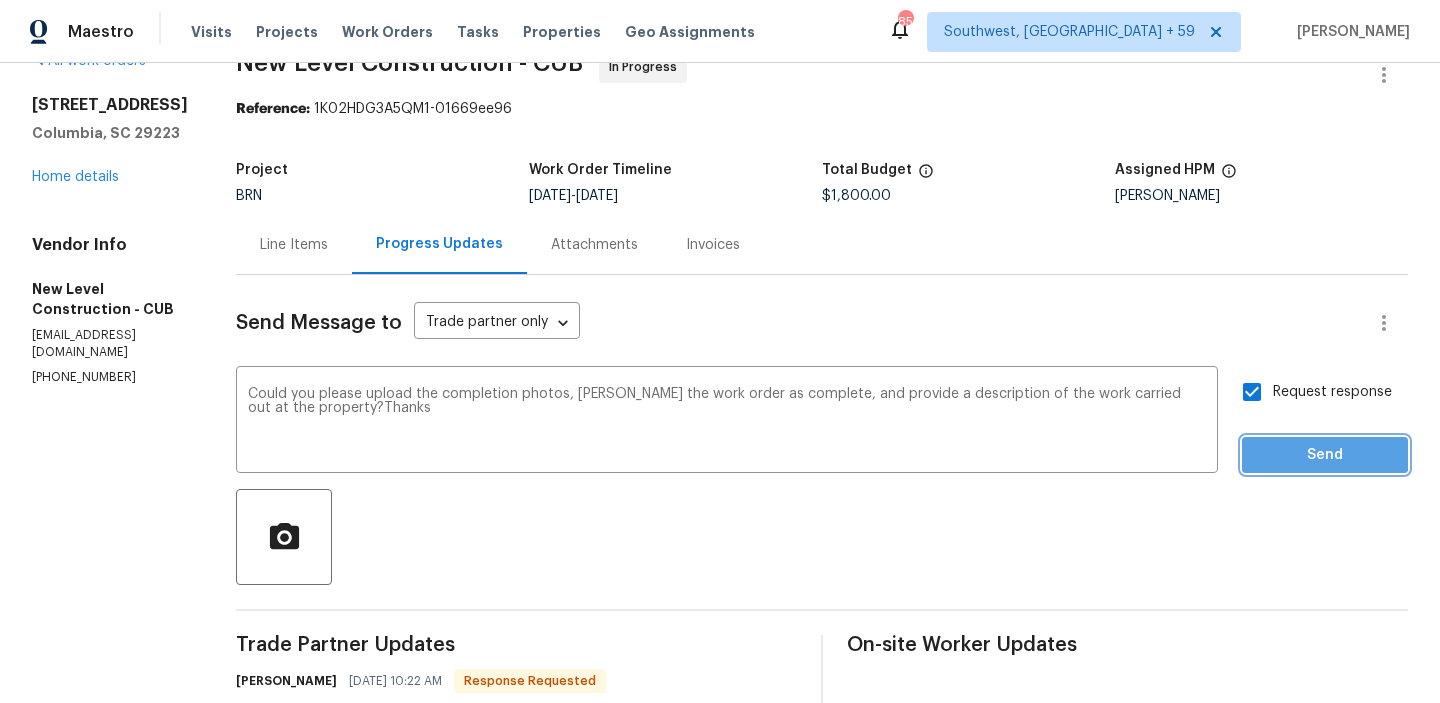 click on "Send" at bounding box center (1325, 455) 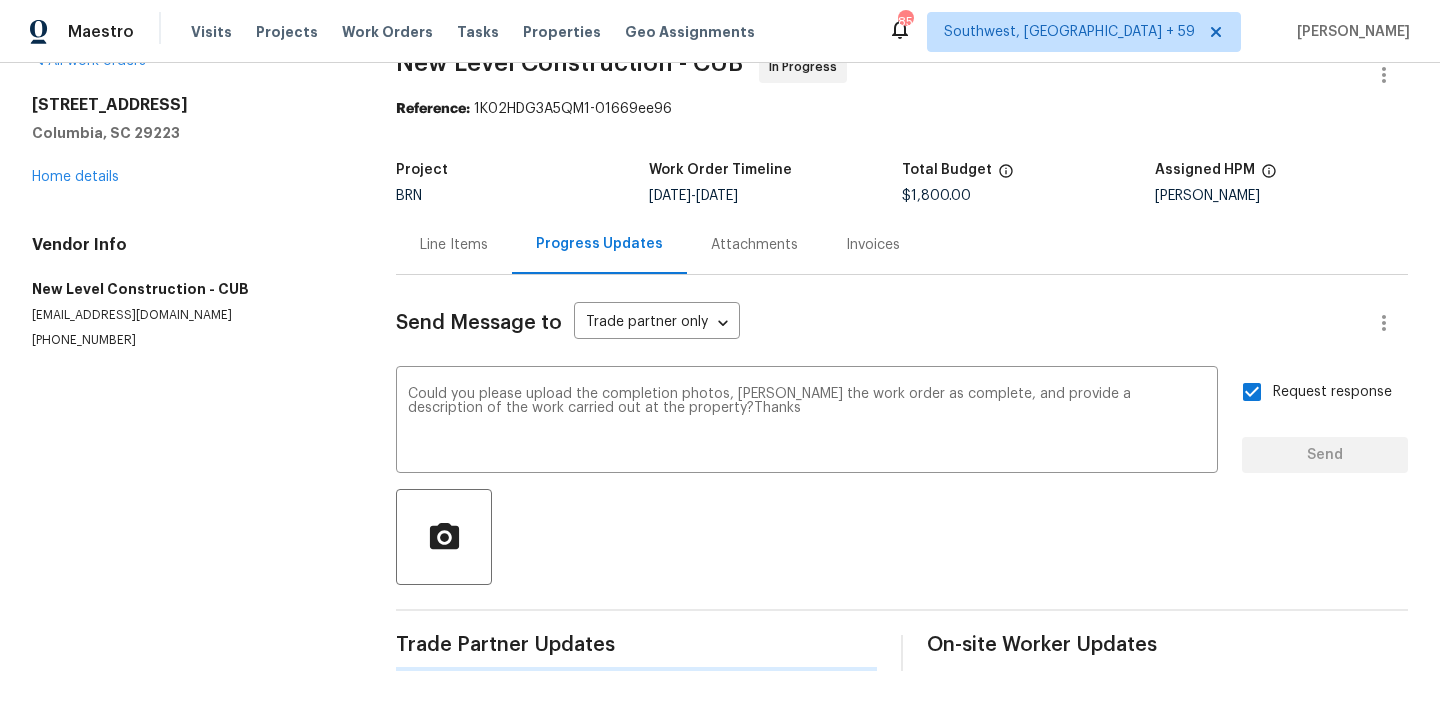 type 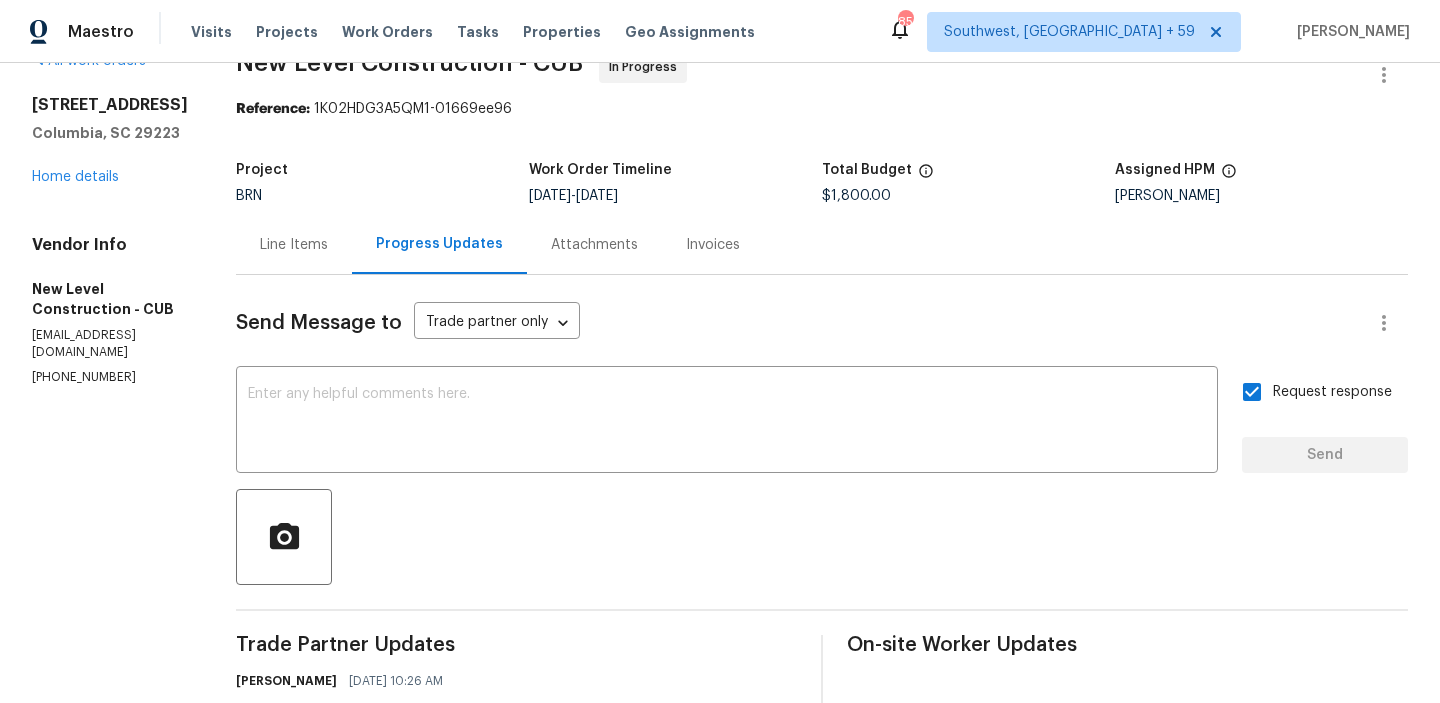 scroll, scrollTop: 0, scrollLeft: 0, axis: both 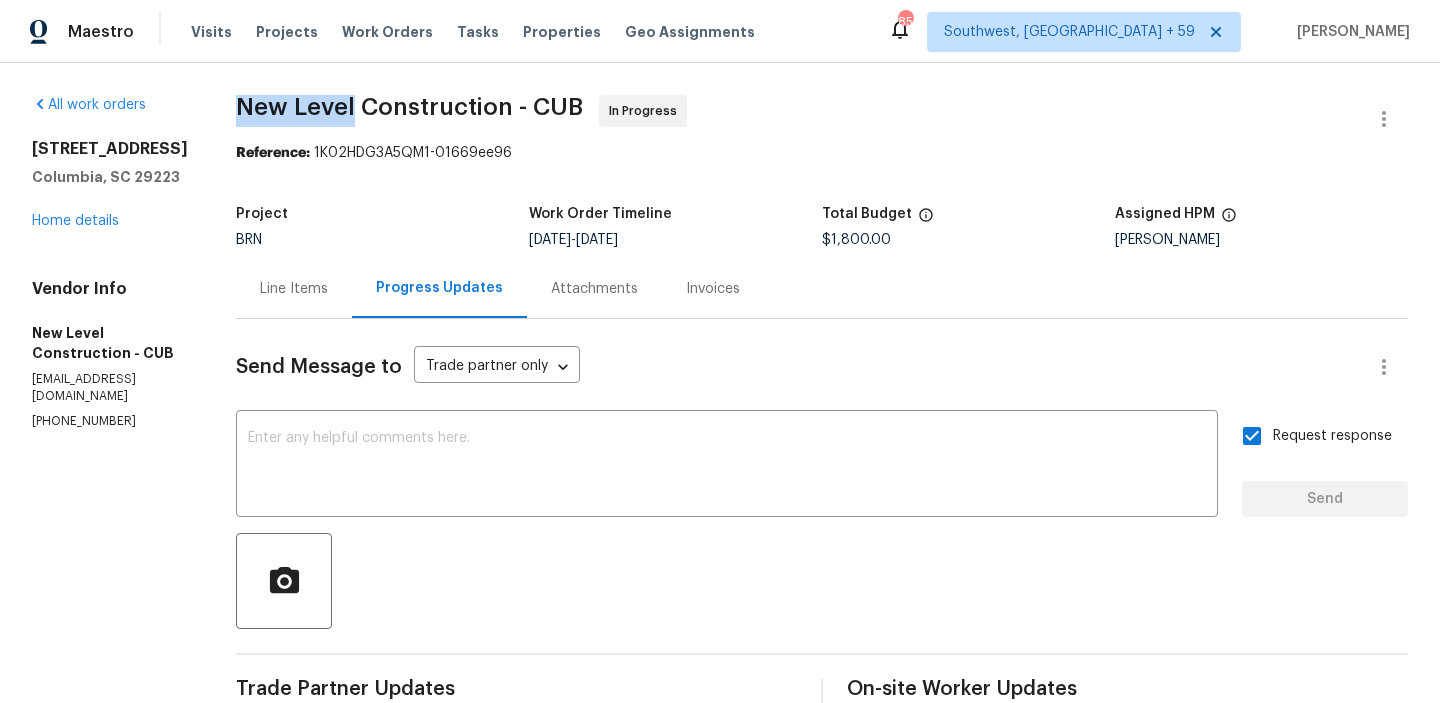 drag, startPoint x: 284, startPoint y: 109, endPoint x: 417, endPoint y: 102, distance: 133.18408 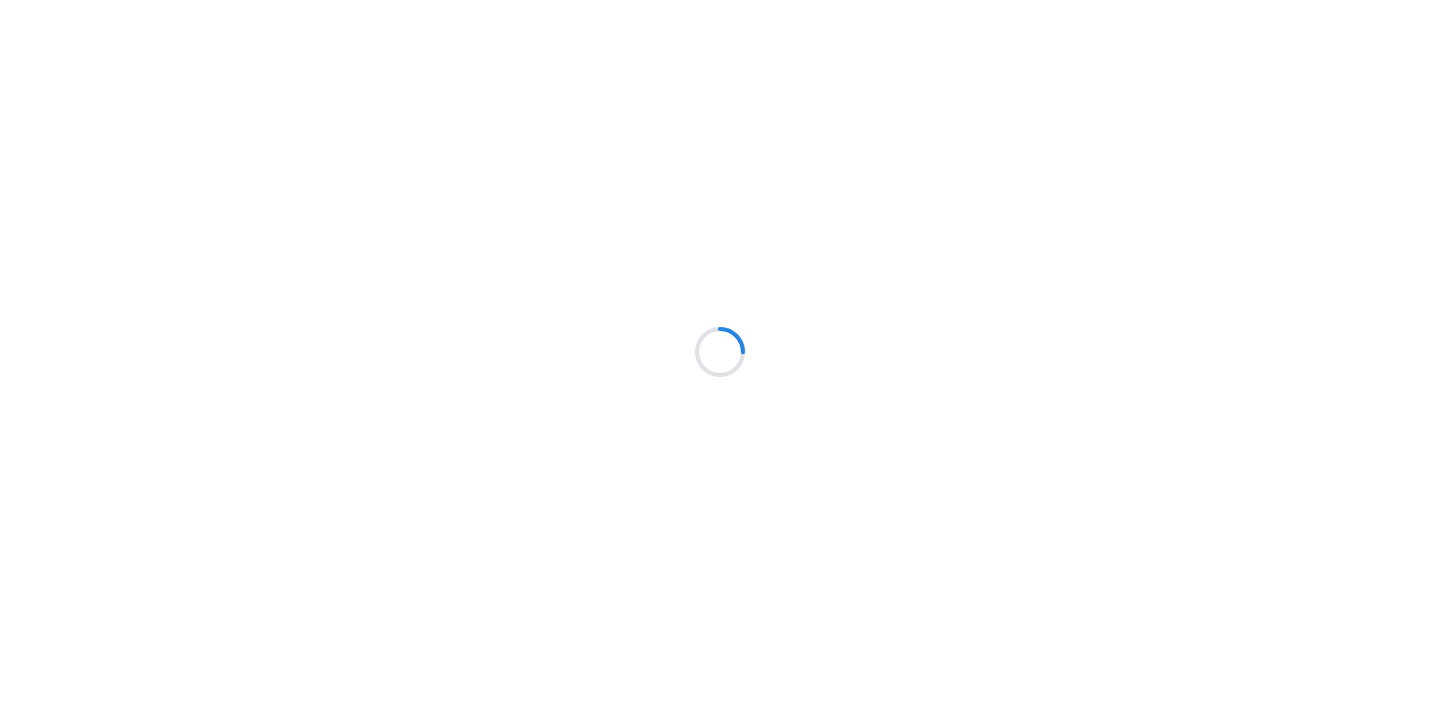 scroll, scrollTop: 0, scrollLeft: 0, axis: both 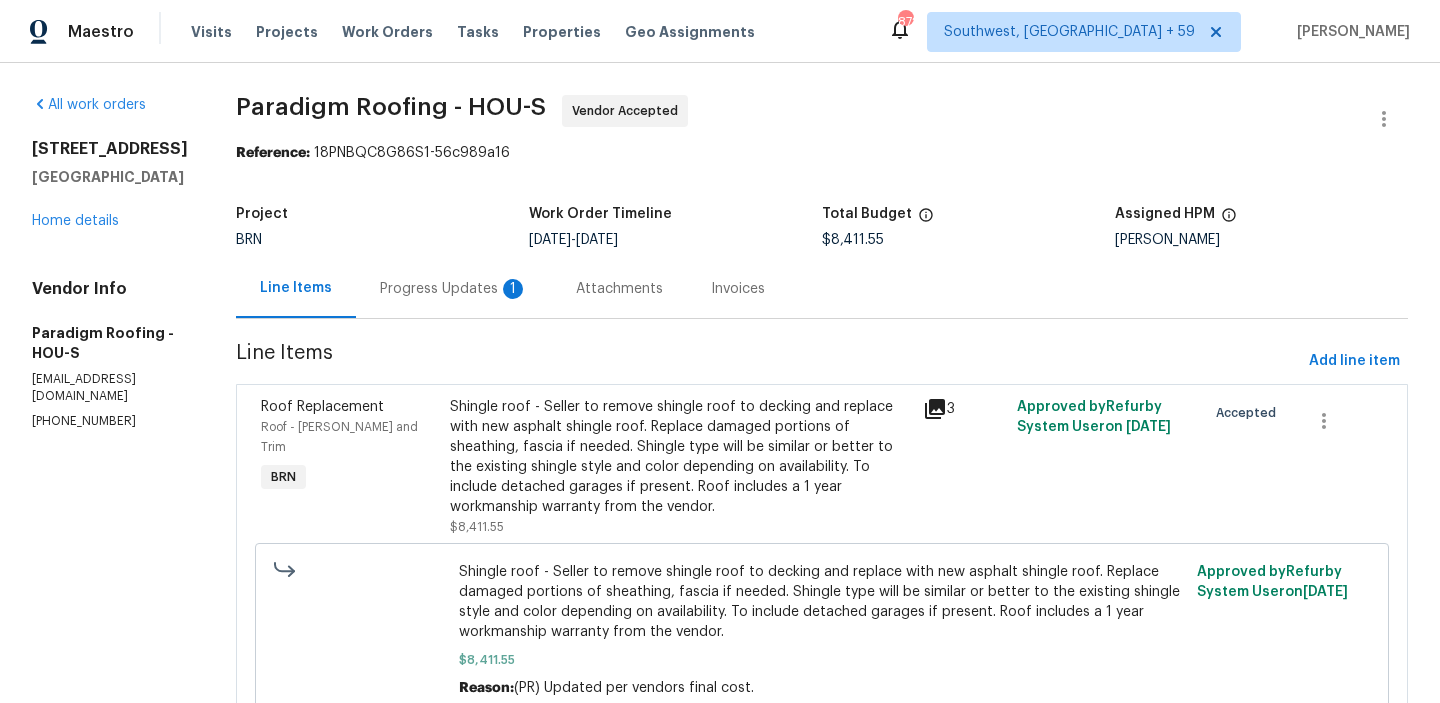 click on "Progress Updates 1" at bounding box center (454, 289) 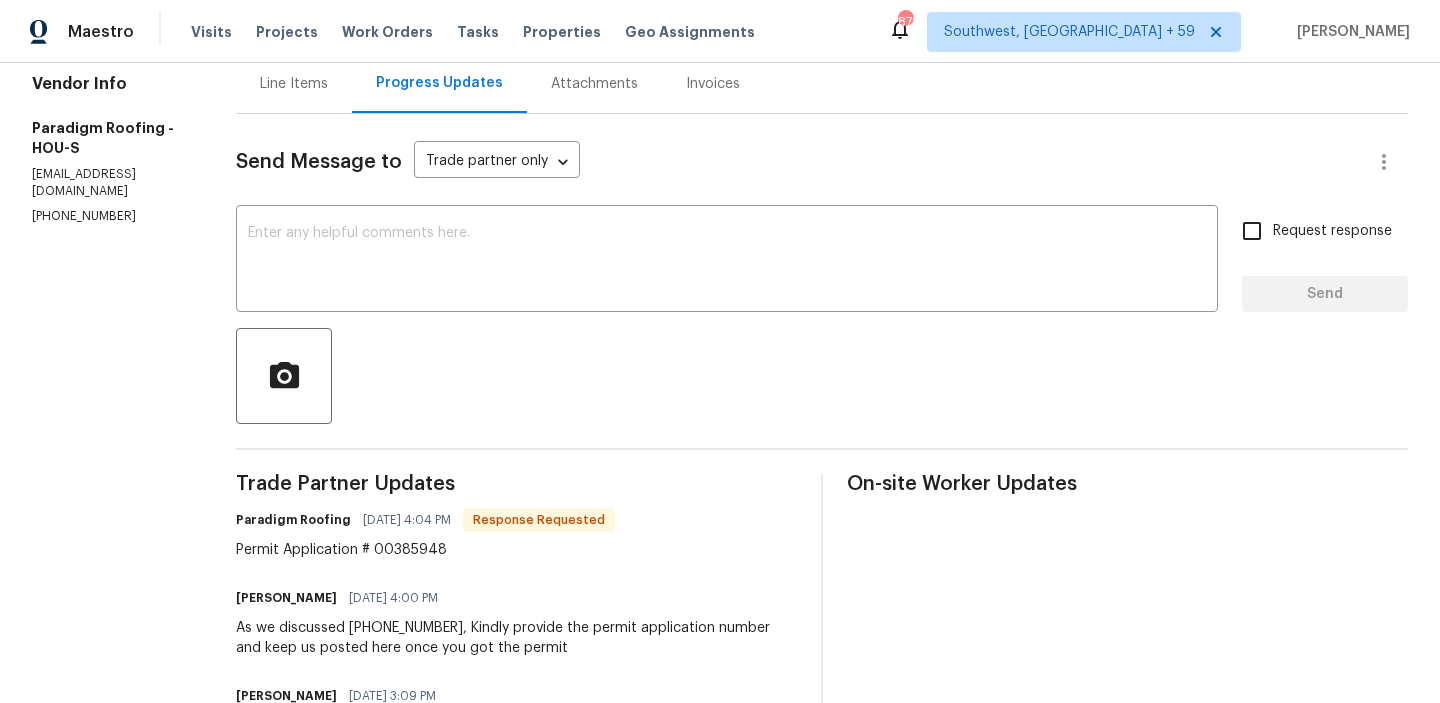 scroll, scrollTop: 230, scrollLeft: 0, axis: vertical 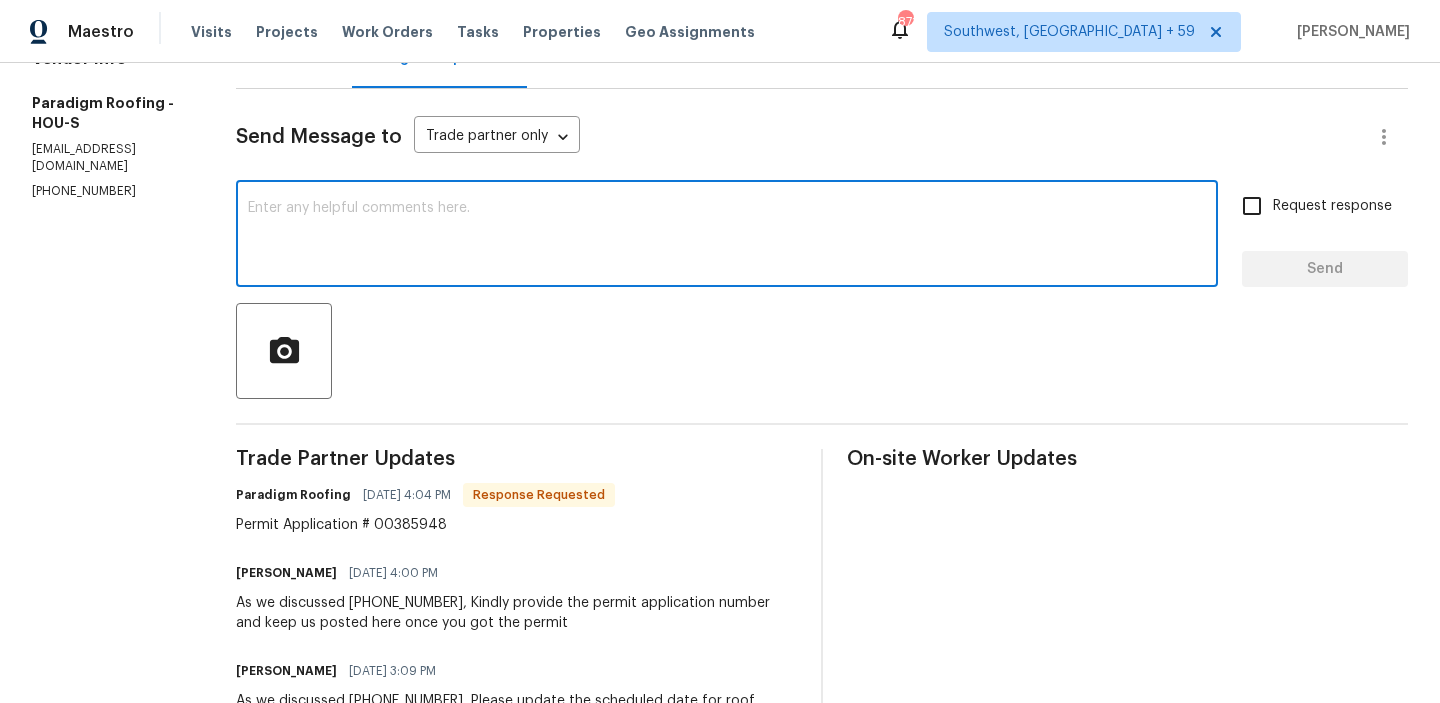 click at bounding box center [727, 236] 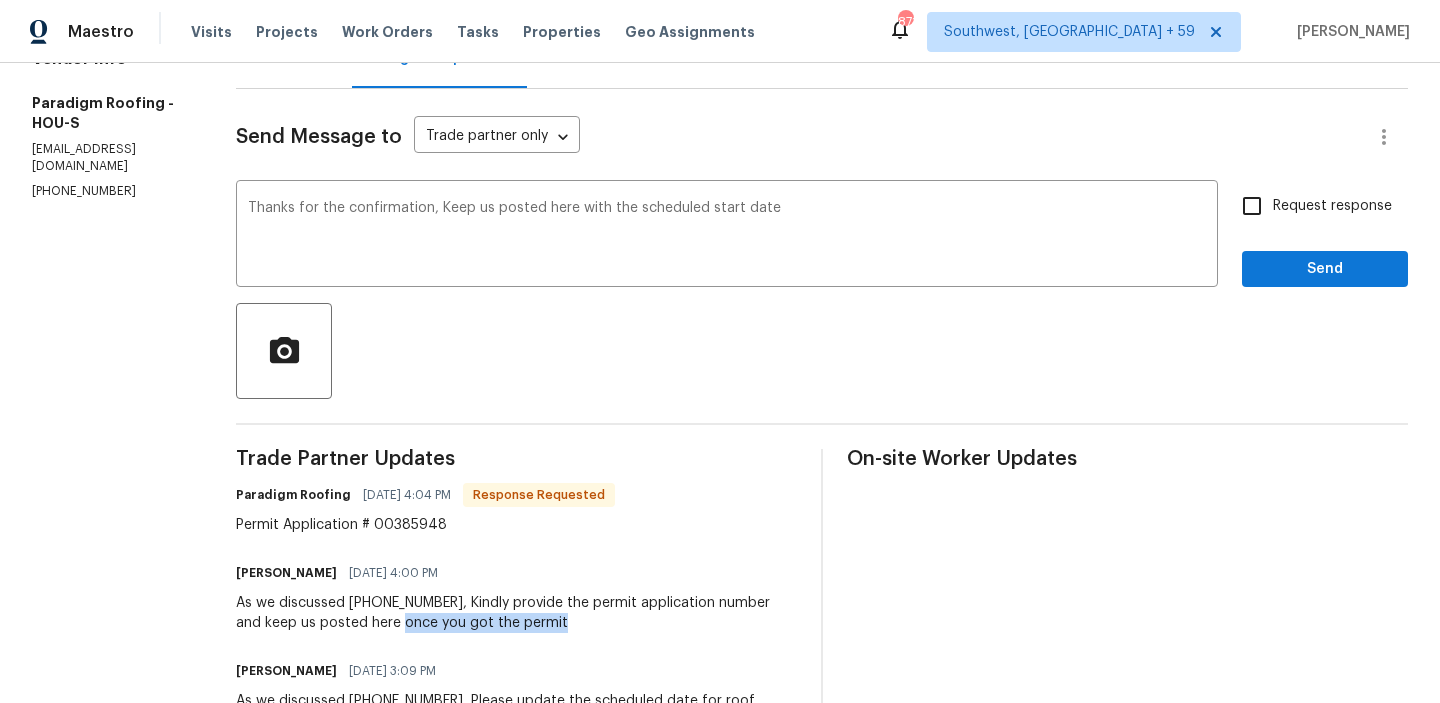 drag, startPoint x: 377, startPoint y: 626, endPoint x: 678, endPoint y: 625, distance: 301.00165 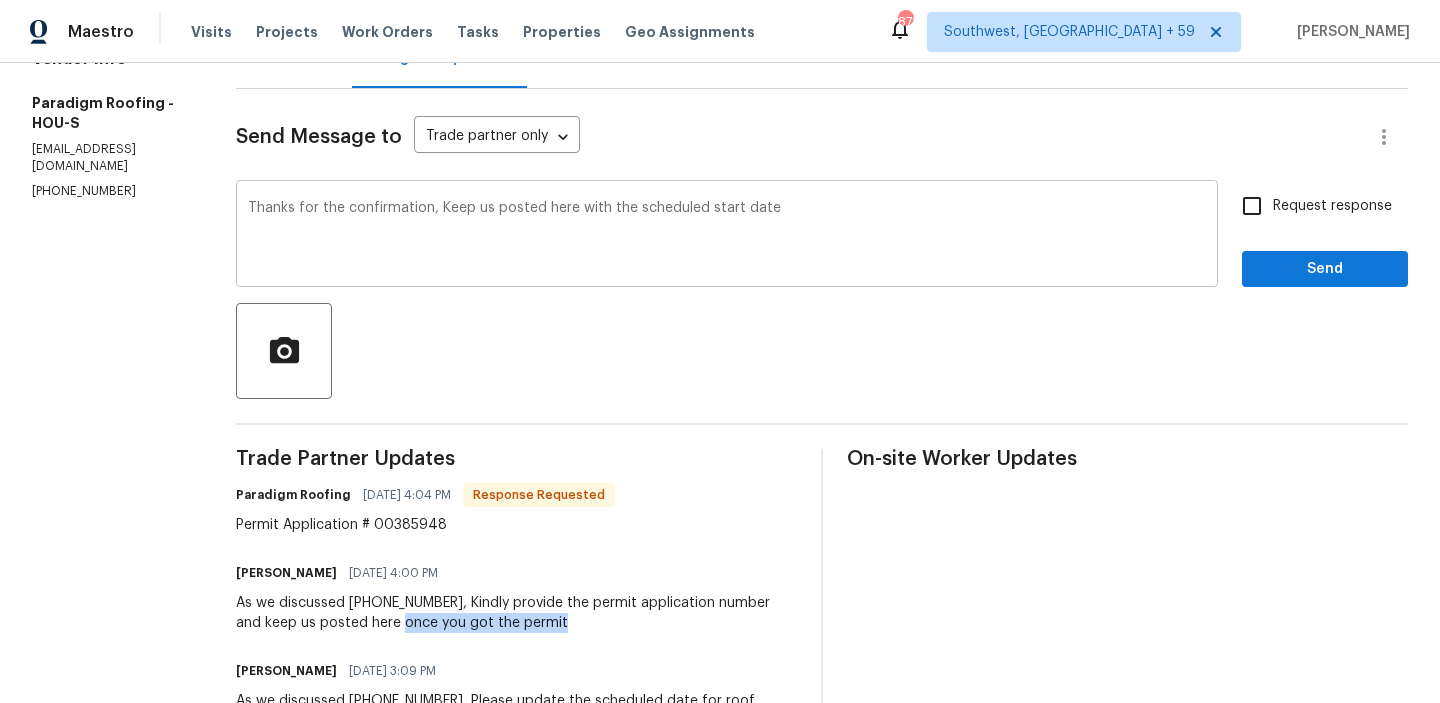 copy on "once you got the permit" 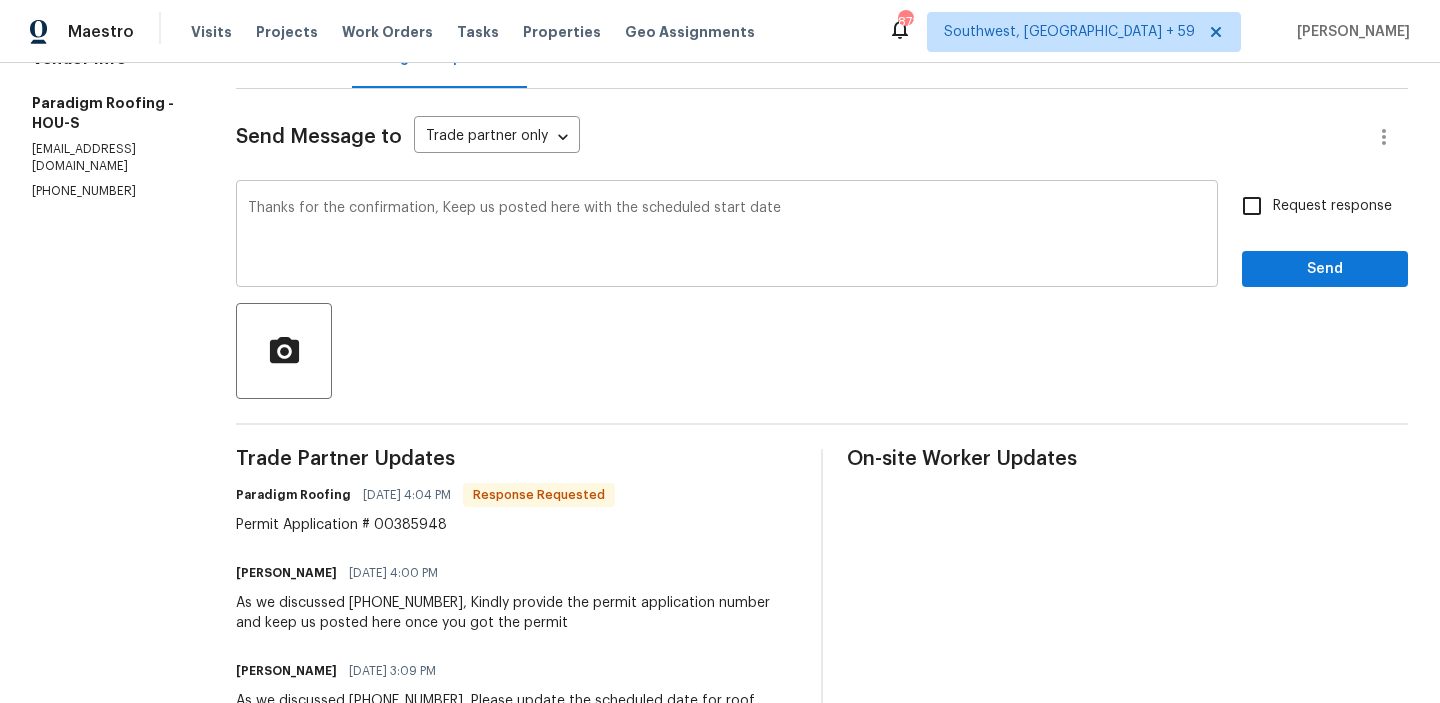 click on "Thanks for the confirmation, Keep us posted here with the scheduled start date" at bounding box center [727, 236] 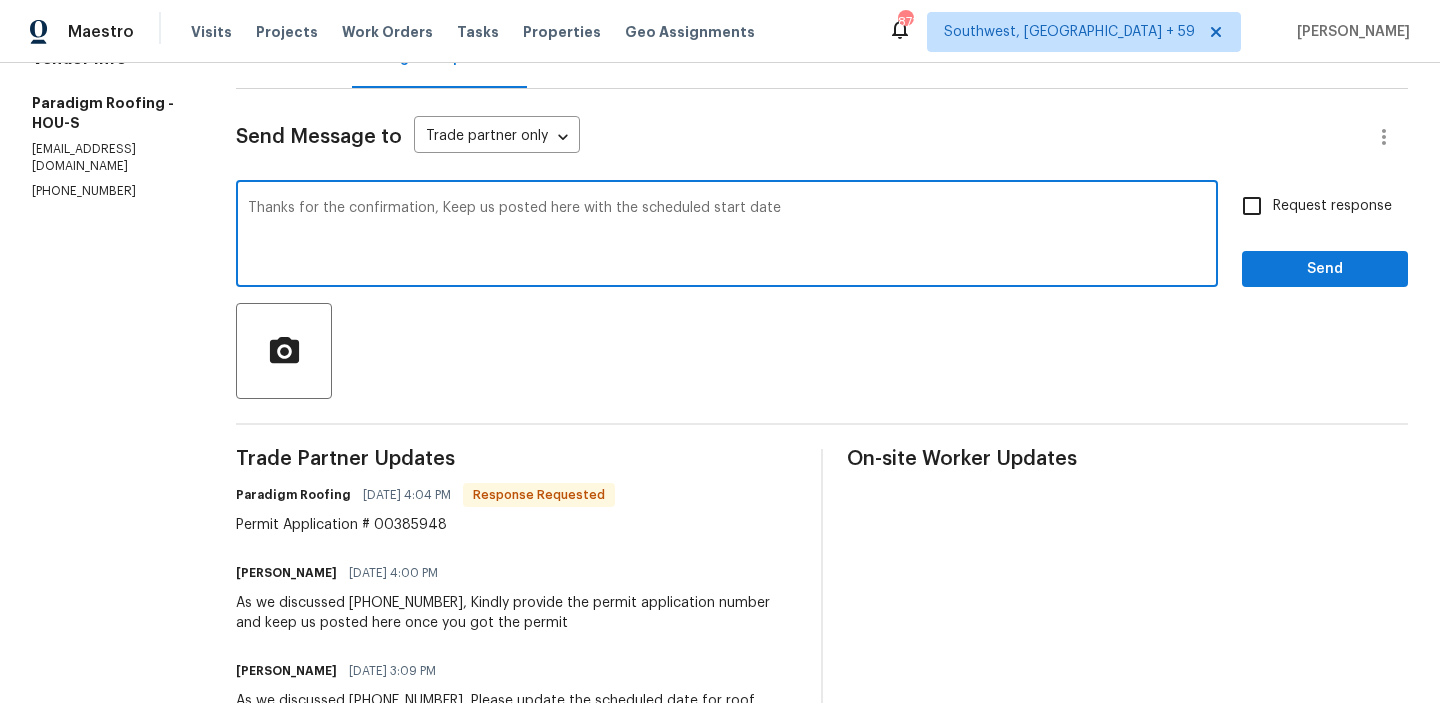 paste on "once you got the permit" 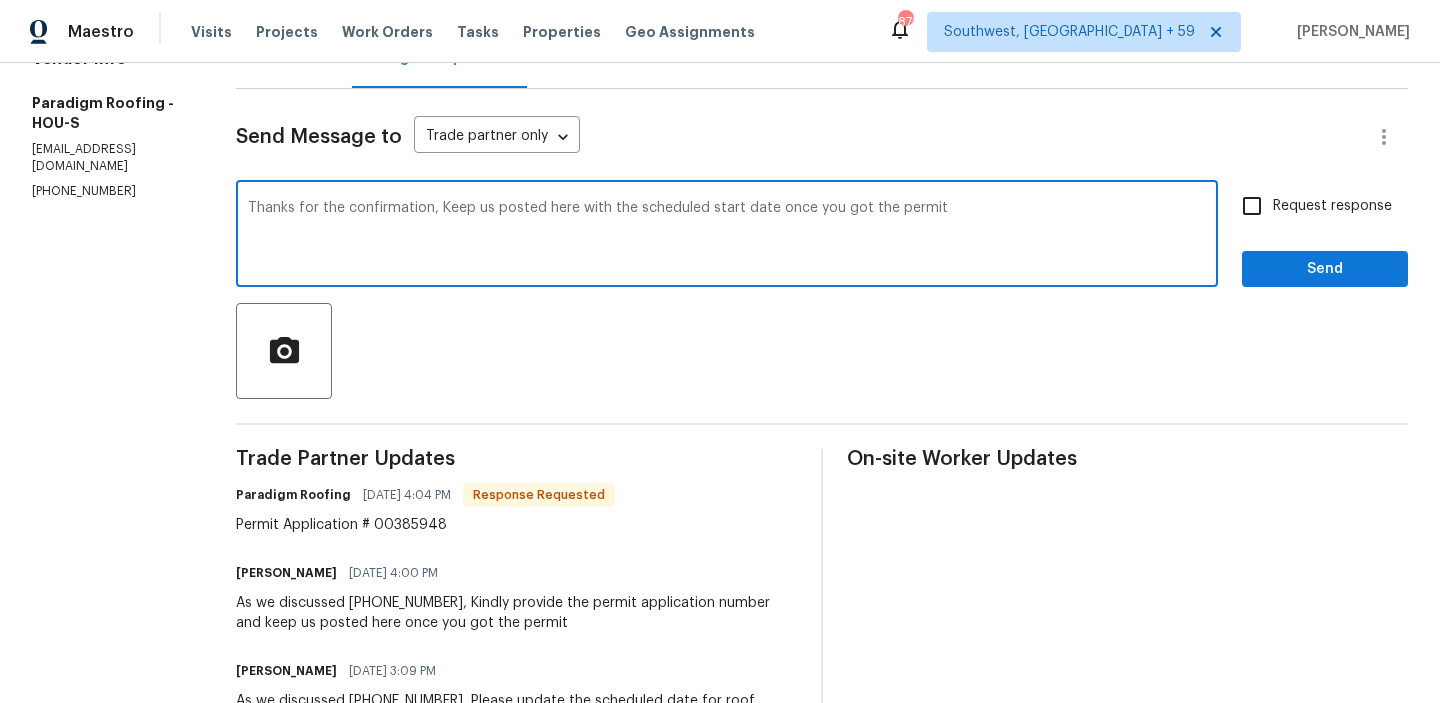 type on "Thanks for the confirmation, Keep us posted here with the scheduled start date once you got the permit" 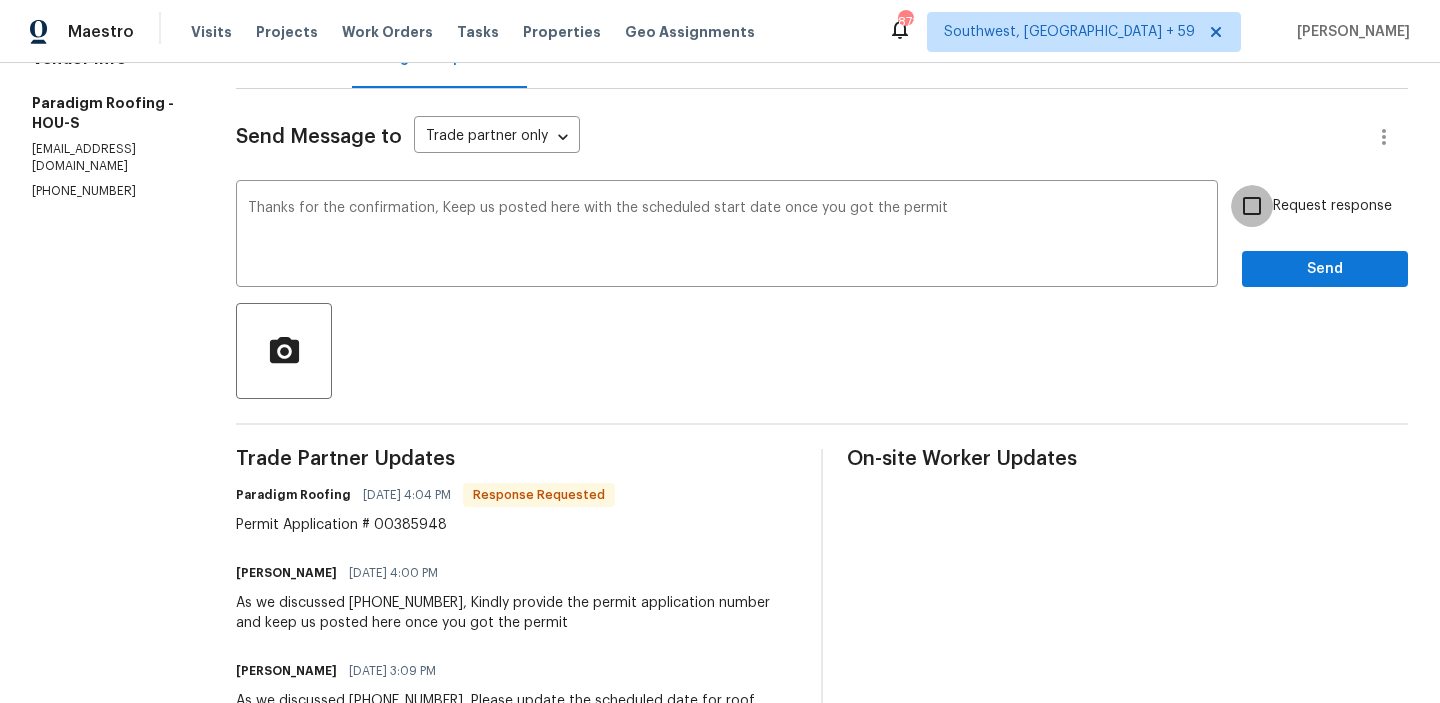 click on "Request response" at bounding box center [1252, 206] 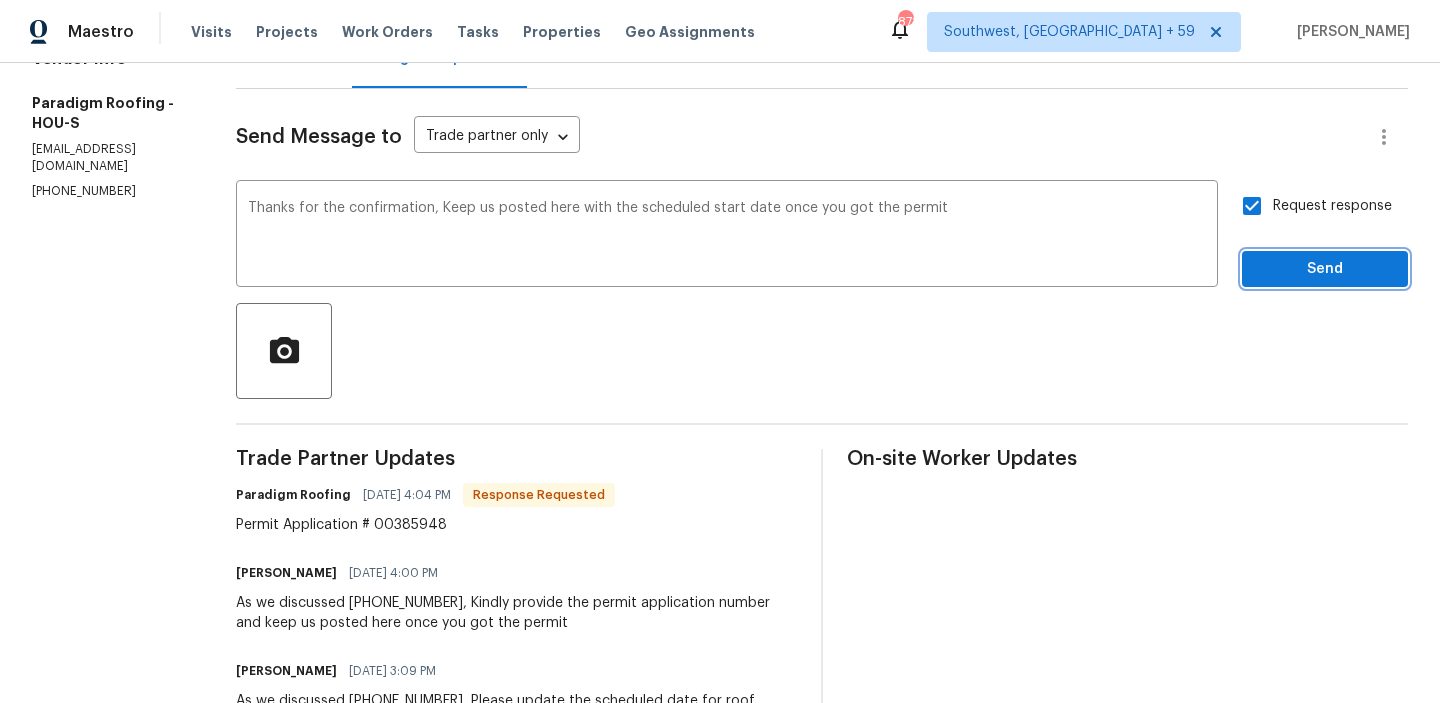 click on "Send" at bounding box center [1325, 269] 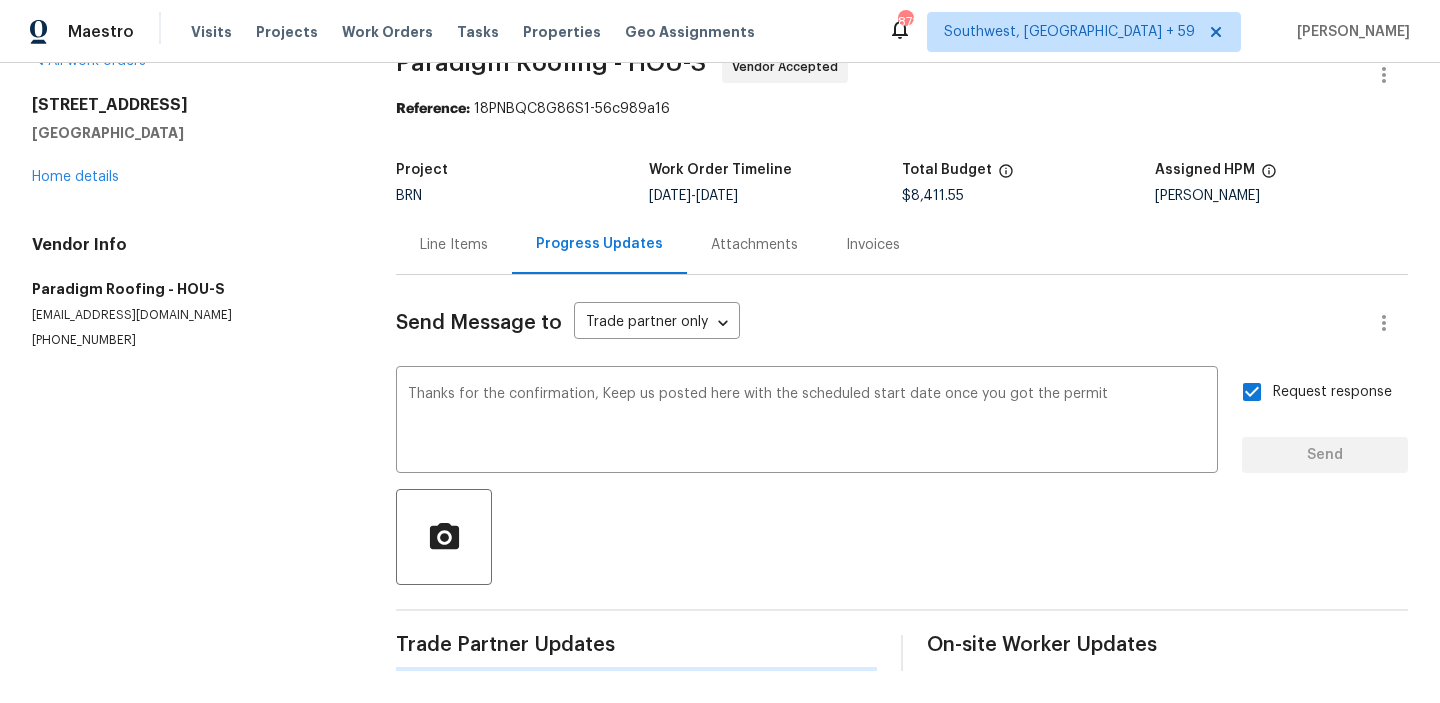 type 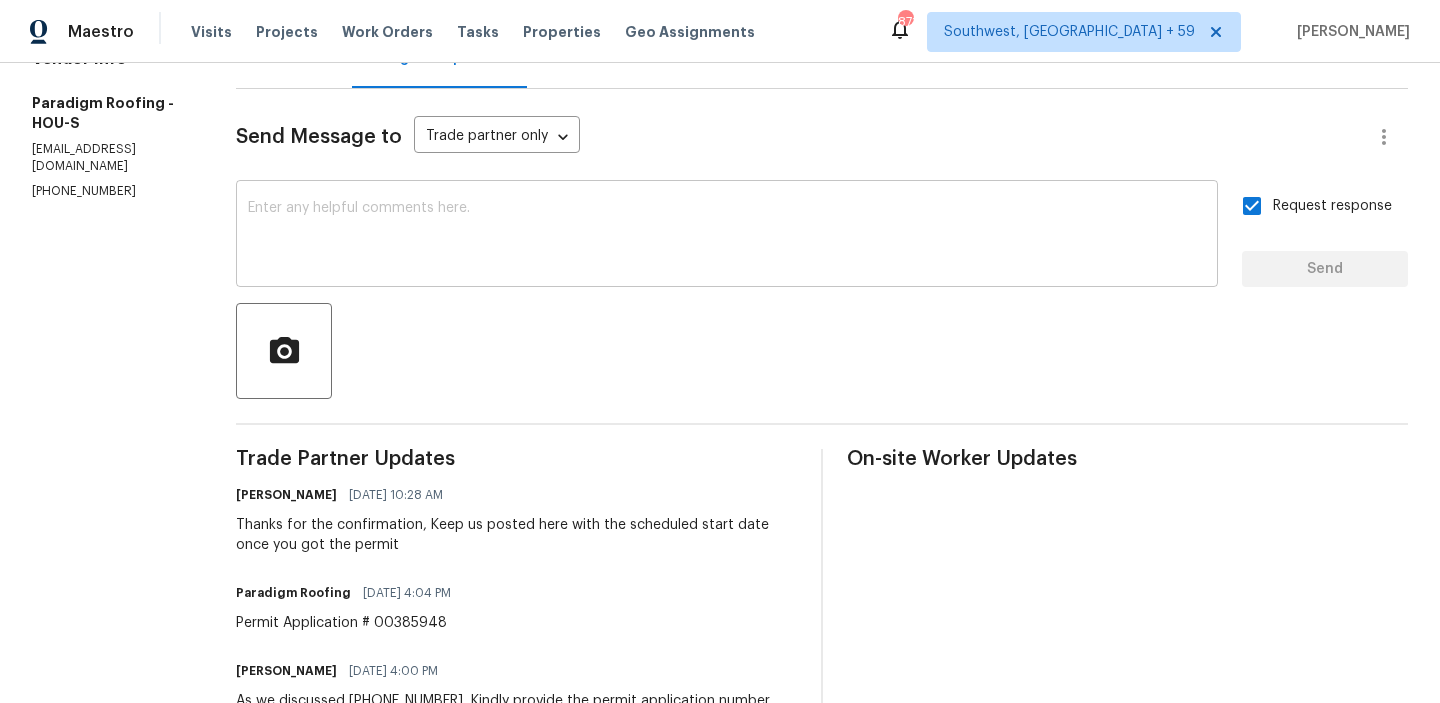 scroll, scrollTop: 0, scrollLeft: 0, axis: both 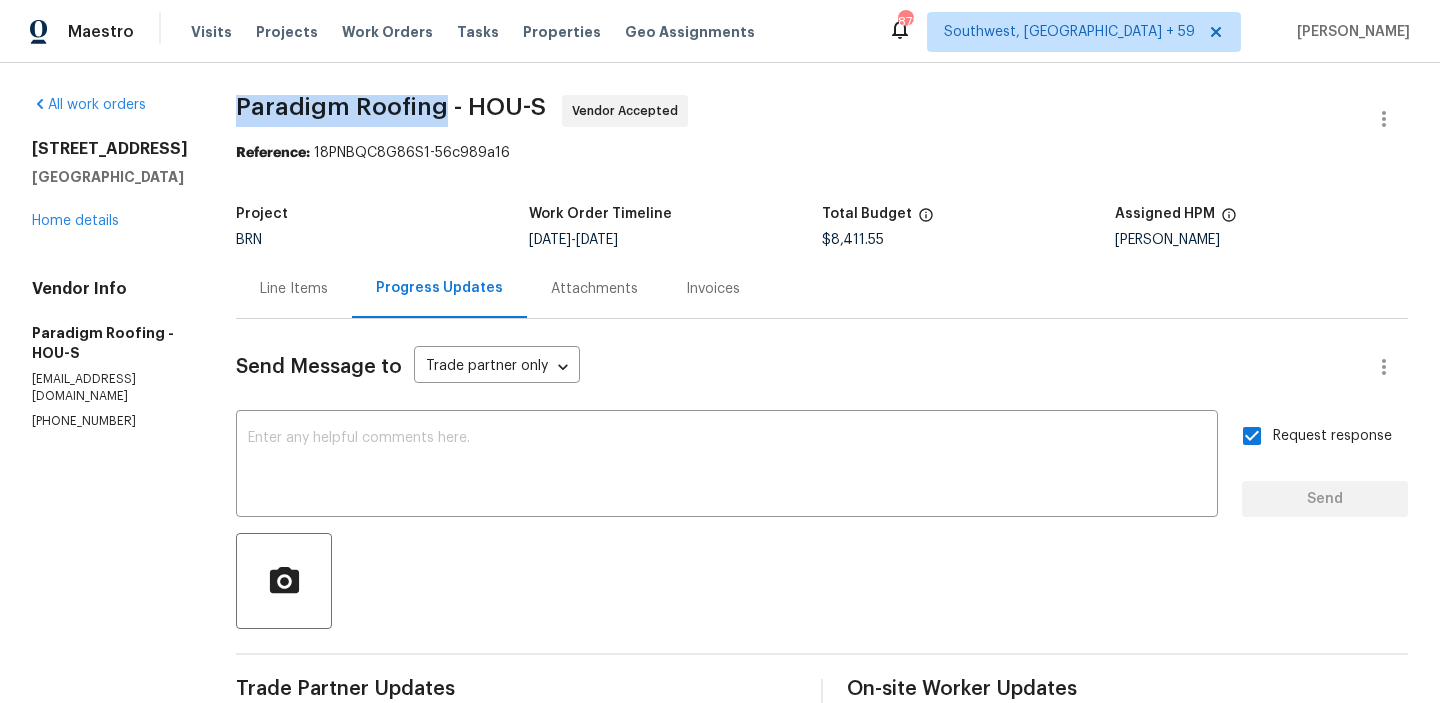 drag, startPoint x: 237, startPoint y: 116, endPoint x: 449, endPoint y: 106, distance: 212.23572 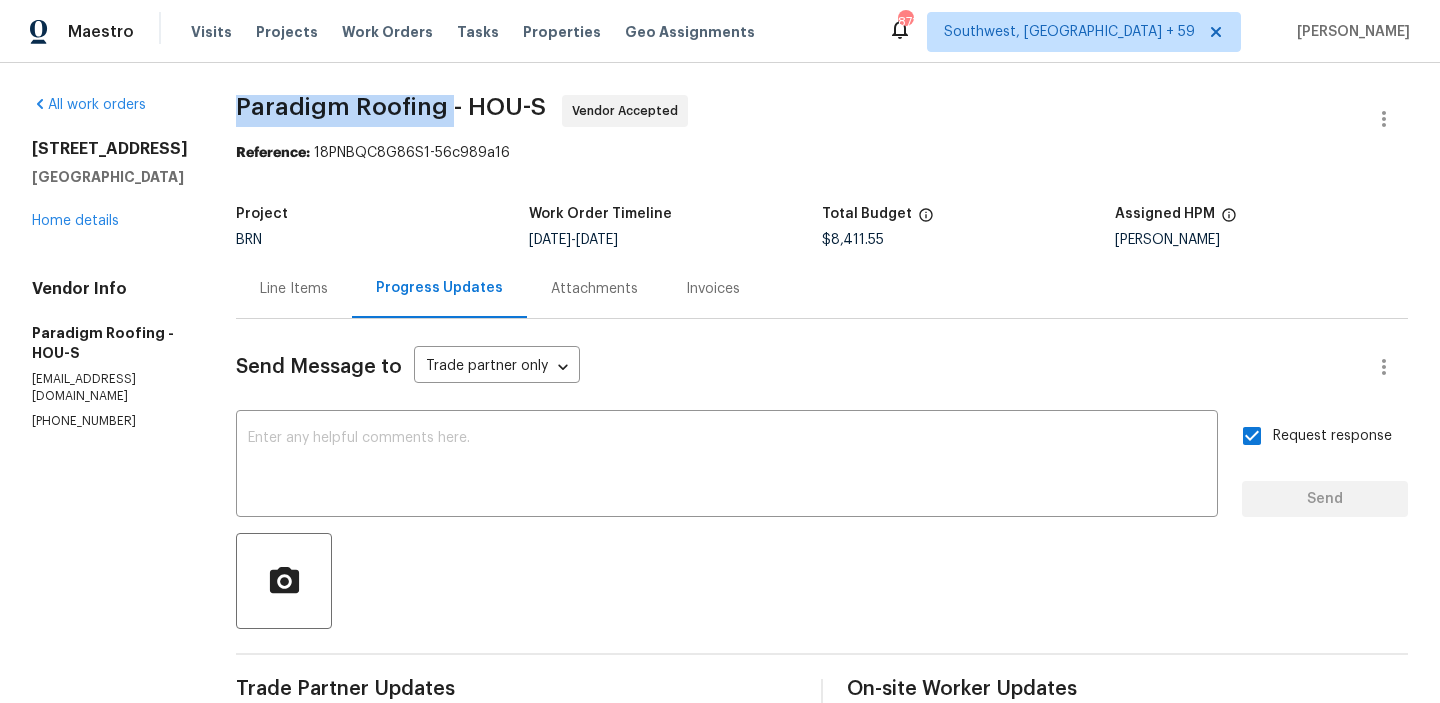 copy on "Paradigm Roofing" 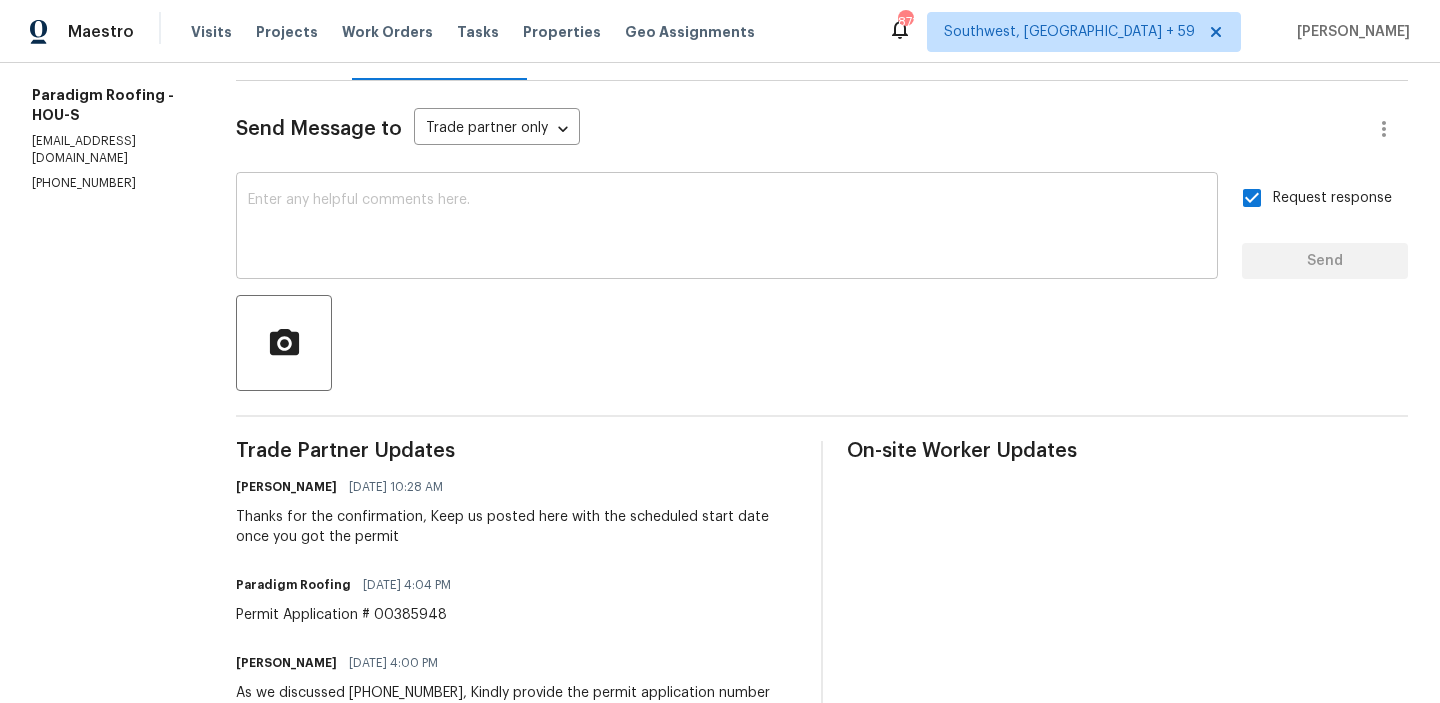 scroll, scrollTop: 248, scrollLeft: 0, axis: vertical 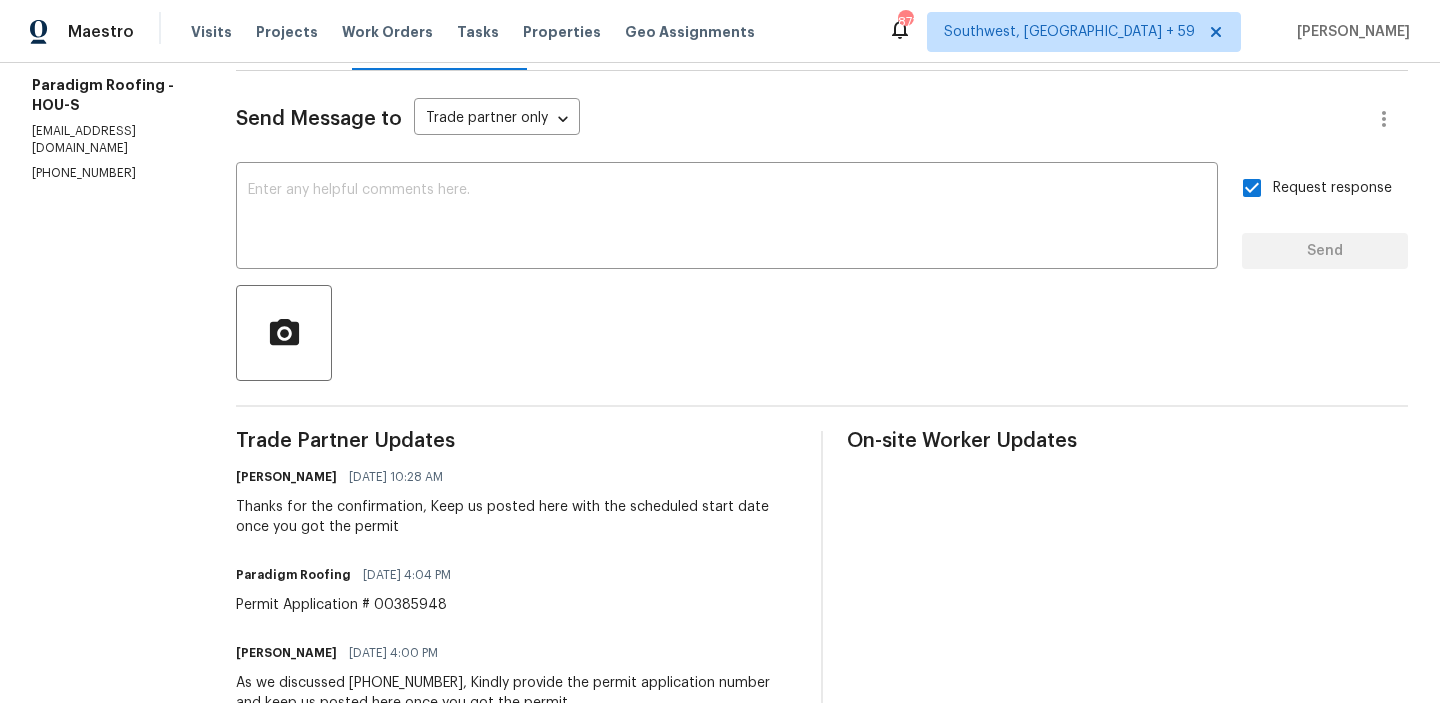 click on "Permit Application # 00385948" at bounding box center [349, 605] 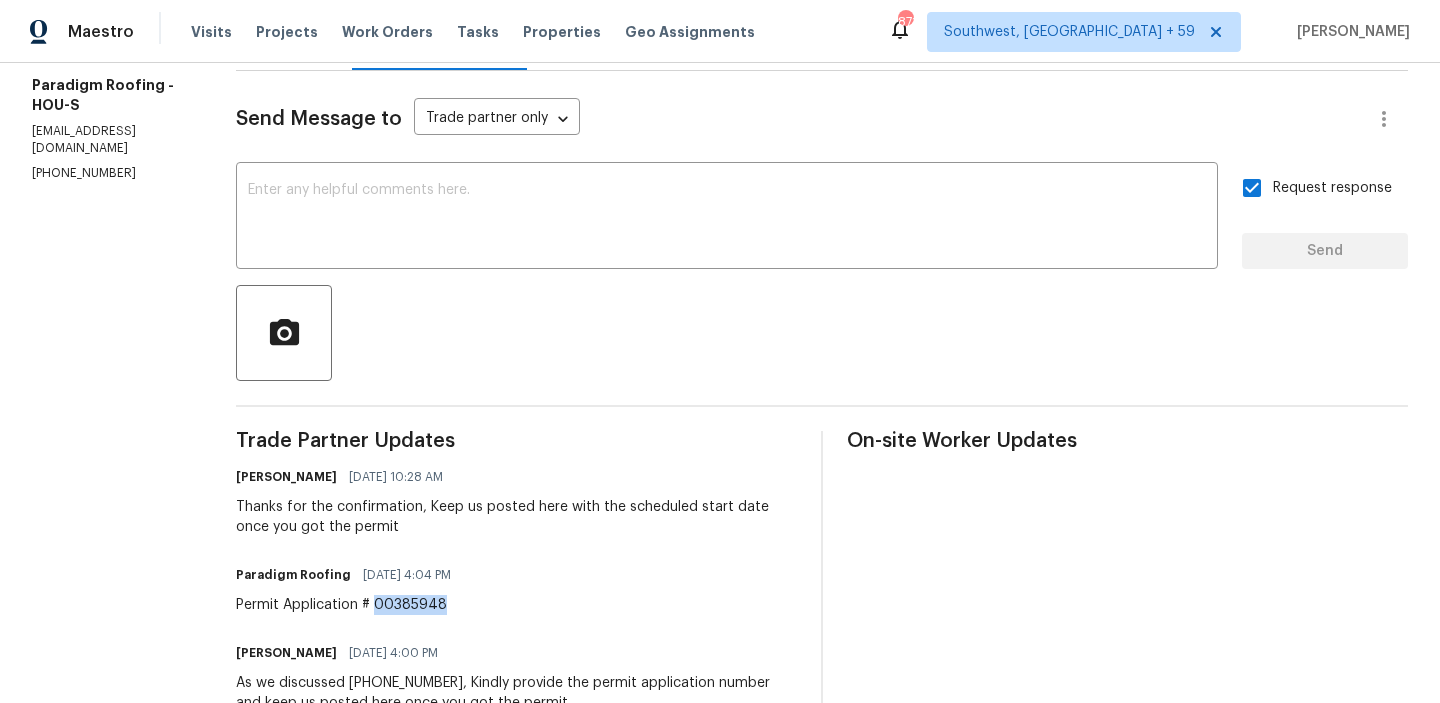 click on "Permit Application # 00385948" at bounding box center [349, 605] 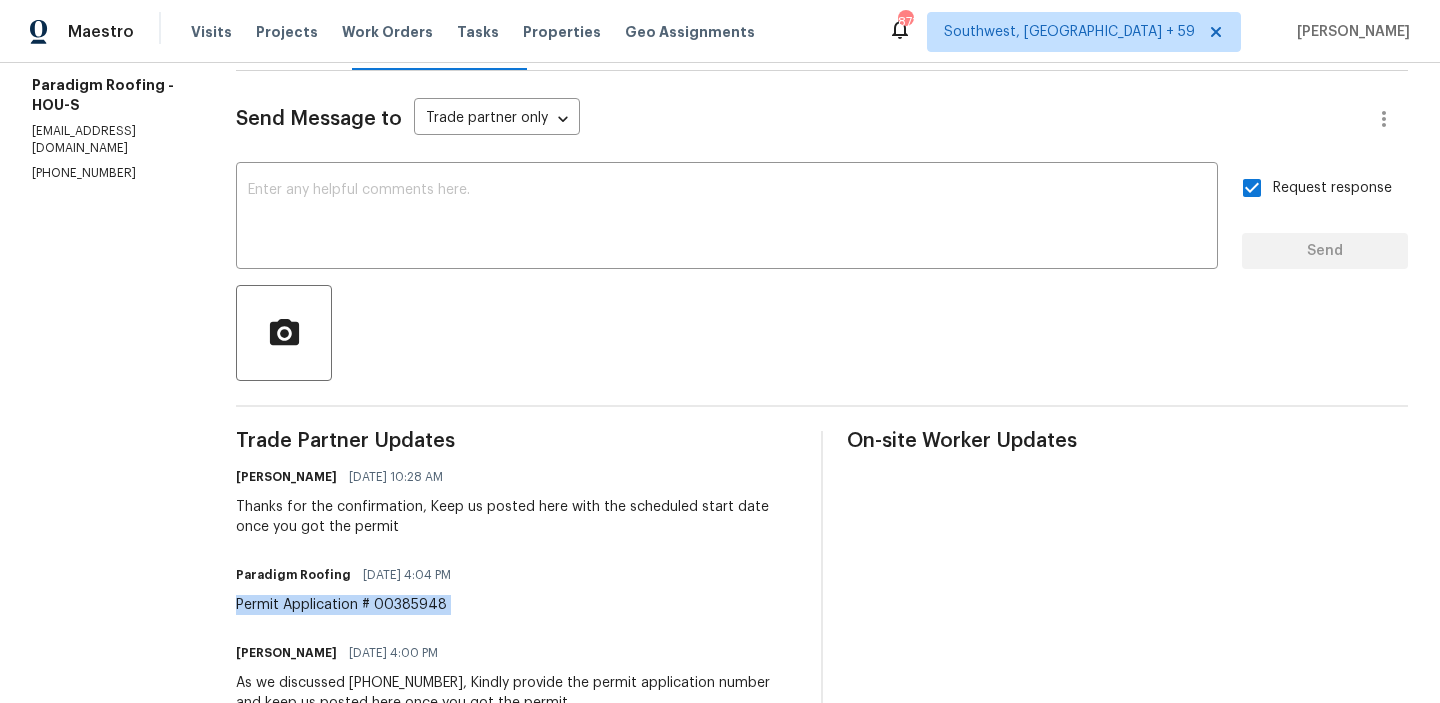 click on "Permit Application # 00385948" at bounding box center (349, 605) 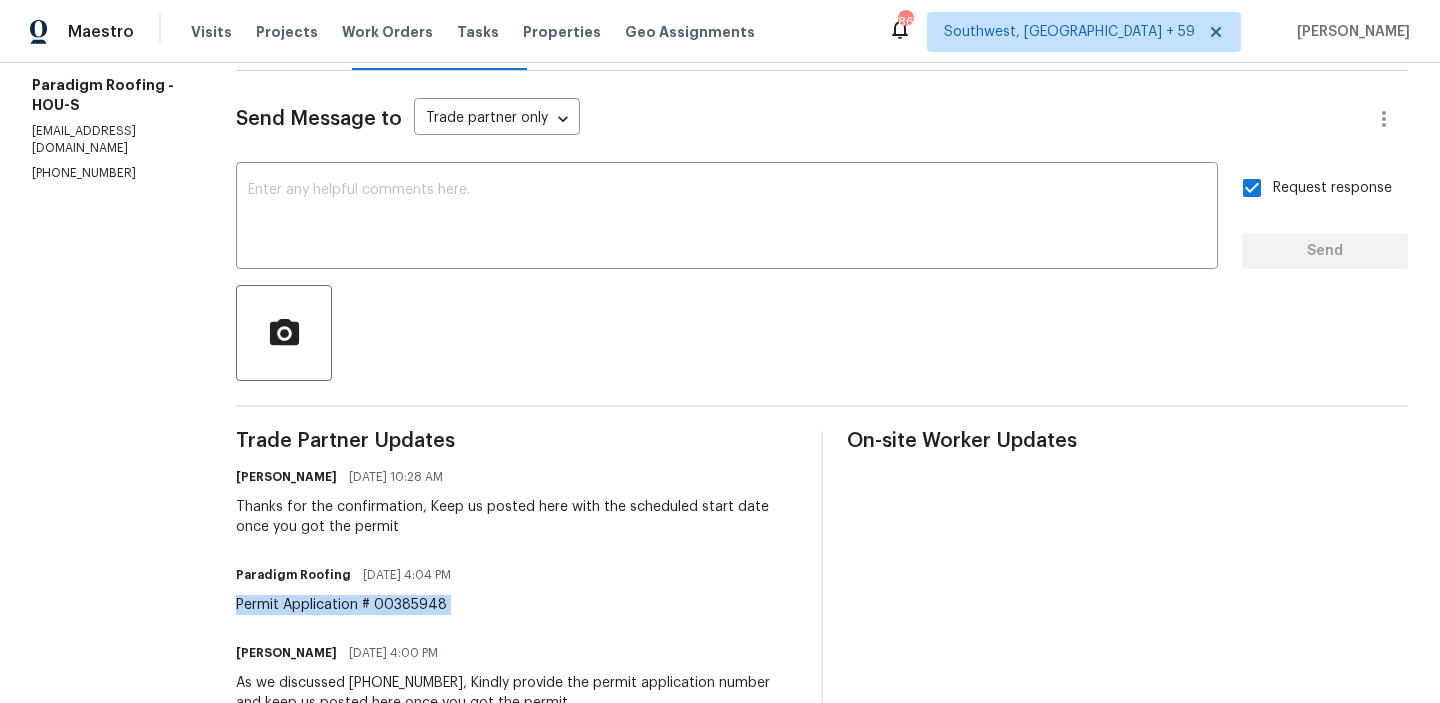 click on "Permit Application # 00385948" at bounding box center (349, 605) 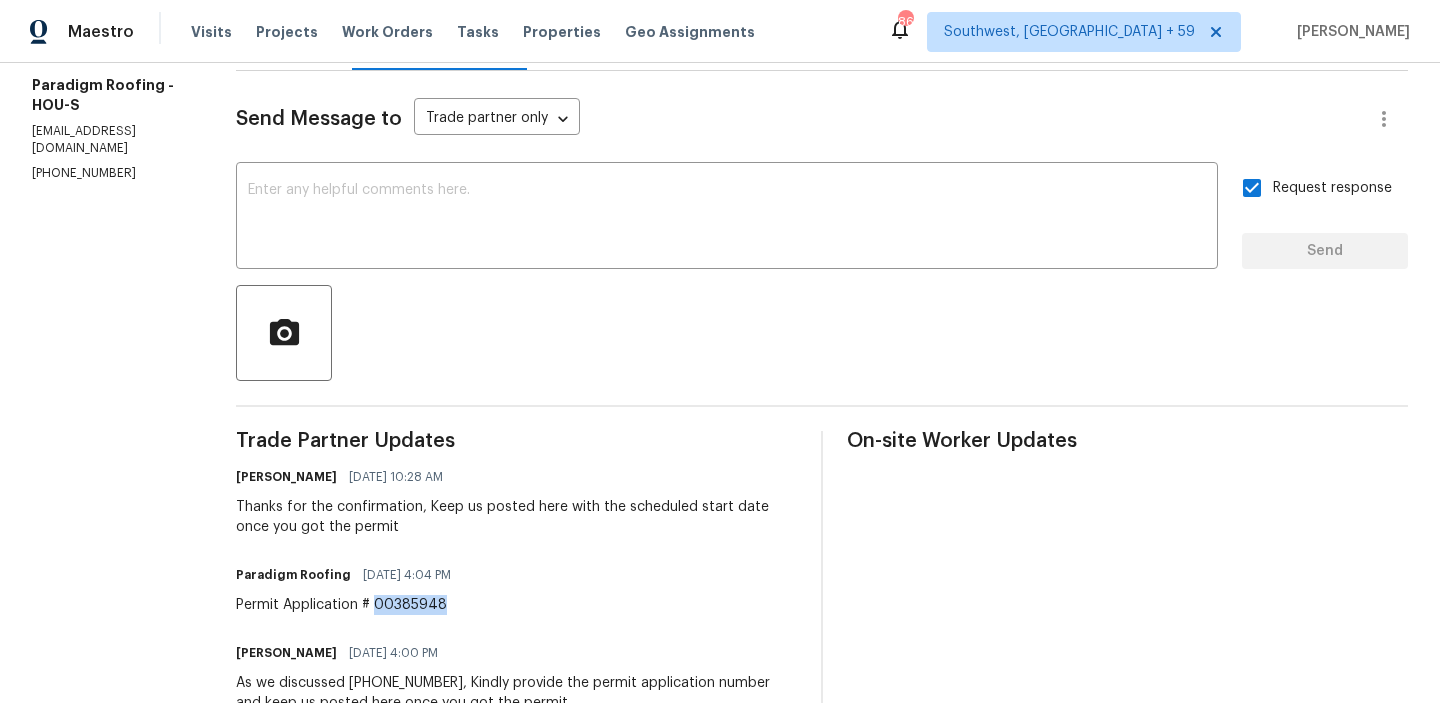 click on "Permit Application # 00385948" at bounding box center [349, 605] 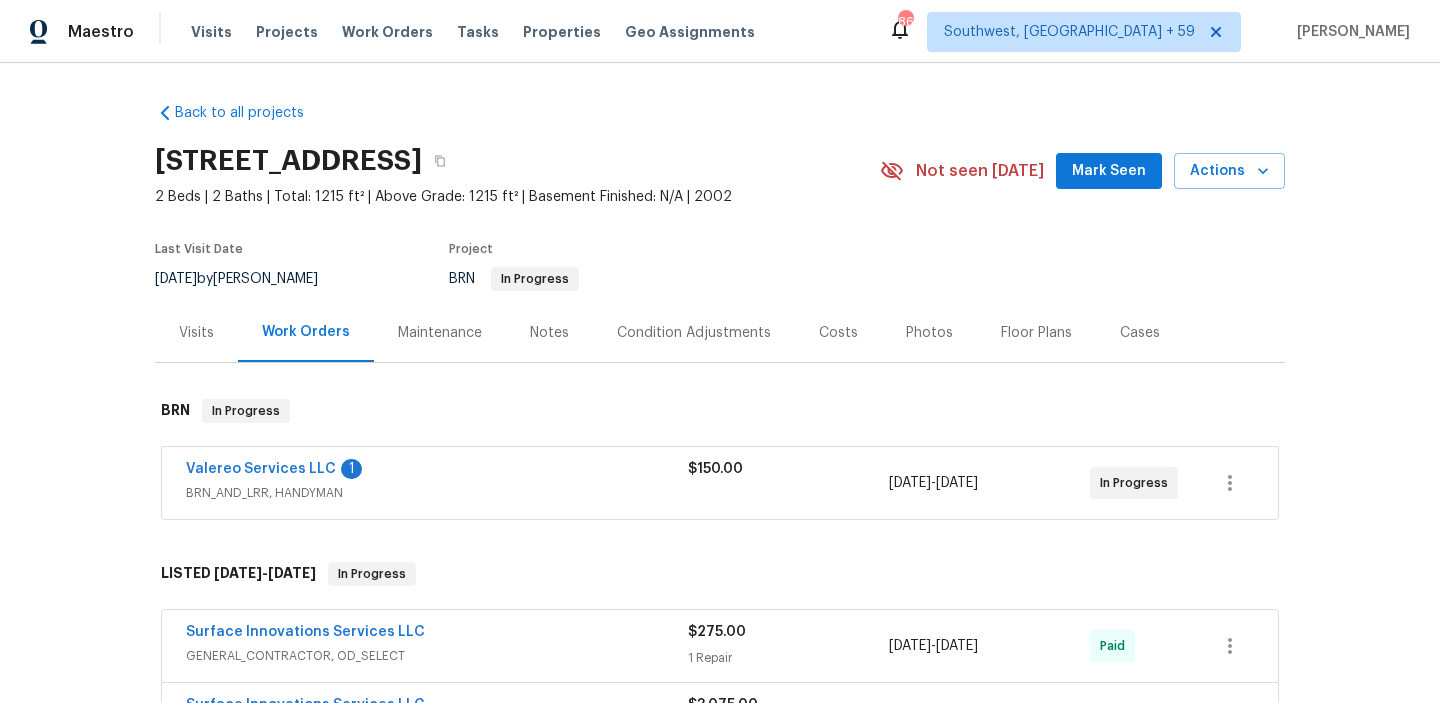scroll, scrollTop: 0, scrollLeft: 0, axis: both 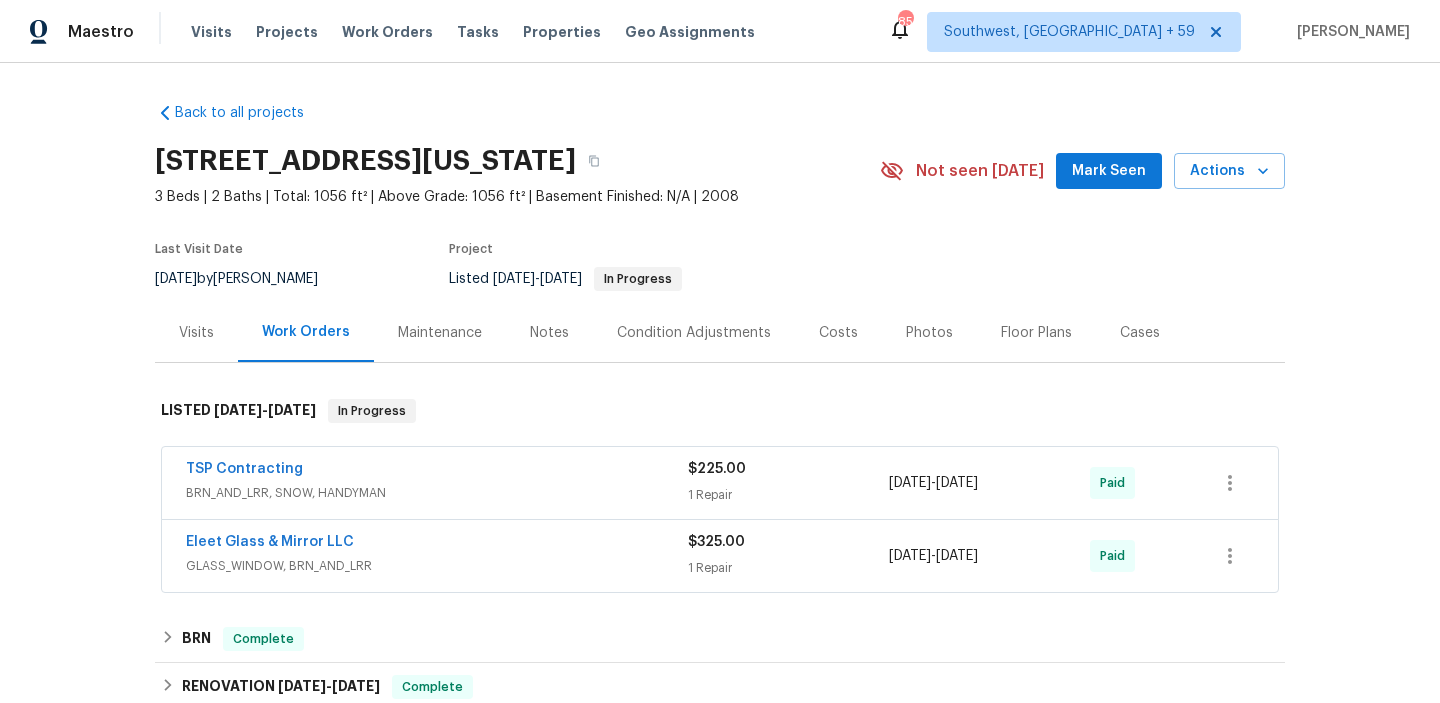 click on "Back to all projects [STREET_ADDRESS][US_STATE] 3 Beds | 2 Baths | Total: 1056 ft² | Above Grade: 1056 ft² | Basement Finished: N/A | 2008 Not seen [DATE] Mark Seen Actions Last Visit Date [DATE]  by  [PERSON_NAME]   Project Listed   [DATE]  -  [DATE] In Progress Visits Work Orders Maintenance Notes Condition Adjustments Costs Photos Floor Plans Cases LISTED   [DATE]  -  [DATE] In Progress TSP Contracting BRN_AND_LRR, SNOW, HANDYMAN $225.00 1 Repair [DATE]  -  [DATE] Paid Eleet Glass & Mirror LLC GLASS_WINDOW, BRN_AND_LRR $325.00 1 Repair [DATE]  -  [DATE] Paid BRN   Complete Residential Express Services Heating & AC HVAC $1,124.00 [DATE]  -  [DATE] Complete TSP Contracting GENERAL_CONTRACTOR, OD_SELECT $1,164.50 [DATE]  -  [DATE] Paid RENOVATION   [DATE]  -  [DATE] Complete Interior Logic Group, LLC 3 FLOORING $2,677.13 1 Repair [DATE]  -  [DATE] Paid C&W Home Improvements LLC GENERAL_CONTRACTOR, OD_SELECT $3,513.62 7 Repairs [DATE]  -  (" at bounding box center (720, 569) 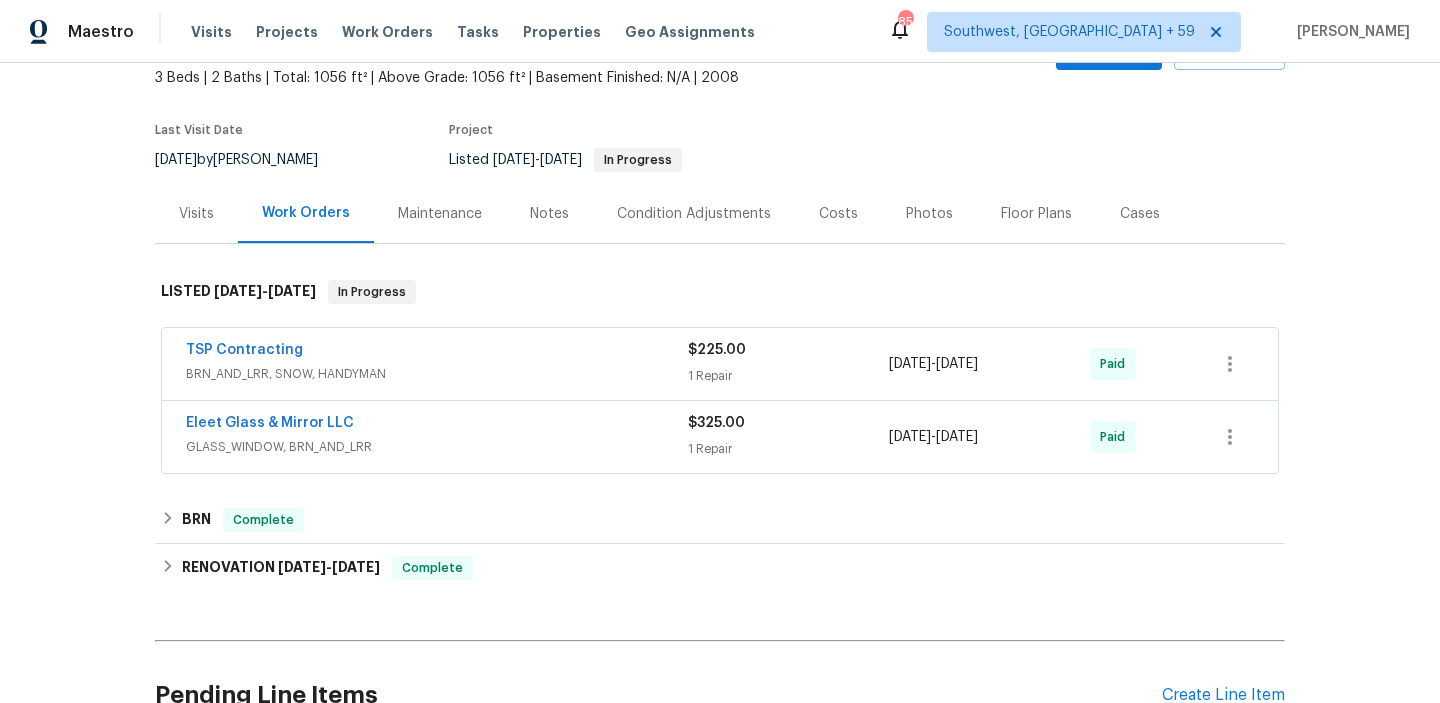 scroll, scrollTop: 200, scrollLeft: 0, axis: vertical 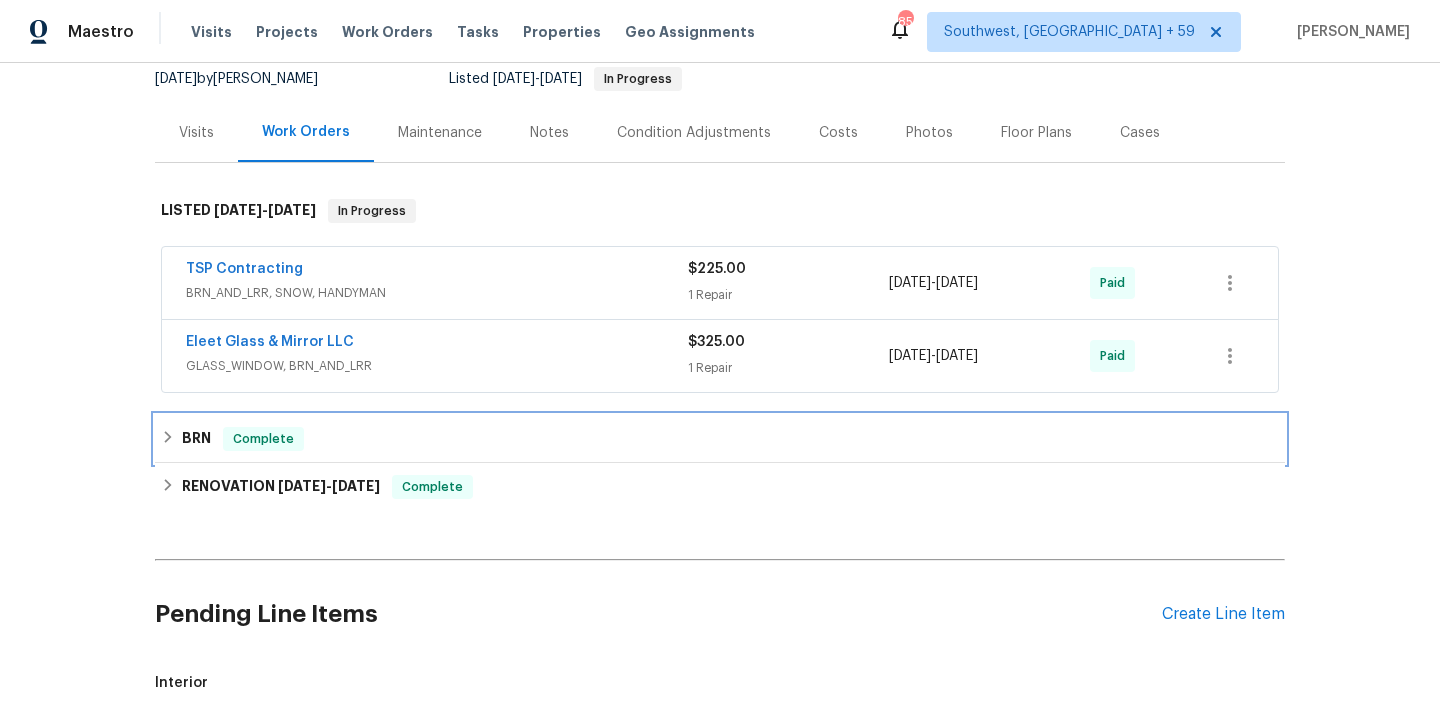 click on "BRN   Complete" at bounding box center (720, 439) 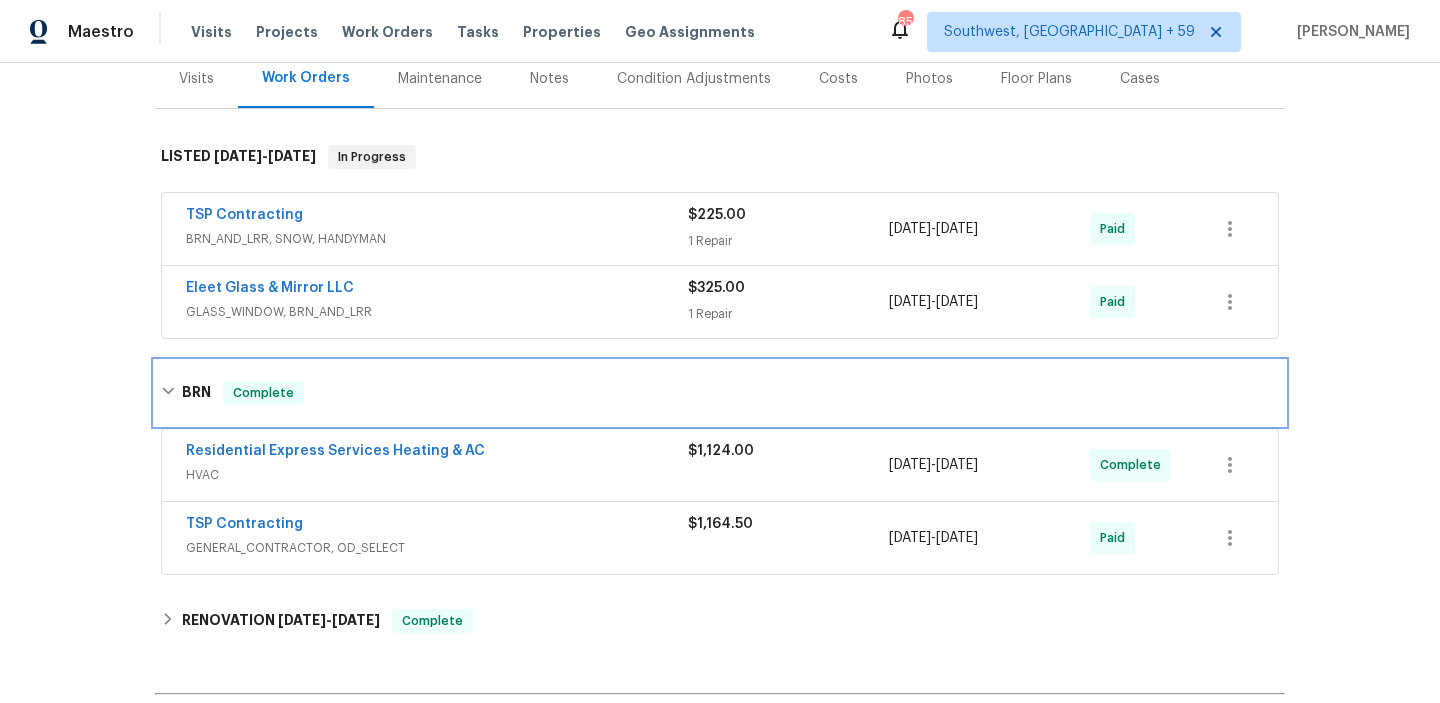 scroll, scrollTop: 303, scrollLeft: 0, axis: vertical 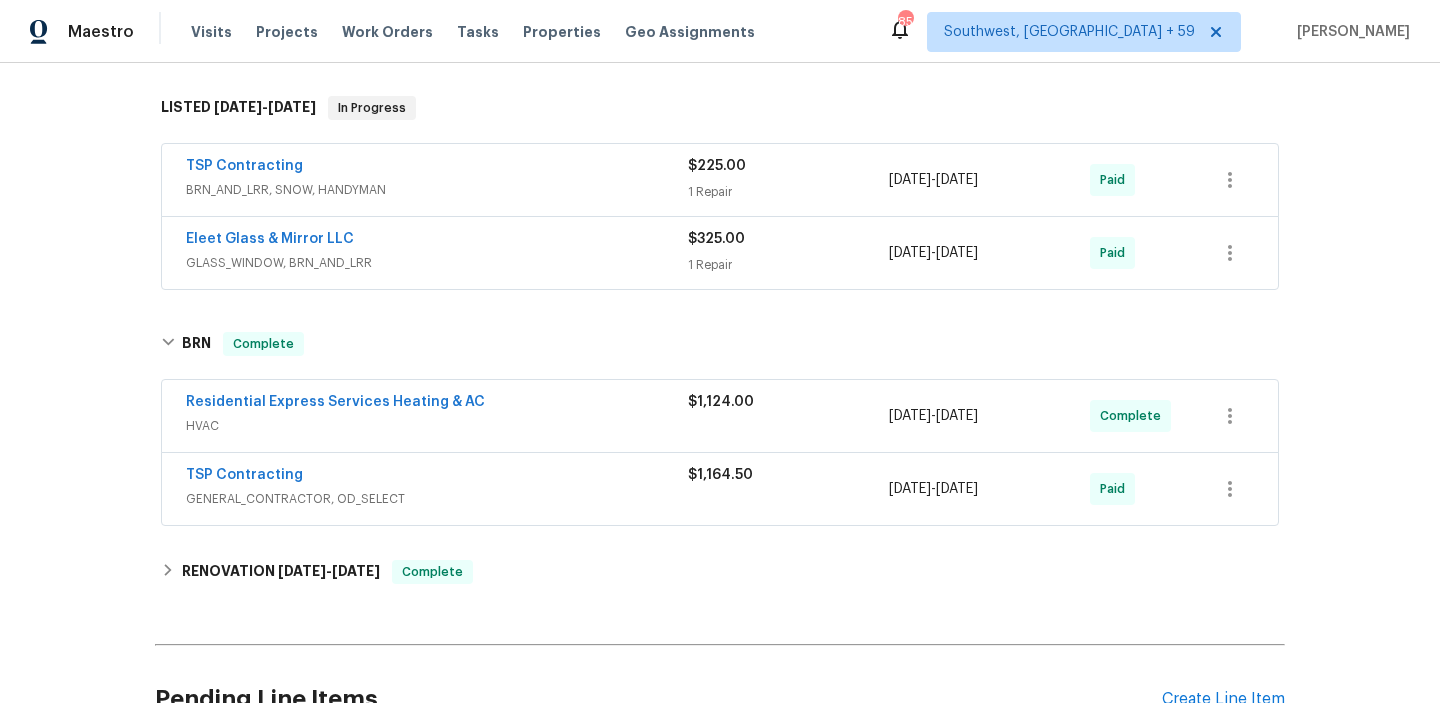 click on "TSP Contracting" at bounding box center (437, 477) 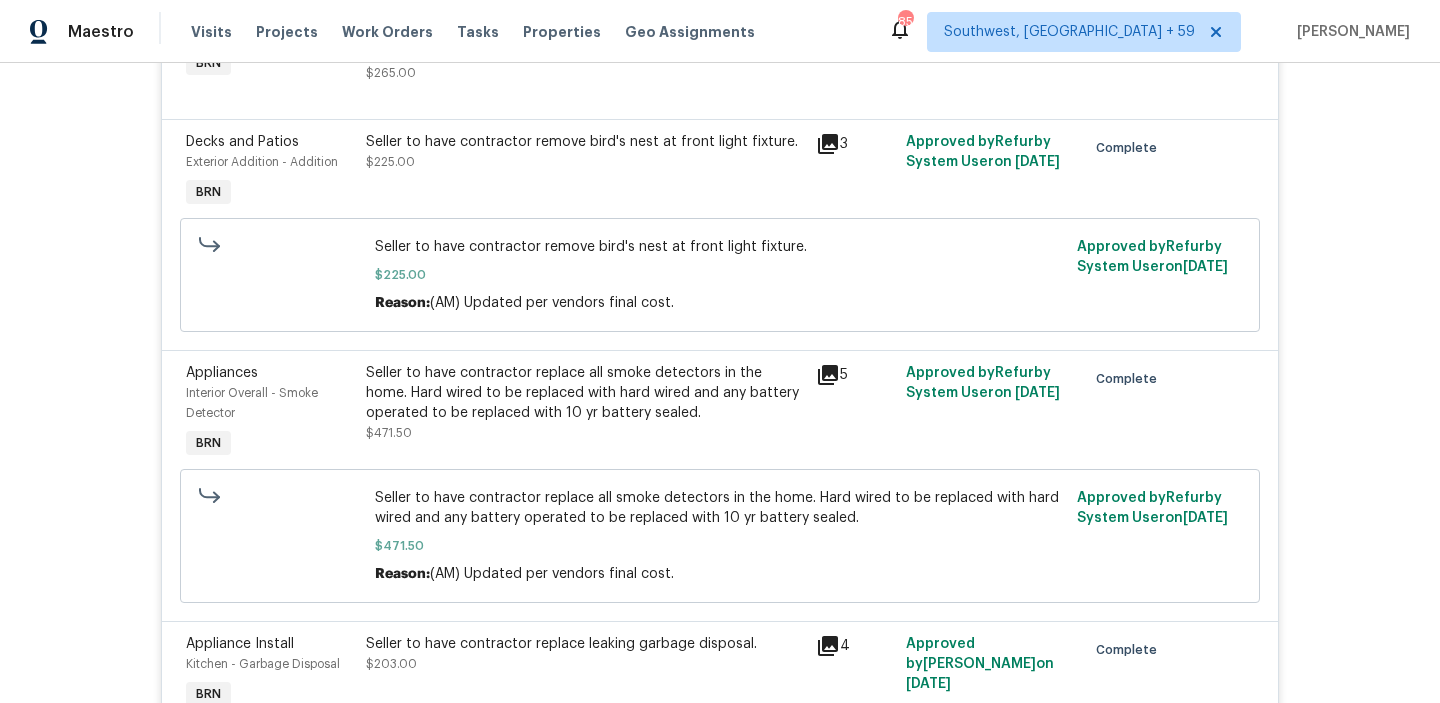 scroll, scrollTop: 910, scrollLeft: 0, axis: vertical 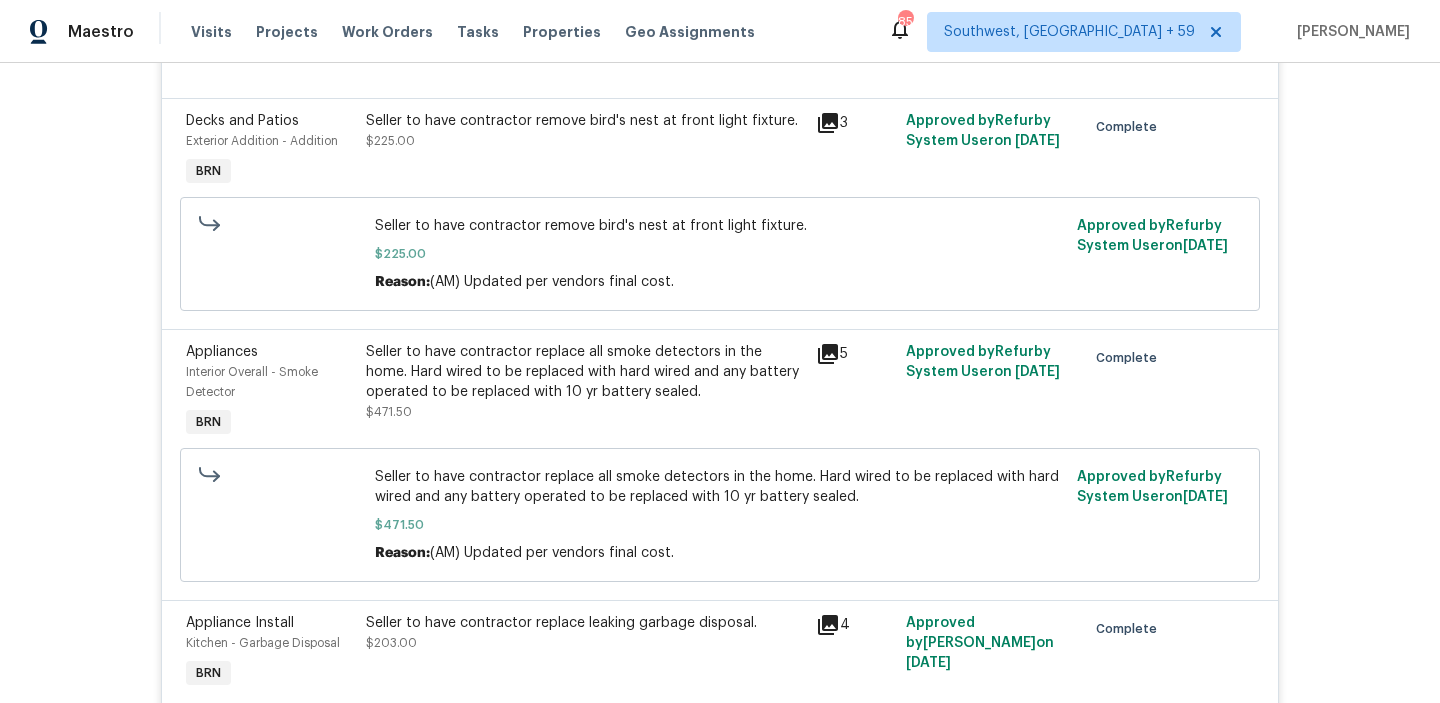 click on "Seller to have contractor remove bird's nest at front light fixture. $225.00" at bounding box center [585, 151] 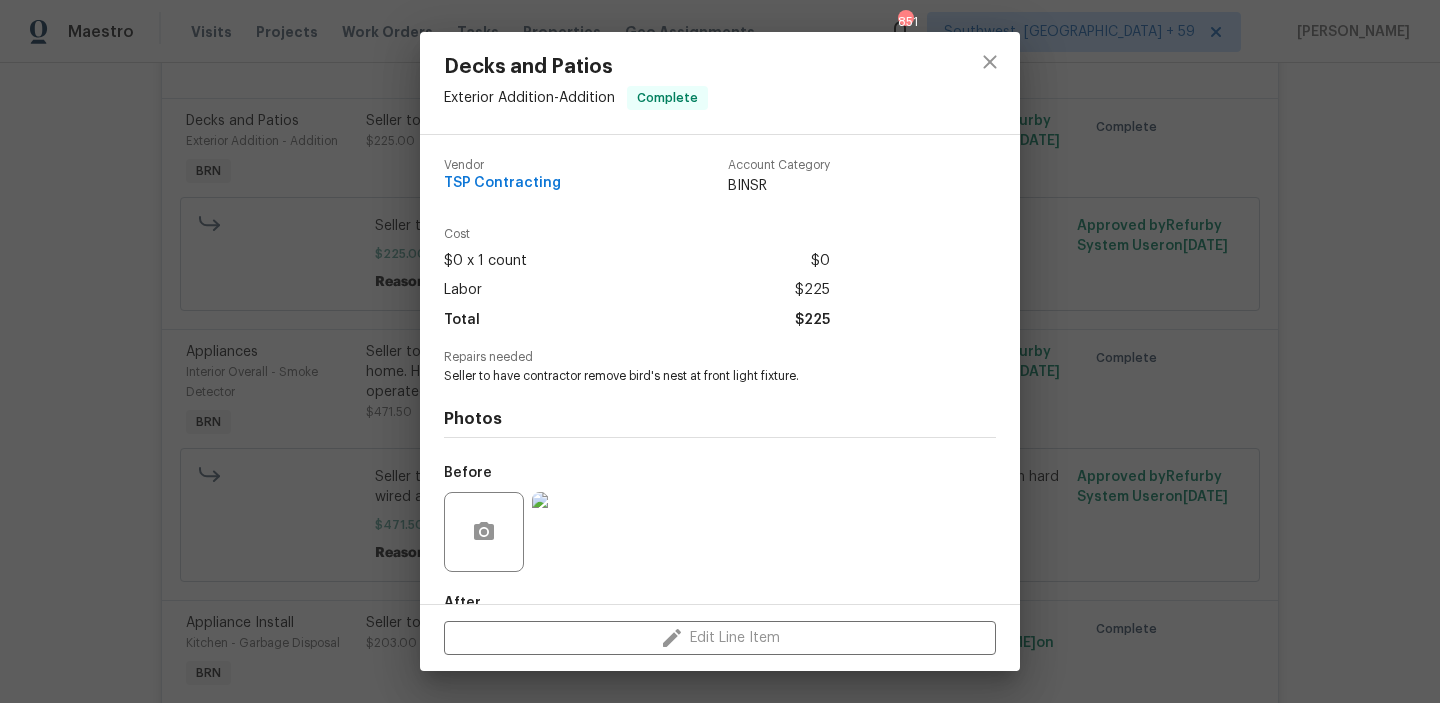 click on "Repairs needed Seller to have contractor remove bird's nest at front light fixture." at bounding box center (720, 368) 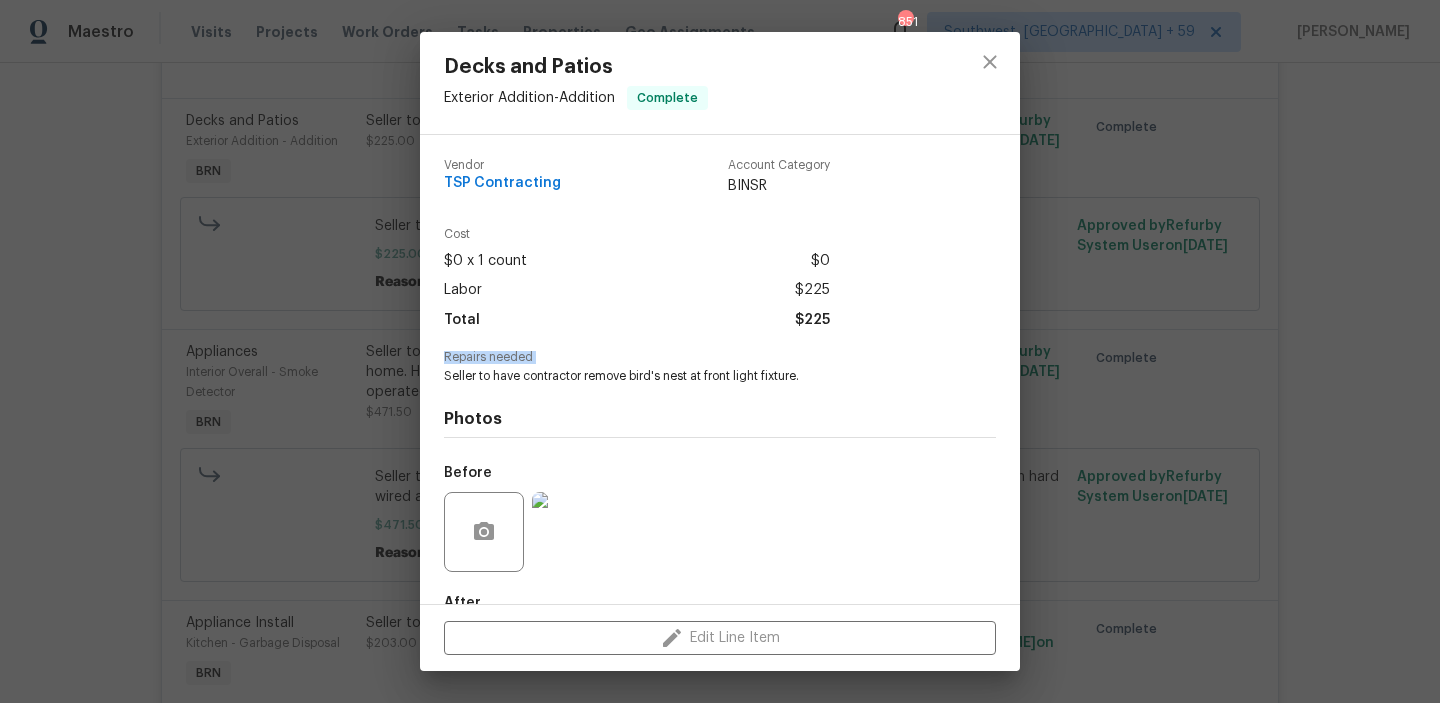 click on "Repairs needed Seller to have contractor remove bird's nest at front light fixture." at bounding box center (720, 368) 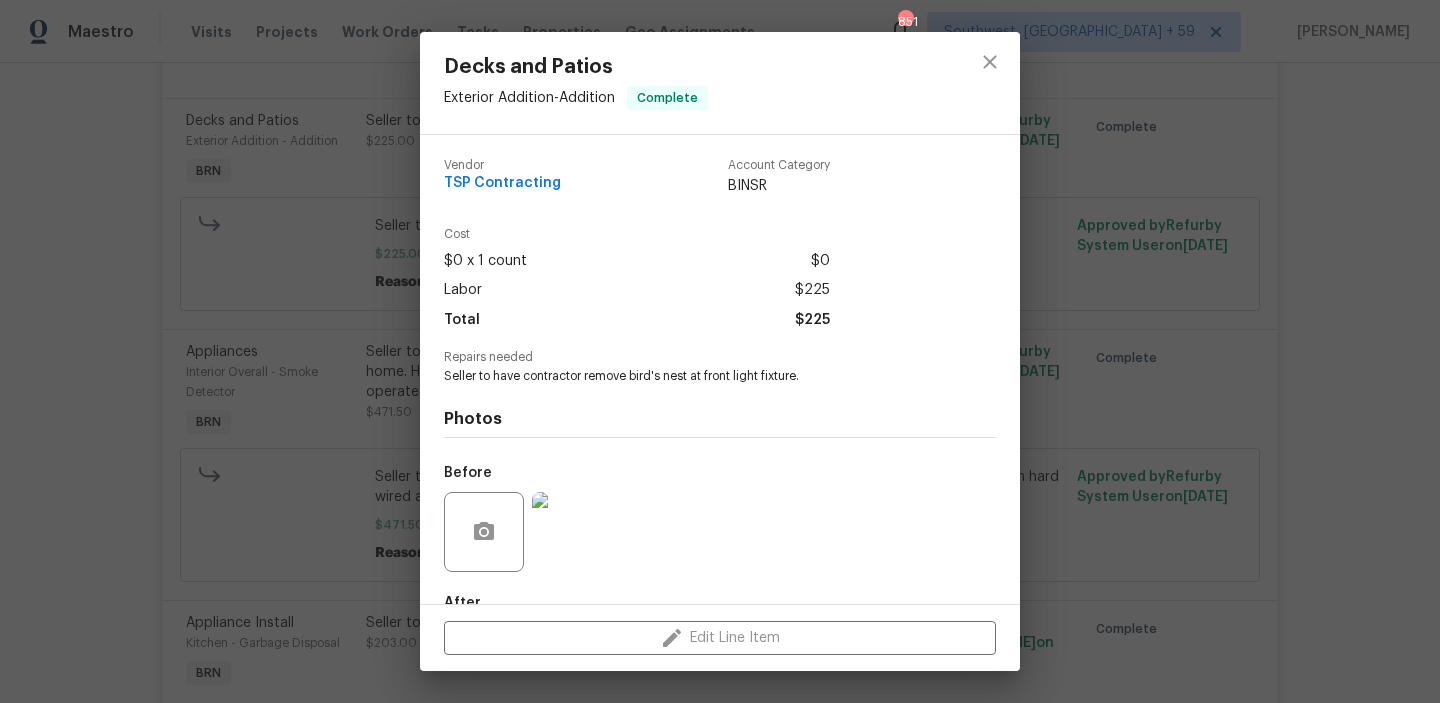 click on "Seller to have contractor remove bird's nest at front light fixture." at bounding box center (692, 376) 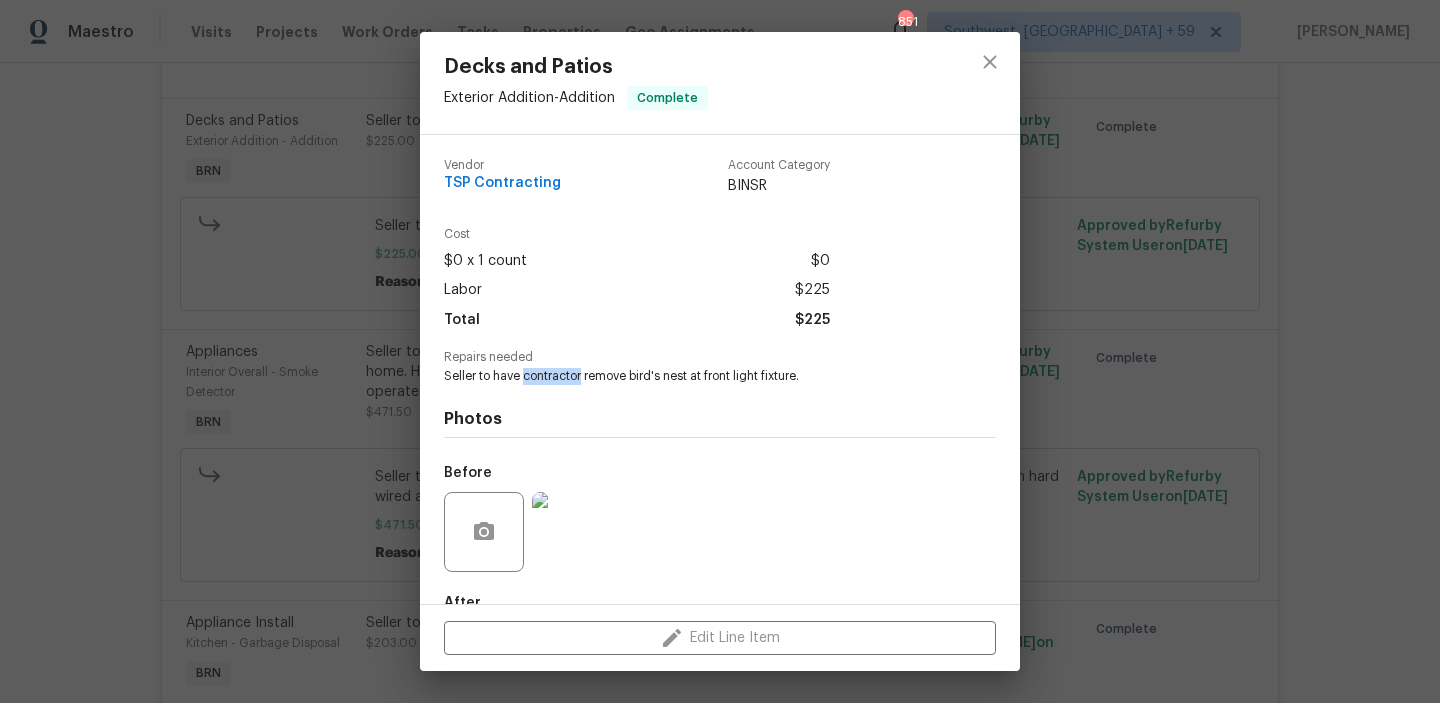 click on "Seller to have contractor remove bird's nest at front light fixture." at bounding box center (692, 376) 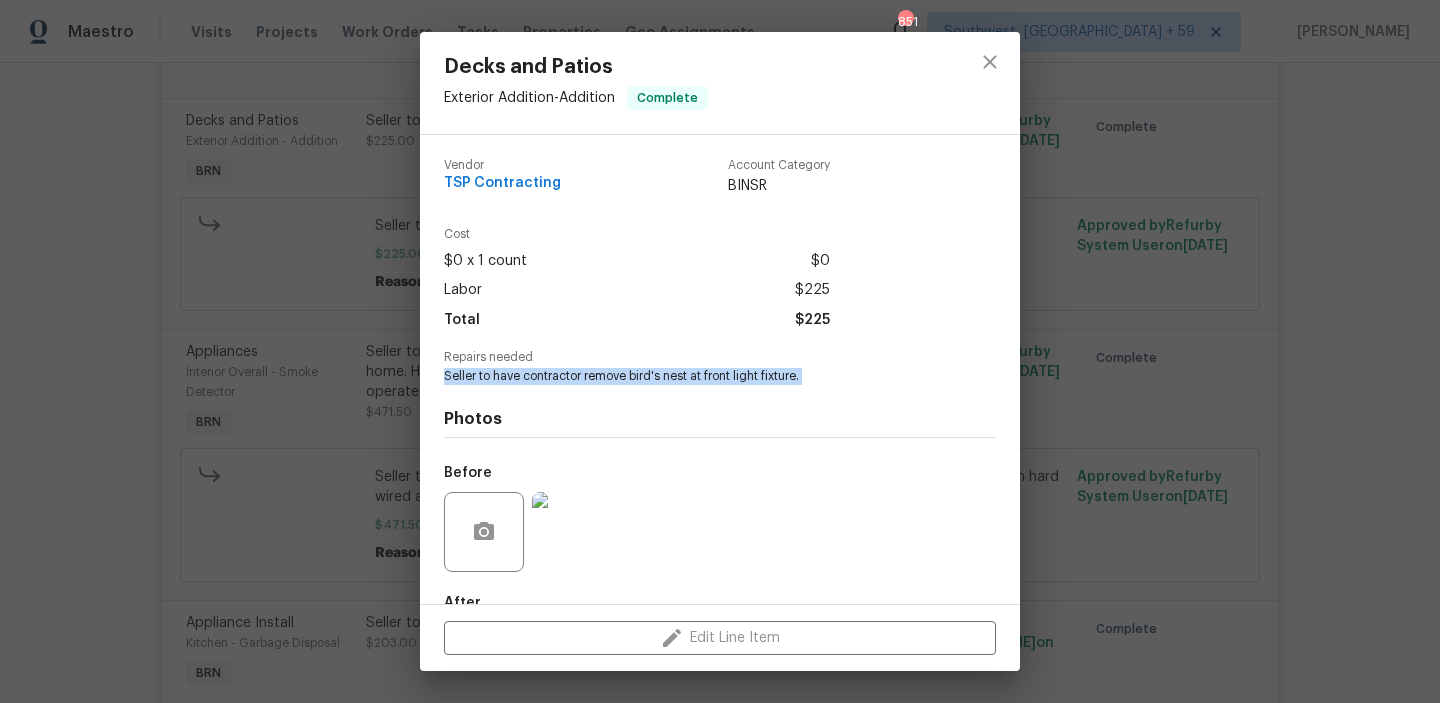 click on "Seller to have contractor remove bird's nest at front light fixture." at bounding box center (692, 376) 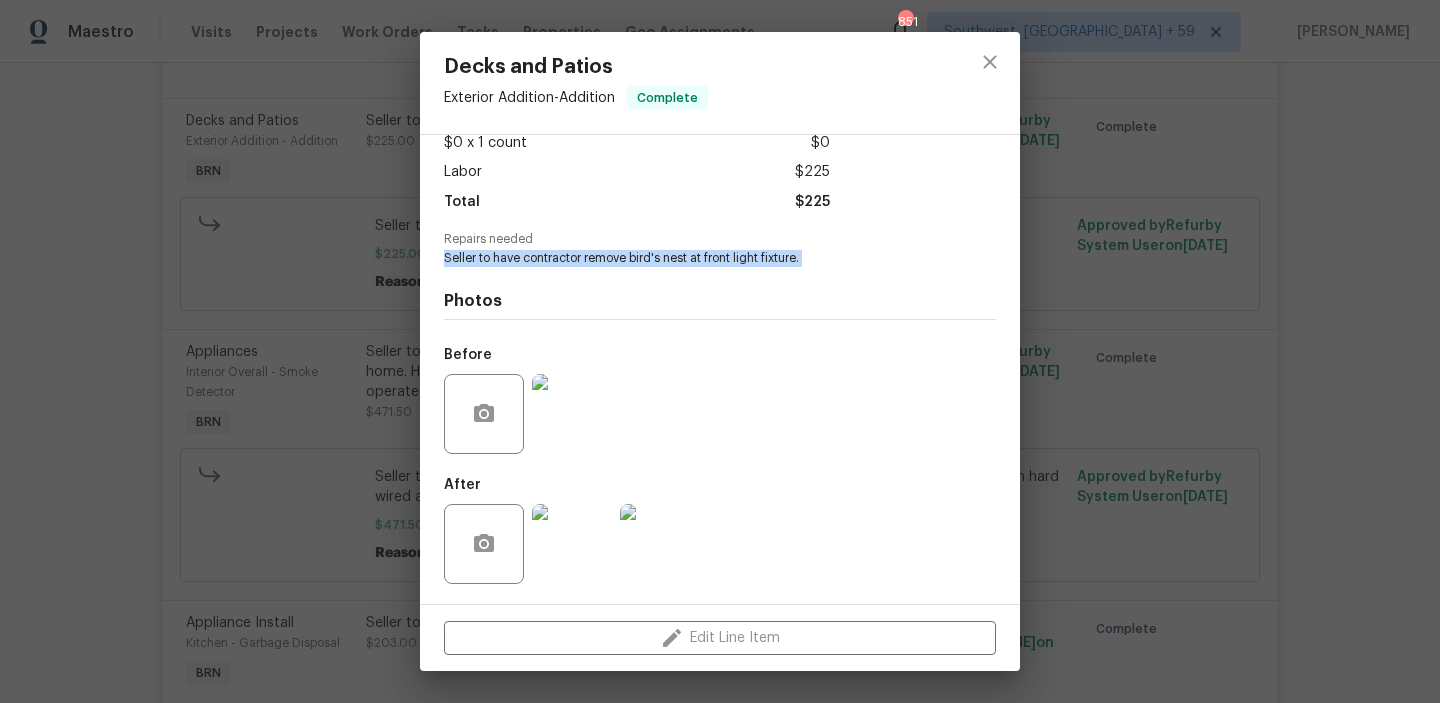 click at bounding box center [572, 414] 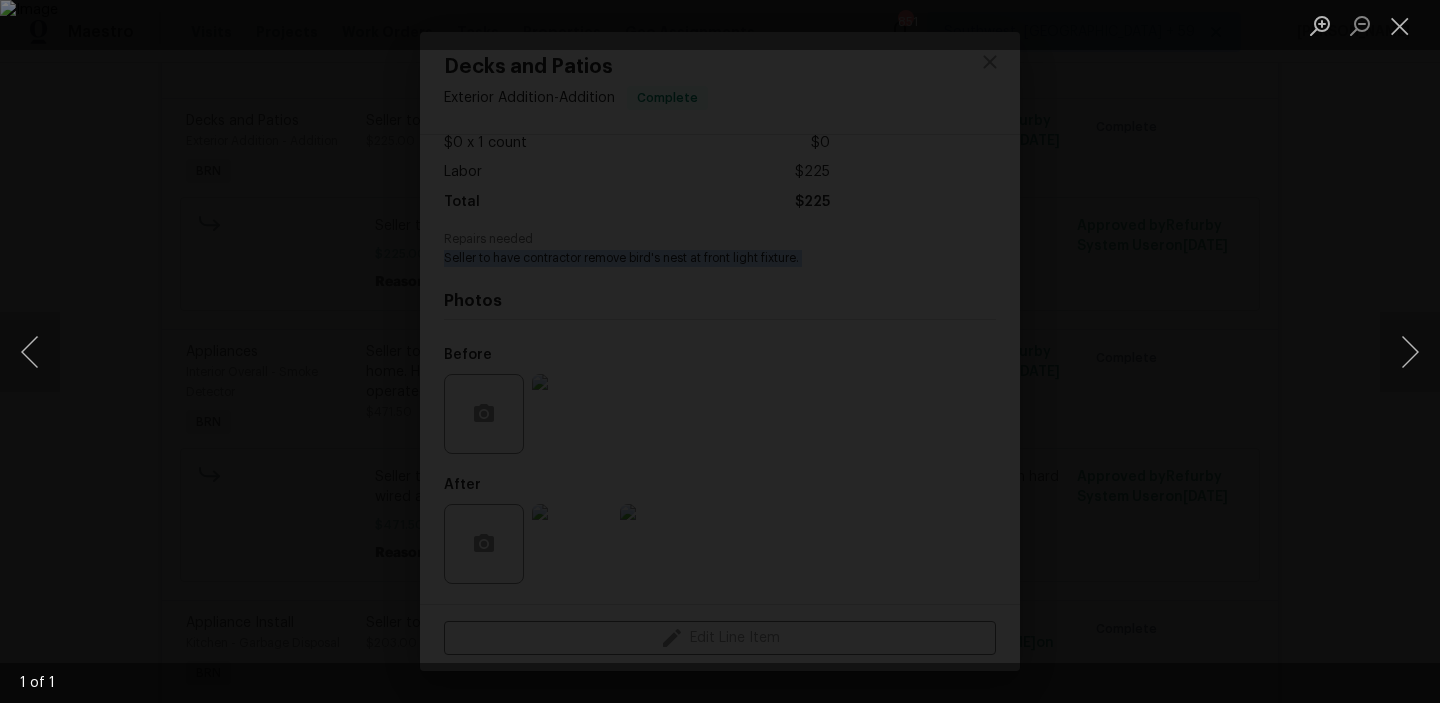 click at bounding box center (720, 351) 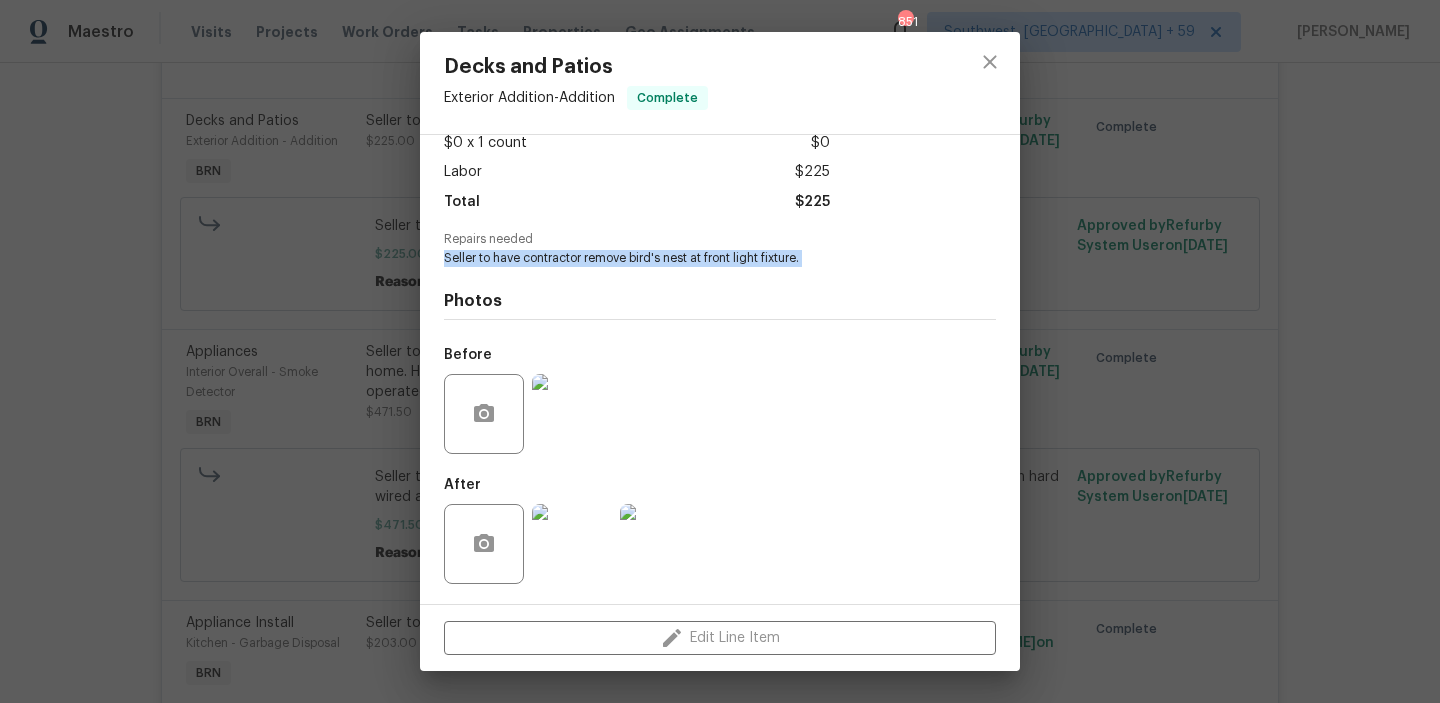 click at bounding box center (572, 544) 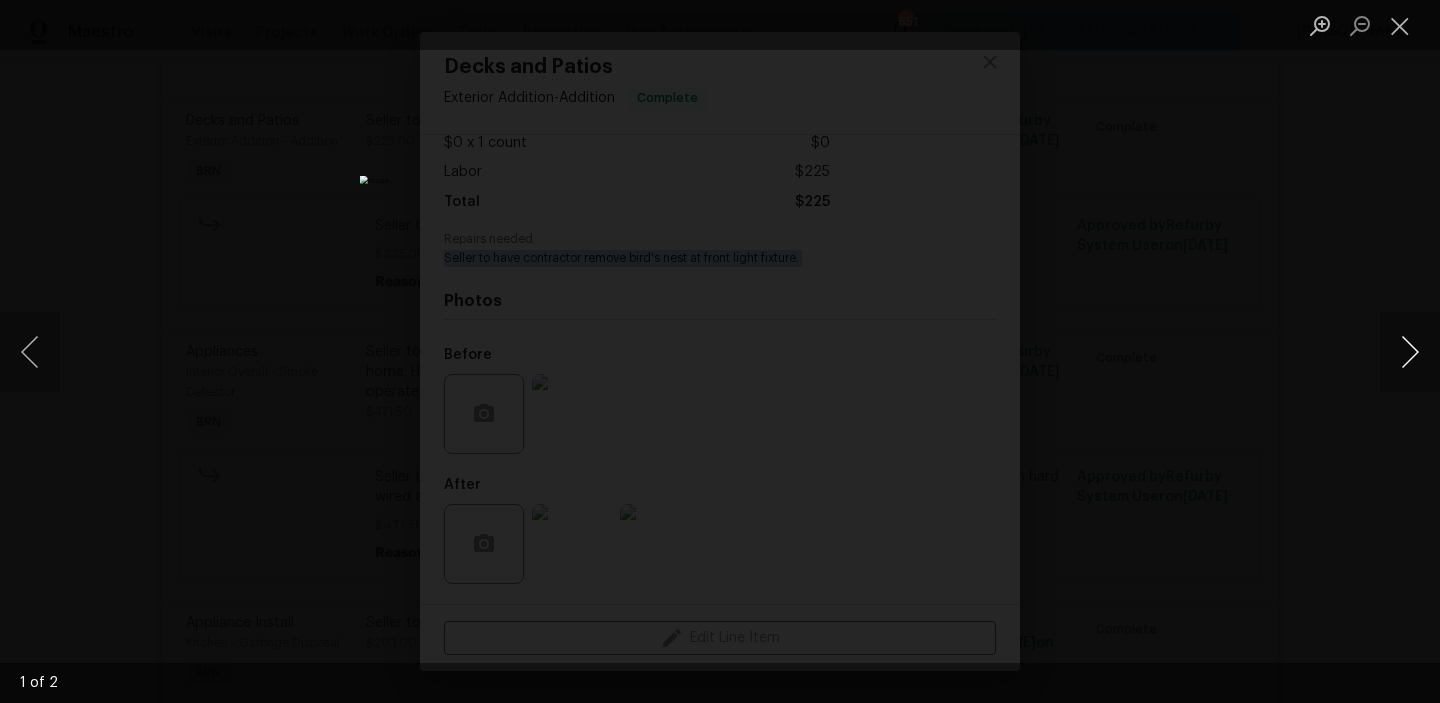 click at bounding box center (1410, 352) 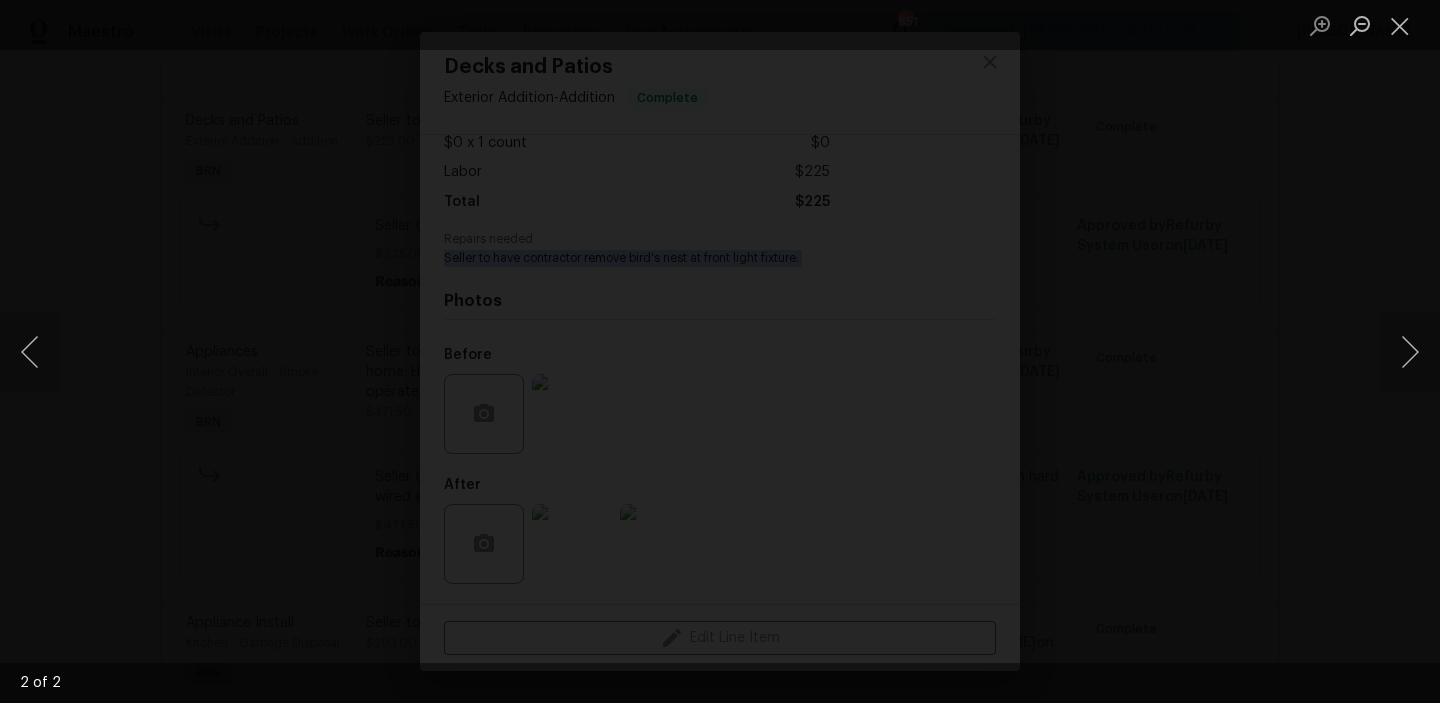 click at bounding box center (599, 1279) 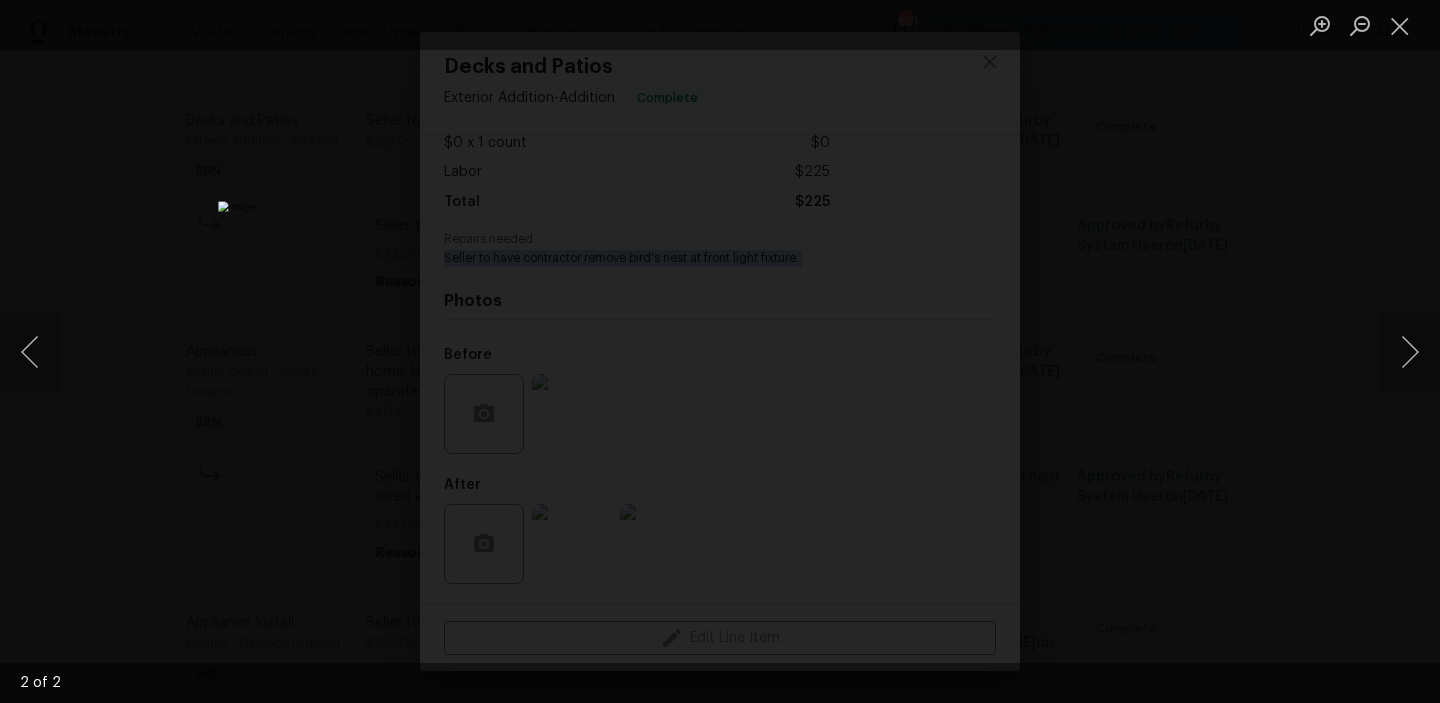 click at bounding box center [720, 351] 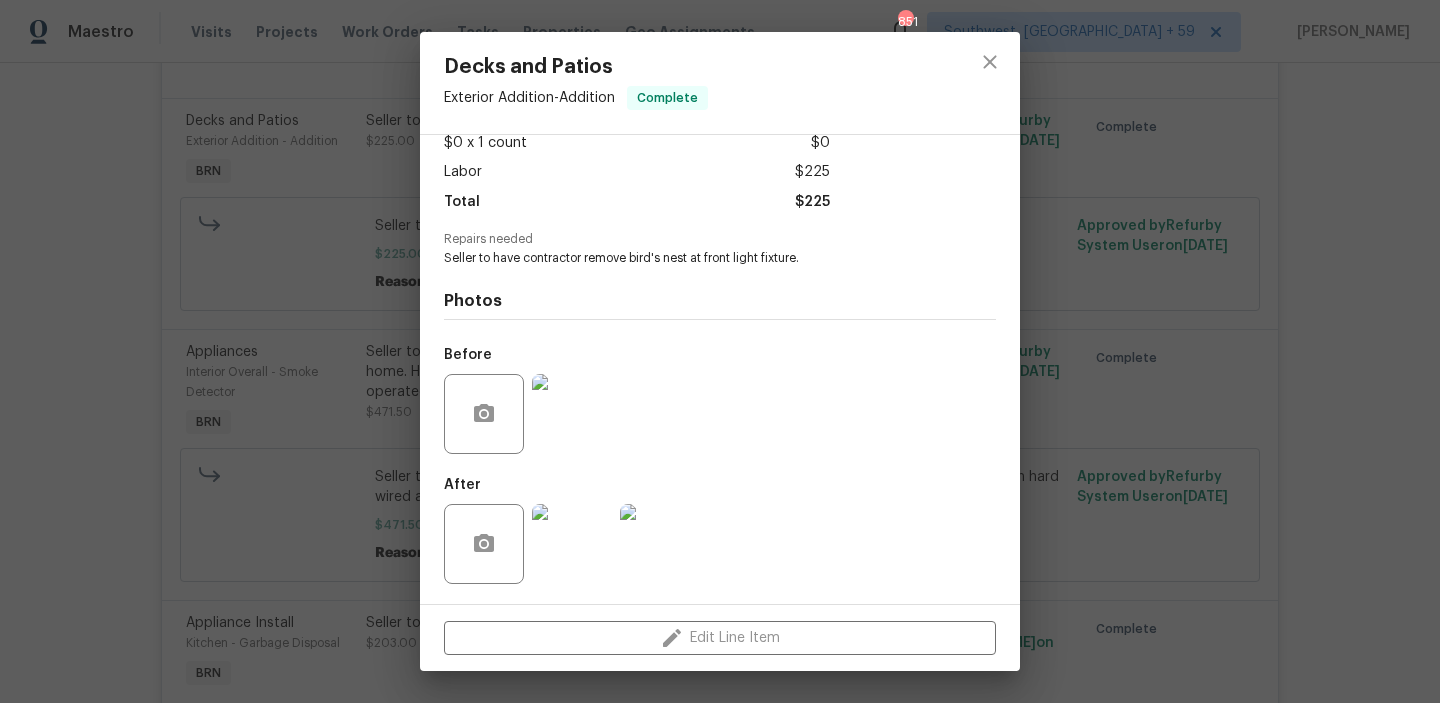 click on "Decks and Patios Exterior Addition  -  Addition Complete Vendor TSP Contracting Account Category BINSR Cost $0 x 1 count $0 Labor $225 Total $225 Repairs needed Seller to have contractor remove bird's nest at front light fixture. Photos Before After  Edit Line Item" at bounding box center (720, 351) 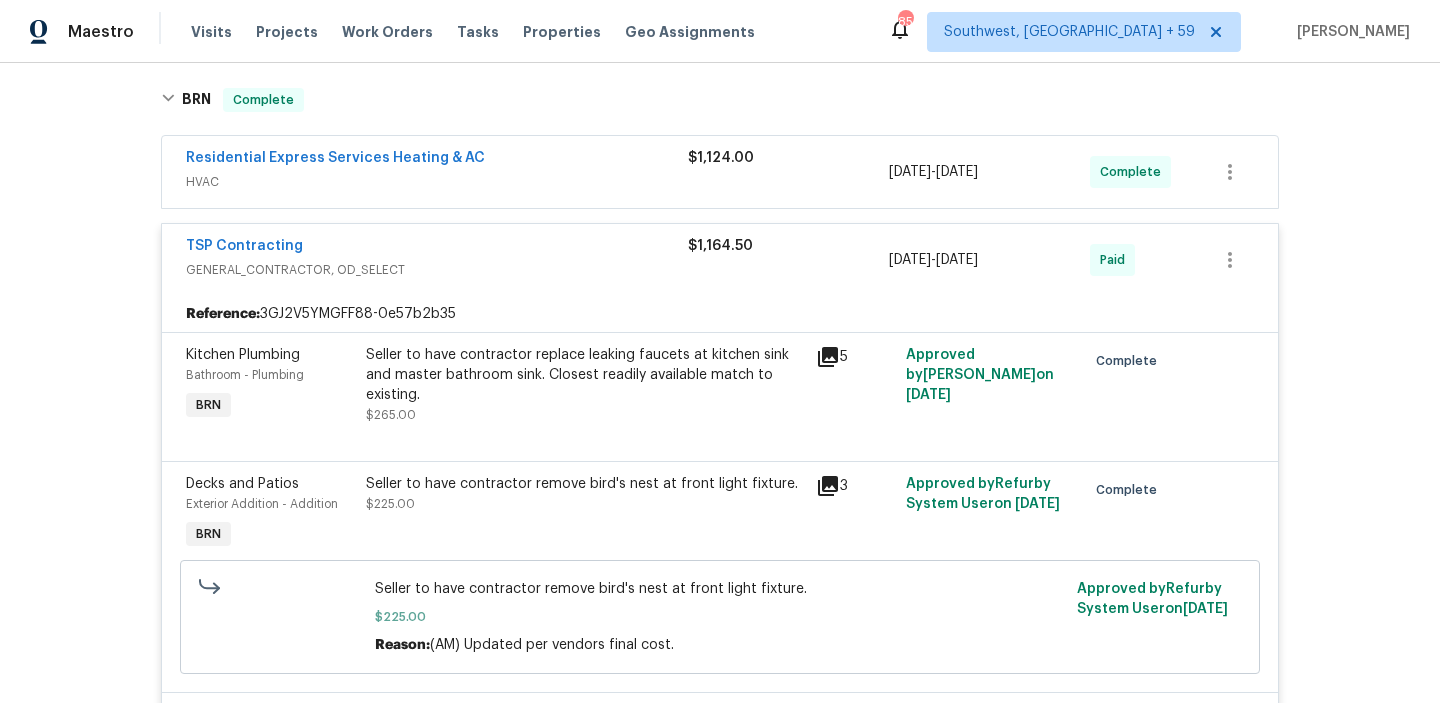scroll, scrollTop: 508, scrollLeft: 0, axis: vertical 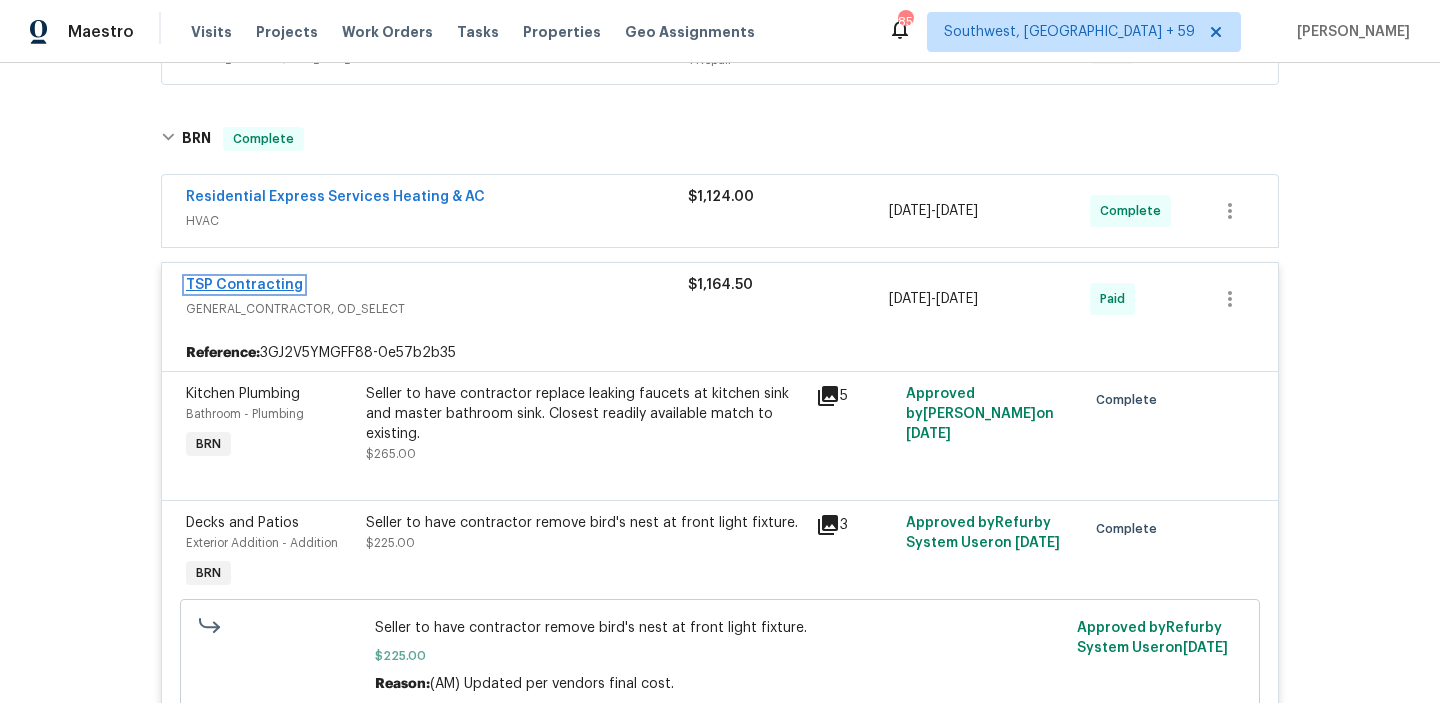 click on "TSP Contracting" at bounding box center (244, 285) 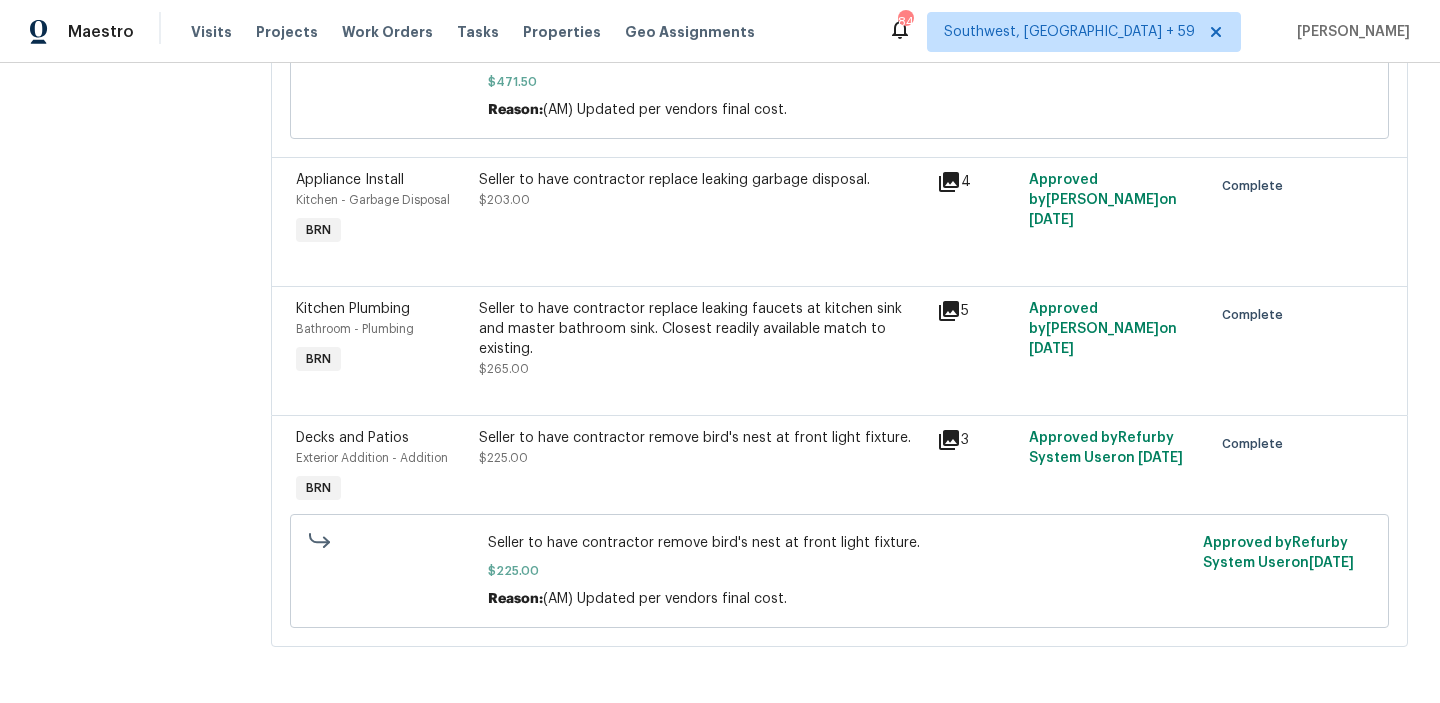 scroll, scrollTop: 0, scrollLeft: 0, axis: both 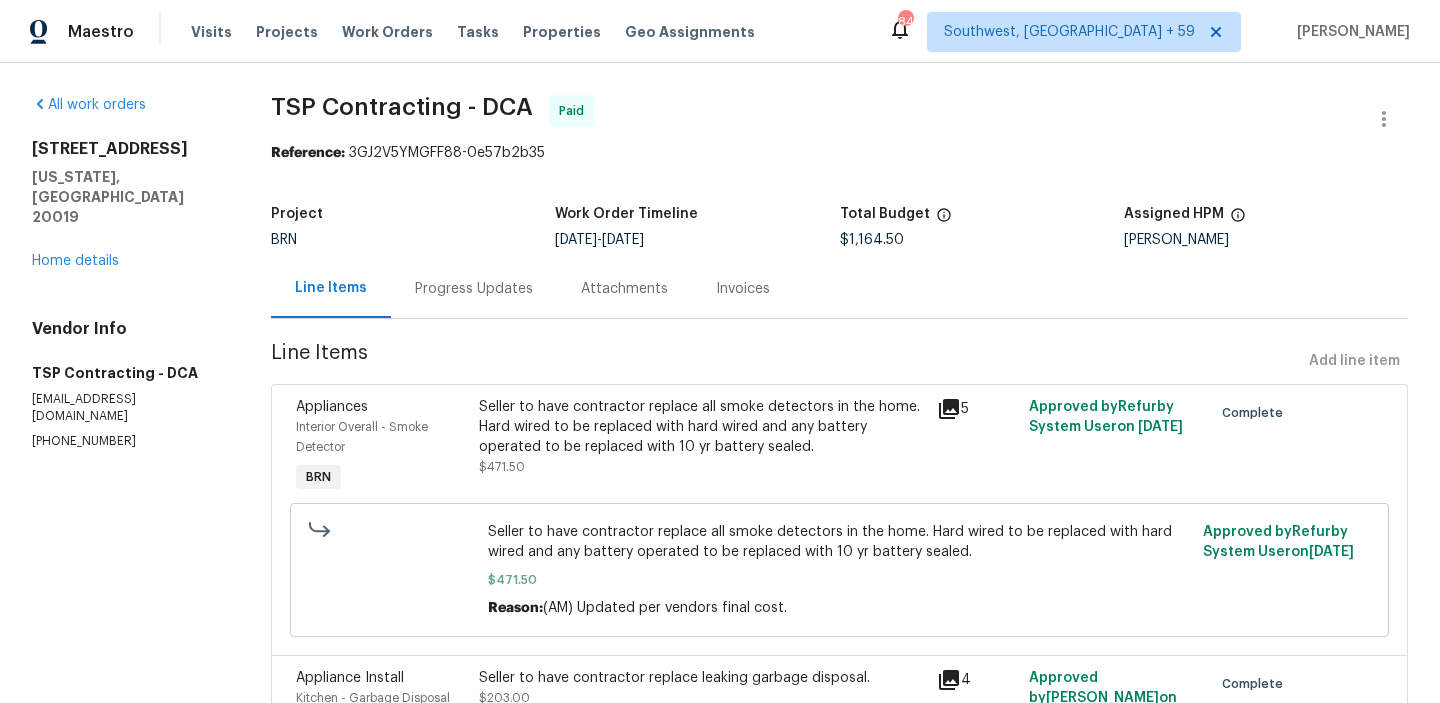 drag, startPoint x: 637, startPoint y: 242, endPoint x: 754, endPoint y: 240, distance: 117.01709 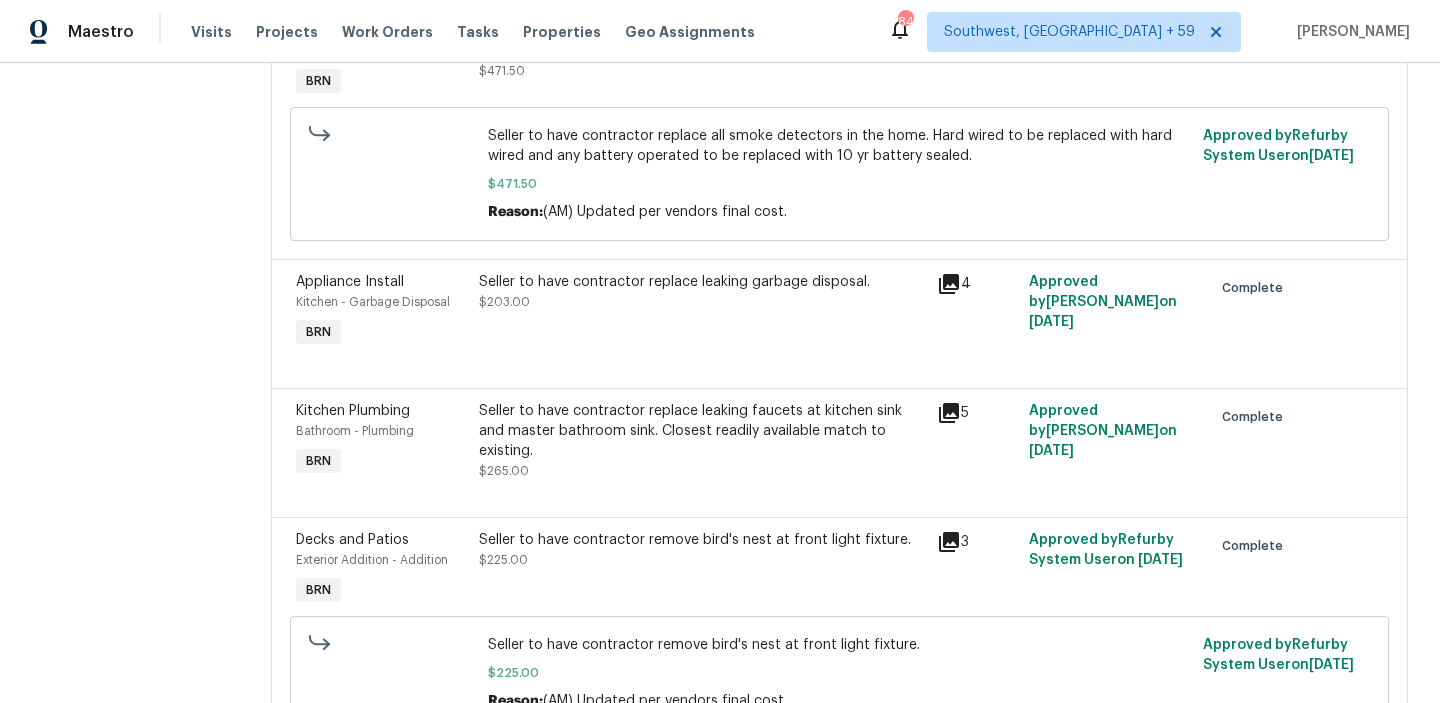 scroll, scrollTop: 397, scrollLeft: 0, axis: vertical 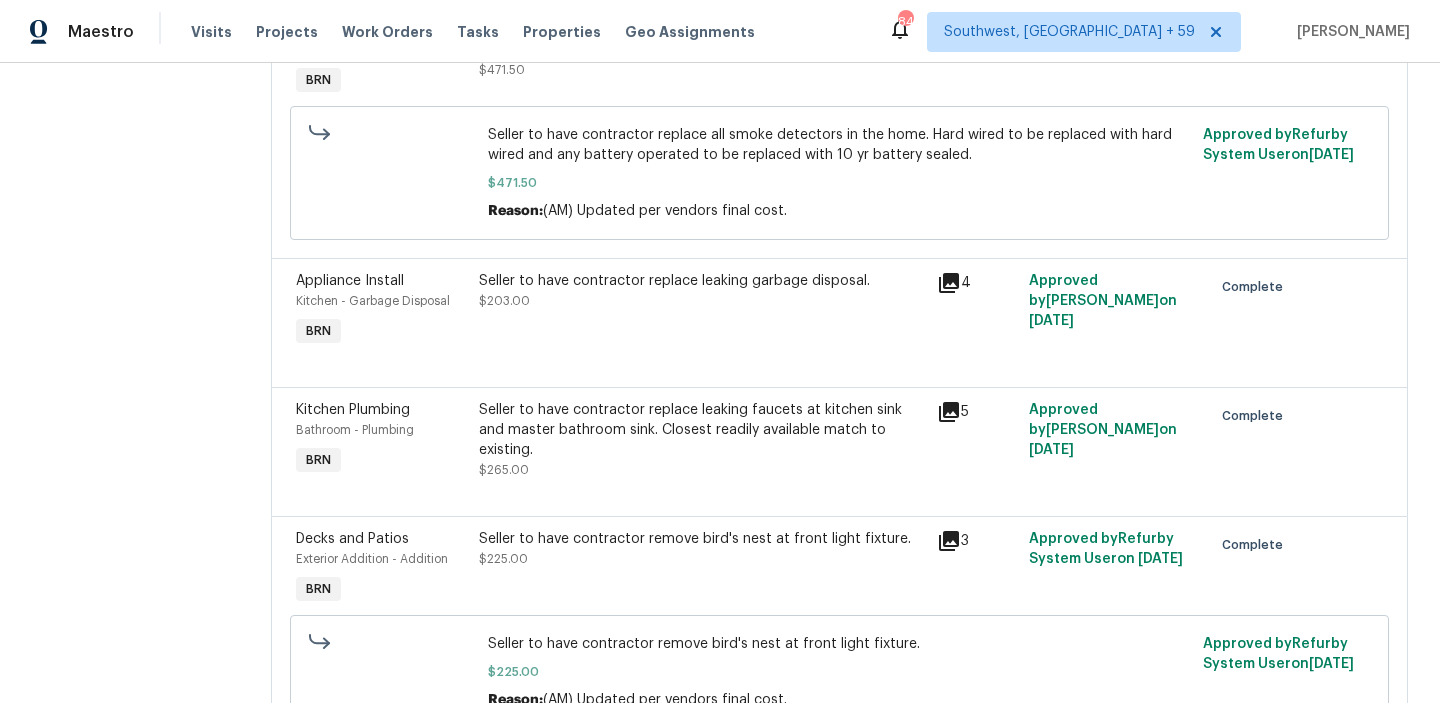 click on "Seller to have contractor remove bird's nest at front light fixture. $225.00" at bounding box center [702, 569] 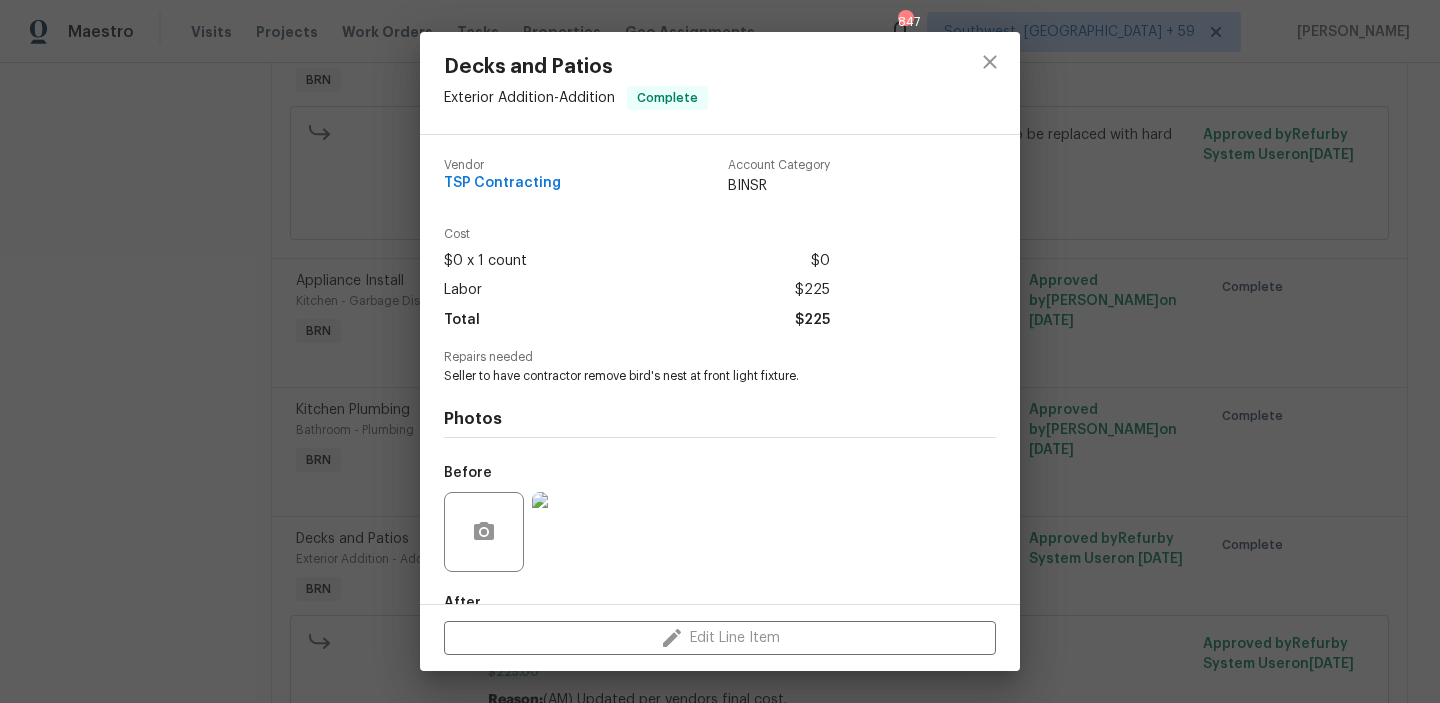 scroll, scrollTop: 118, scrollLeft: 0, axis: vertical 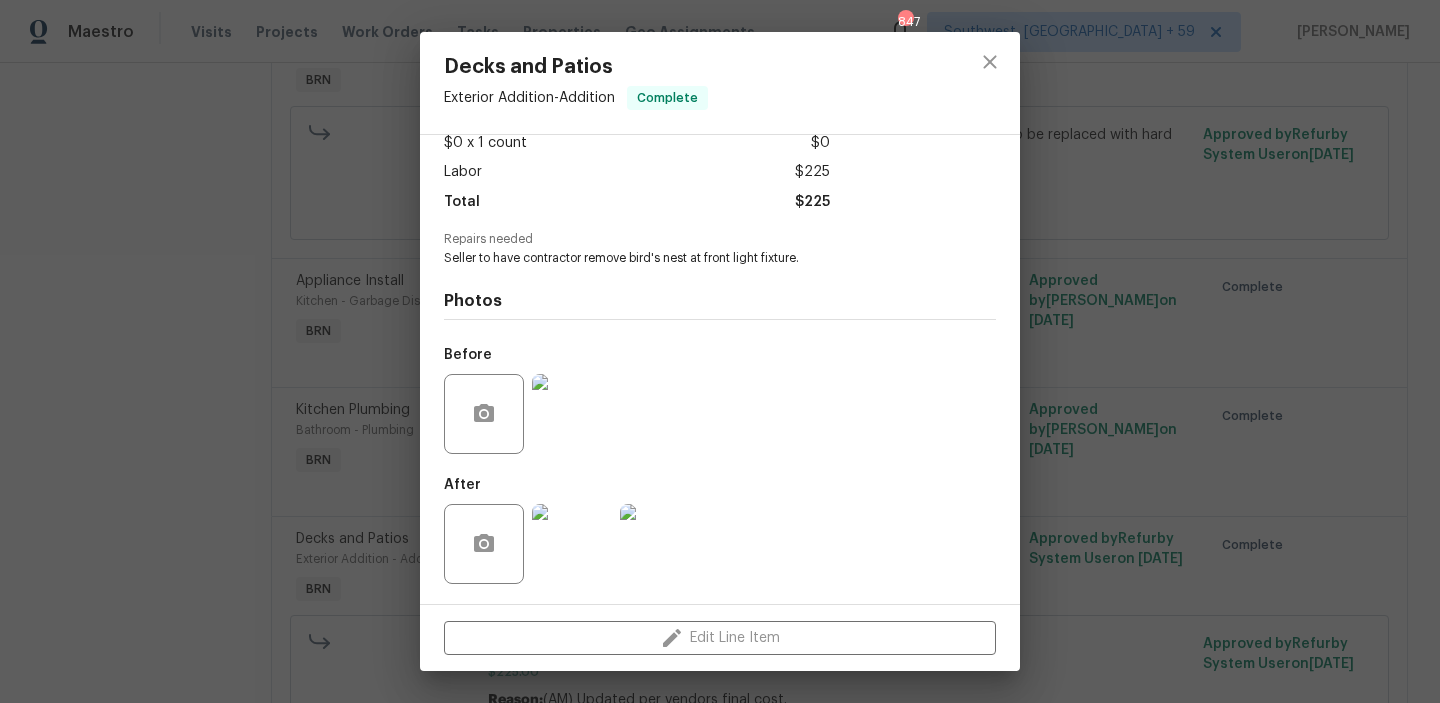 click at bounding box center [572, 544] 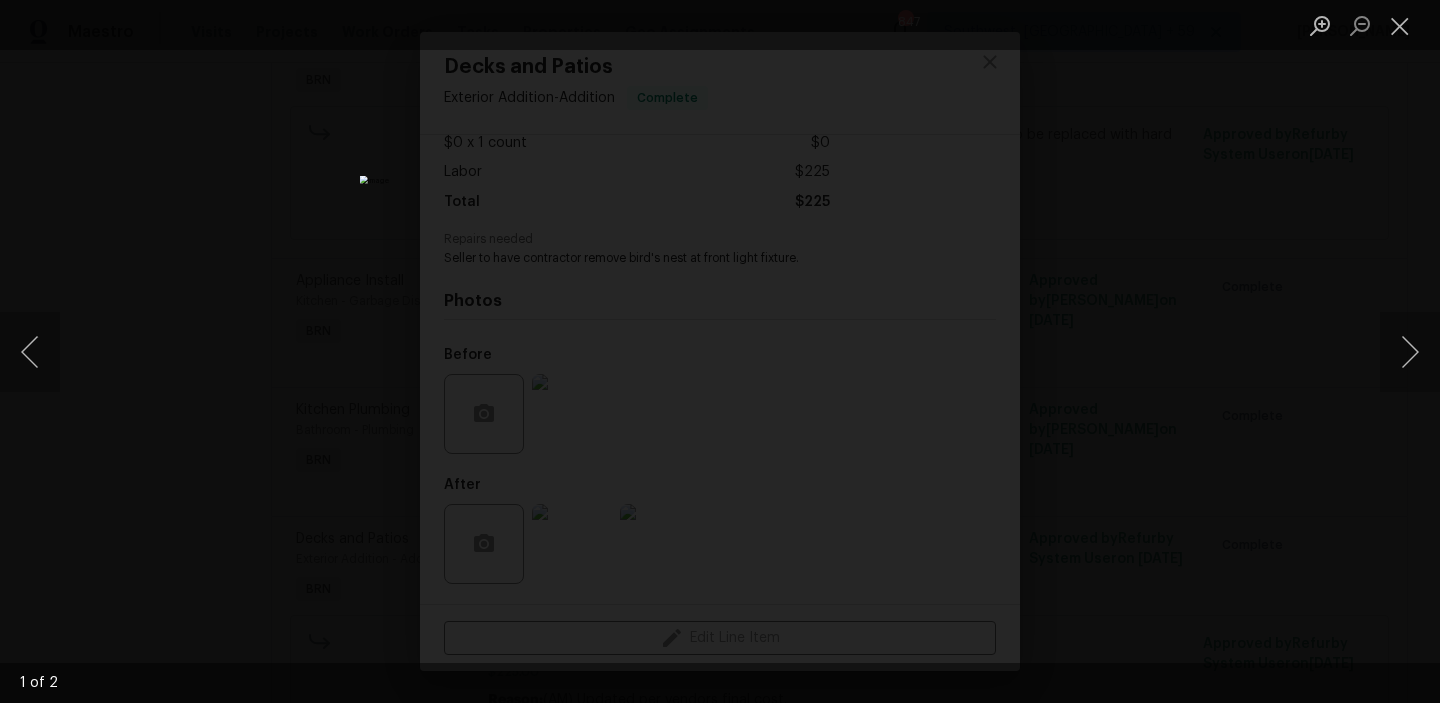 click at bounding box center [720, 351] 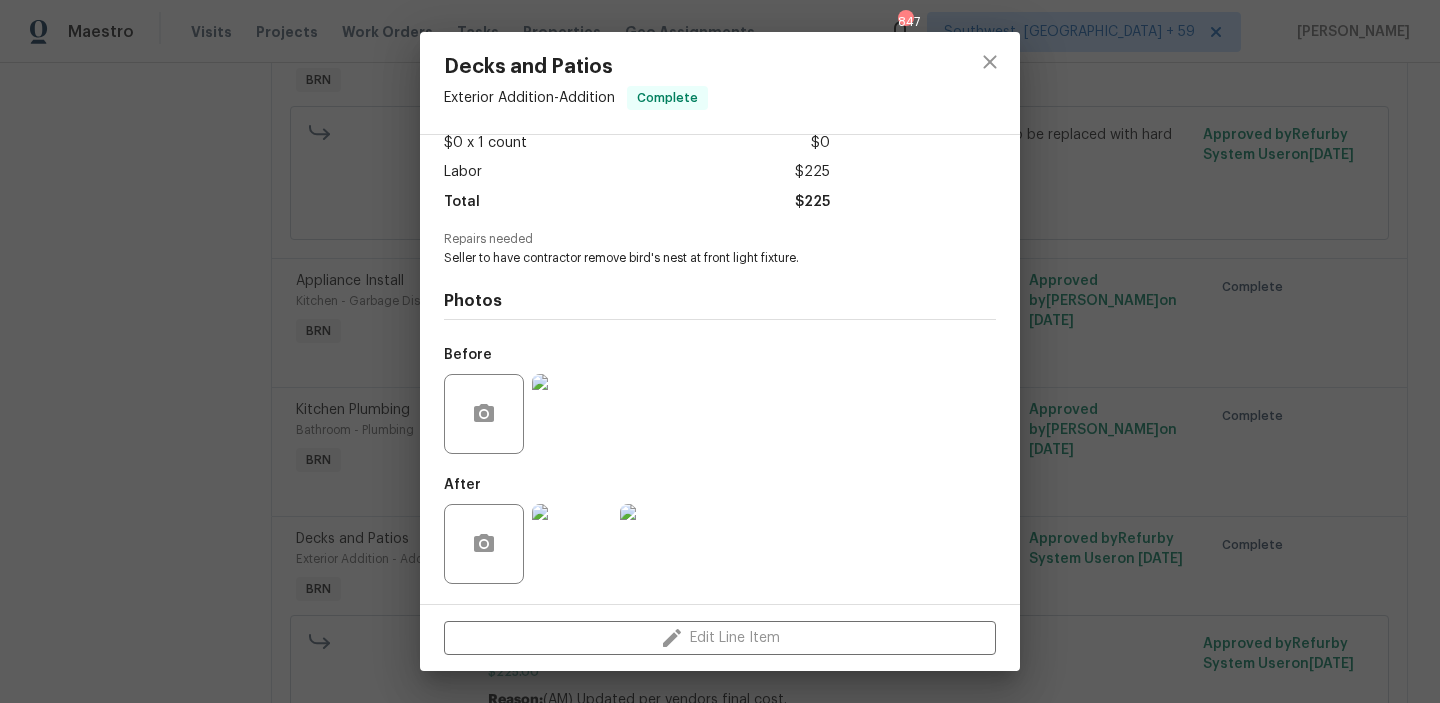 click at bounding box center (572, 414) 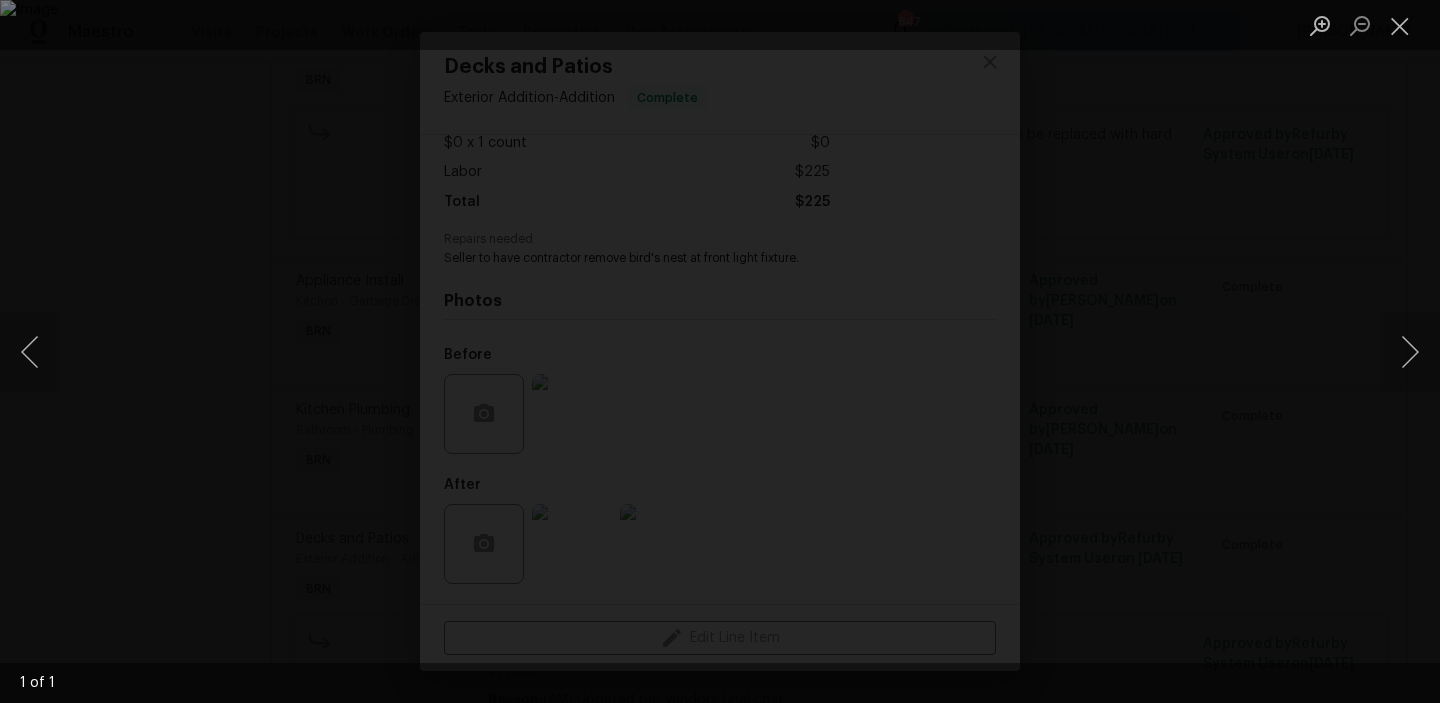 click at bounding box center [720, 351] 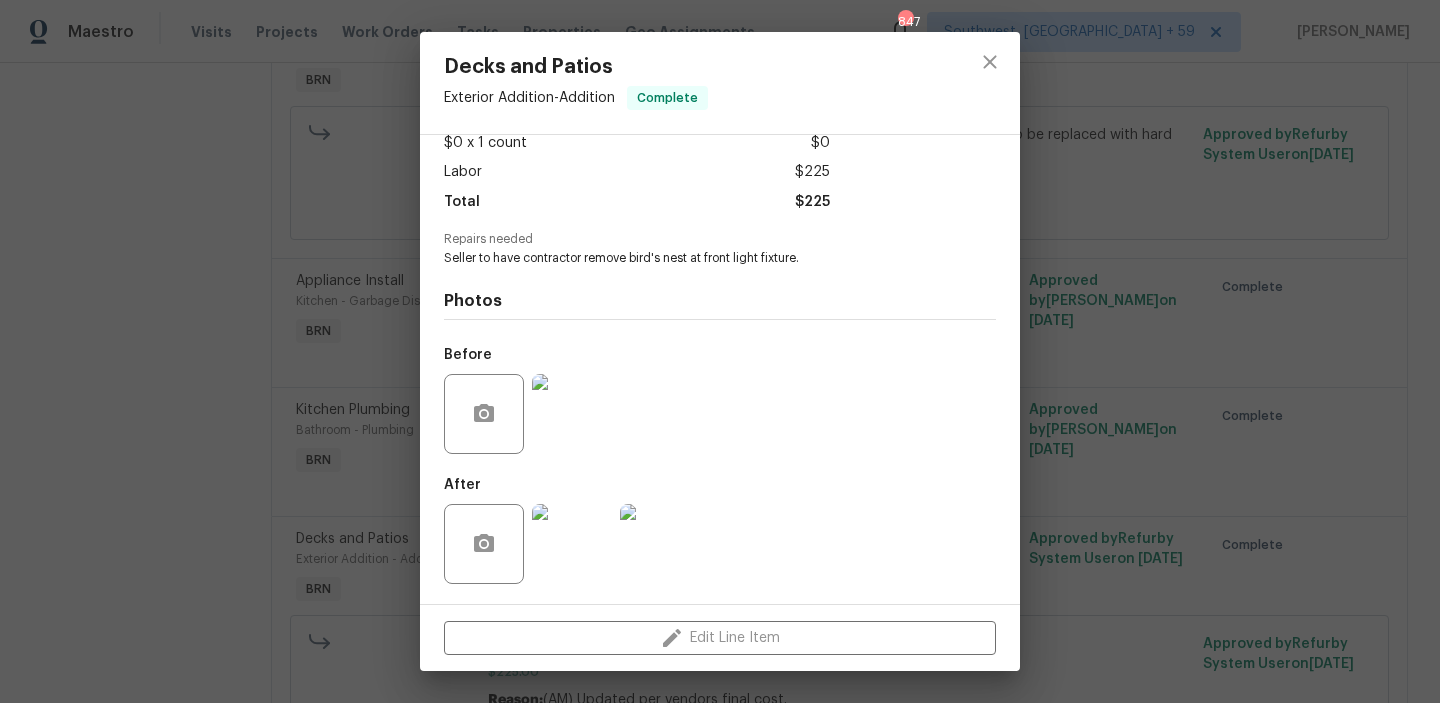click on "Decks and Patios Exterior Addition  -  Addition Complete Vendor TSP Contracting Account Category BINSR Cost $0 x 1 count $0 Labor $225 Total $225 Repairs needed Seller to have contractor remove bird's nest at front light fixture. Photos Before After  Edit Line Item" at bounding box center (720, 351) 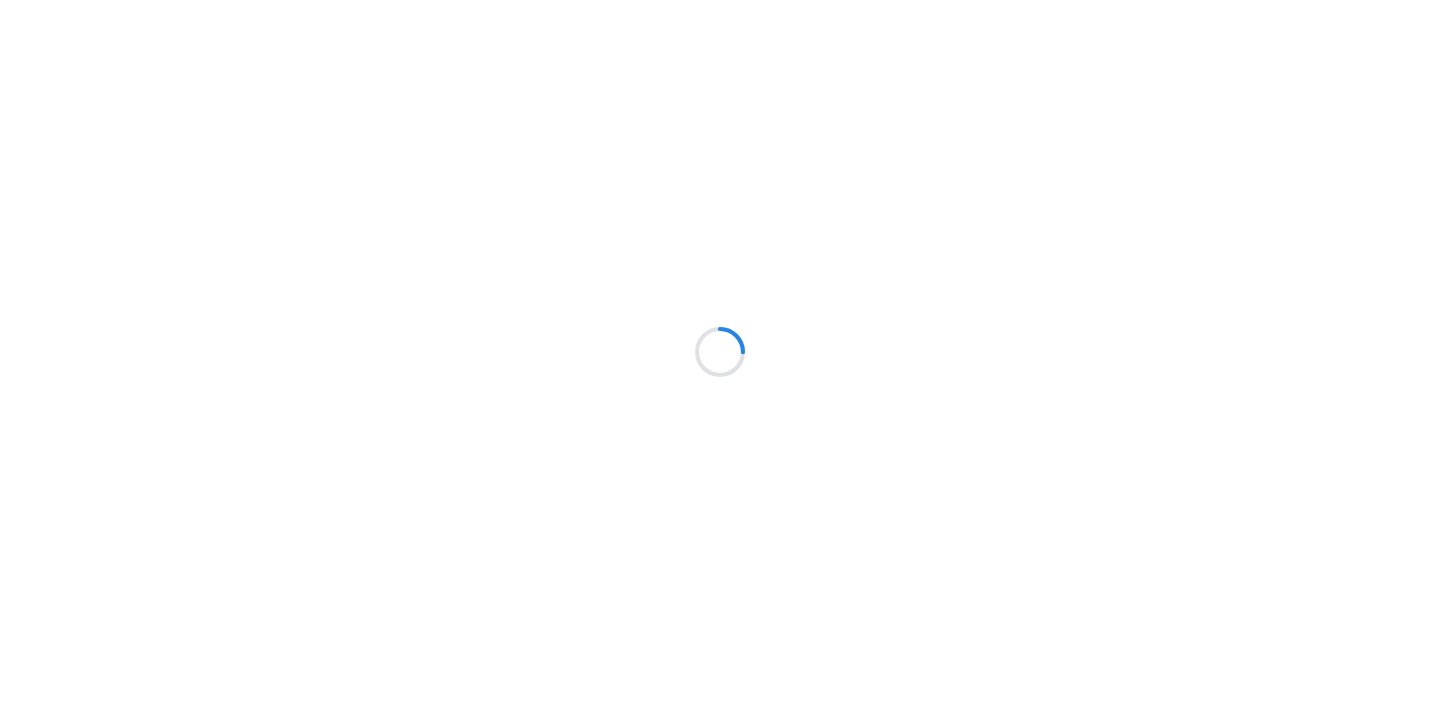 scroll, scrollTop: 0, scrollLeft: 0, axis: both 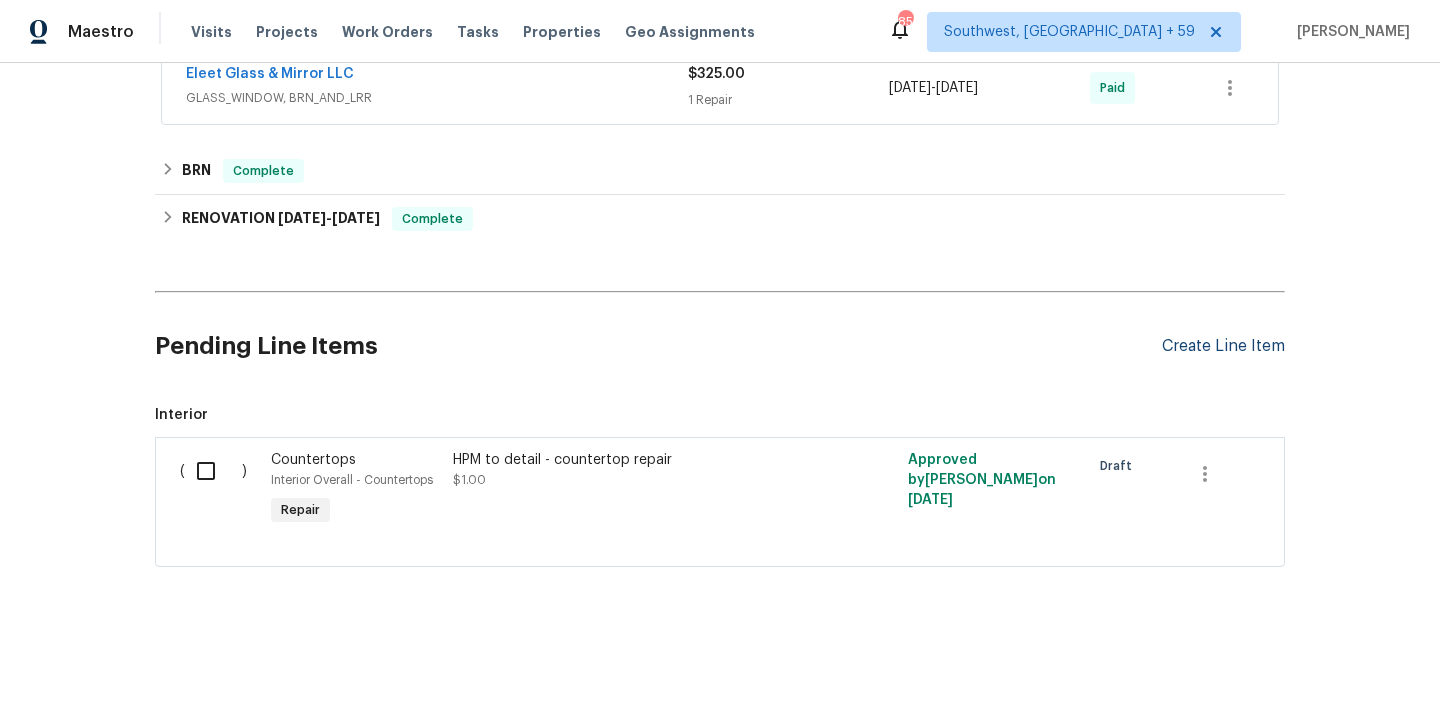 click on "Create Line Item" at bounding box center (1223, 346) 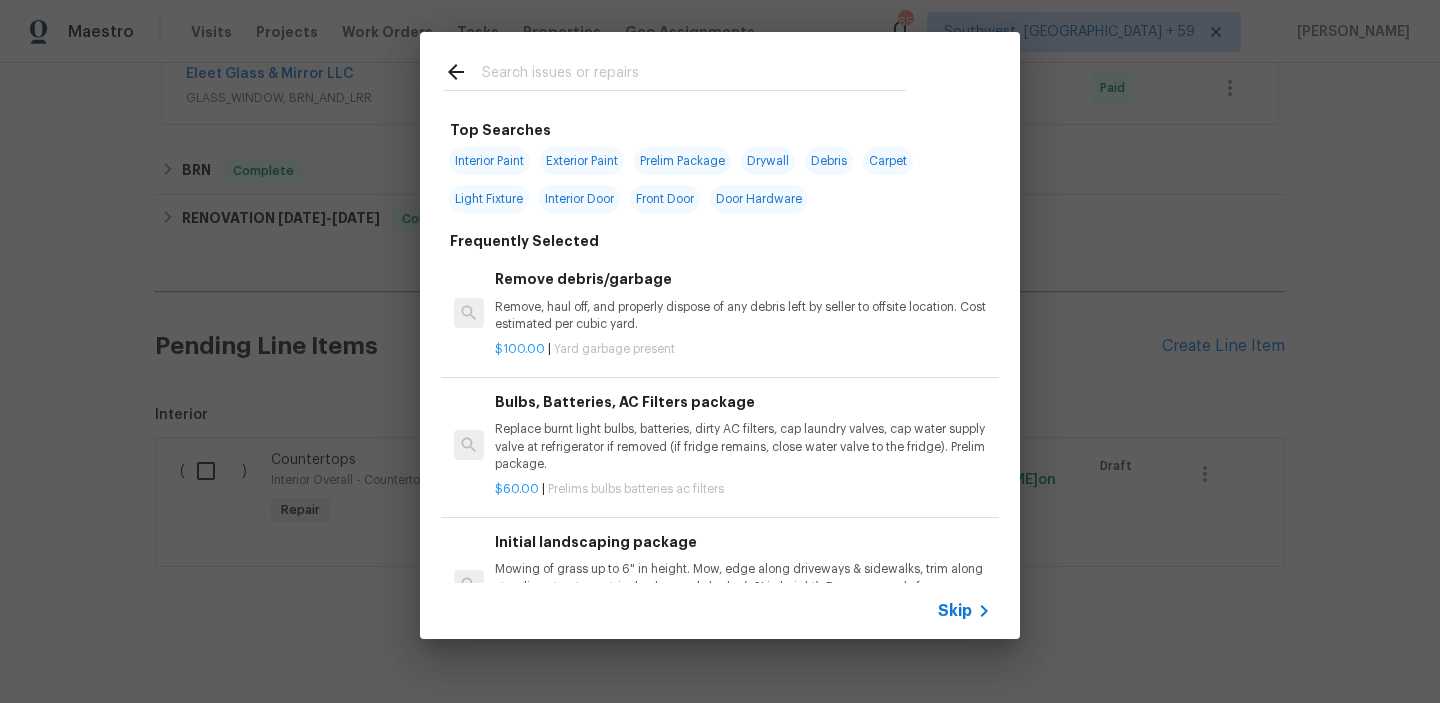 click on "Skip" at bounding box center (955, 611) 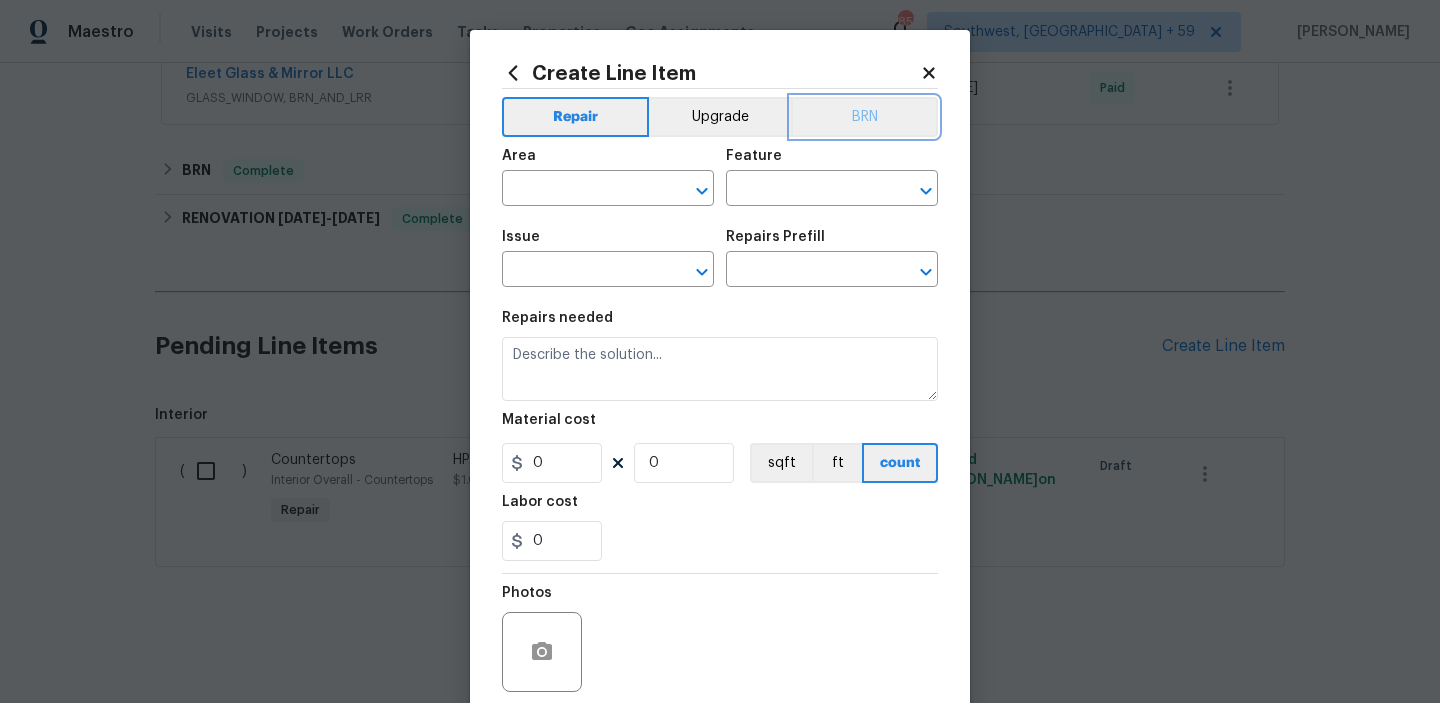 click on "BRN" at bounding box center (864, 117) 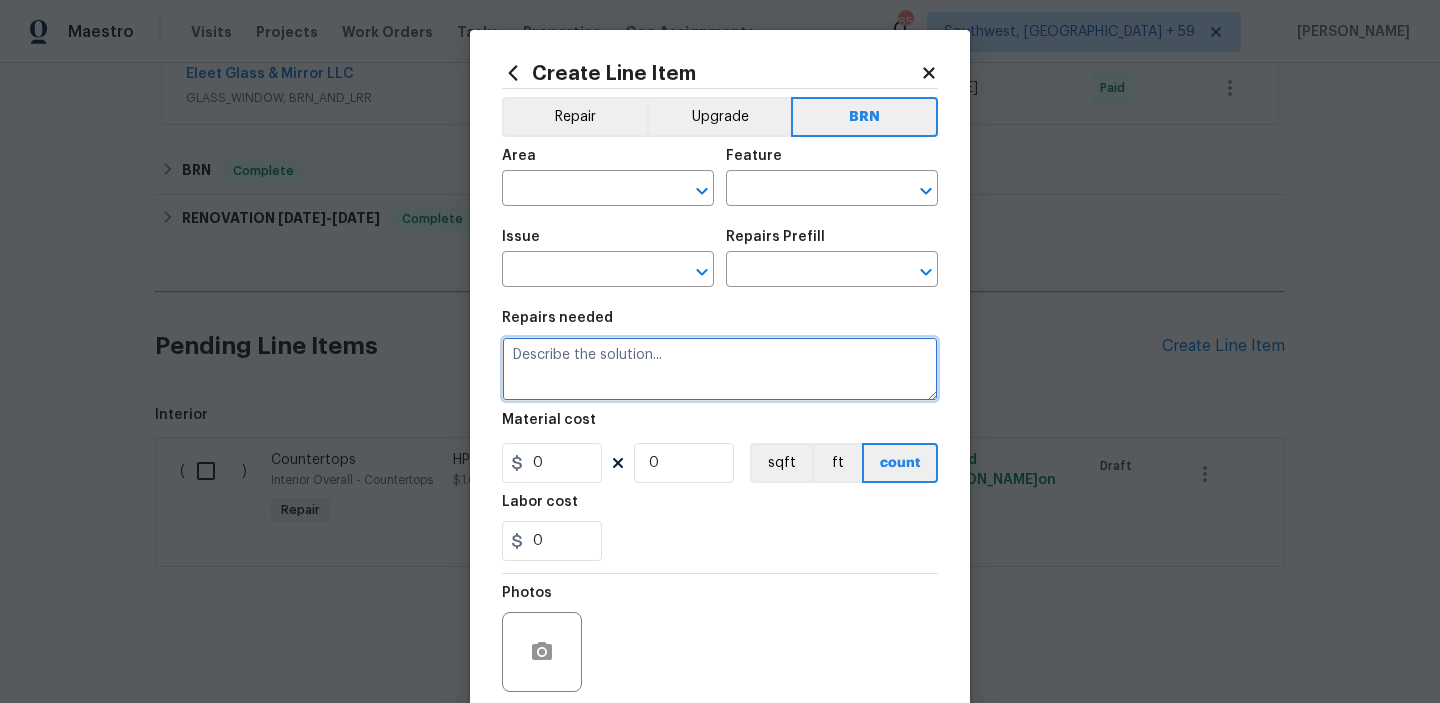 click at bounding box center [720, 369] 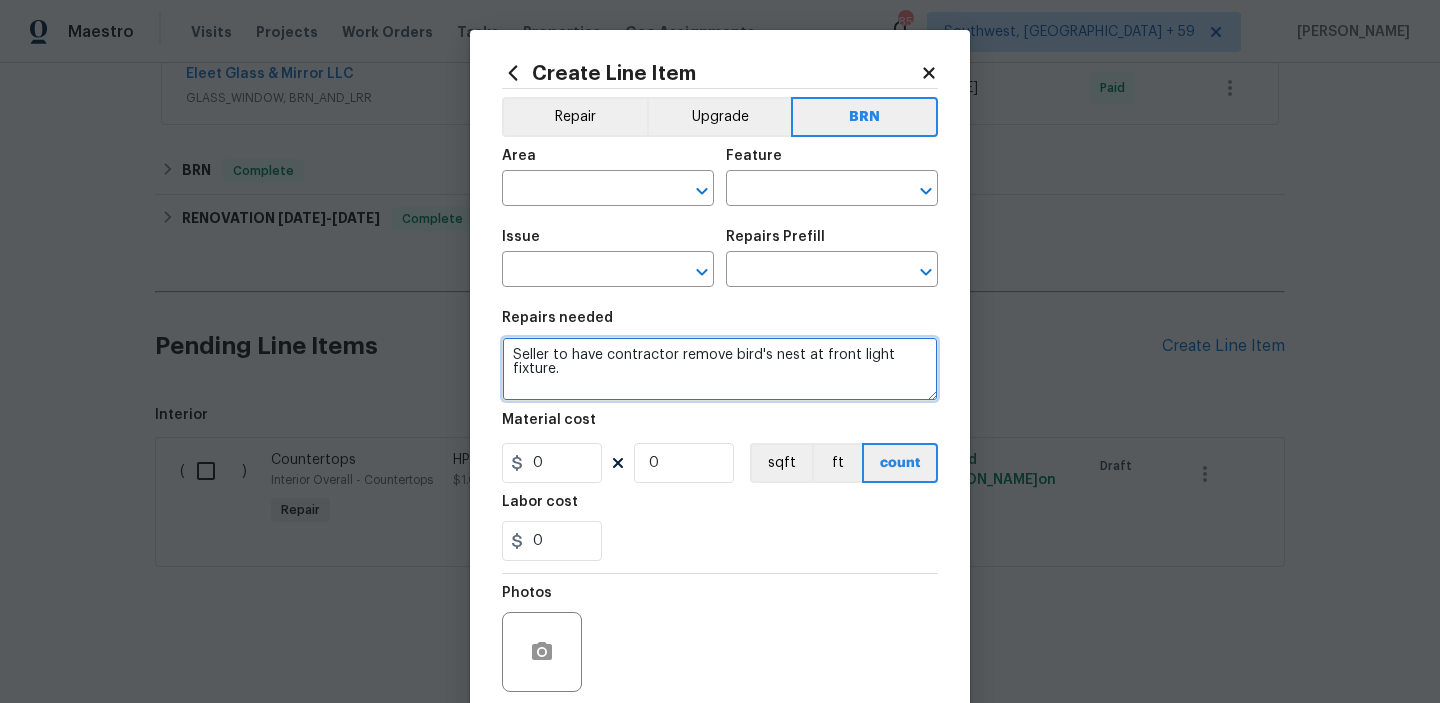click on "Seller to have contractor remove bird's nest at front light fixture." at bounding box center (720, 369) 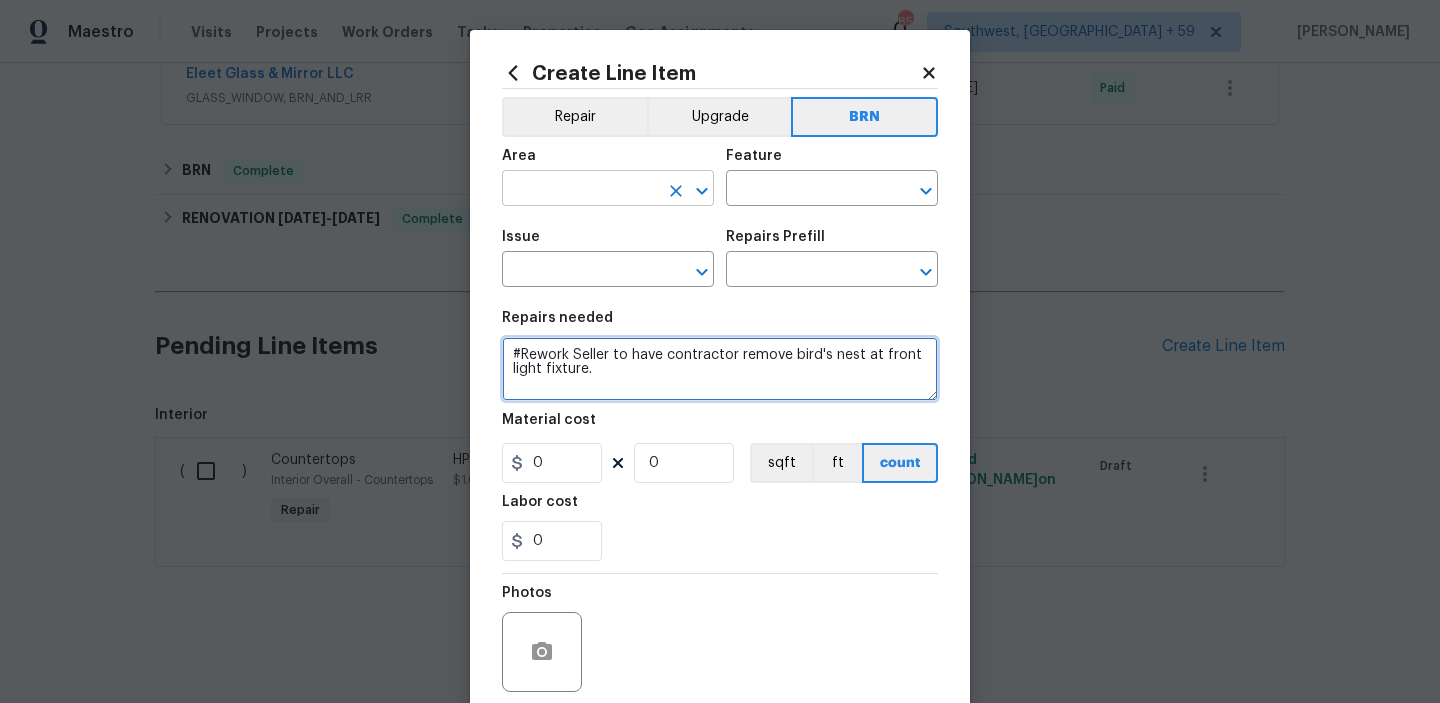 type on "#Rework Seller to have contractor remove bird's nest at front light fixture." 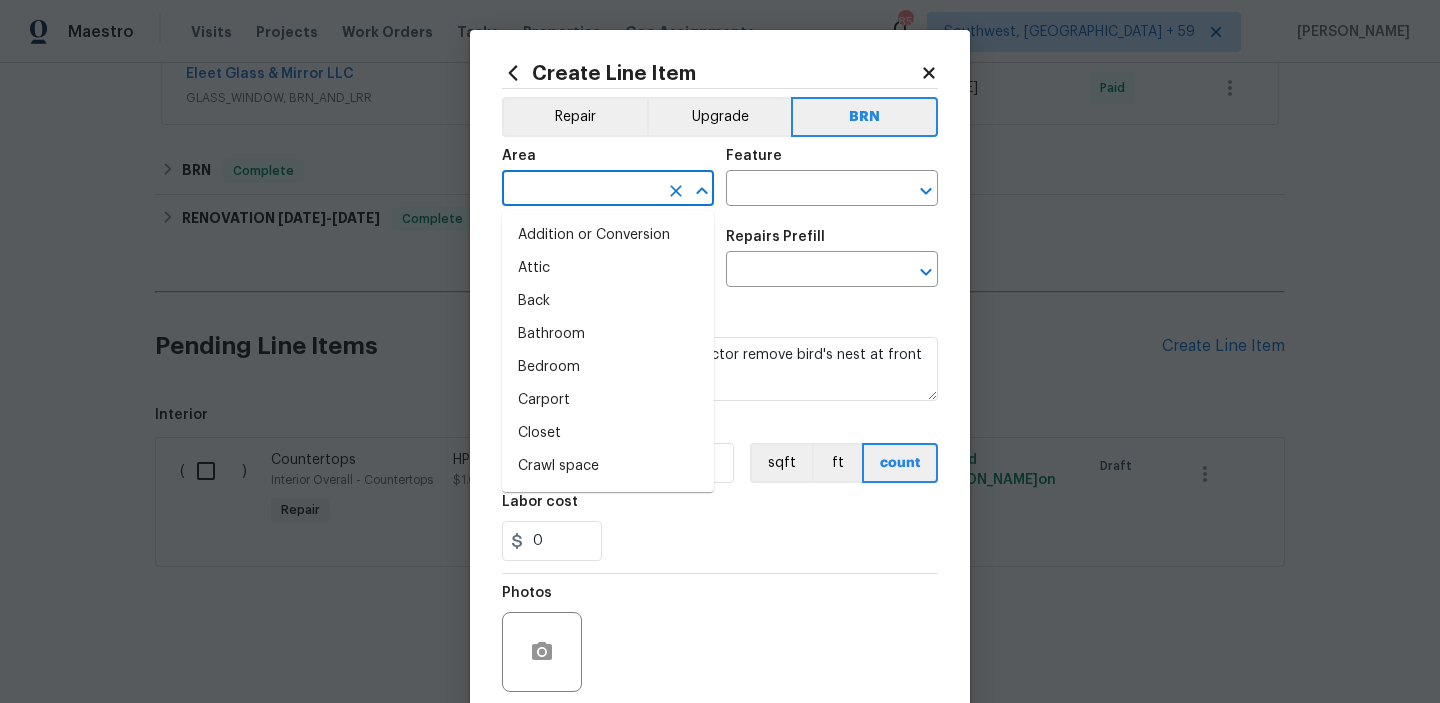 click at bounding box center (580, 190) 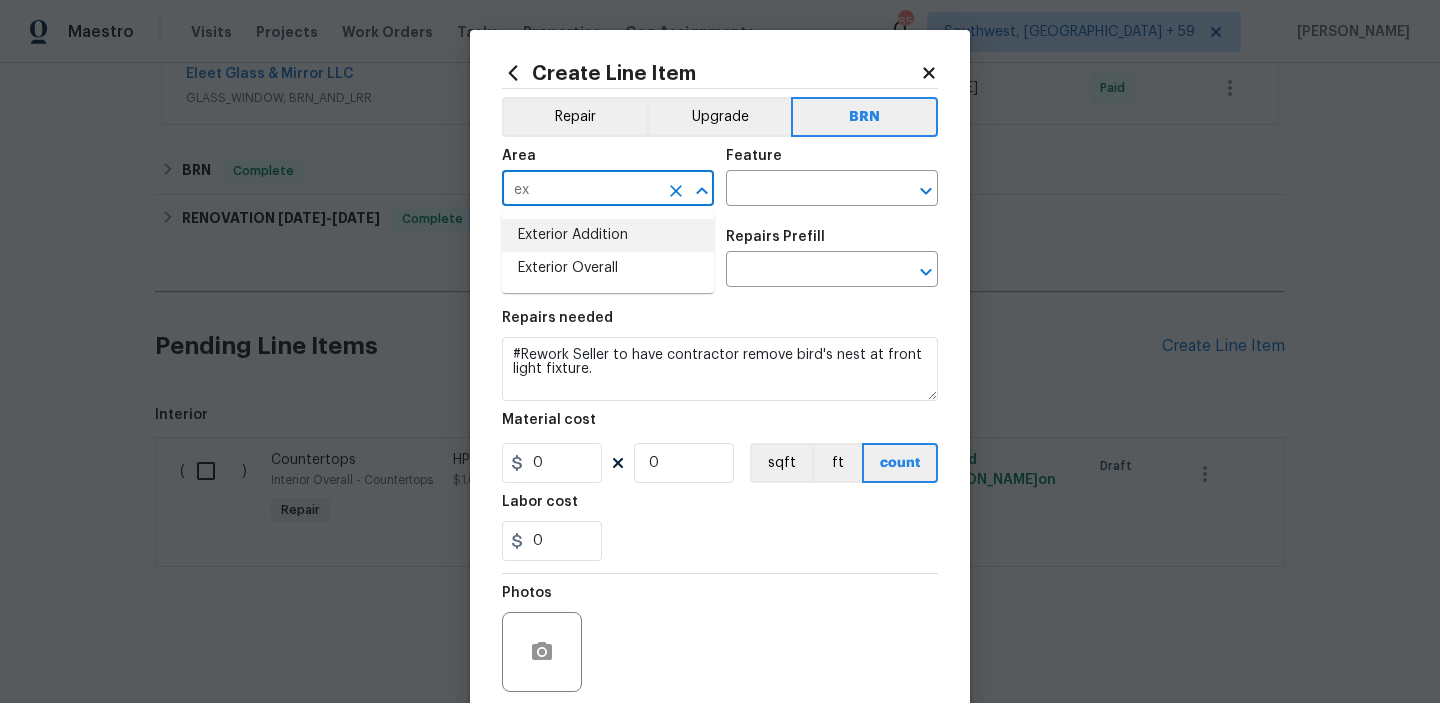 click on "Exterior Addition" at bounding box center (608, 235) 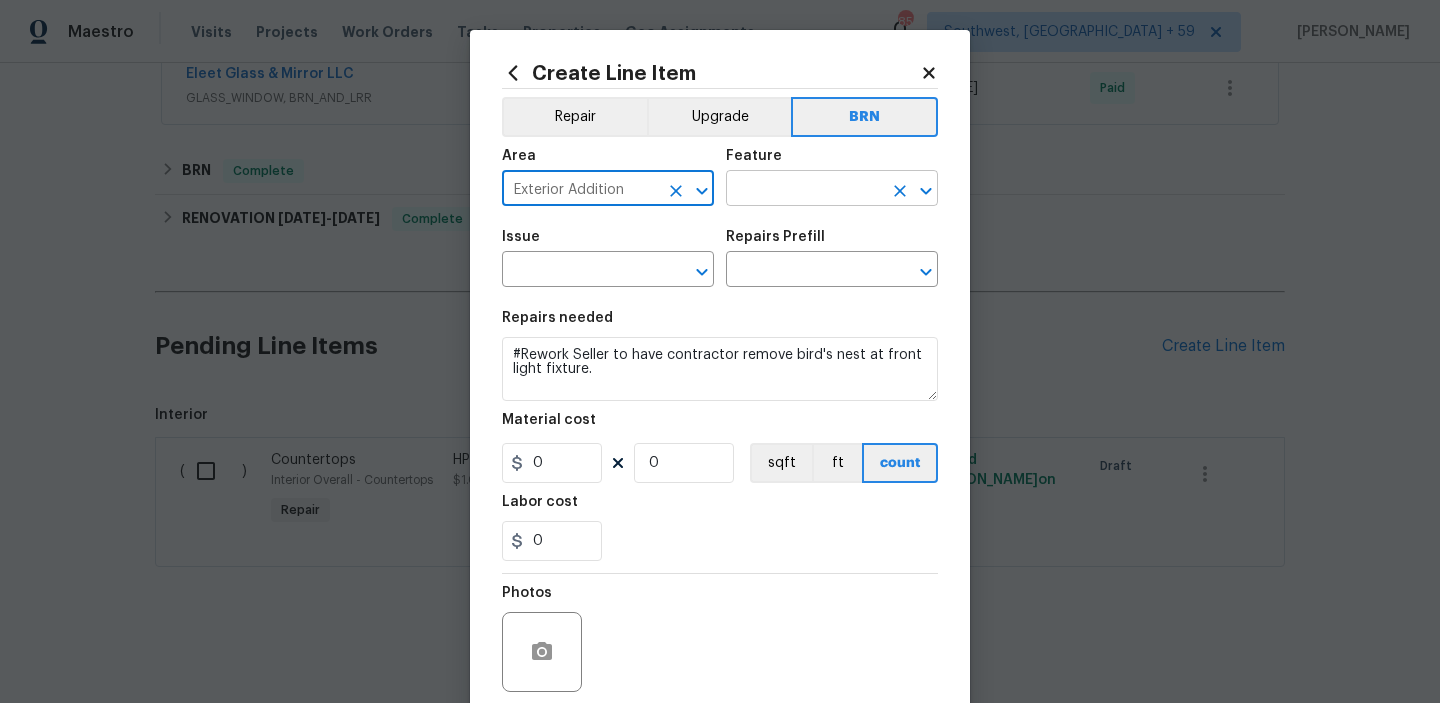 type on "Exterior Addition" 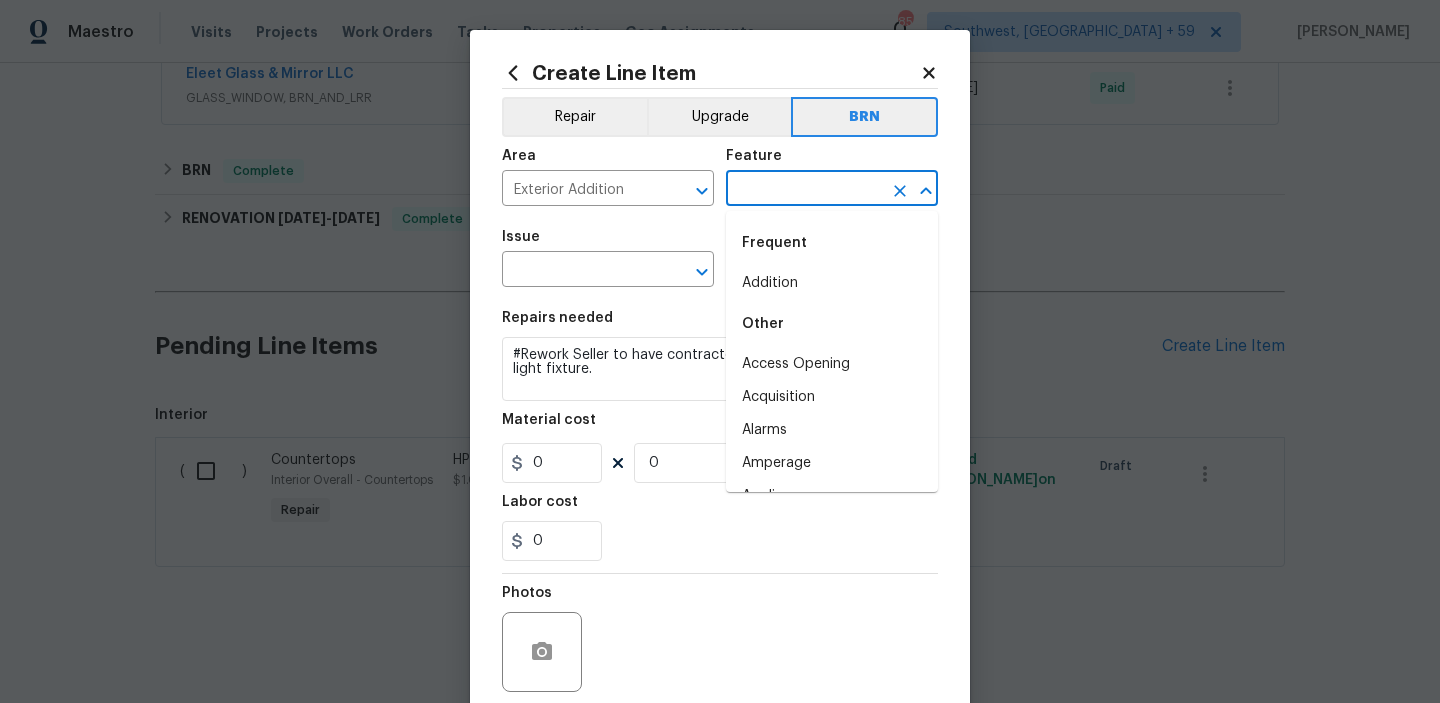 click at bounding box center [804, 190] 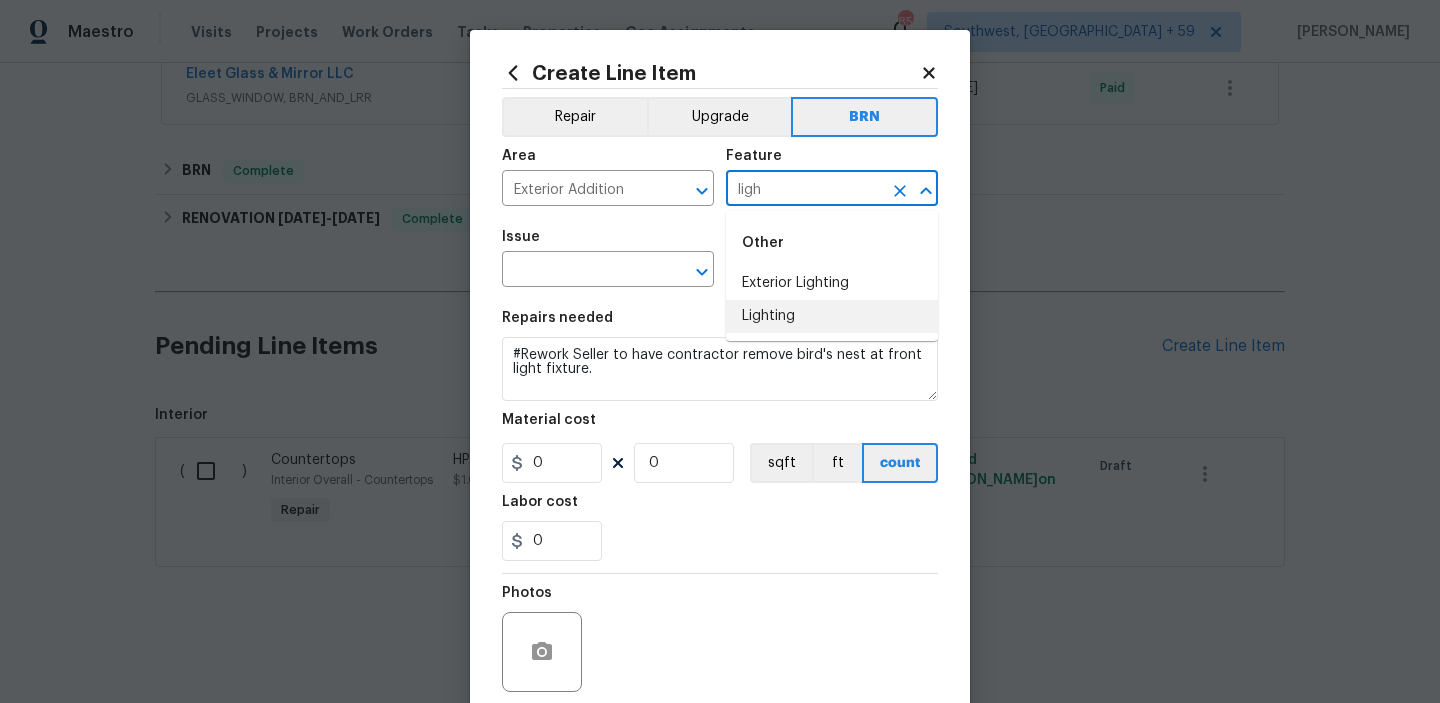 click on "Lighting" at bounding box center (832, 316) 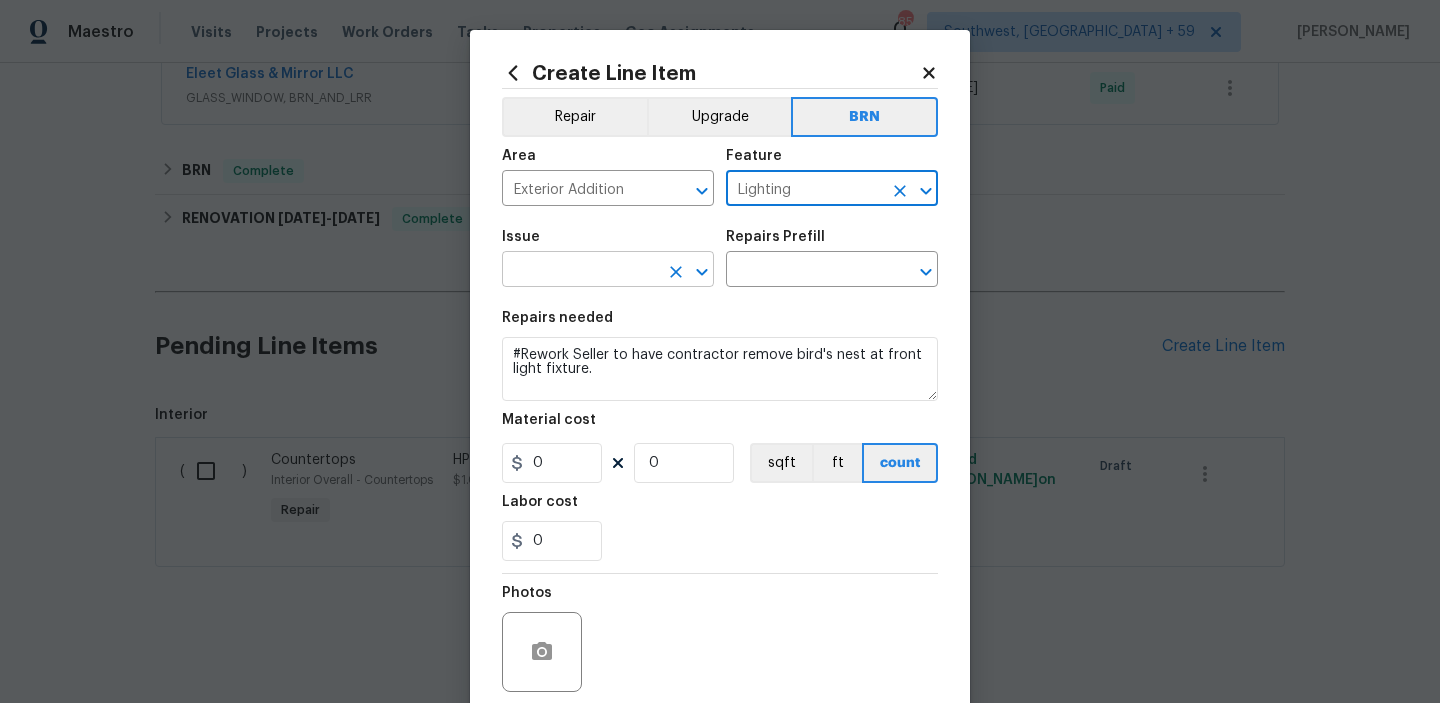 type on "Lighting" 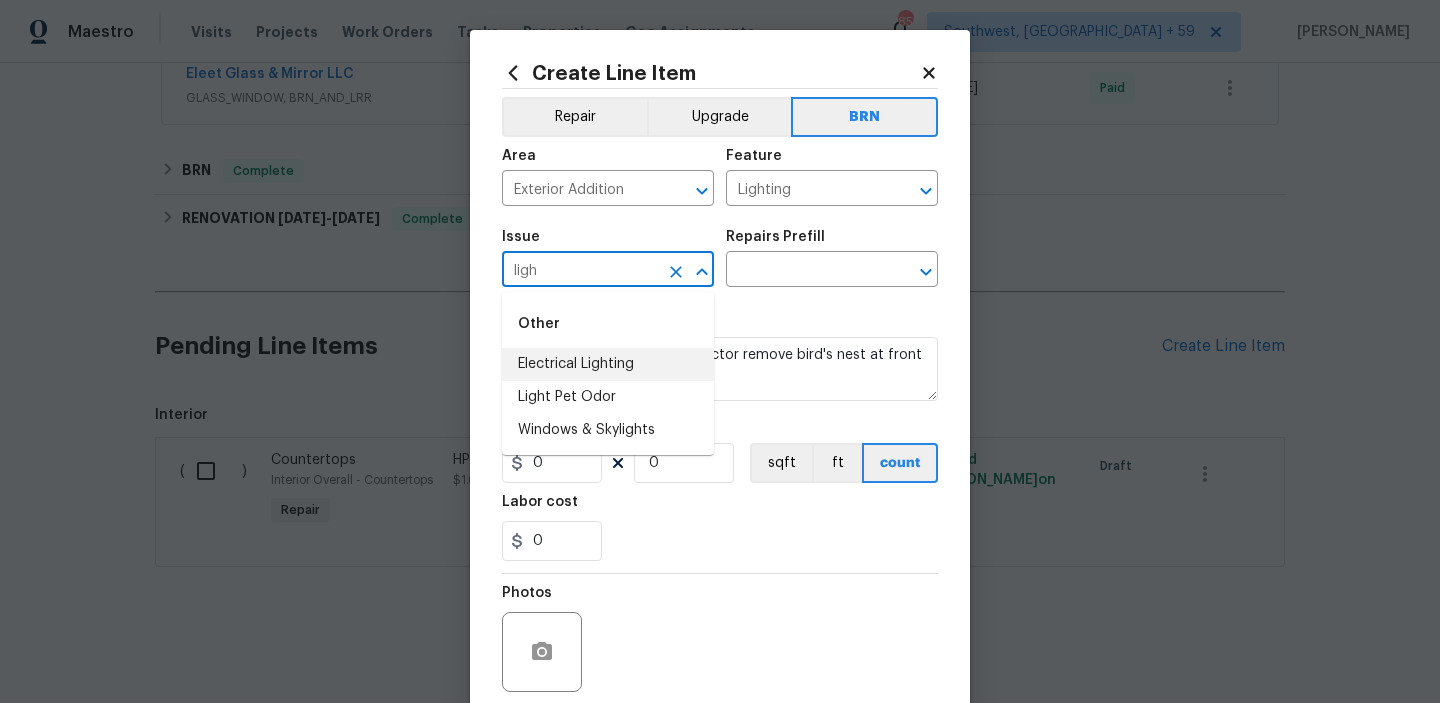 click on "Electrical Lighting" at bounding box center [608, 364] 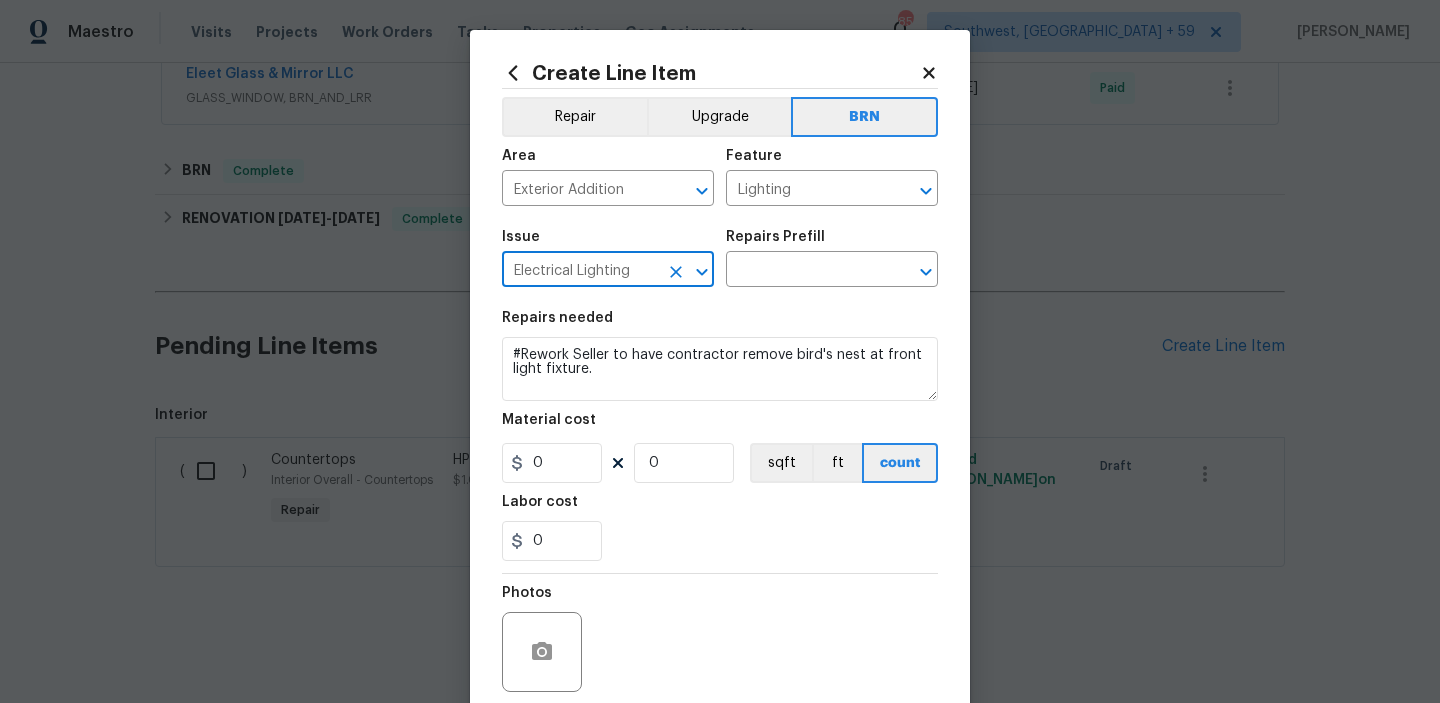 type on "Electrical Lighting" 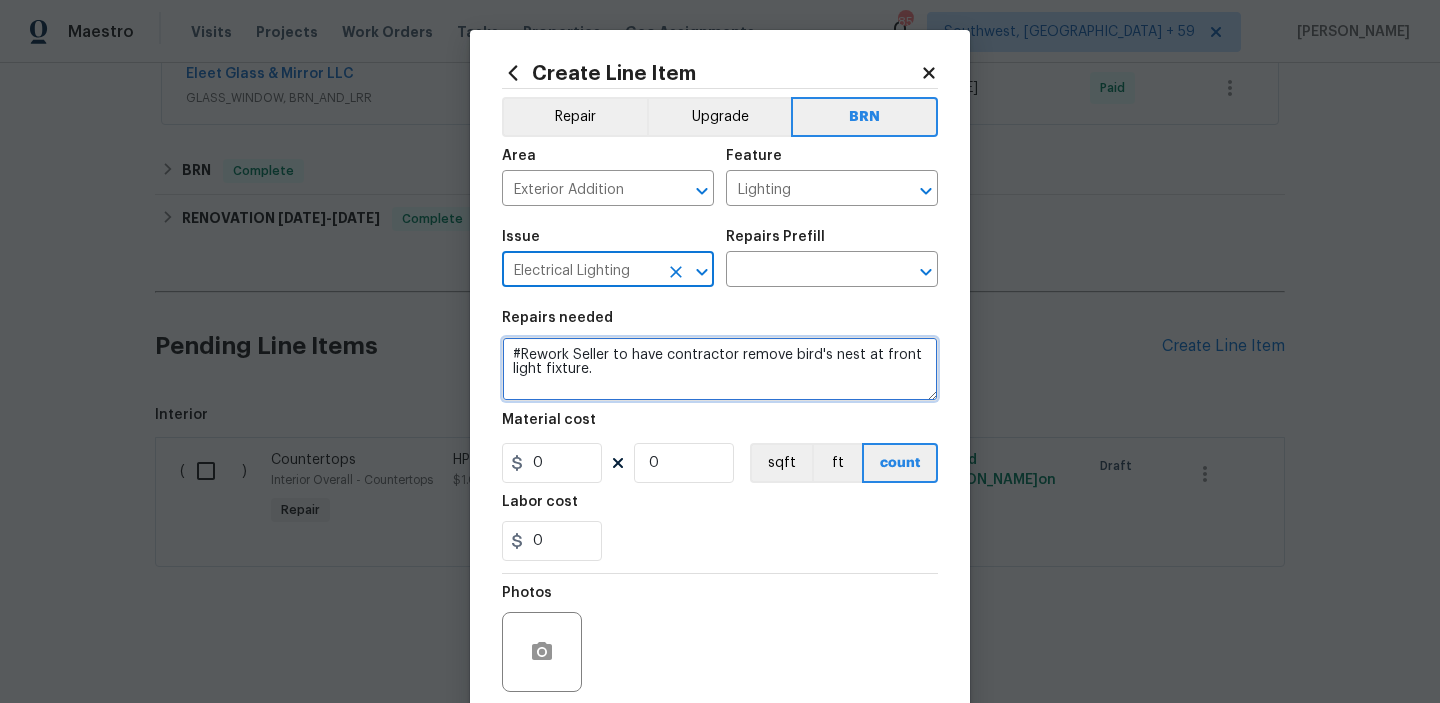 click on "#Rework Seller to have contractor remove bird's nest at front light fixture." at bounding box center [720, 369] 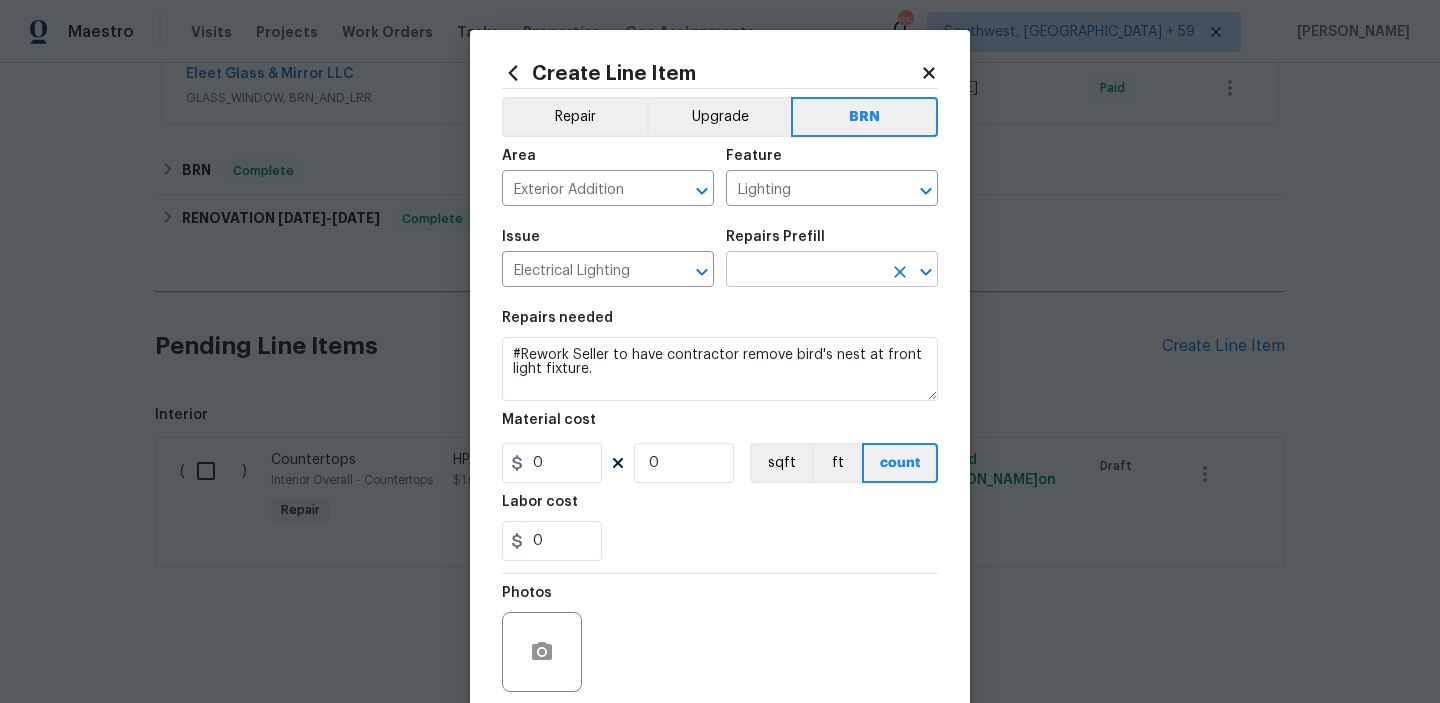 click at bounding box center [804, 271] 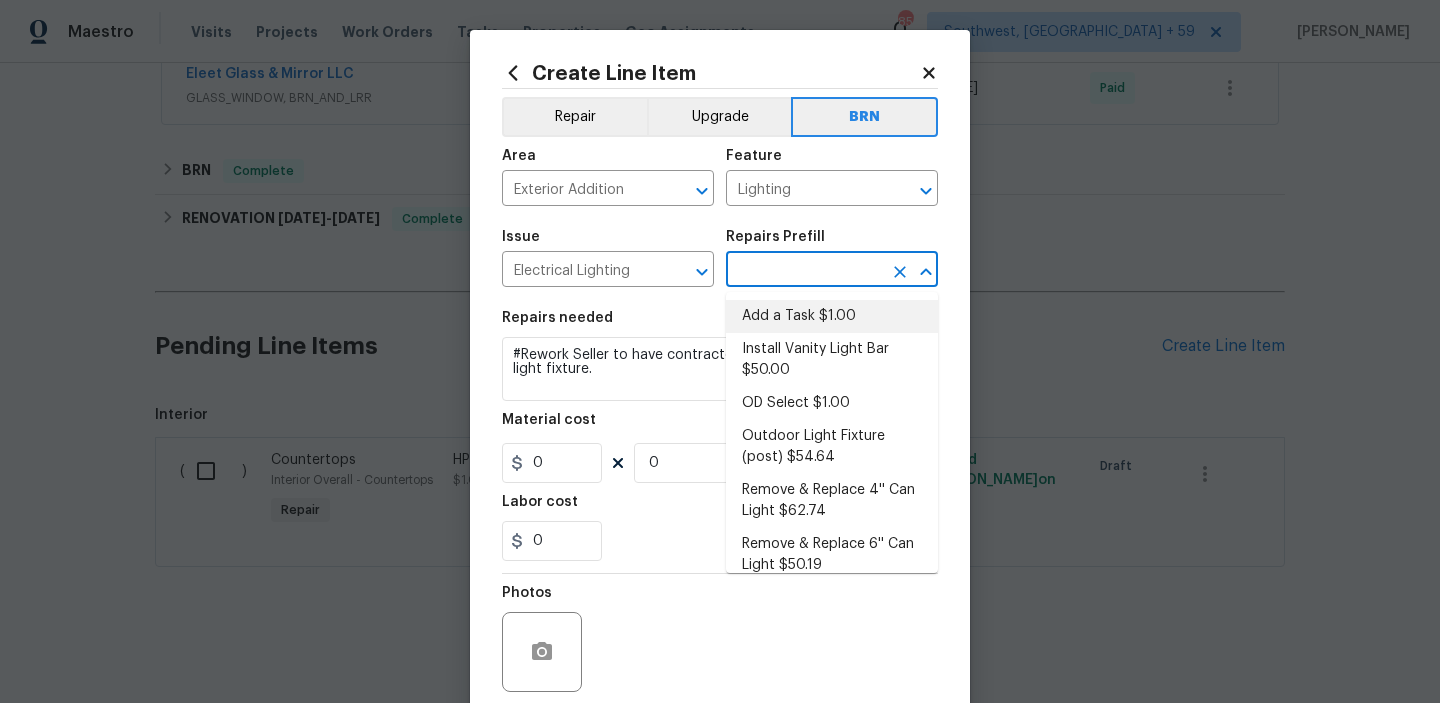 click on "Add a Task $1.00" at bounding box center (832, 316) 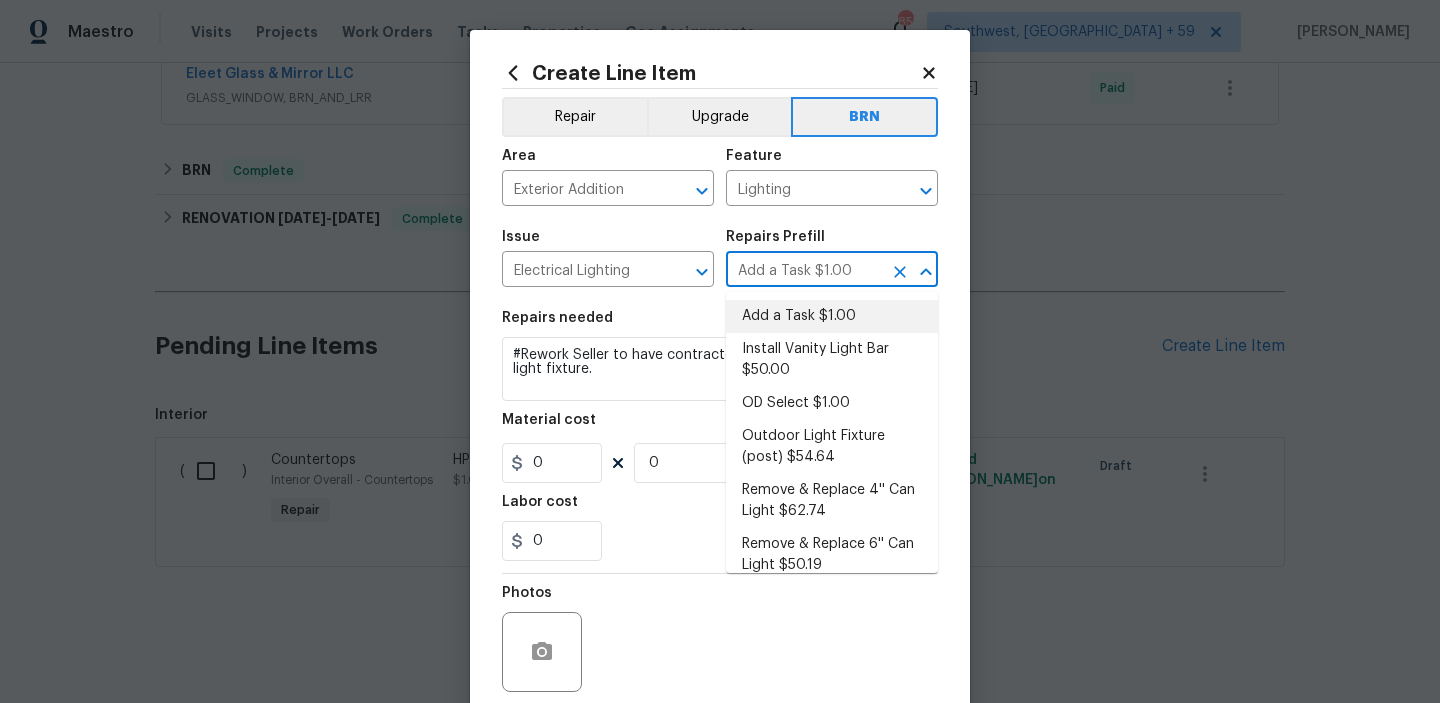 type on "HPM to detail" 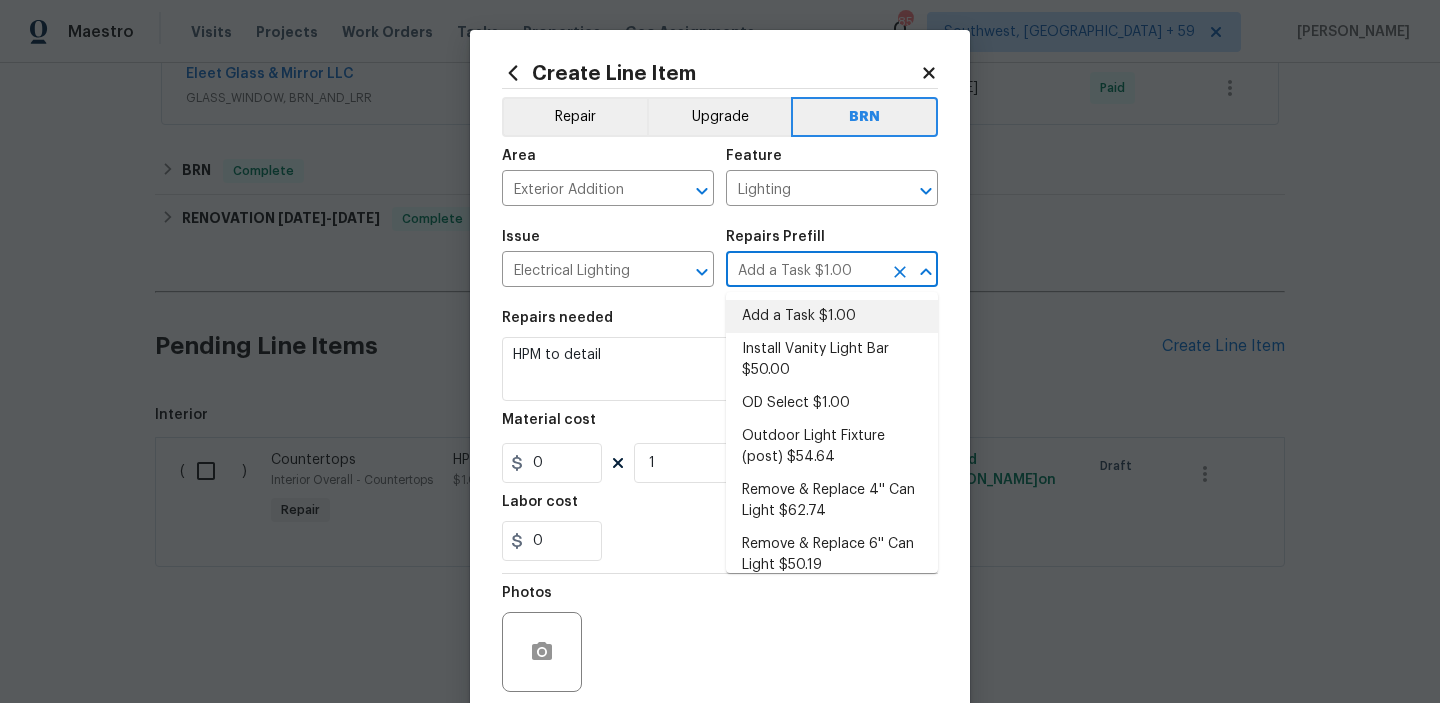 type on "1" 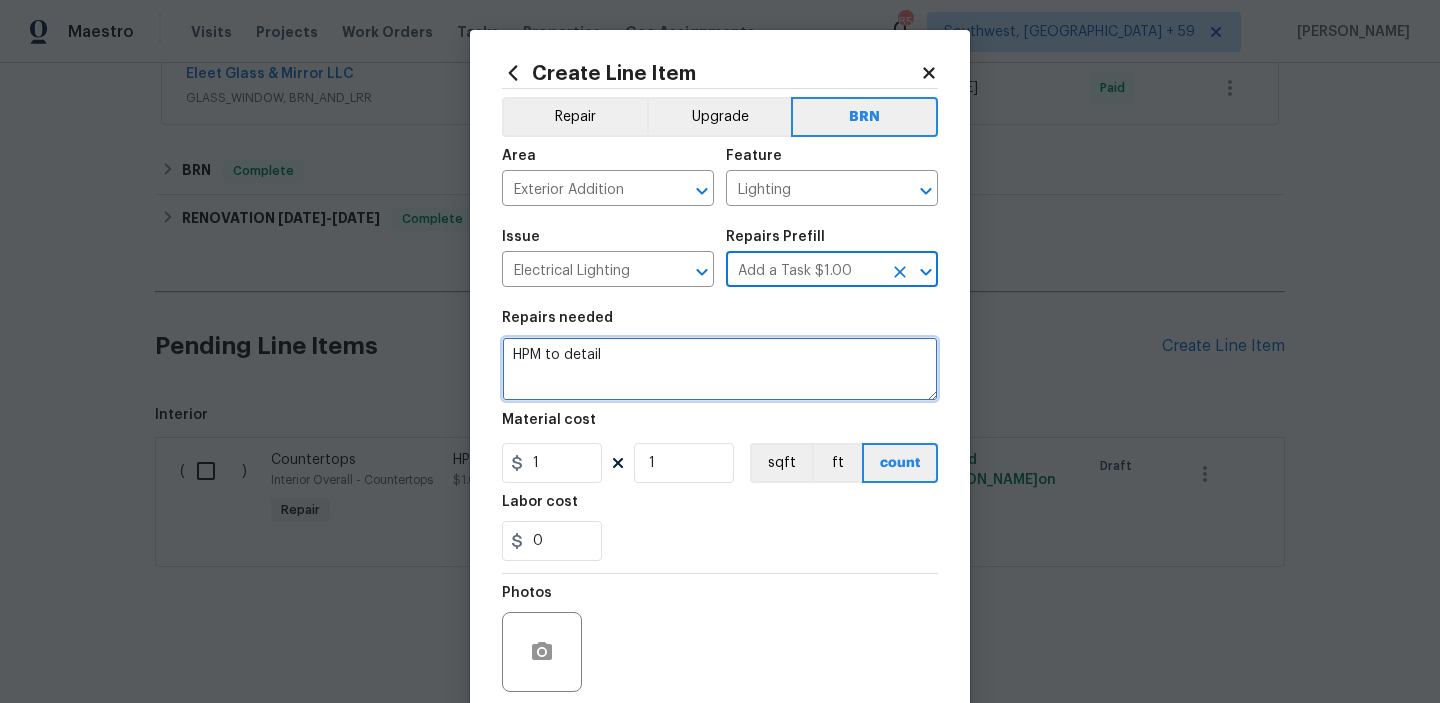 click on "HPM to detail" at bounding box center [720, 369] 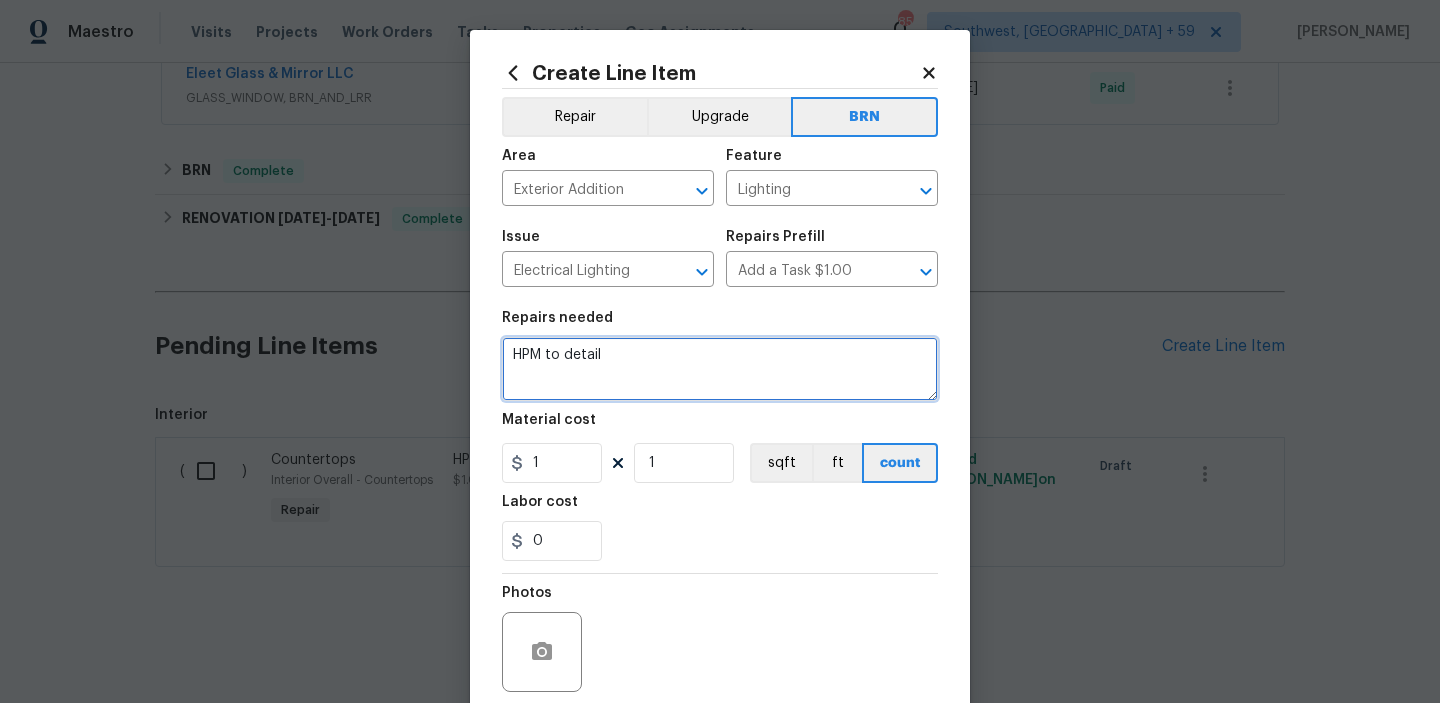 click on "HPM to detail" at bounding box center (720, 369) 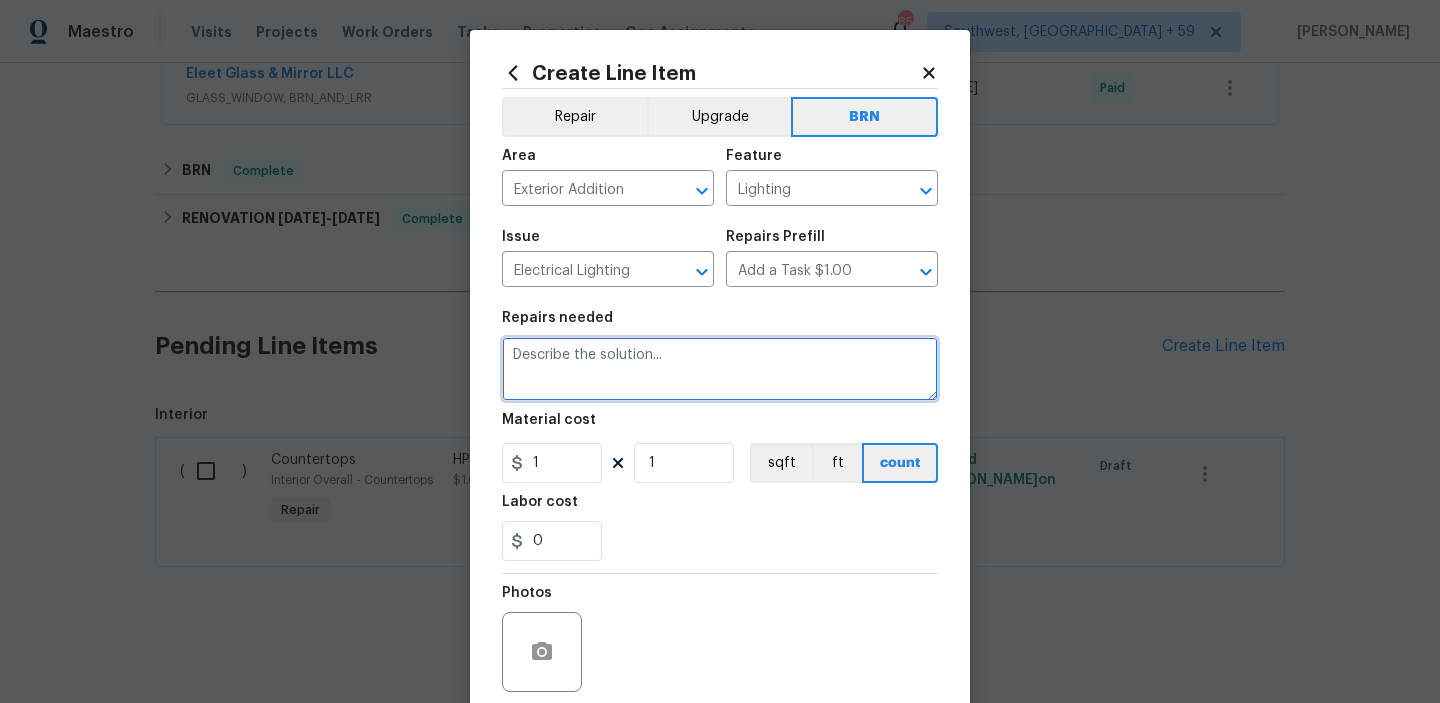 paste on "#Rework Seller to have contractor remove bird's nest at front light fixture." 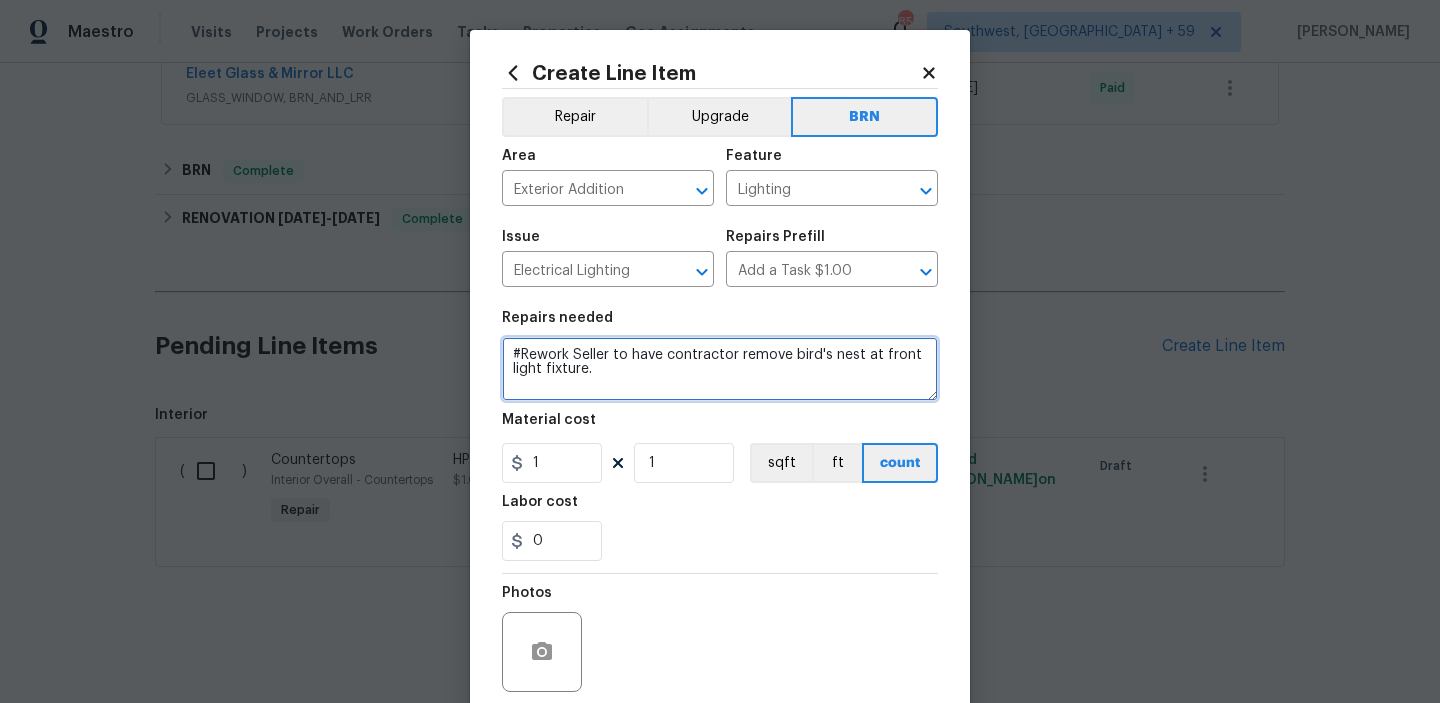 type on "#Rework Seller to have contractor remove bird's nest at front light fixture." 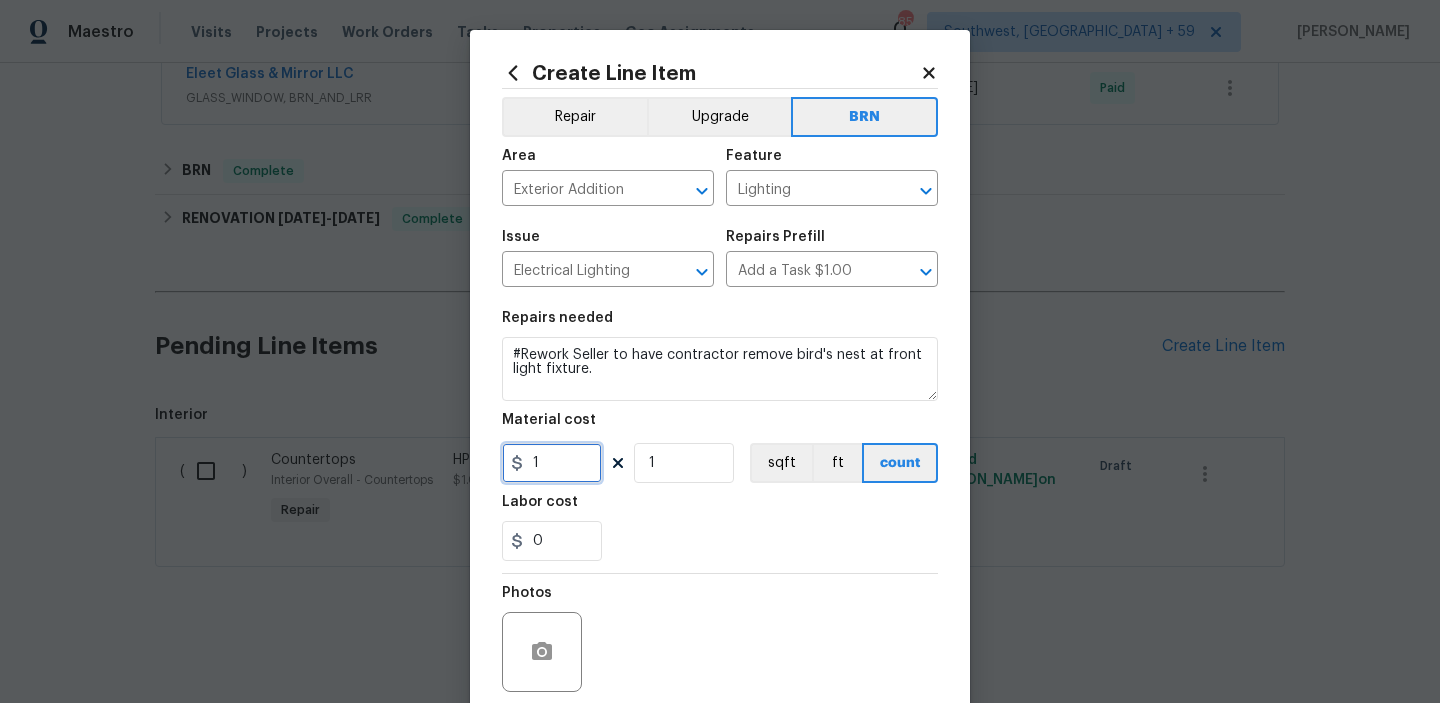 click on "1" at bounding box center (552, 463) 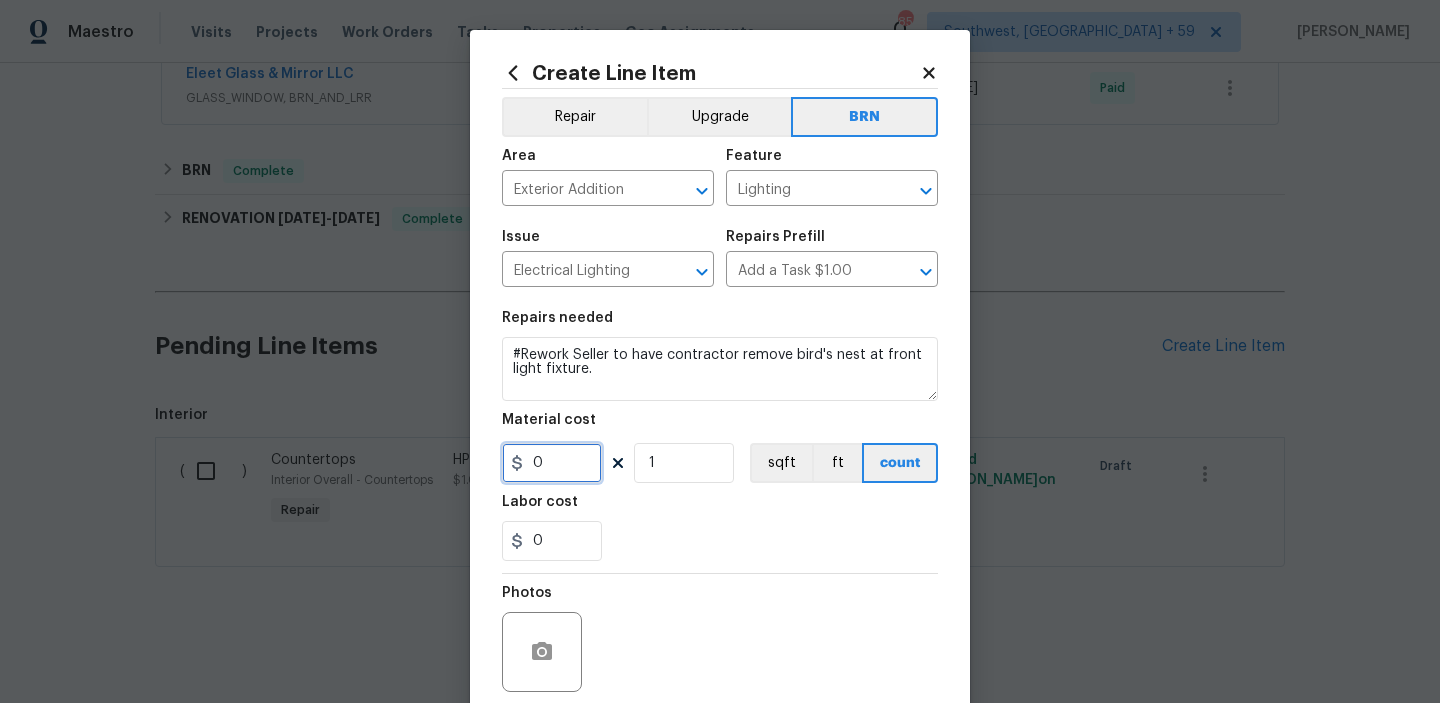 type on "0" 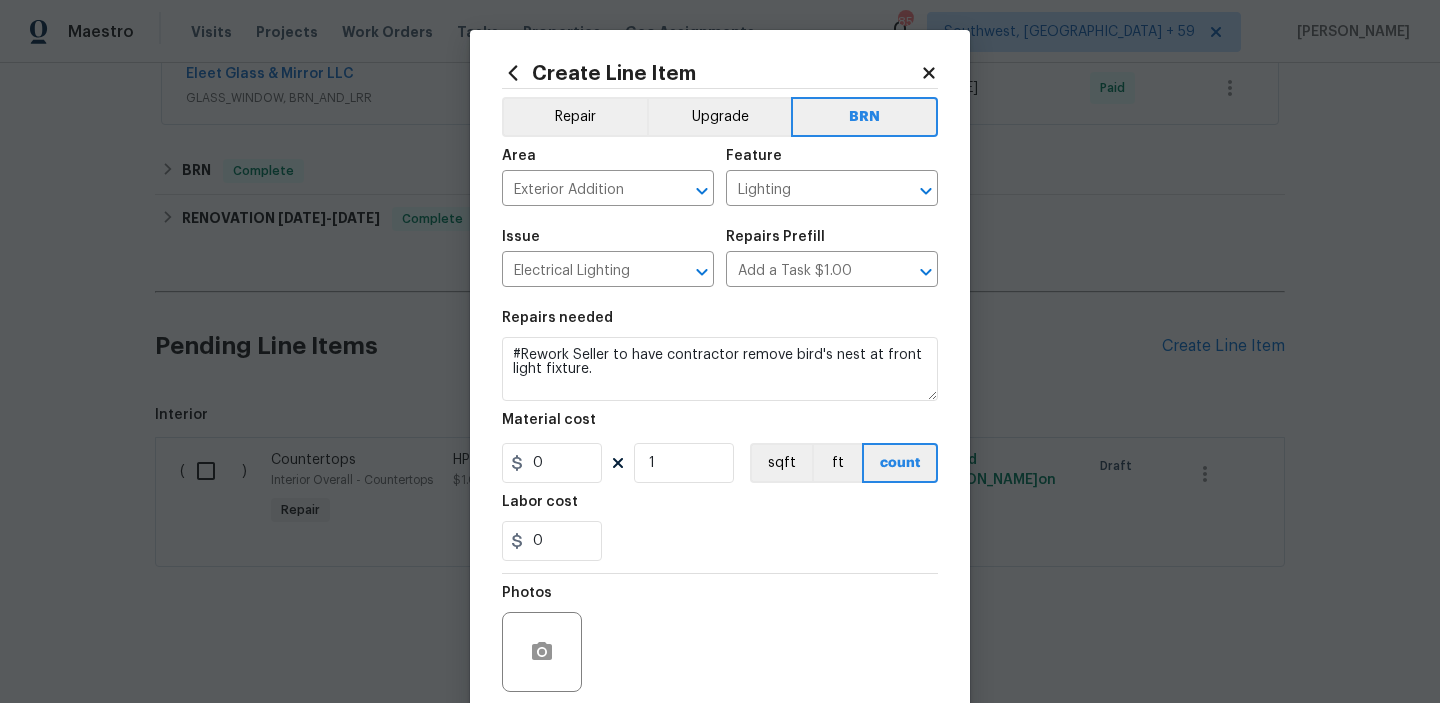 click on "Repairs needed #Rework Seller to have contractor remove bird's nest at front light fixture.
Material cost 0 1 sqft ft count Labor cost 0" at bounding box center (720, 436) 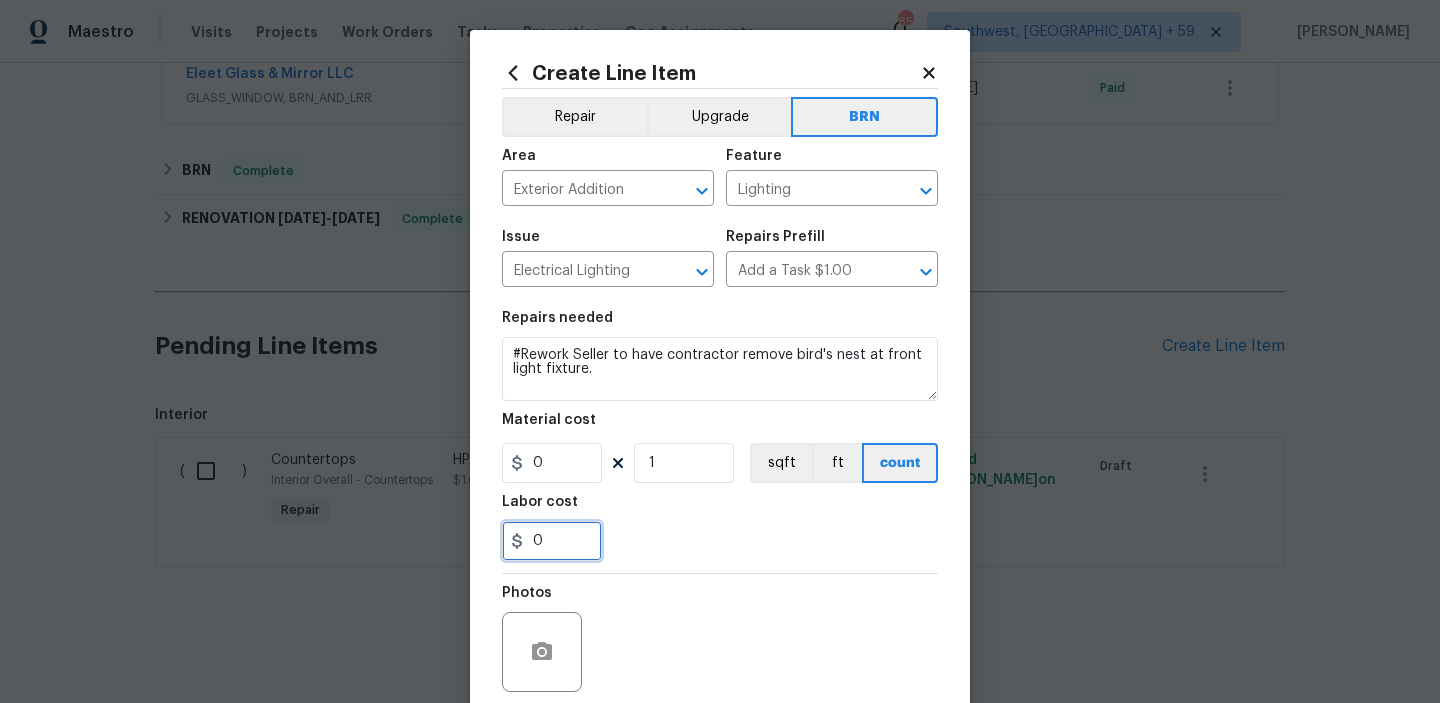 click on "0" at bounding box center (552, 541) 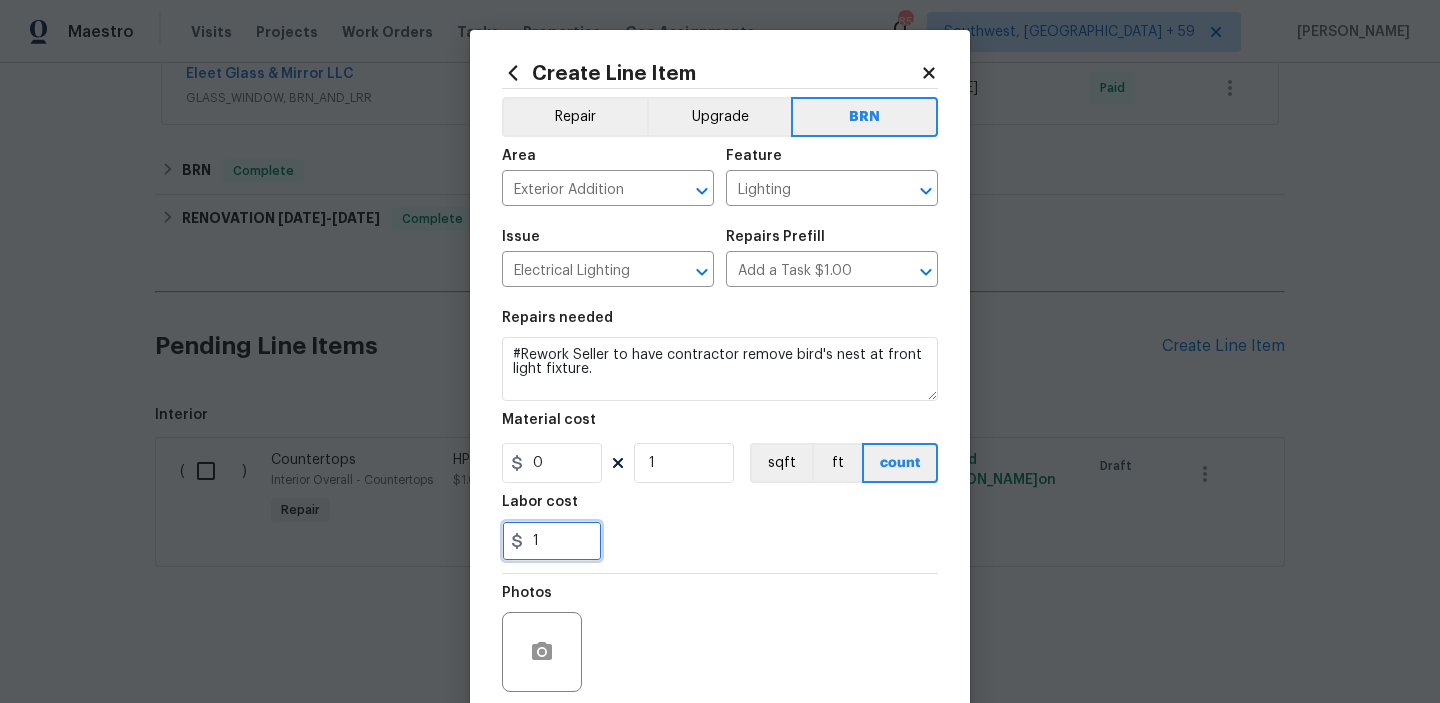 type on "1" 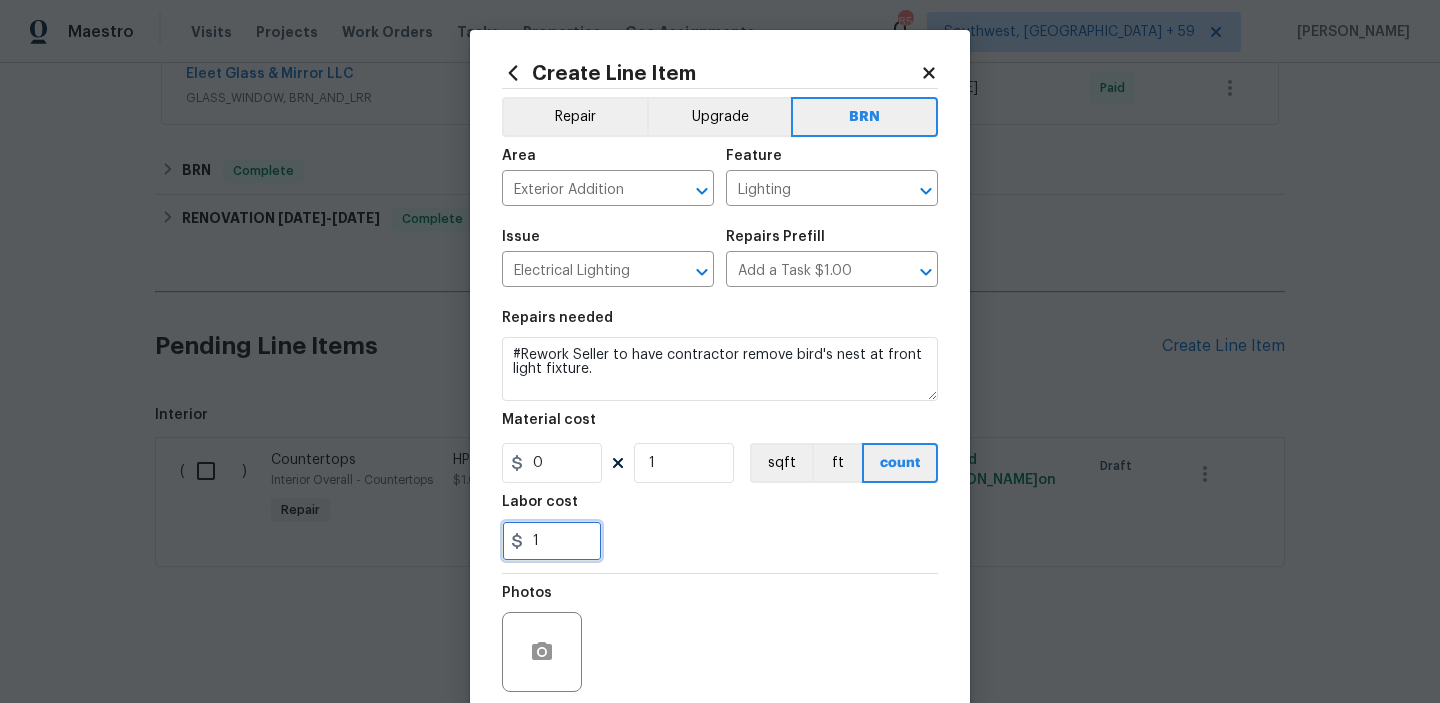 scroll, scrollTop: 159, scrollLeft: 0, axis: vertical 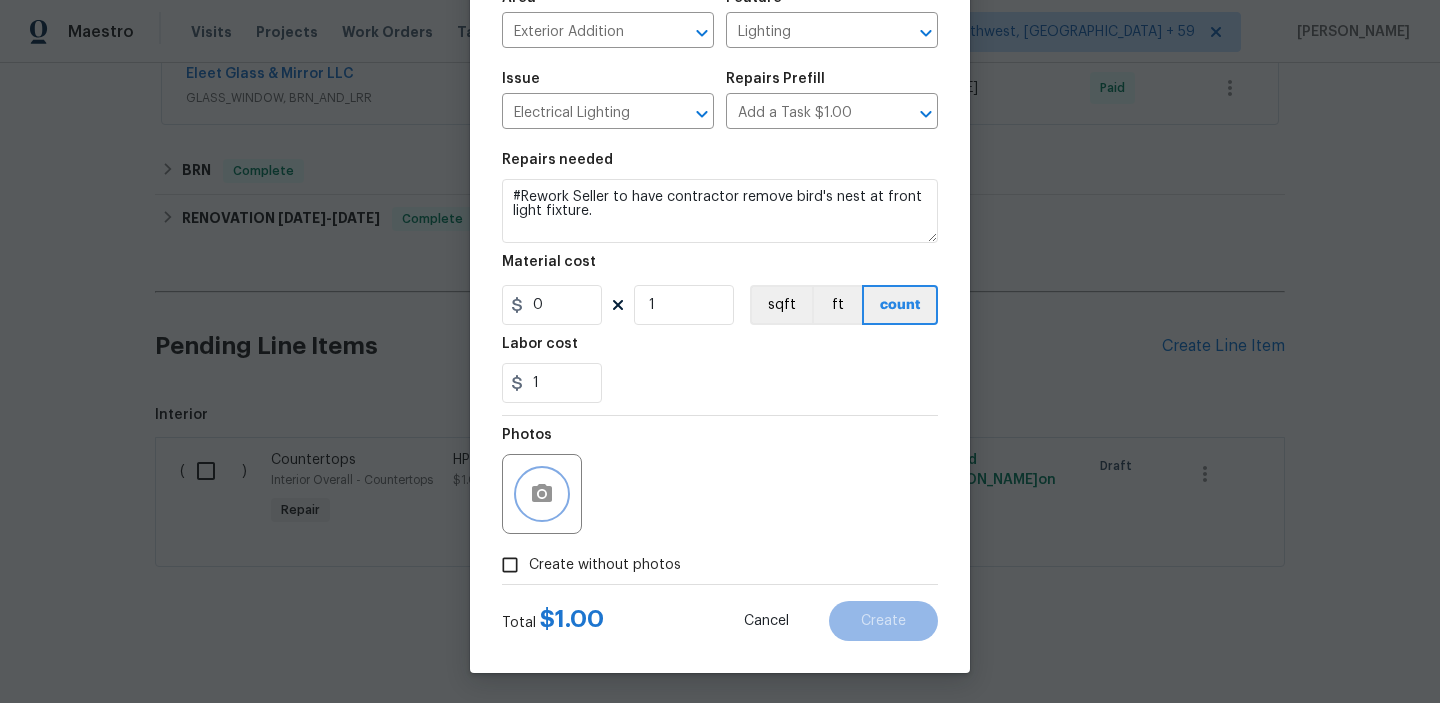 click at bounding box center (542, 494) 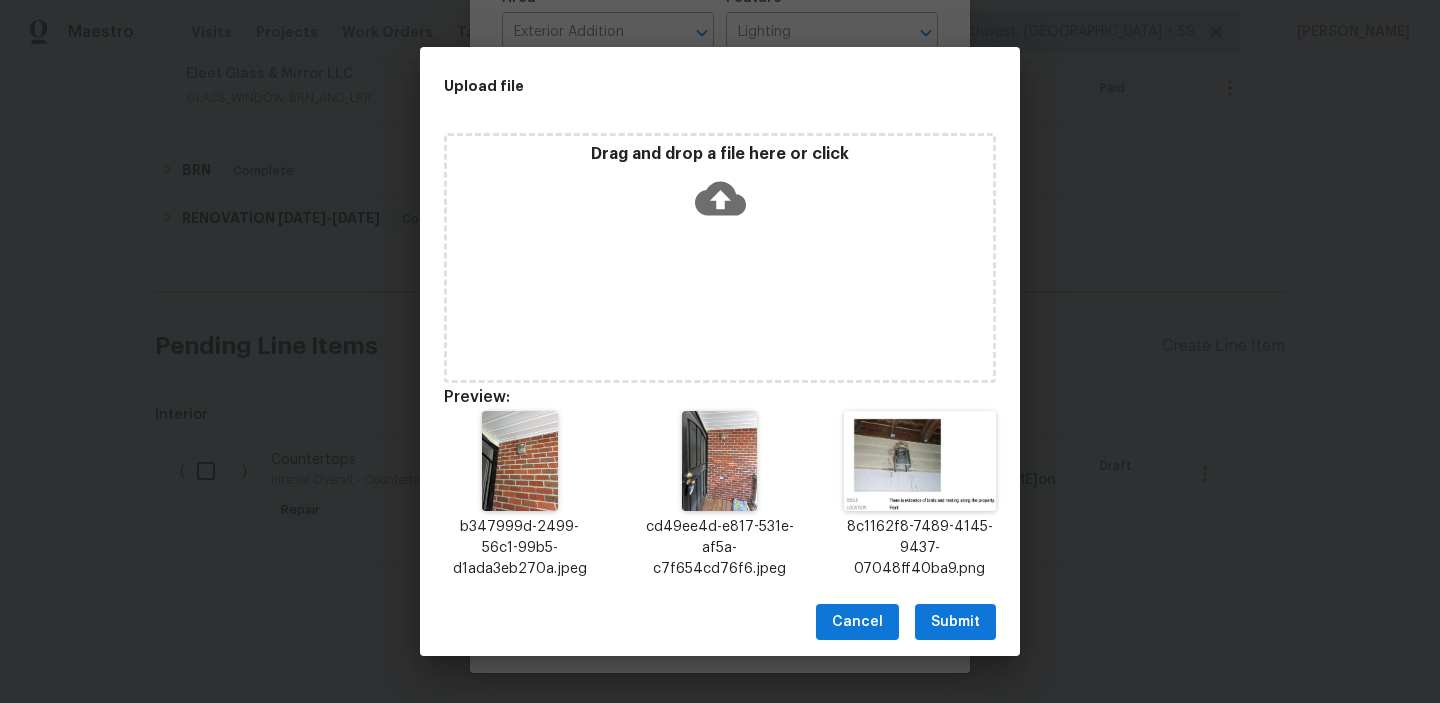 click on "Submit" at bounding box center (955, 622) 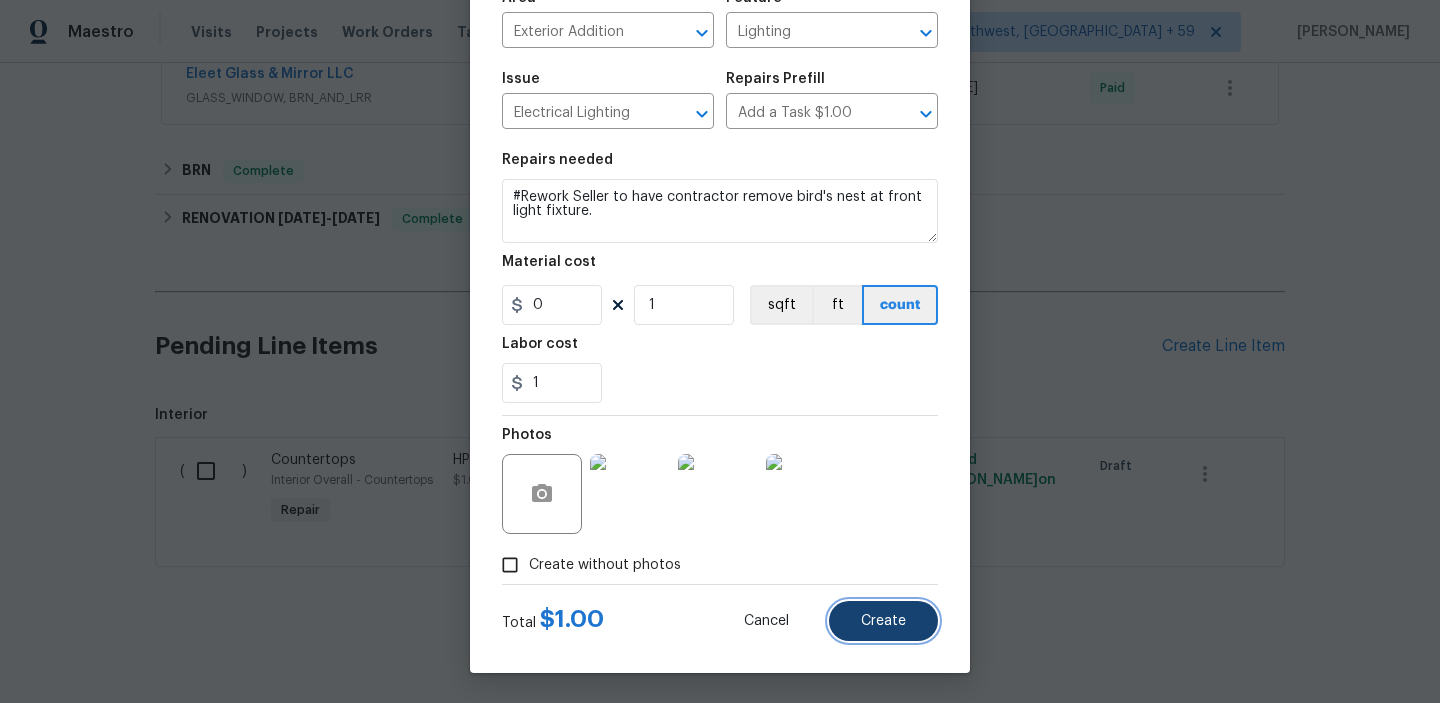 click on "Create" at bounding box center [883, 621] 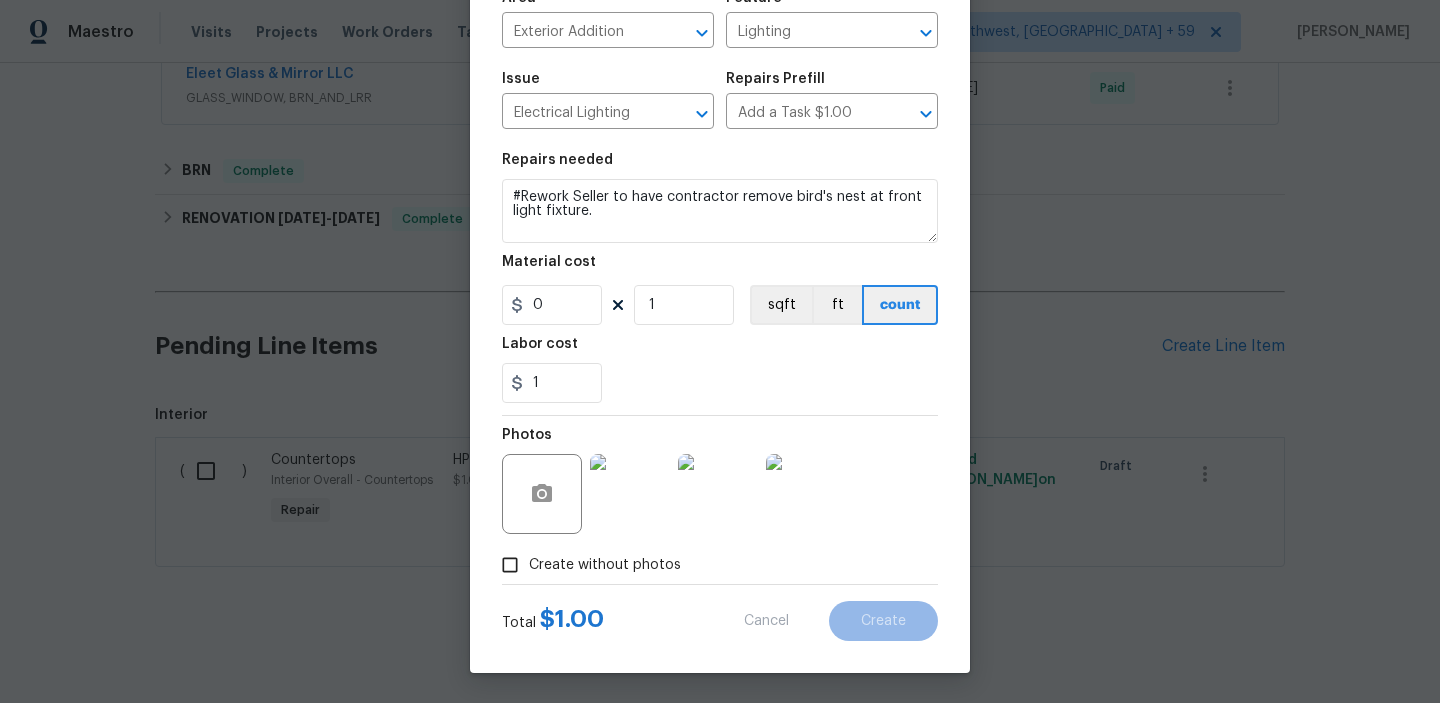 type on "0" 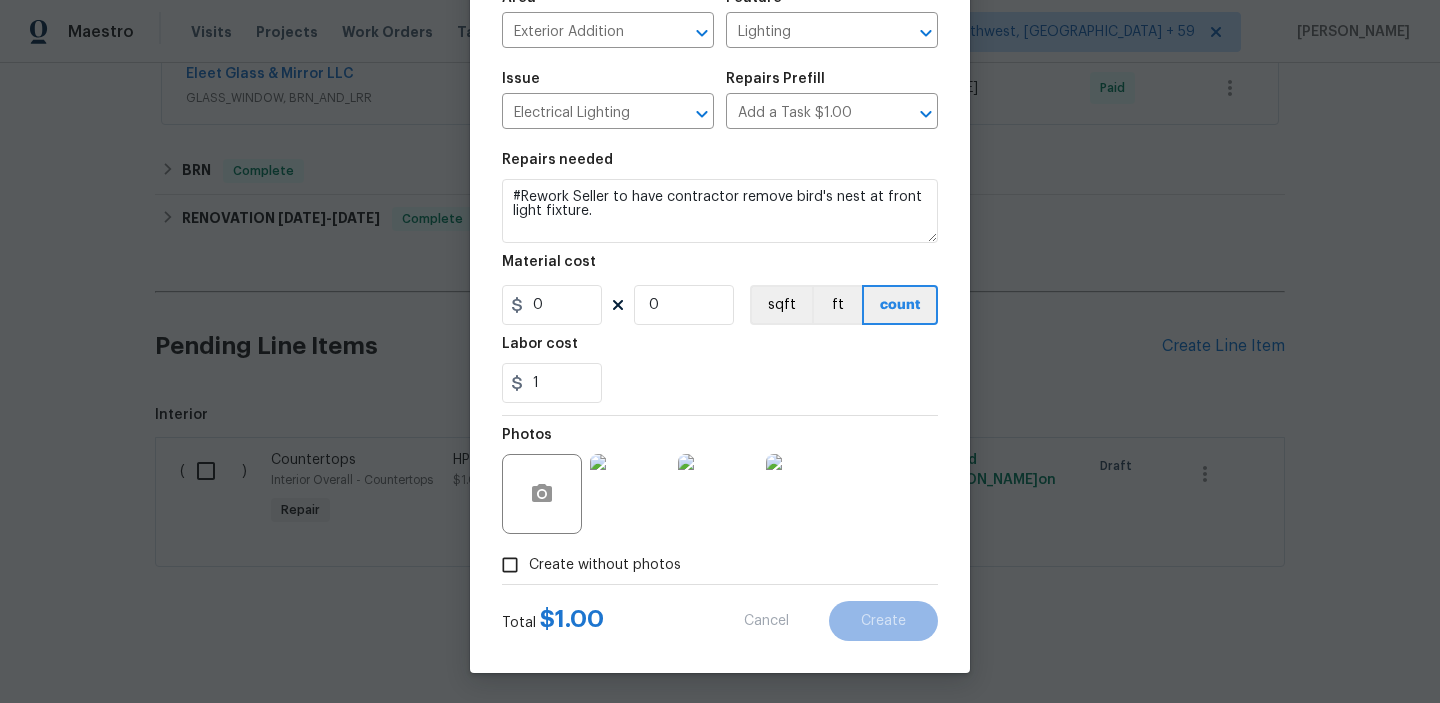 type 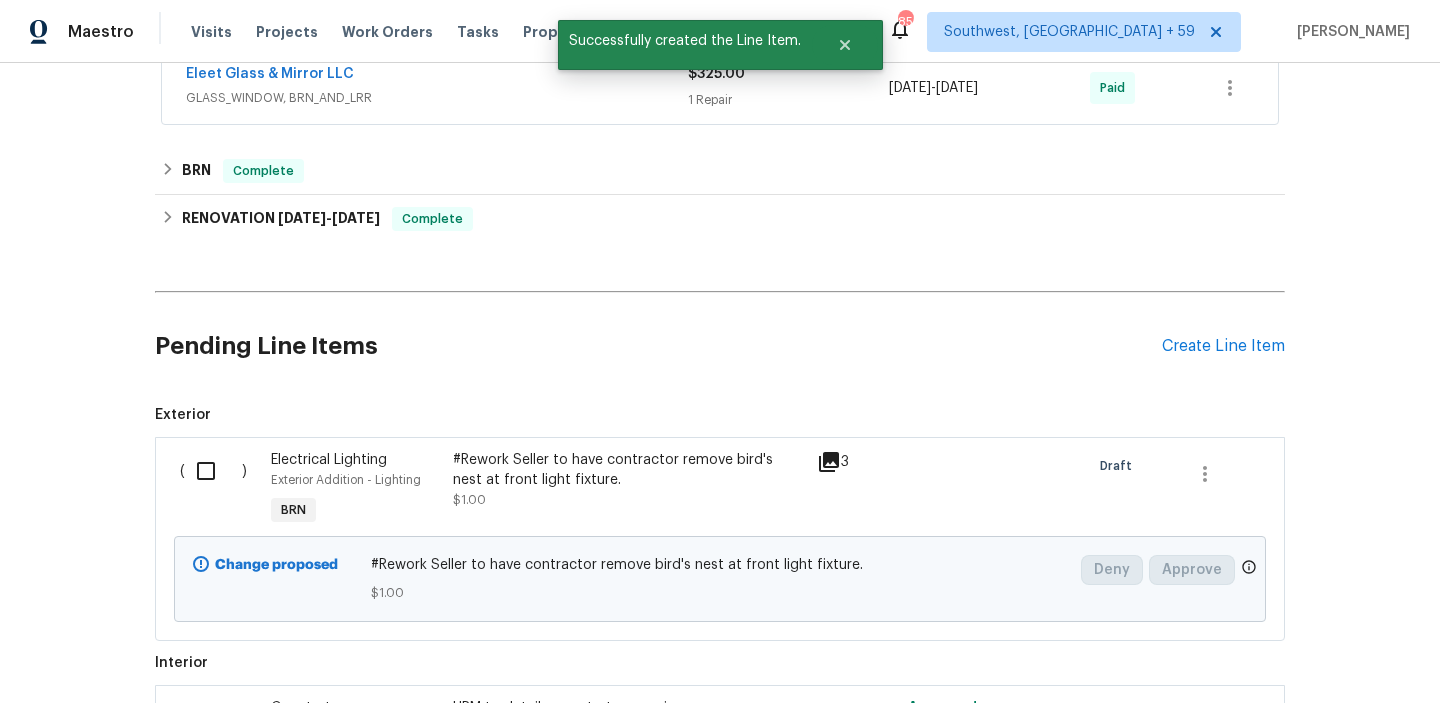 click at bounding box center [213, 471] 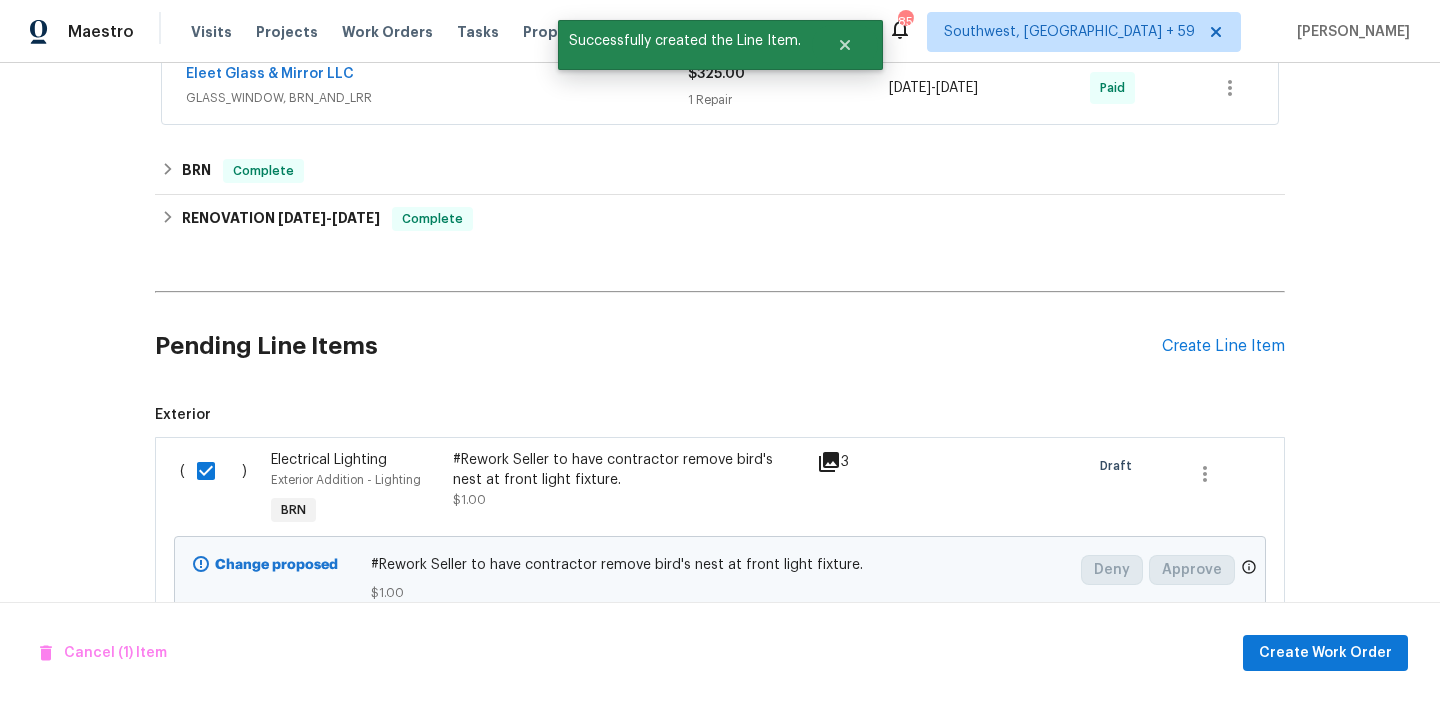 scroll, scrollTop: 717, scrollLeft: 0, axis: vertical 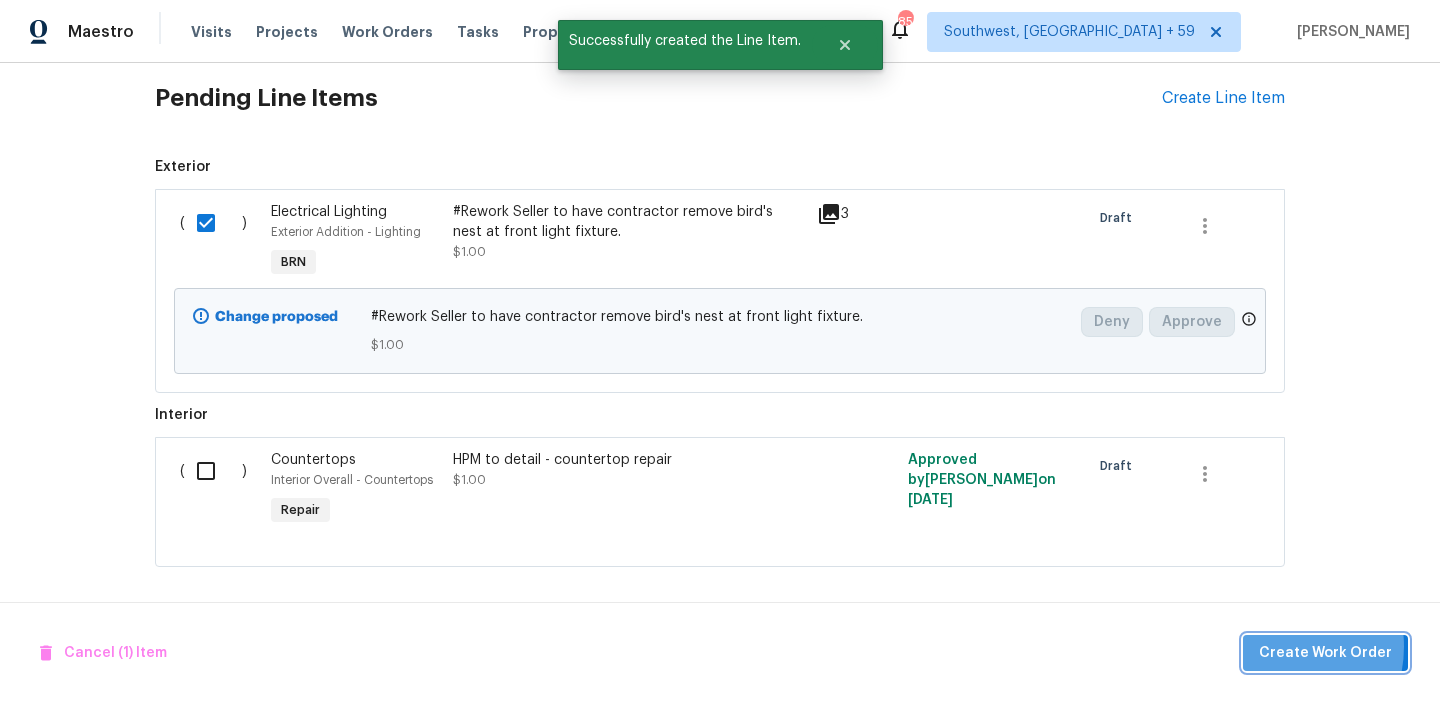 click on "Create Work Order" at bounding box center (1325, 653) 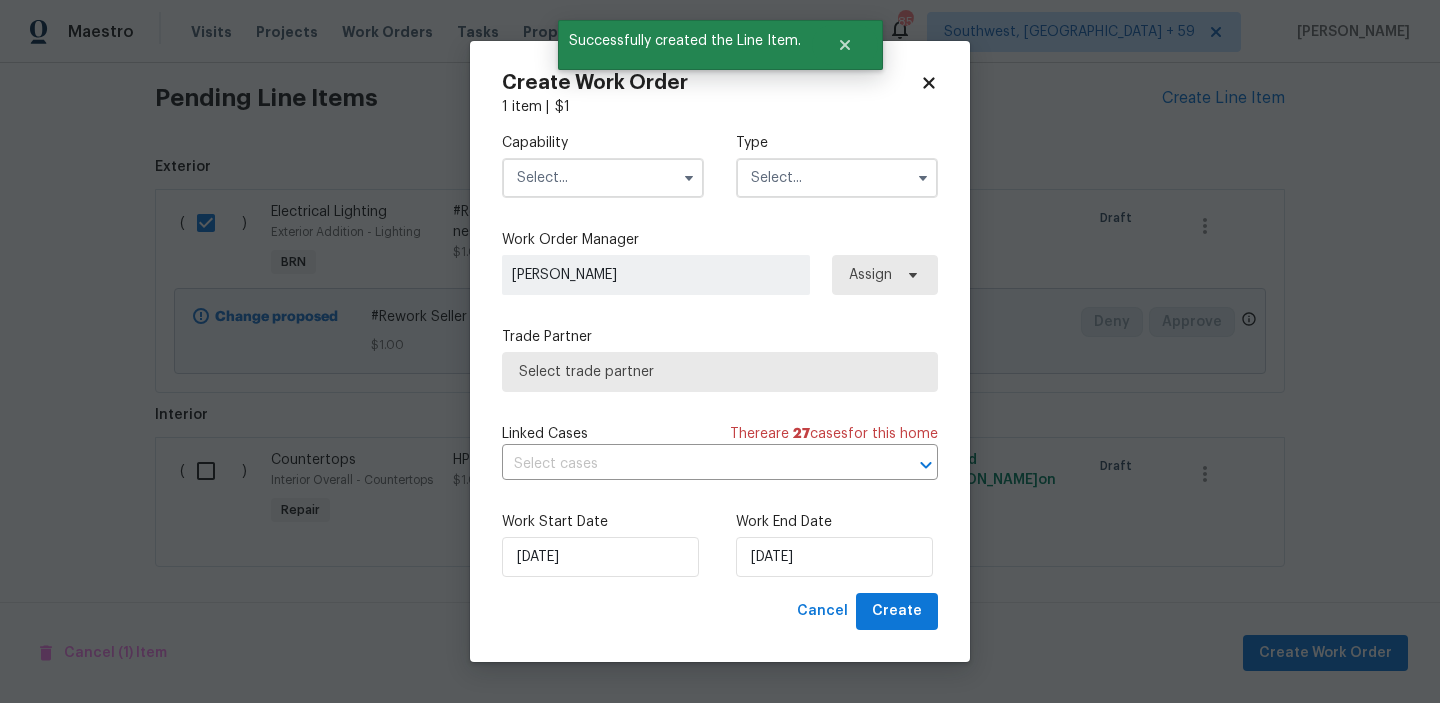 click at bounding box center (603, 178) 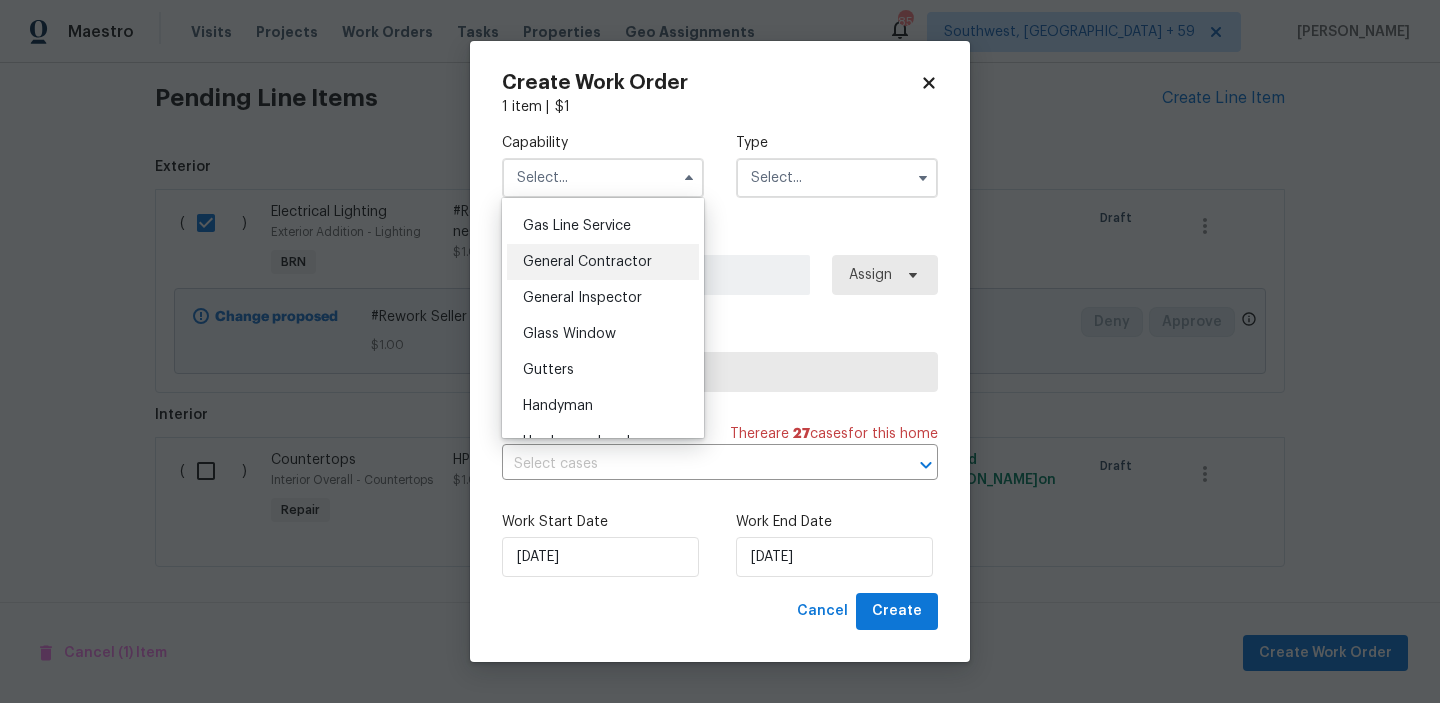 scroll, scrollTop: 920, scrollLeft: 0, axis: vertical 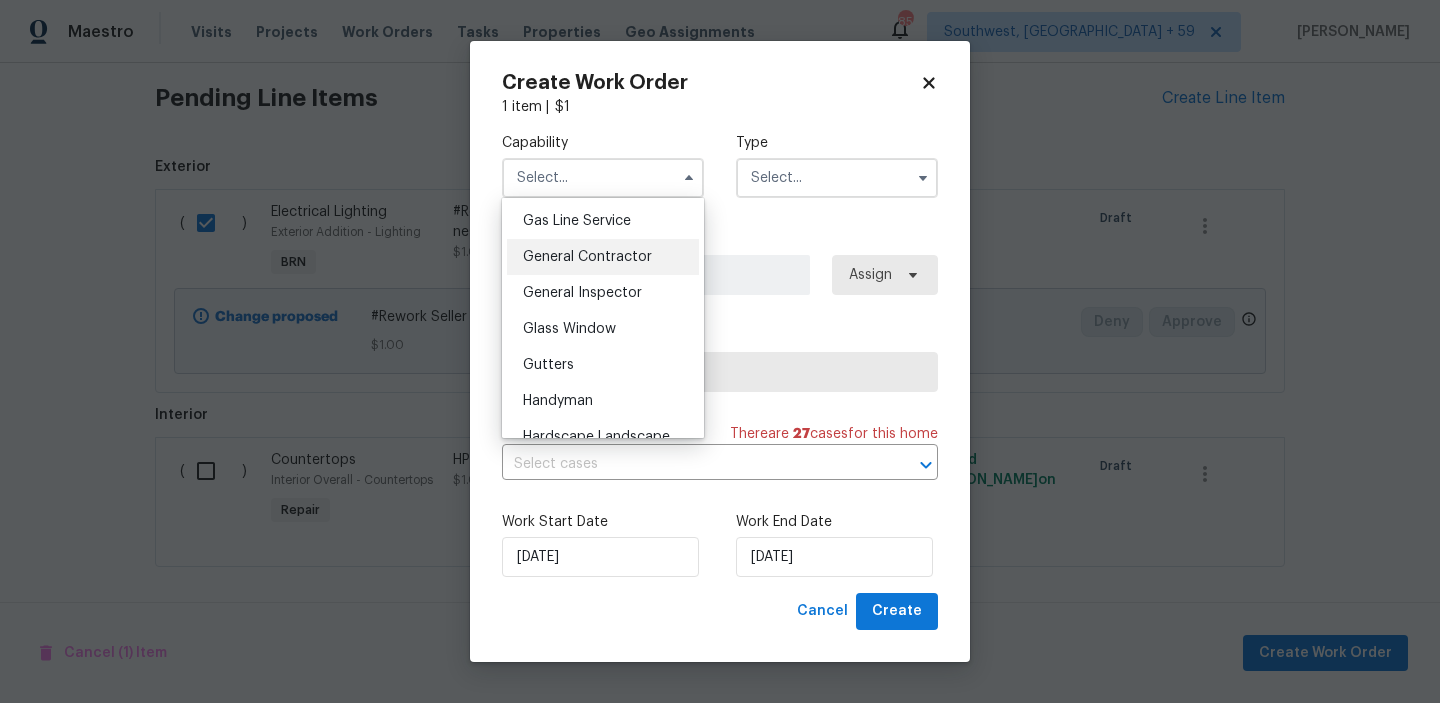 click on "General Contractor" at bounding box center [603, 257] 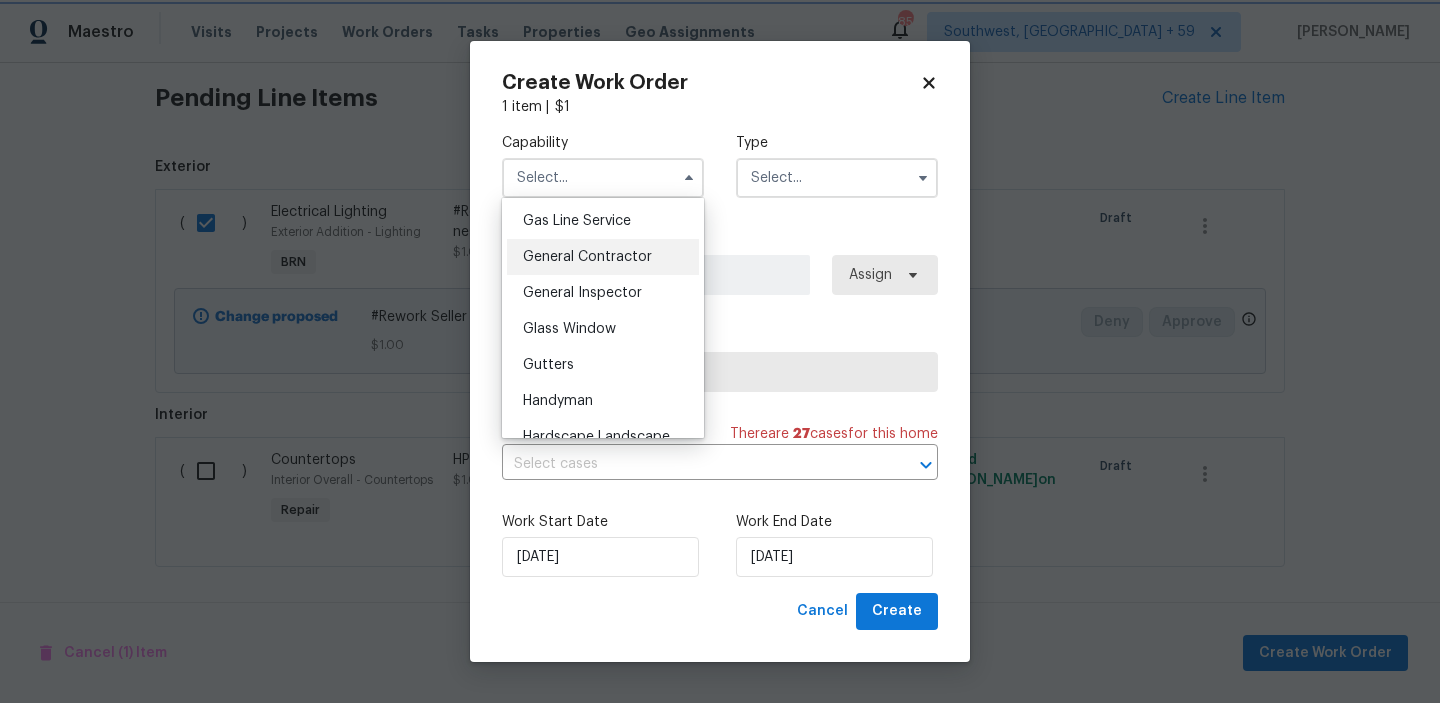 type on "General Contractor" 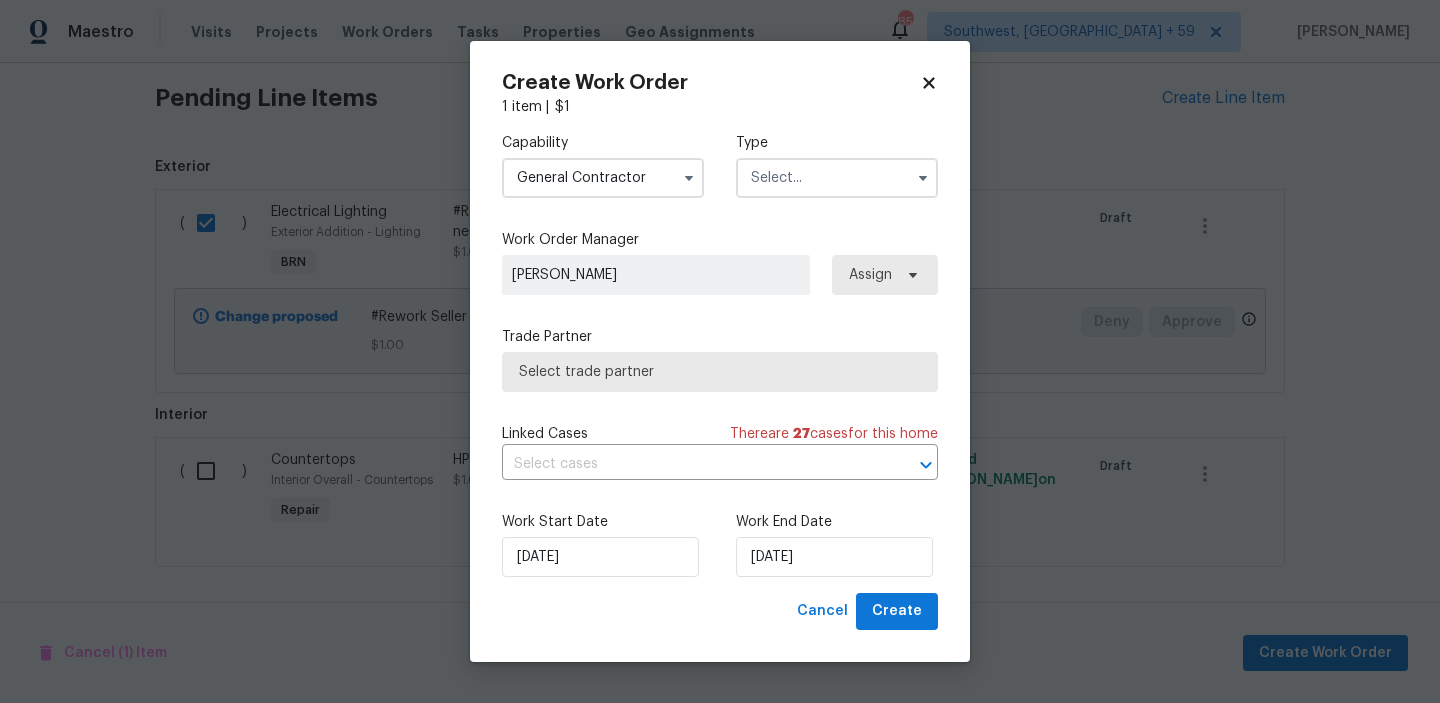 click at bounding box center [837, 178] 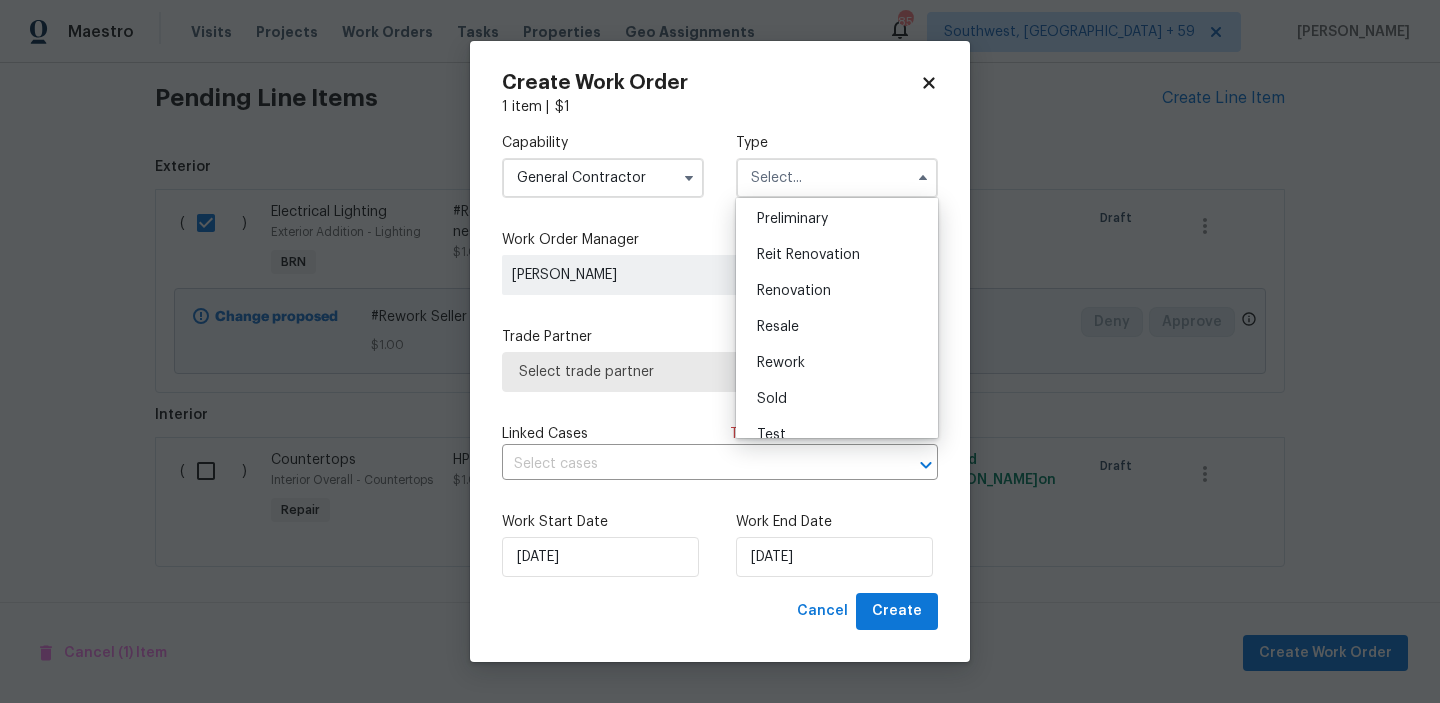 scroll, scrollTop: 454, scrollLeft: 0, axis: vertical 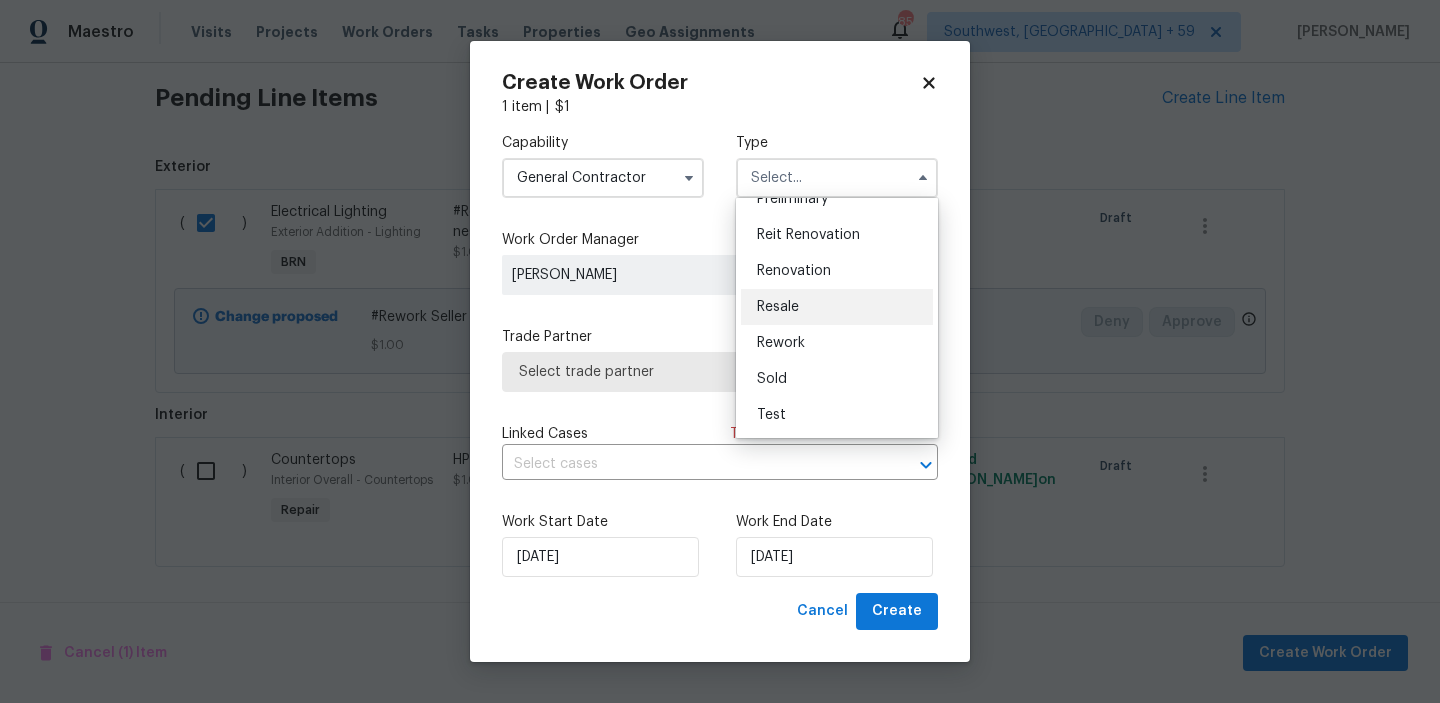 click on "Resale" at bounding box center [837, 307] 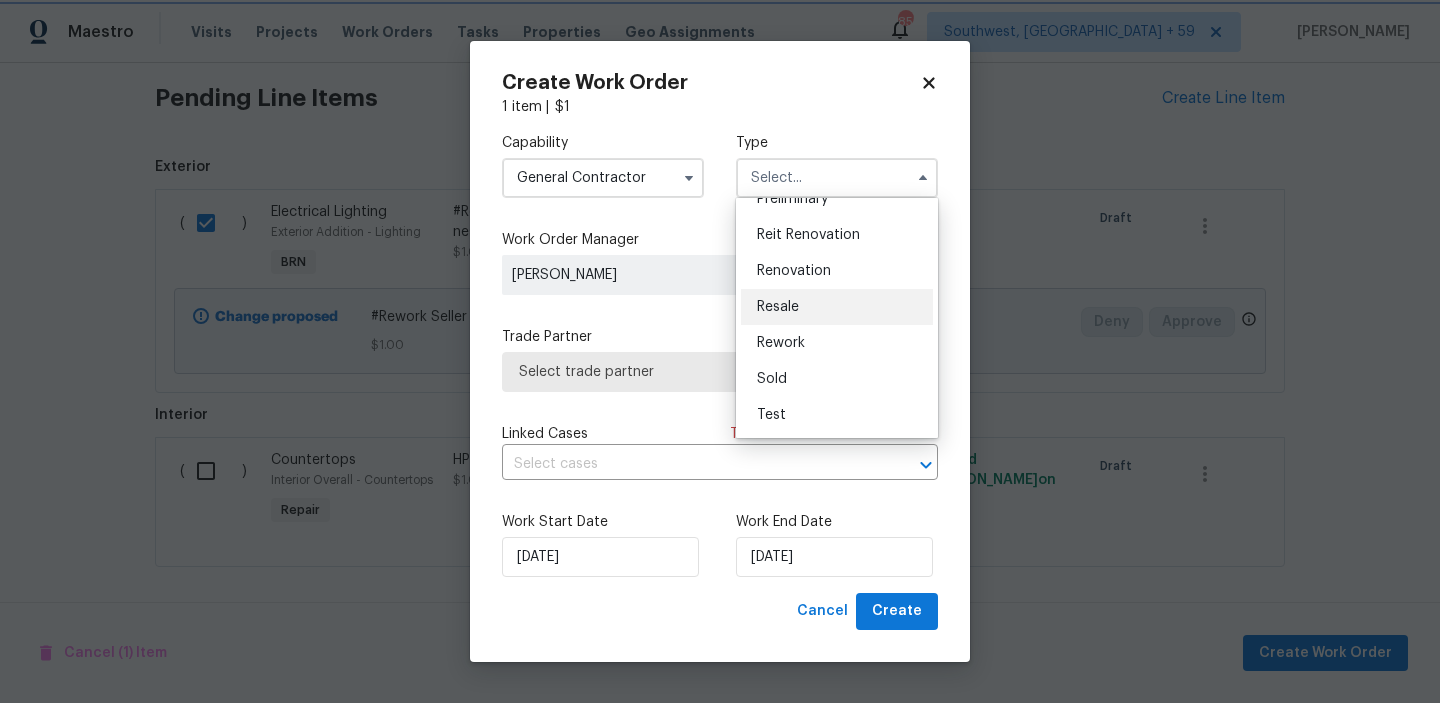 type on "Resale" 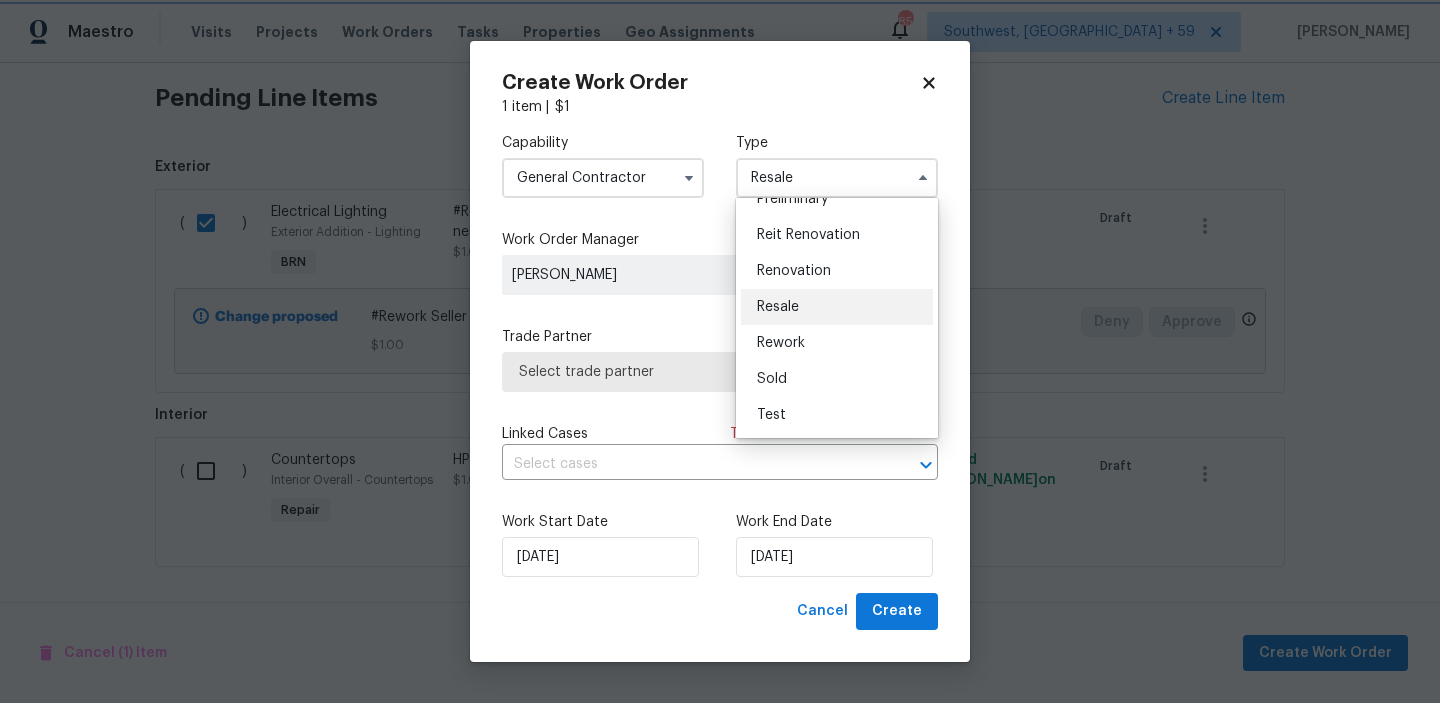 scroll, scrollTop: 0, scrollLeft: 0, axis: both 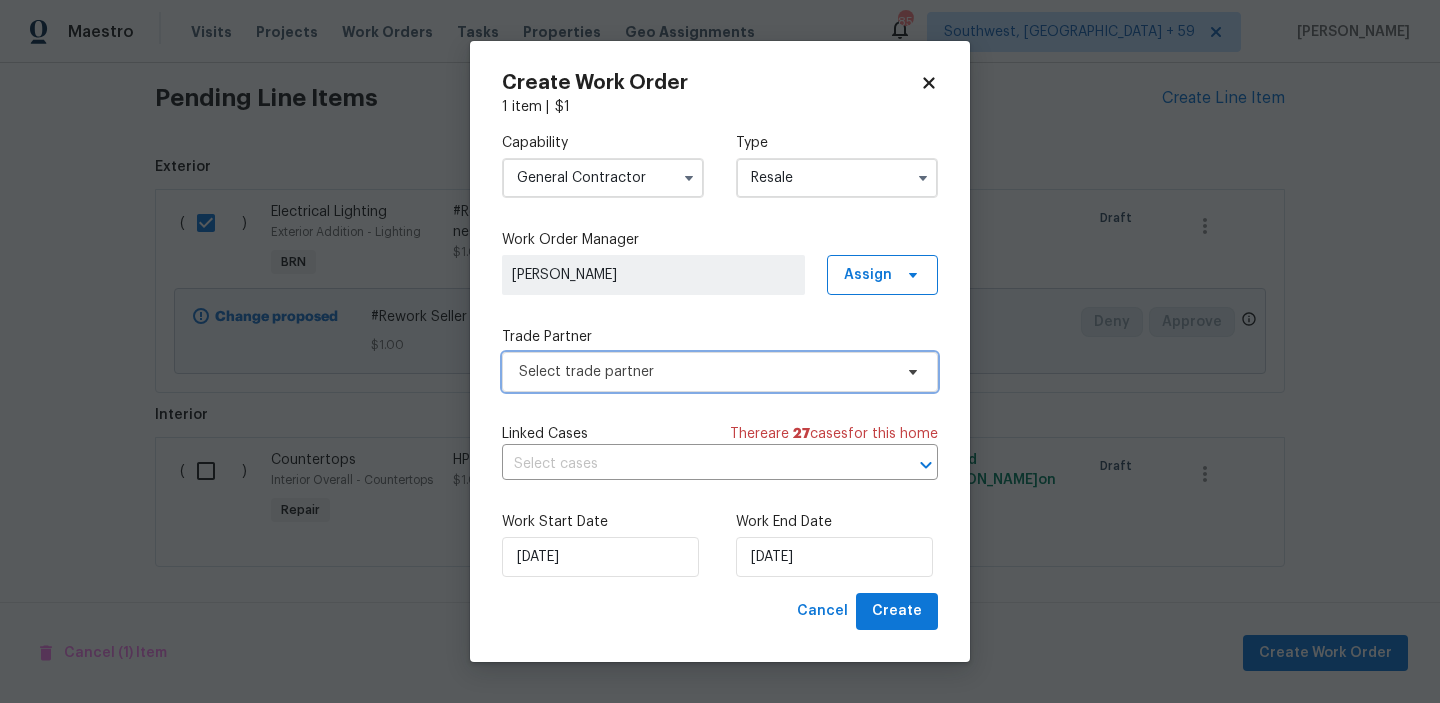 click on "Select trade partner" at bounding box center [705, 372] 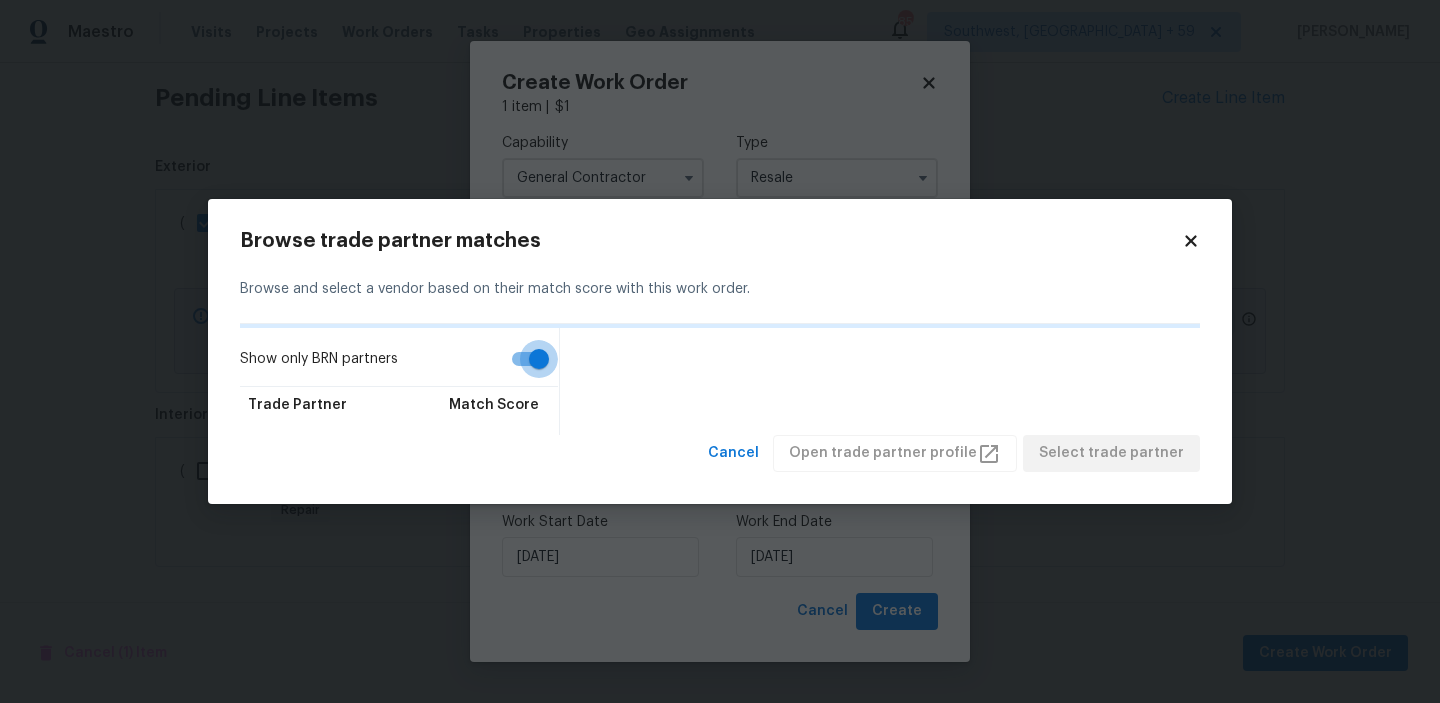 click on "Show only BRN partners" at bounding box center [539, 359] 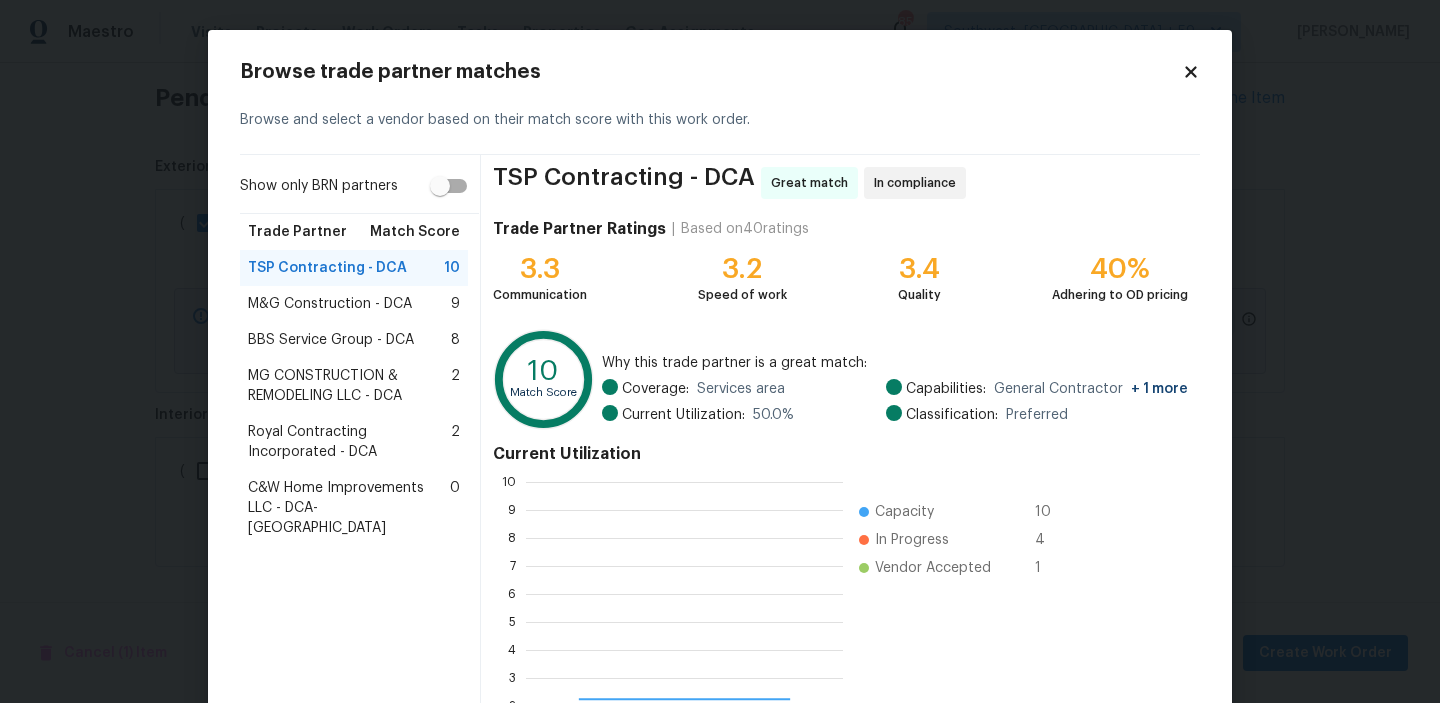 scroll, scrollTop: 2, scrollLeft: 2, axis: both 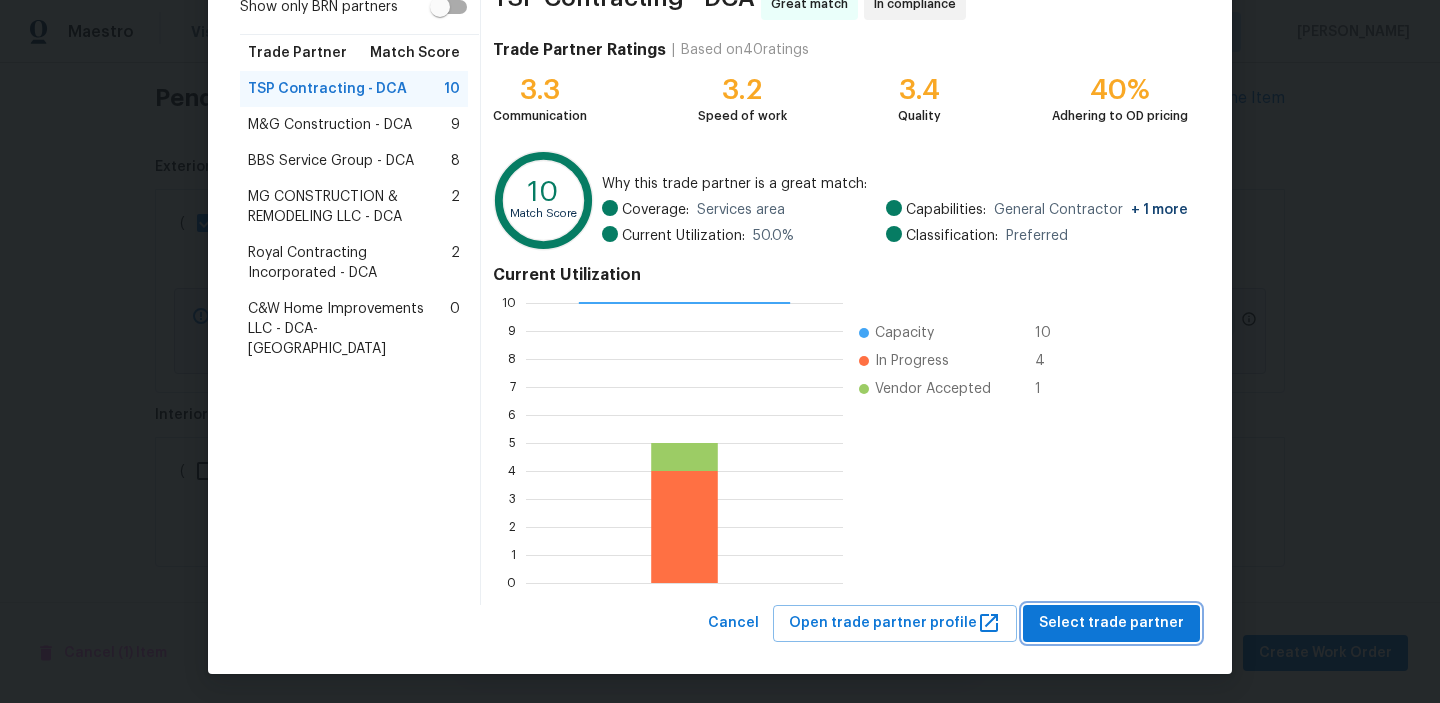click on "Select trade partner" at bounding box center (1111, 623) 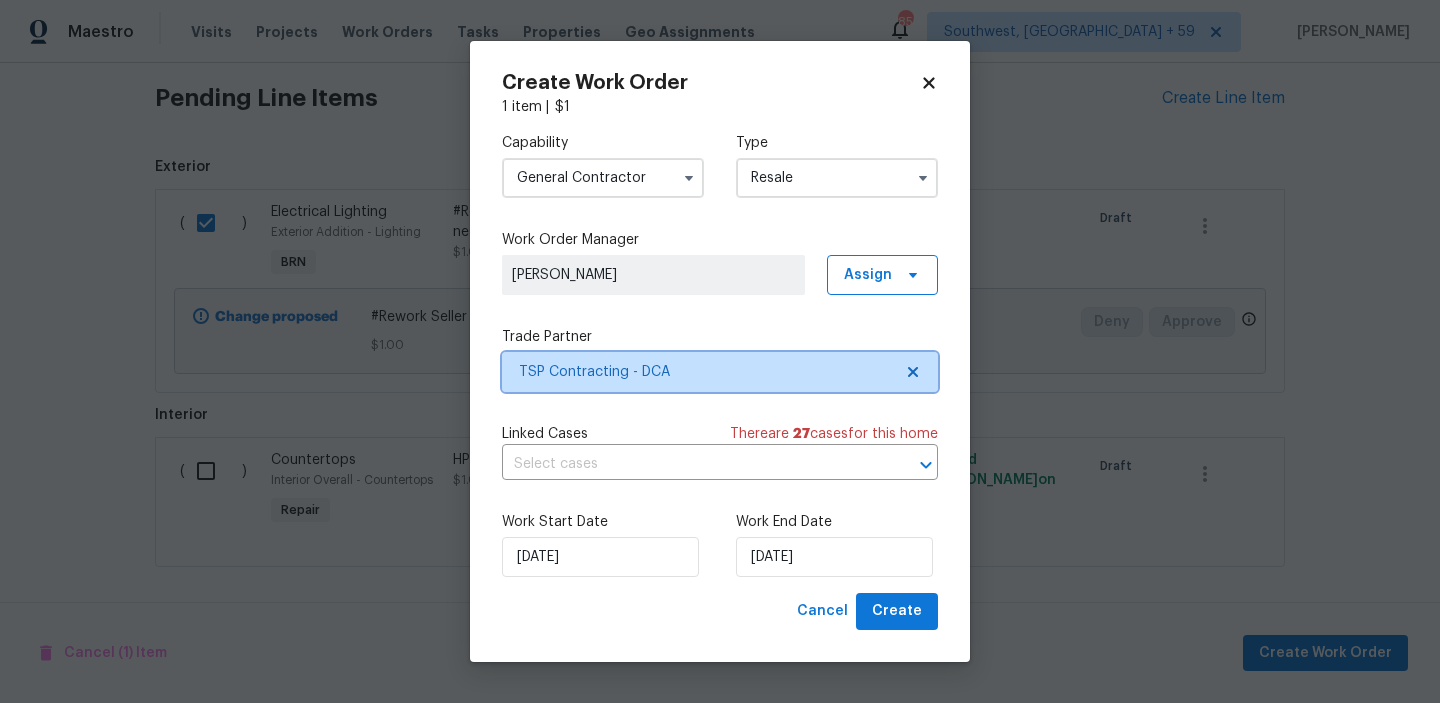 scroll, scrollTop: 0, scrollLeft: 0, axis: both 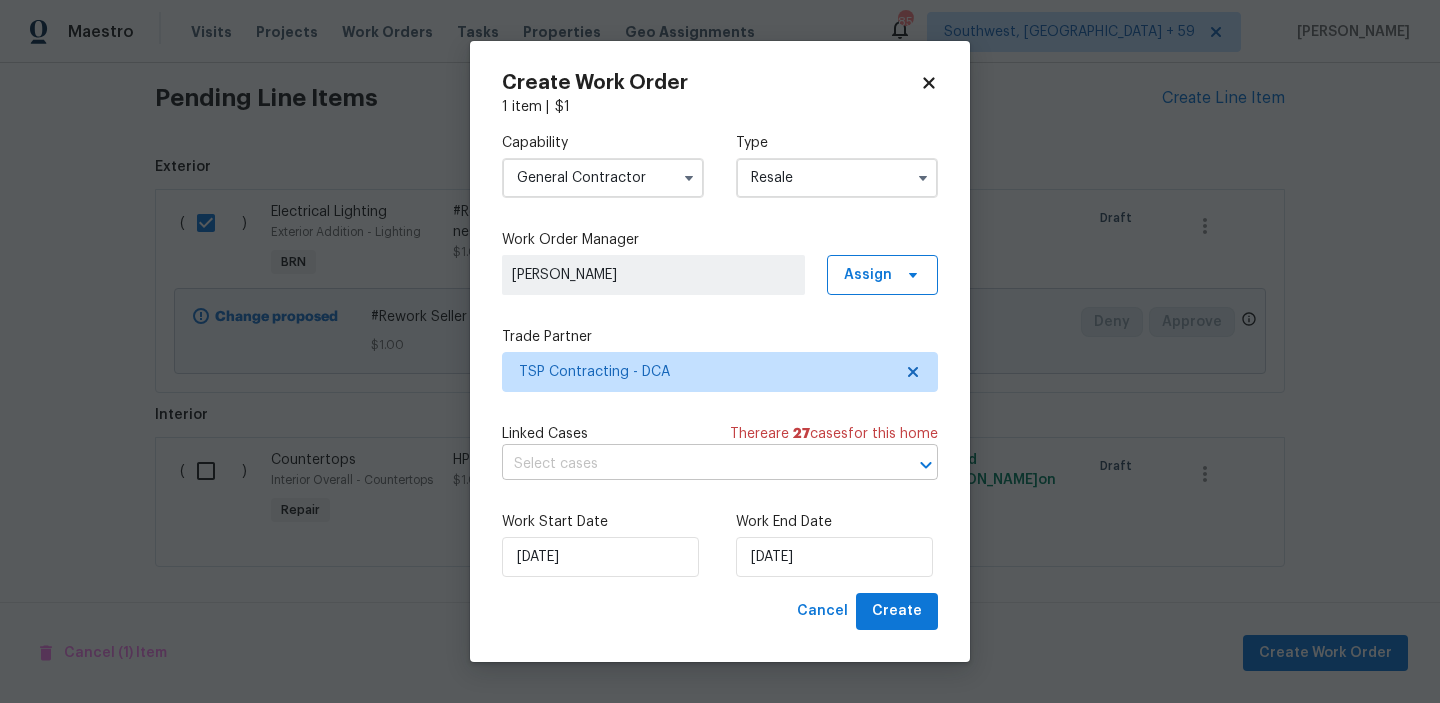 click at bounding box center [692, 464] 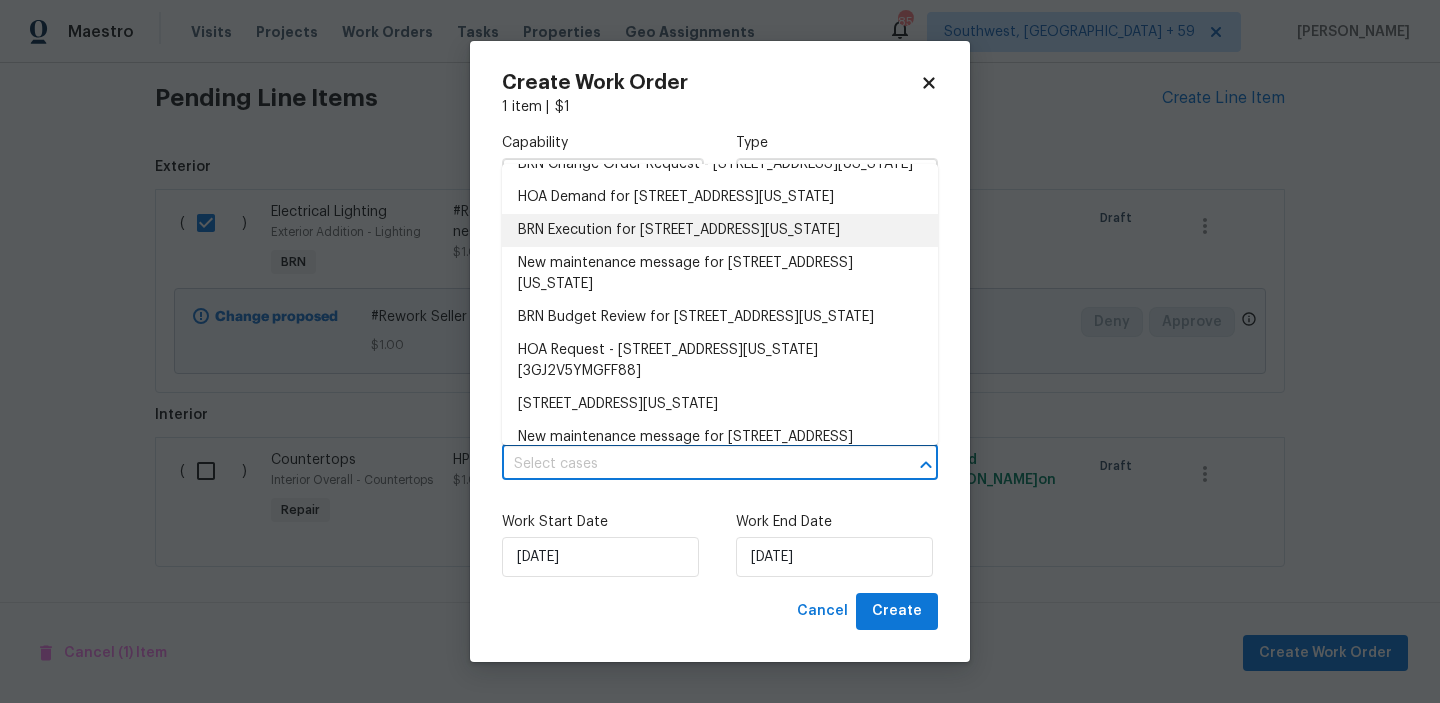 scroll, scrollTop: 198, scrollLeft: 0, axis: vertical 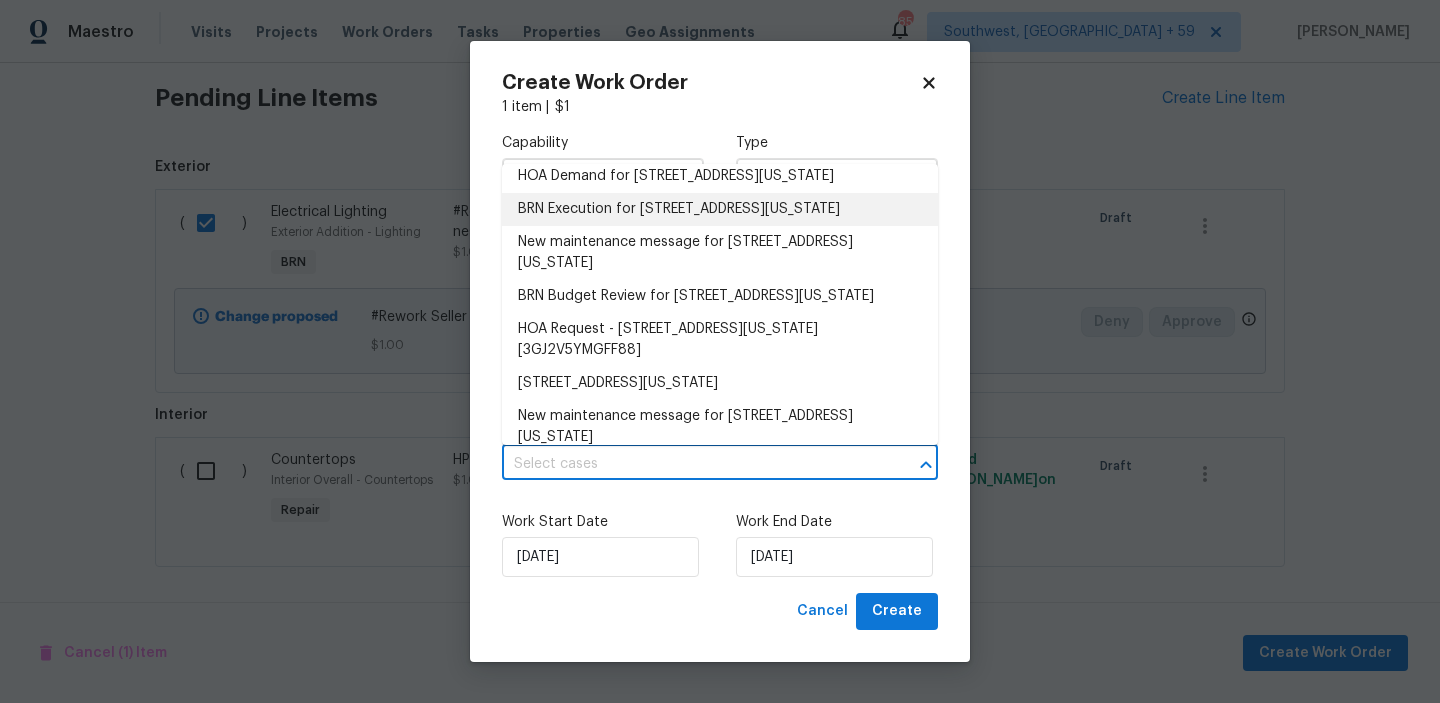 click on "BRN Execution for 4950 Call Pl SE Apt H2, Washington, DC 20019" at bounding box center [720, 209] 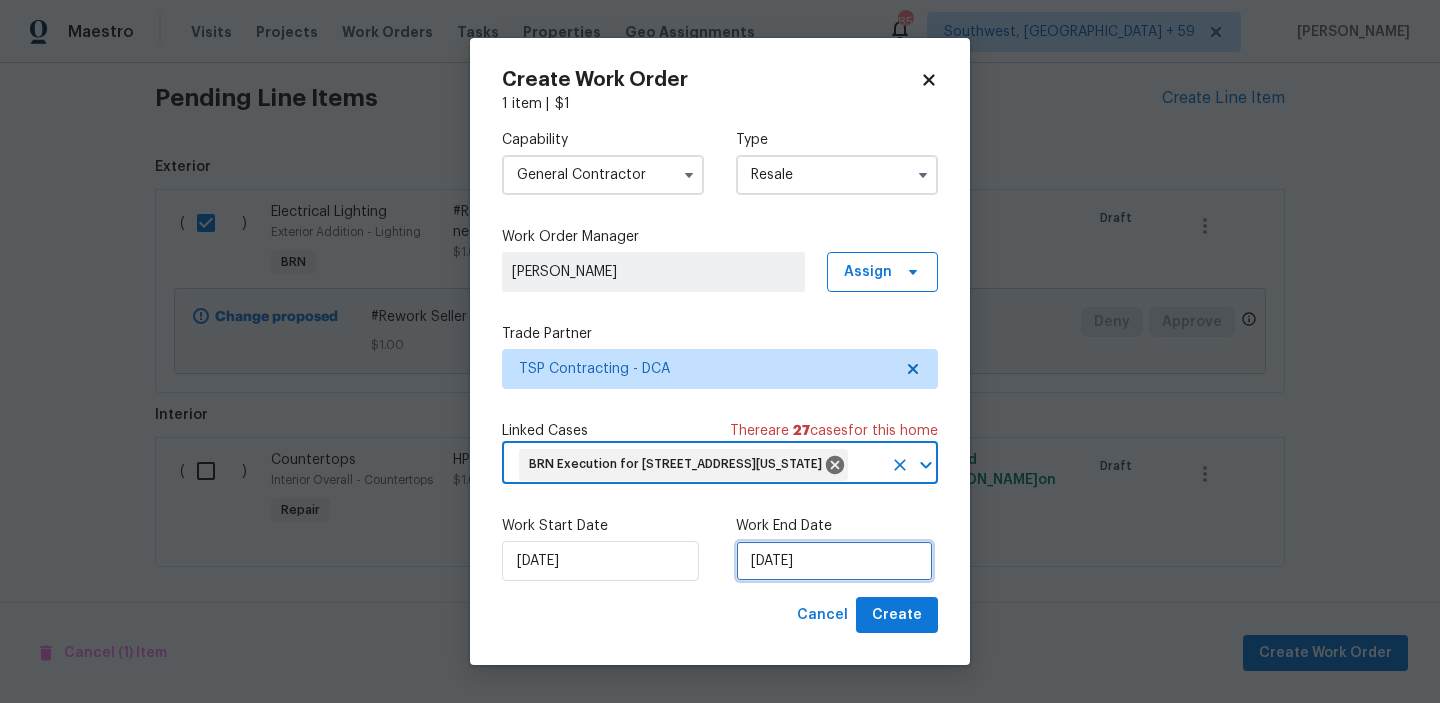 click on "11/07/2025" at bounding box center (834, 561) 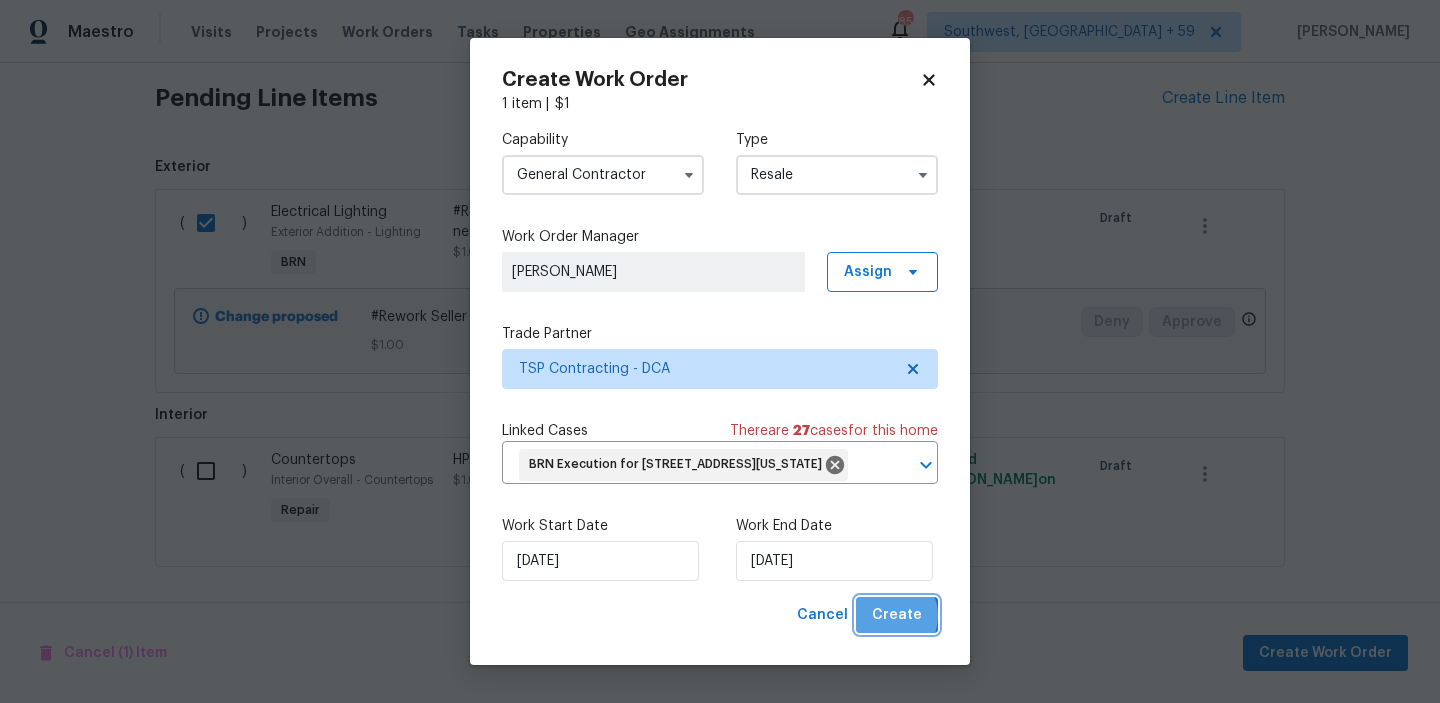 click on "Create" at bounding box center [897, 615] 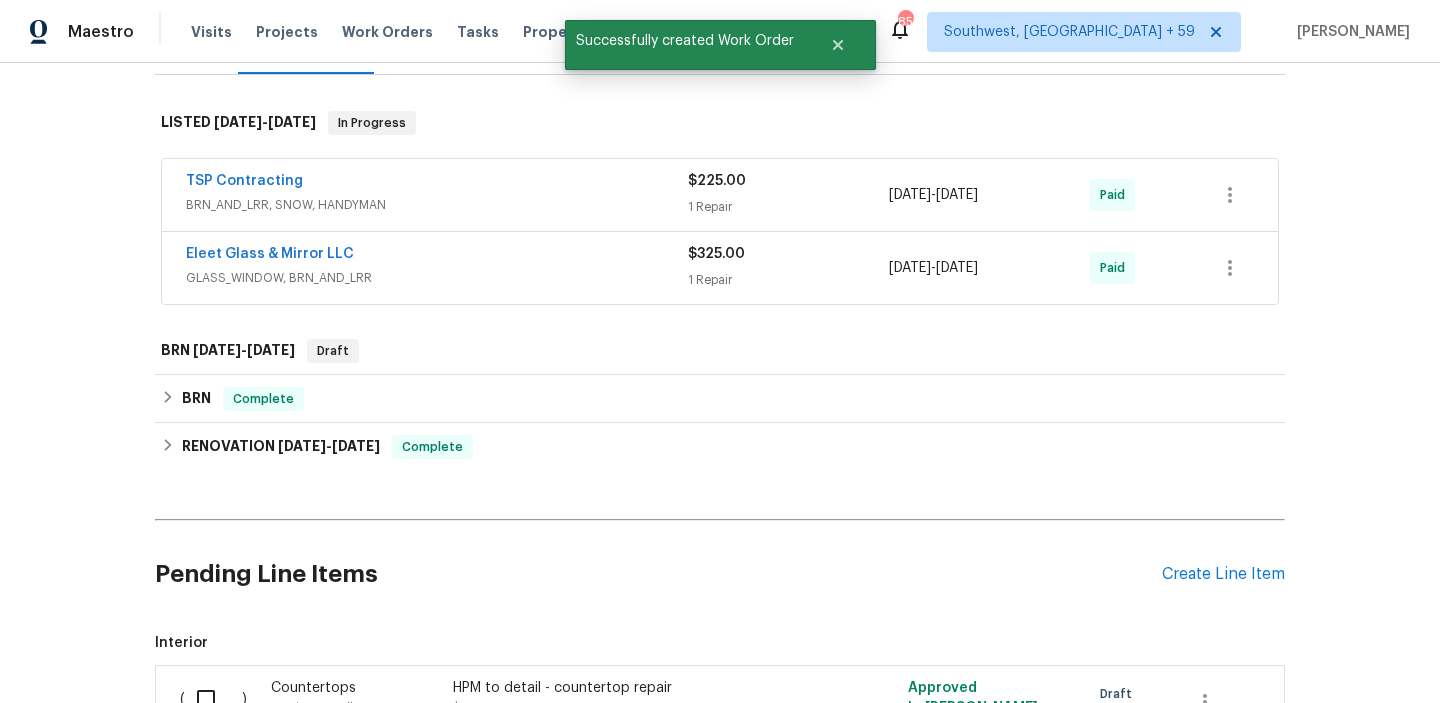 scroll, scrollTop: 291, scrollLeft: 0, axis: vertical 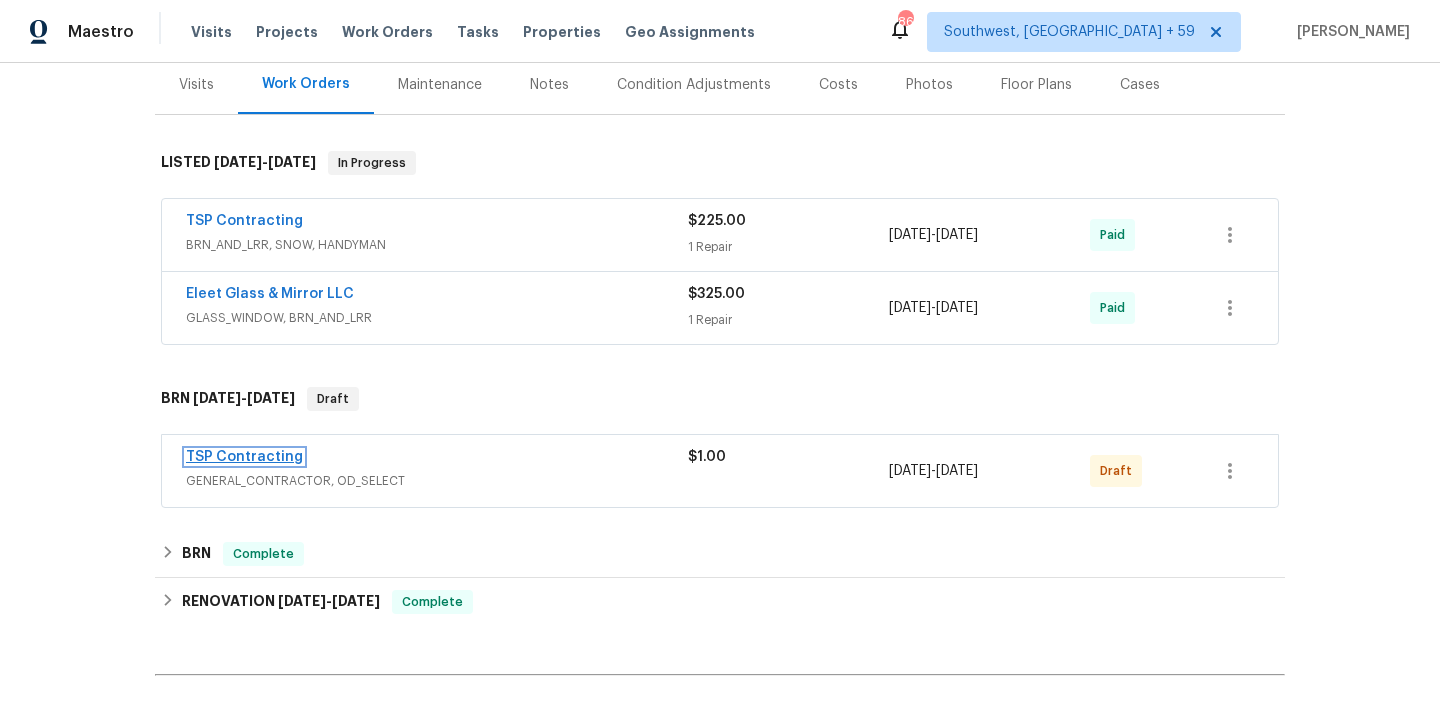 click on "TSP Contracting" at bounding box center [244, 457] 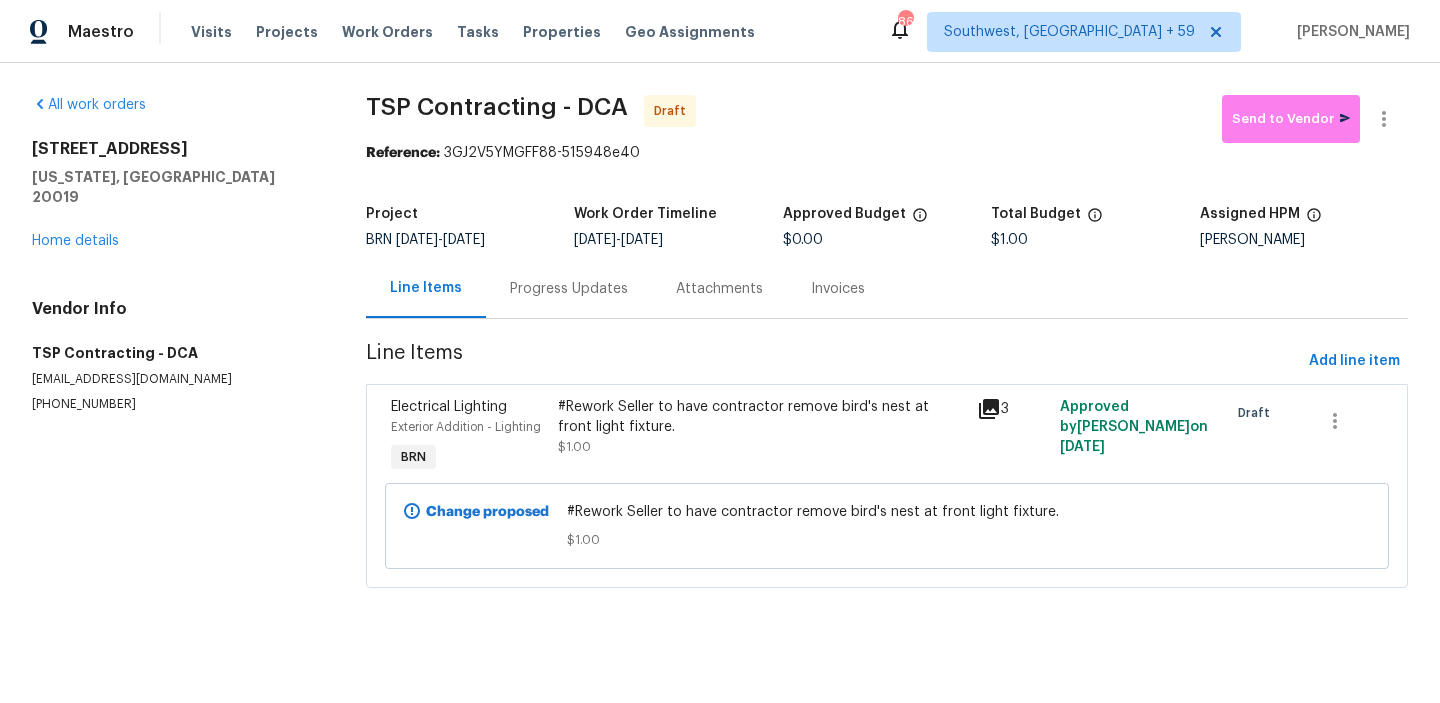 click on "Progress Updates" at bounding box center (569, 289) 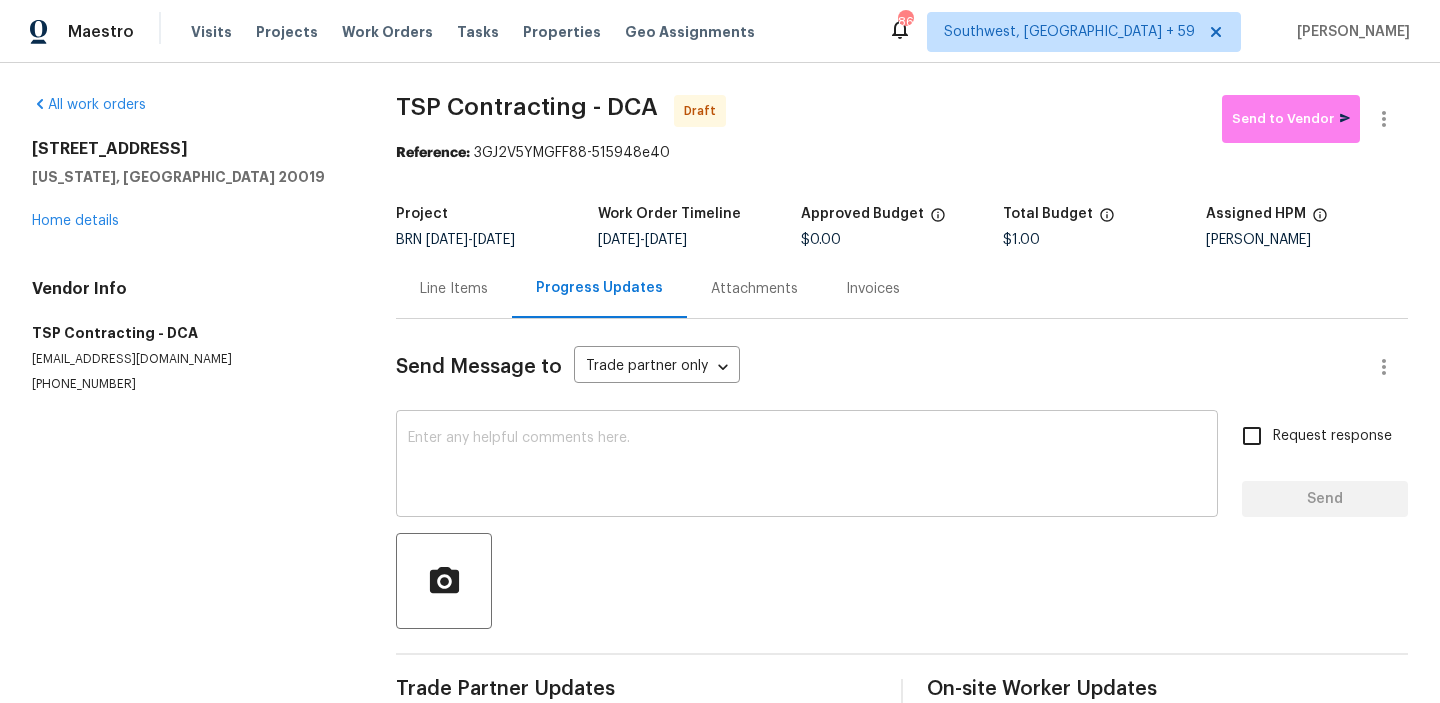 click at bounding box center [807, 466] 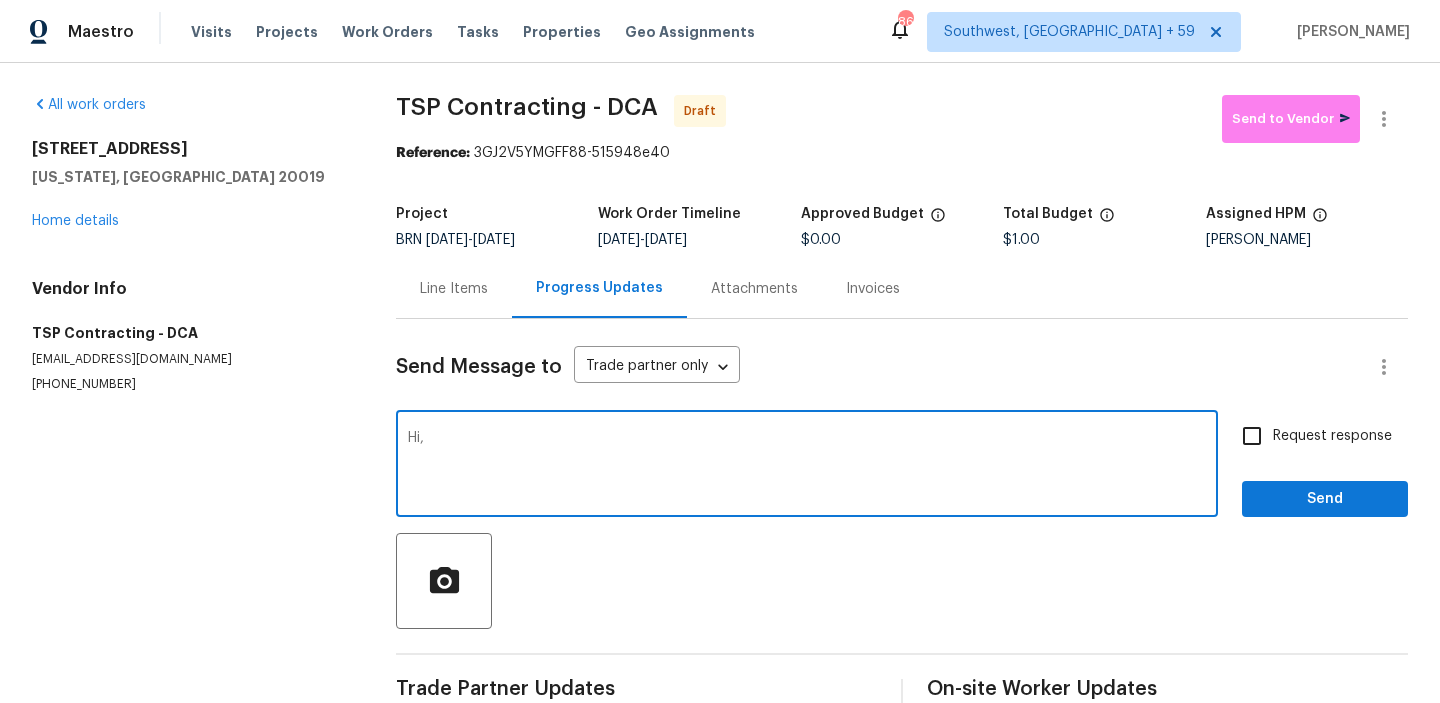 click on "Hi," at bounding box center [807, 466] 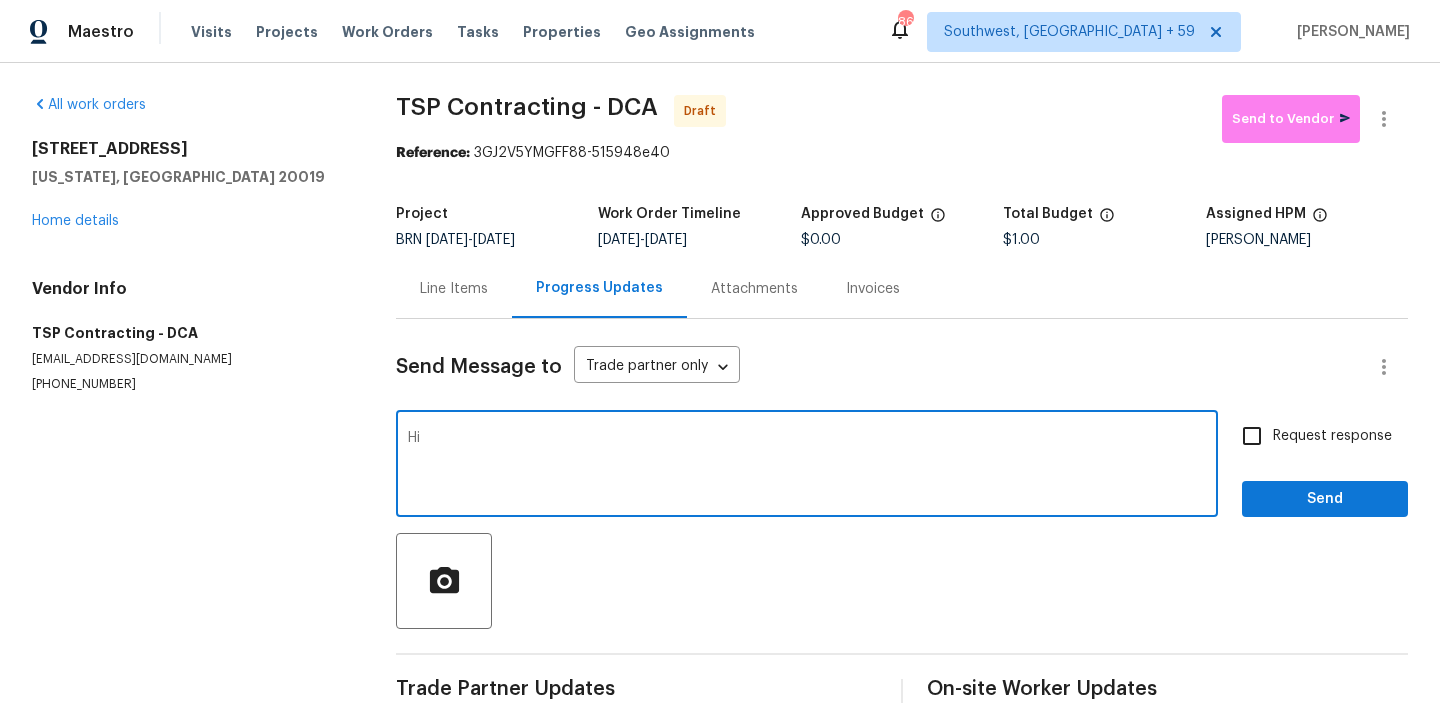 type on "H" 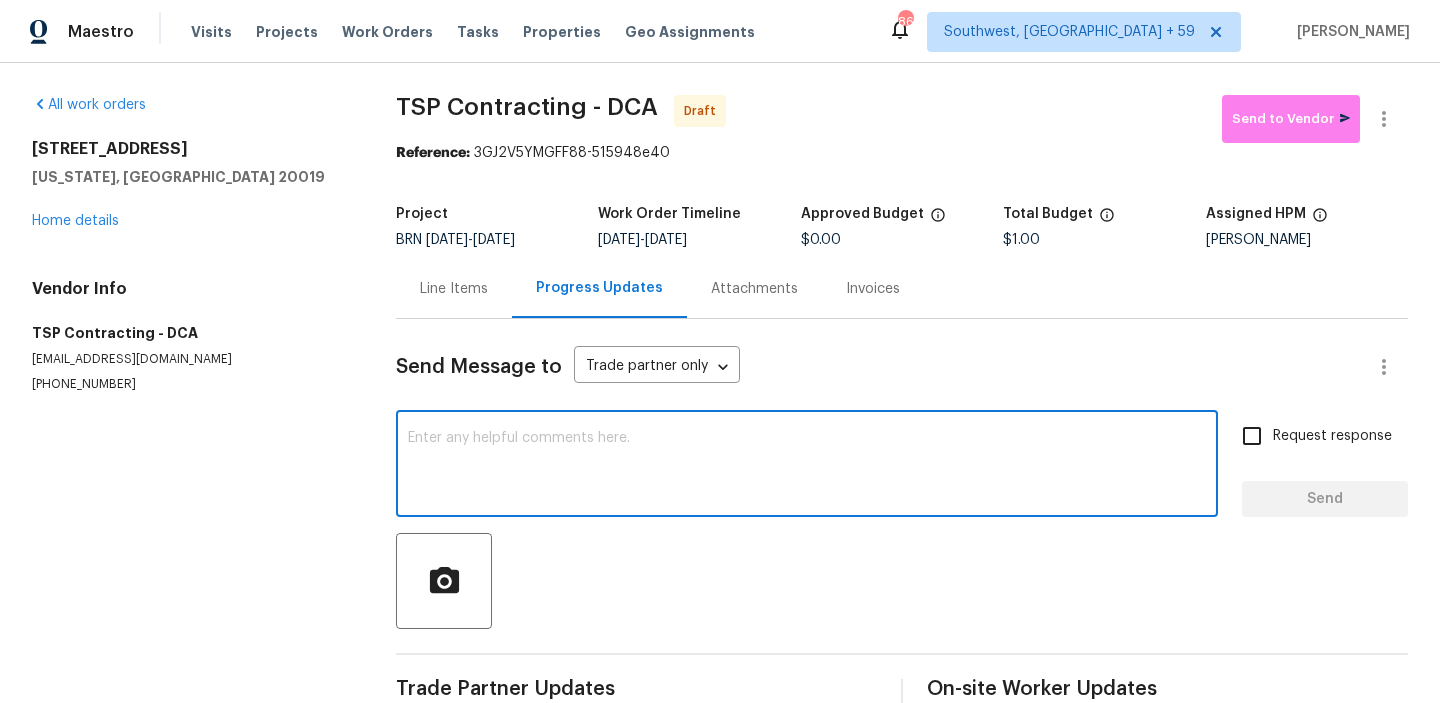 paste on "Hi, I'm Ananthi from Opendoor." 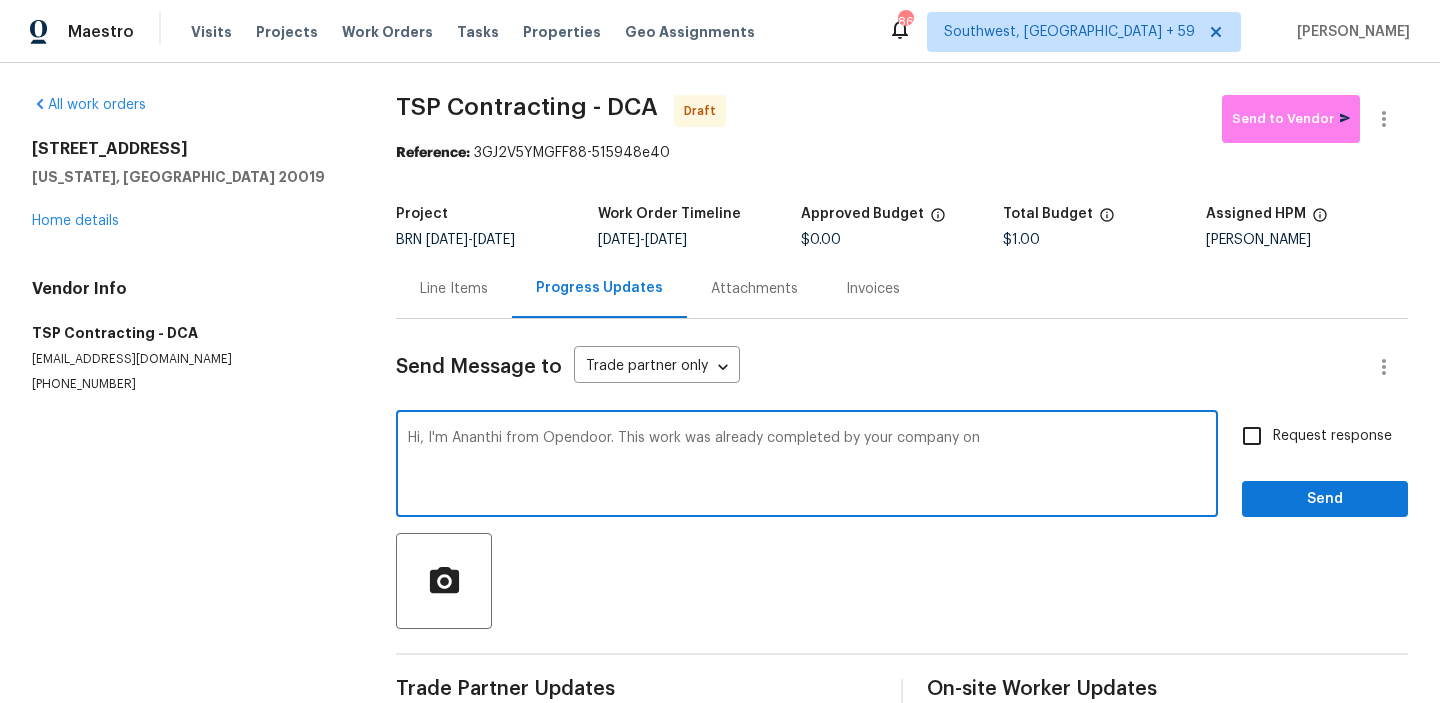 paste on "6/25/2025" 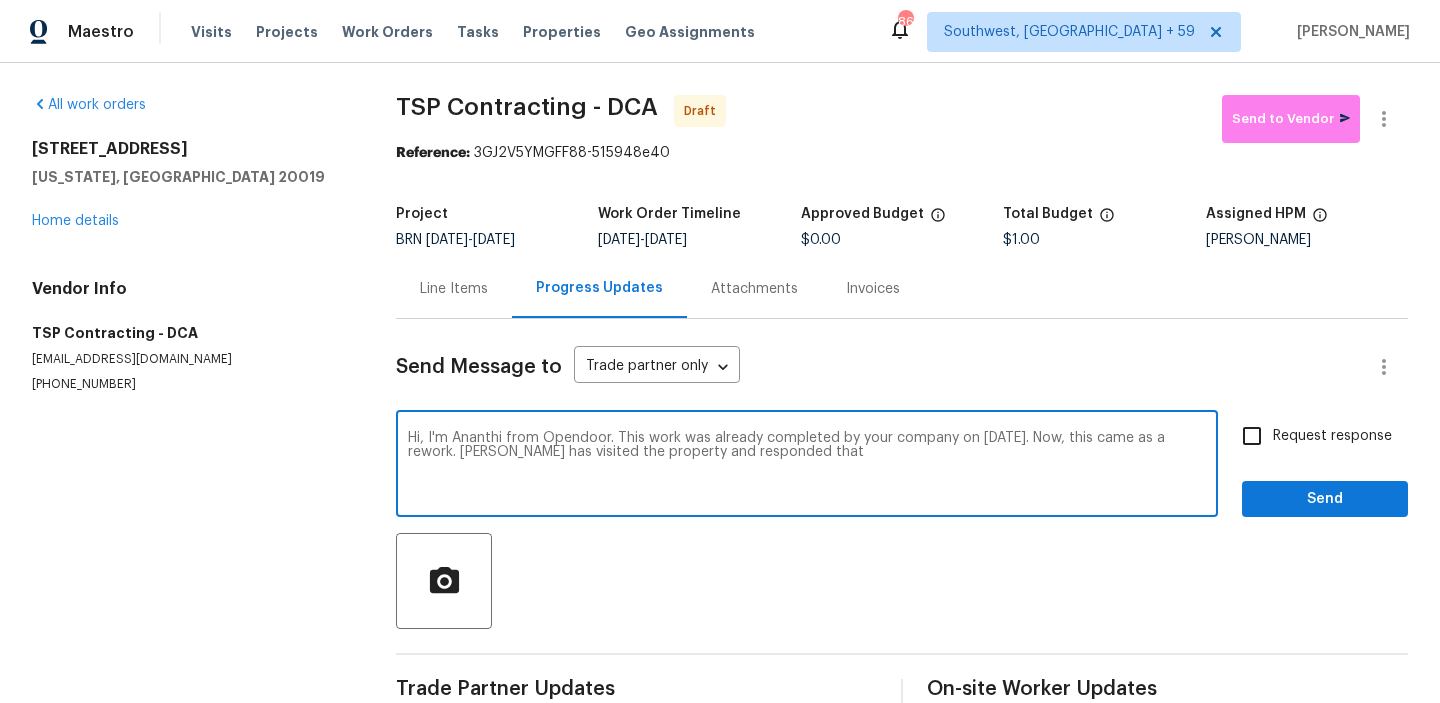 paste on "there is still a birds nest on the balcony between the two bedrooms that was not removed" 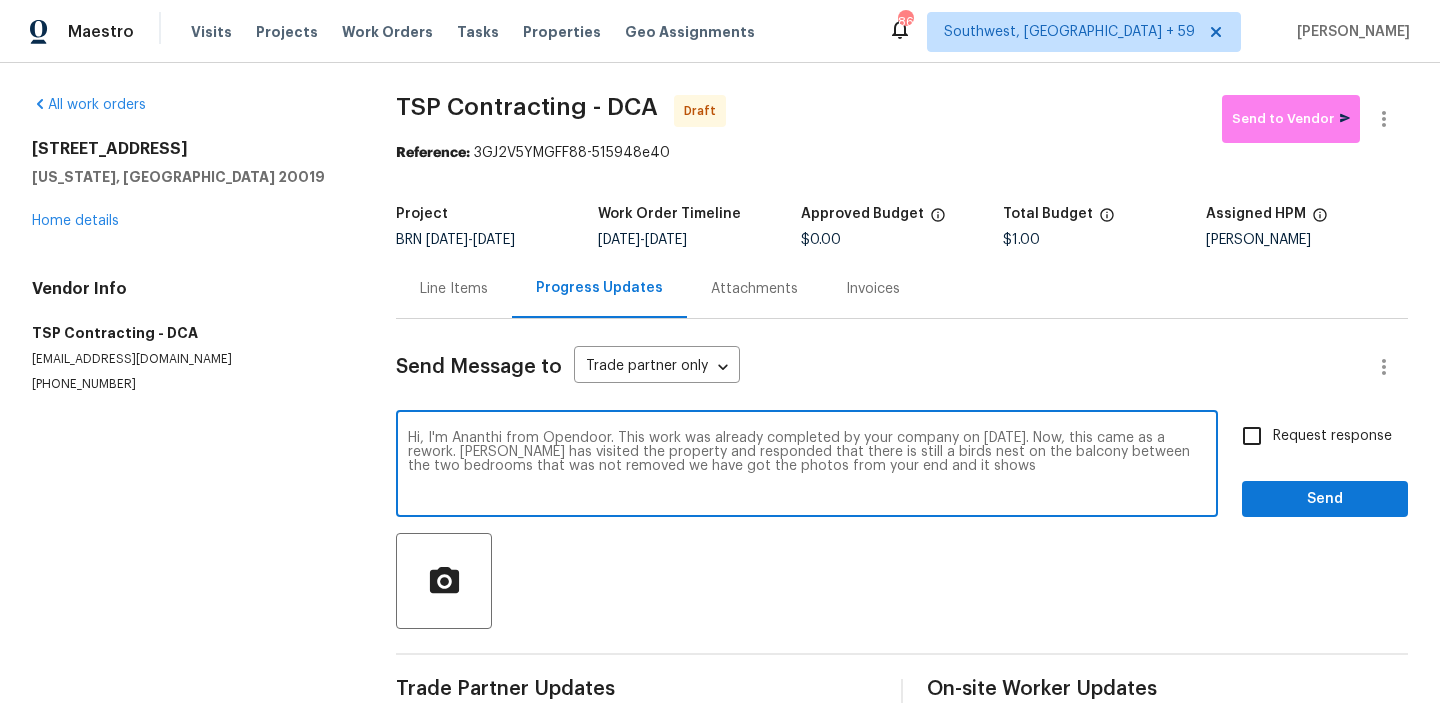 paste on "heir completion photo does not show the same light fixture where the nest was." 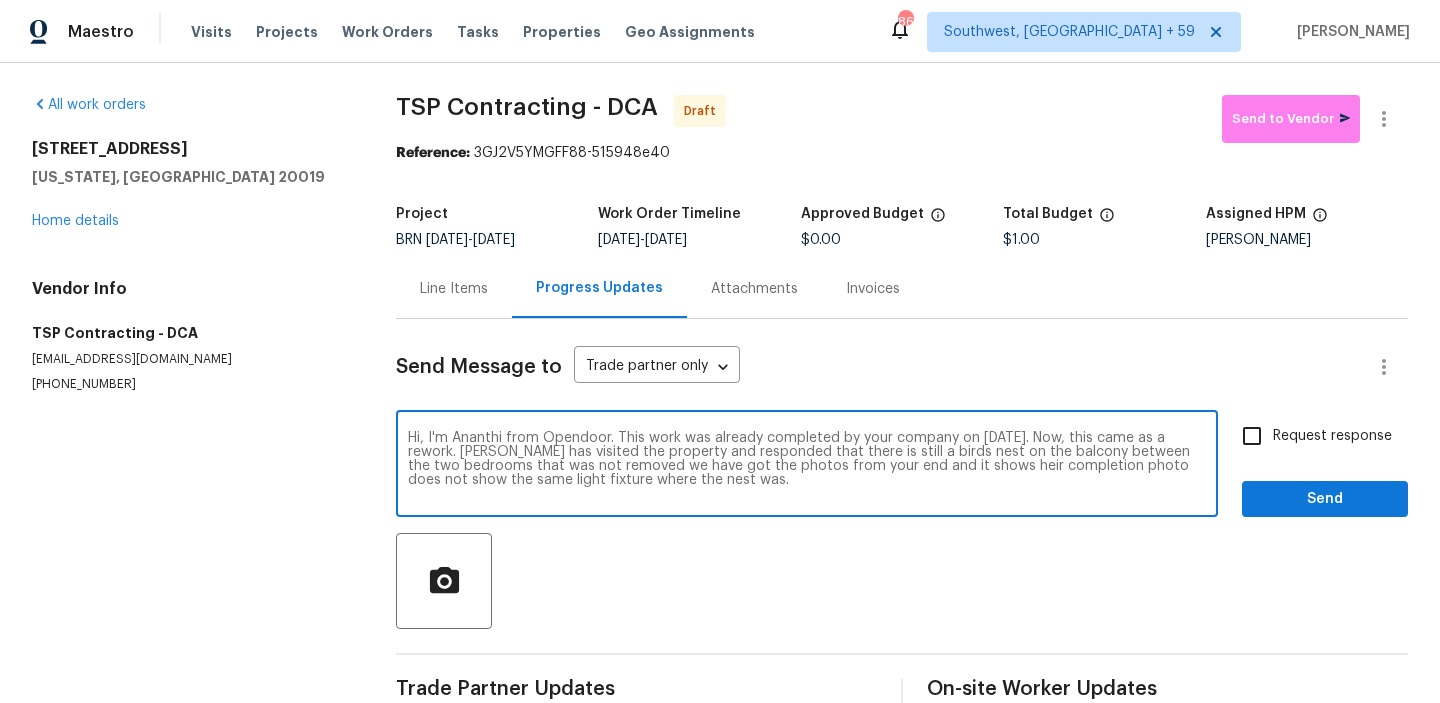 drag, startPoint x: 963, startPoint y: 469, endPoint x: 1173, endPoint y: 466, distance: 210.02142 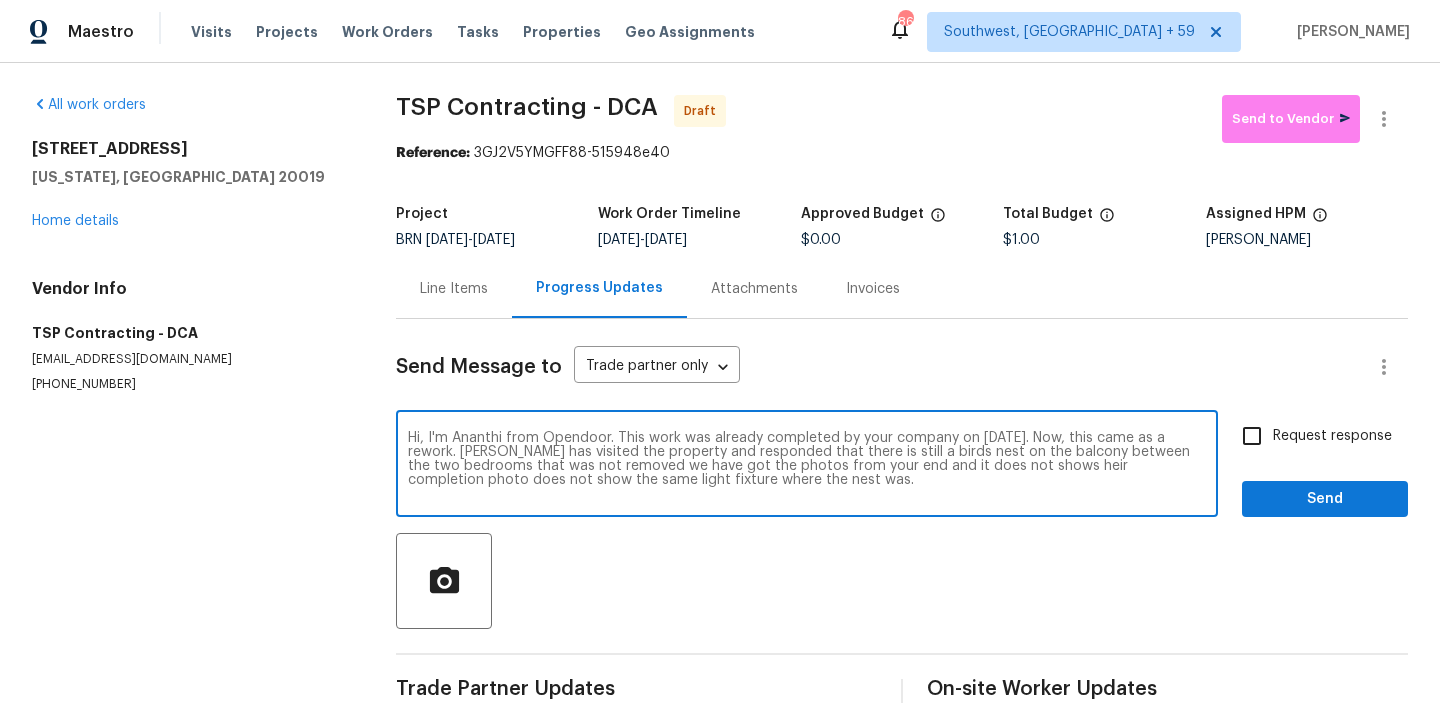 drag, startPoint x: 1027, startPoint y: 465, endPoint x: 472, endPoint y: 482, distance: 555.2603 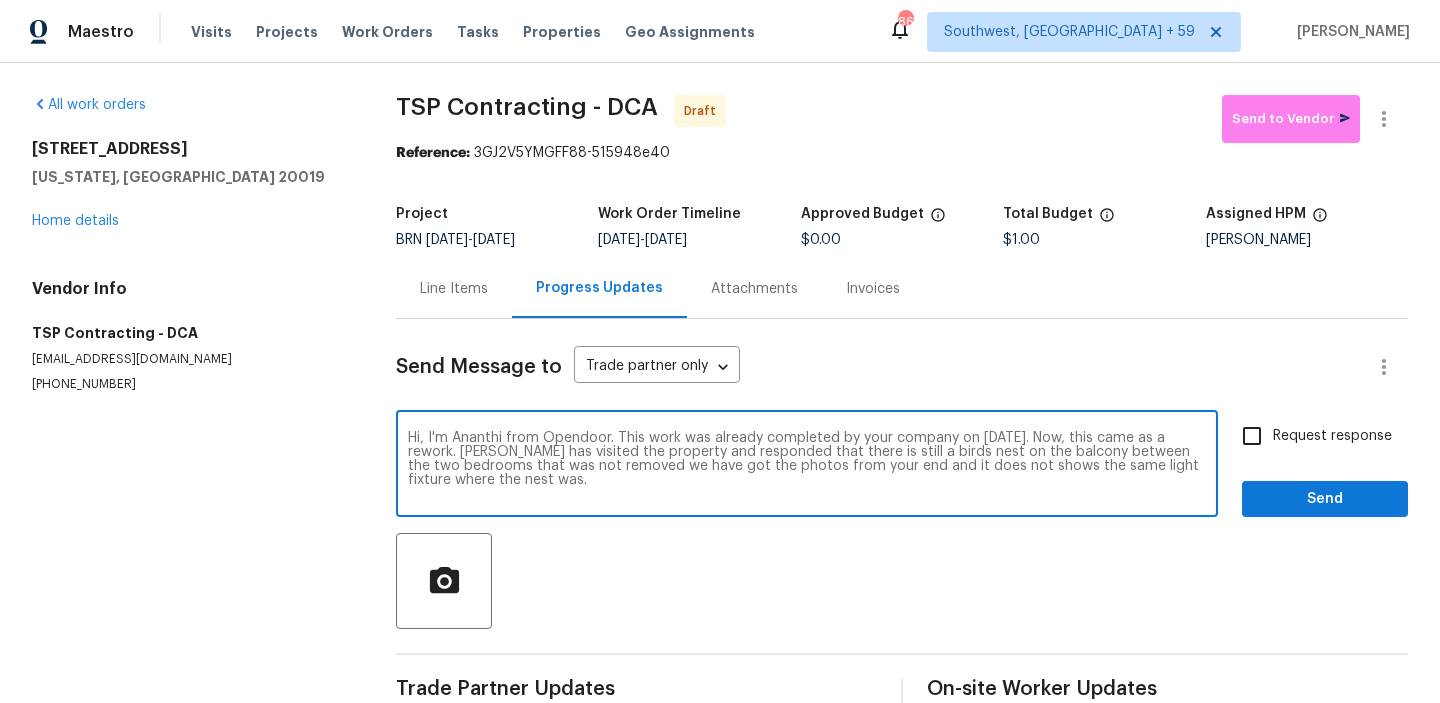 click on "Hi, I'm Ananthi from Opendoor. This work was already completed by your company on 6/25/2025. Now, this came as a rework. BA has visited the property and responded that there is still a birds nest on the balcony between the two bedrooms that was not removed we have got the photos from your end and it does not shows the same light fixture where the nest was." at bounding box center [807, 466] 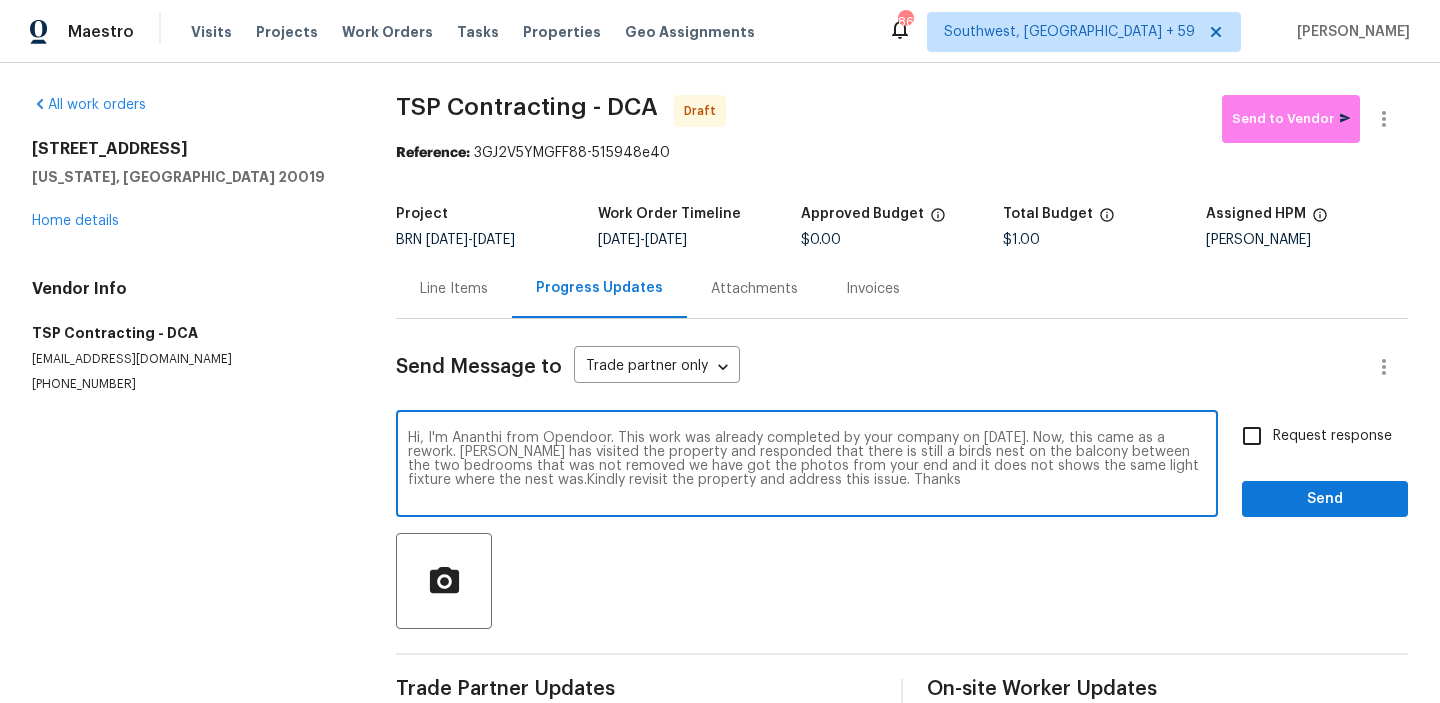 type on "Hi, I'm Ananthi from Opendoor. This work was already completed by your company on [DATE]. Now, this came as a rework. [PERSON_NAME] has visited the property and responded that there is still a birds nest on the balcony between the two bedrooms that was not removed we have got the photos from your end and it does not shows the same light fixture where the nest was.Kindly revisit the property and address this issue. Thanks" 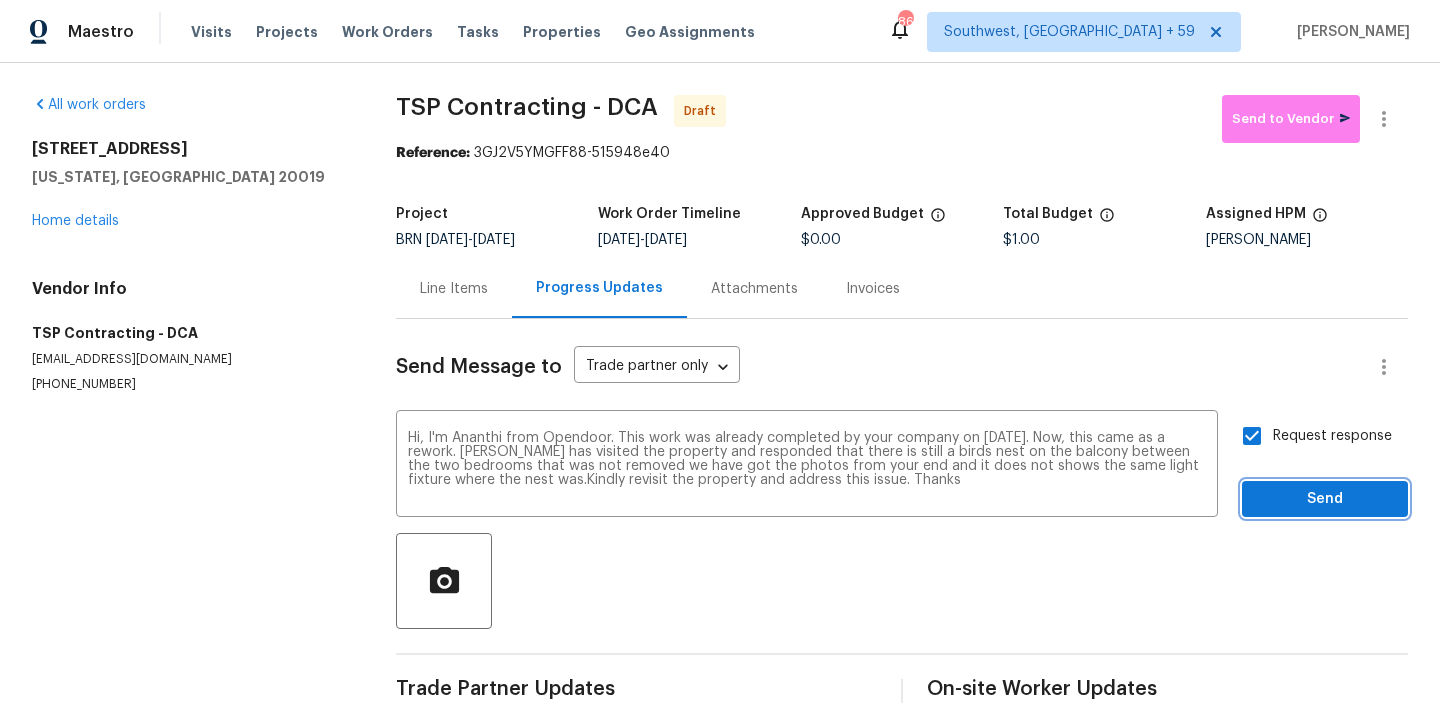 click on "Send" at bounding box center [1325, 499] 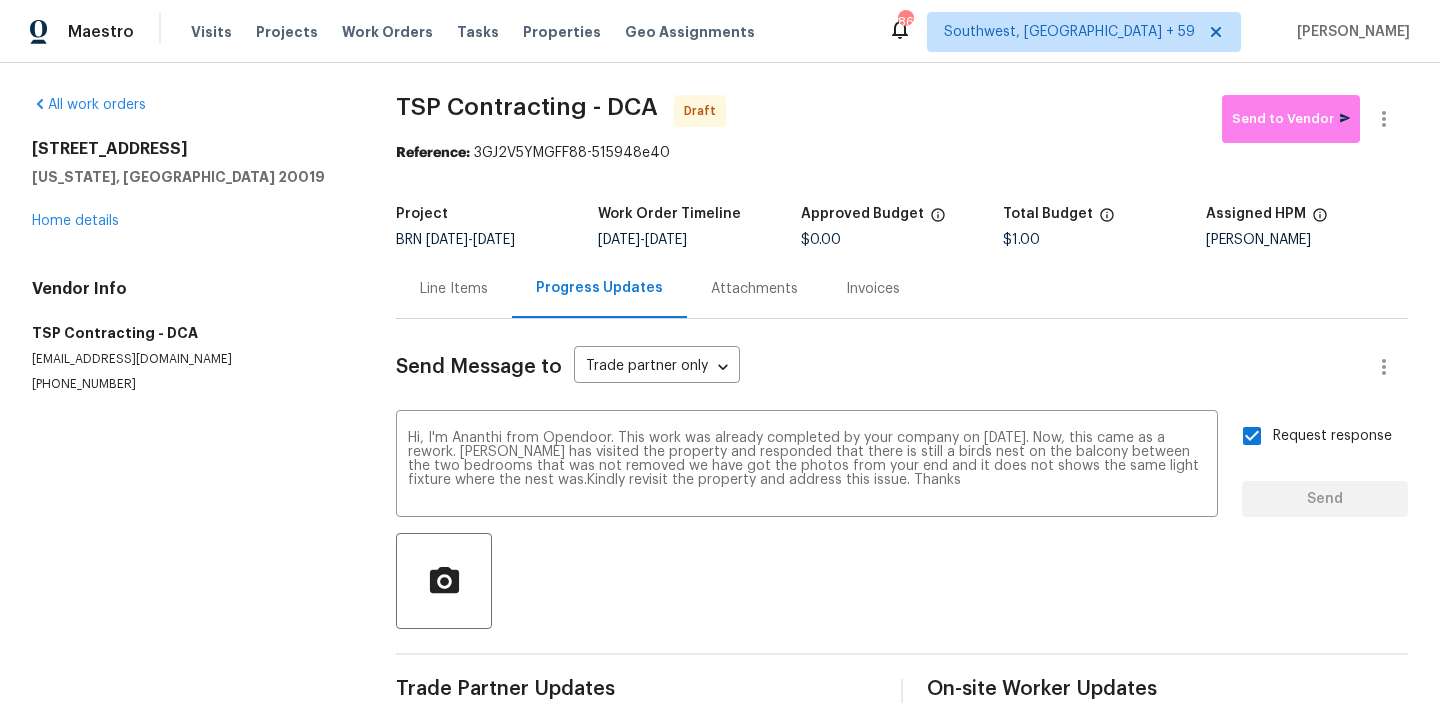 type 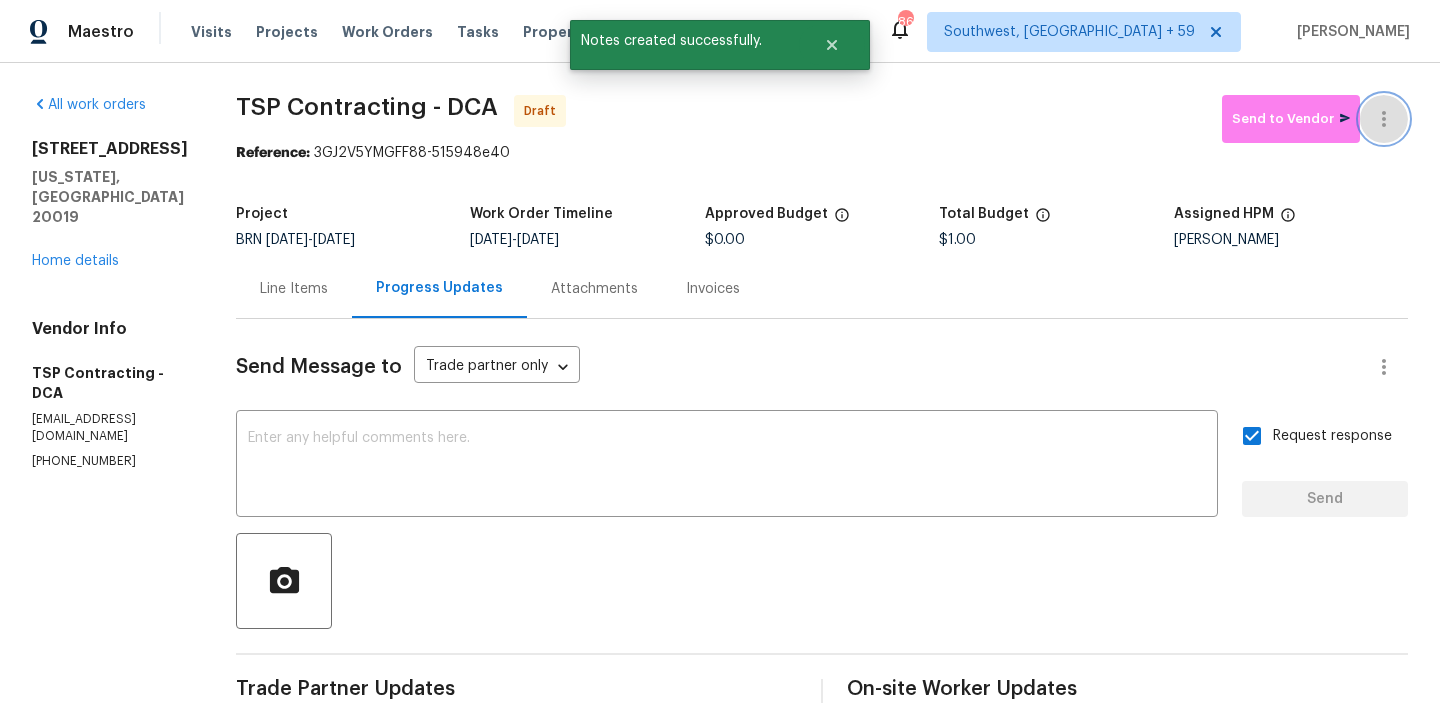 click 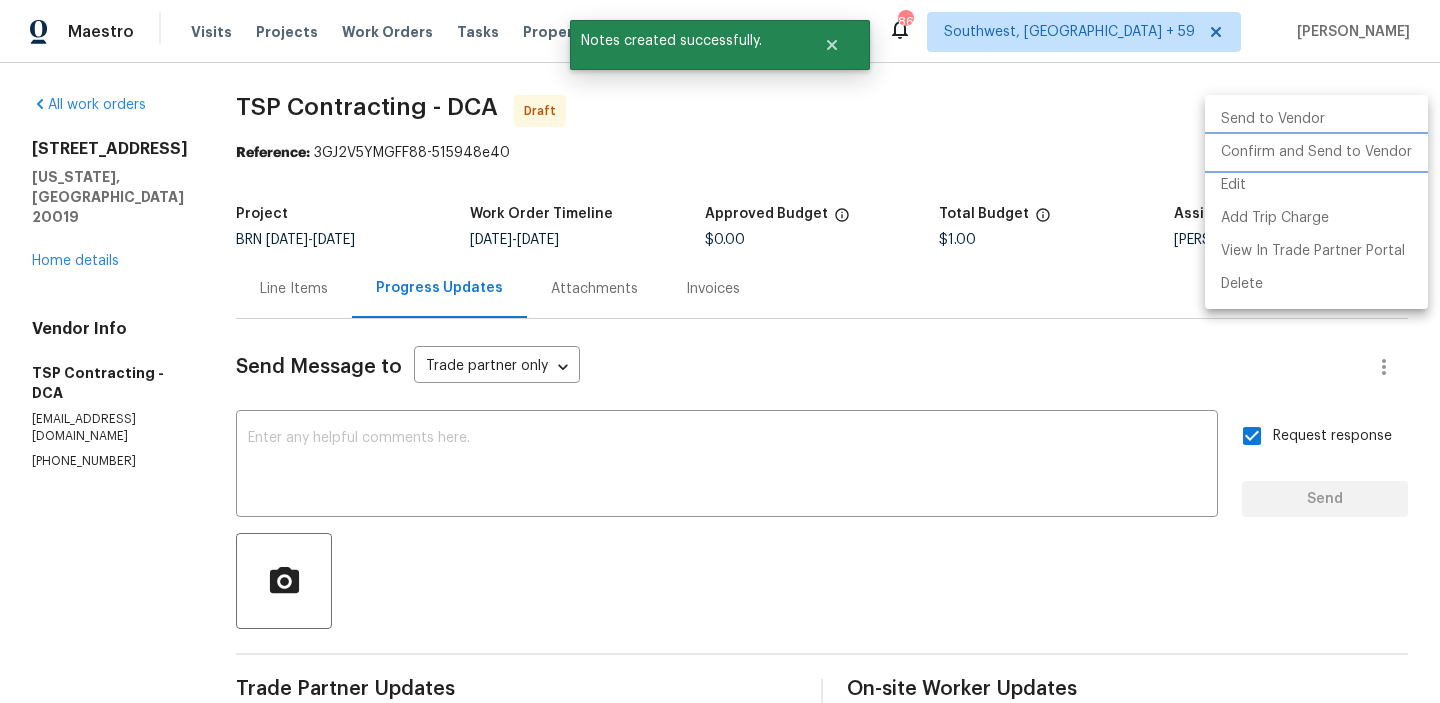 click on "Confirm and Send to Vendor" at bounding box center (1316, 152) 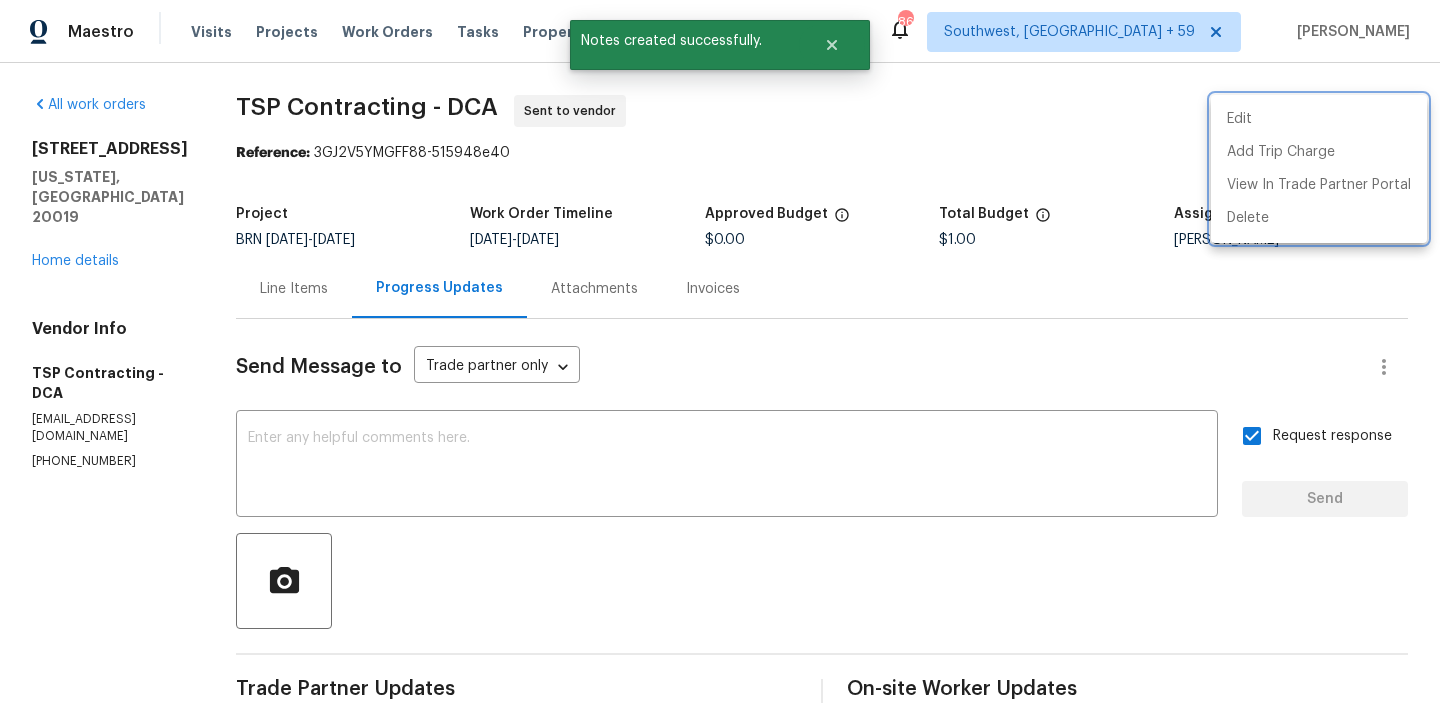 click at bounding box center [720, 351] 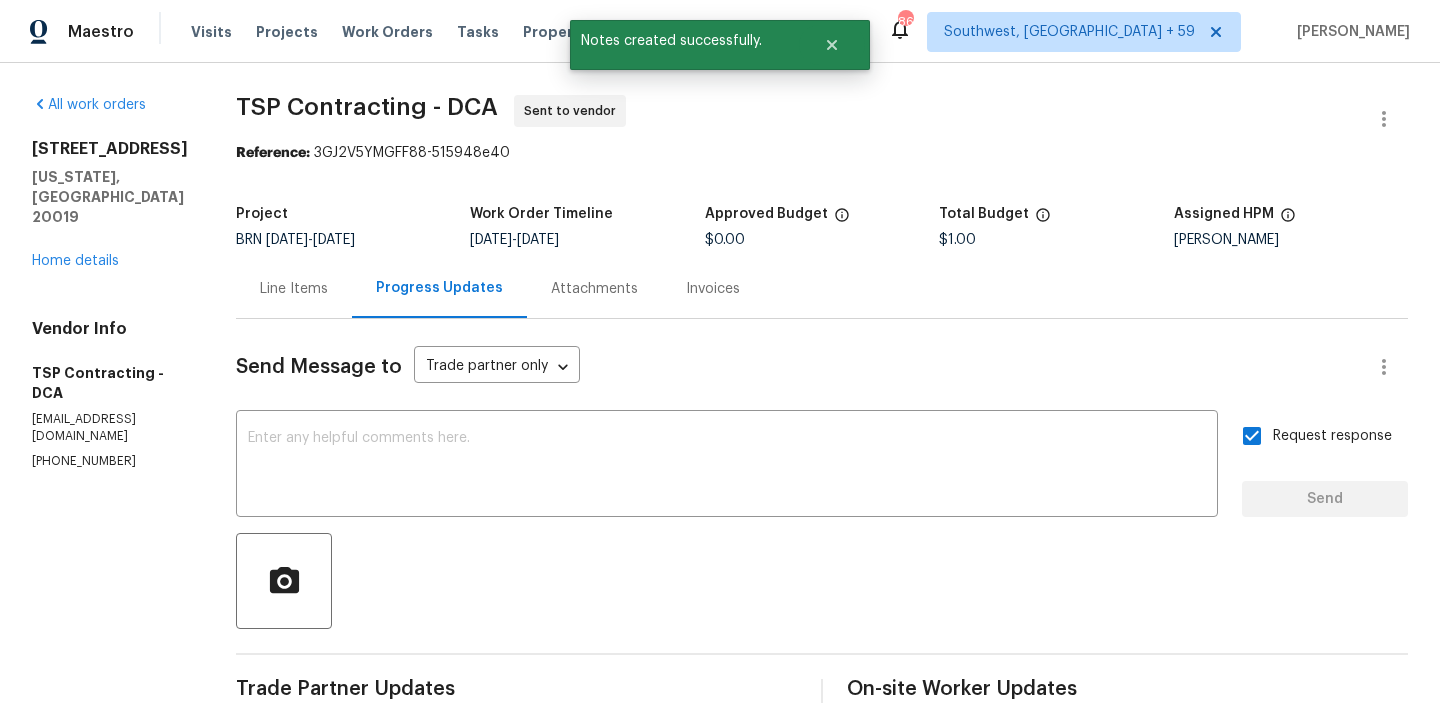 click on "[PHONE_NUMBER]" at bounding box center (110, 461) 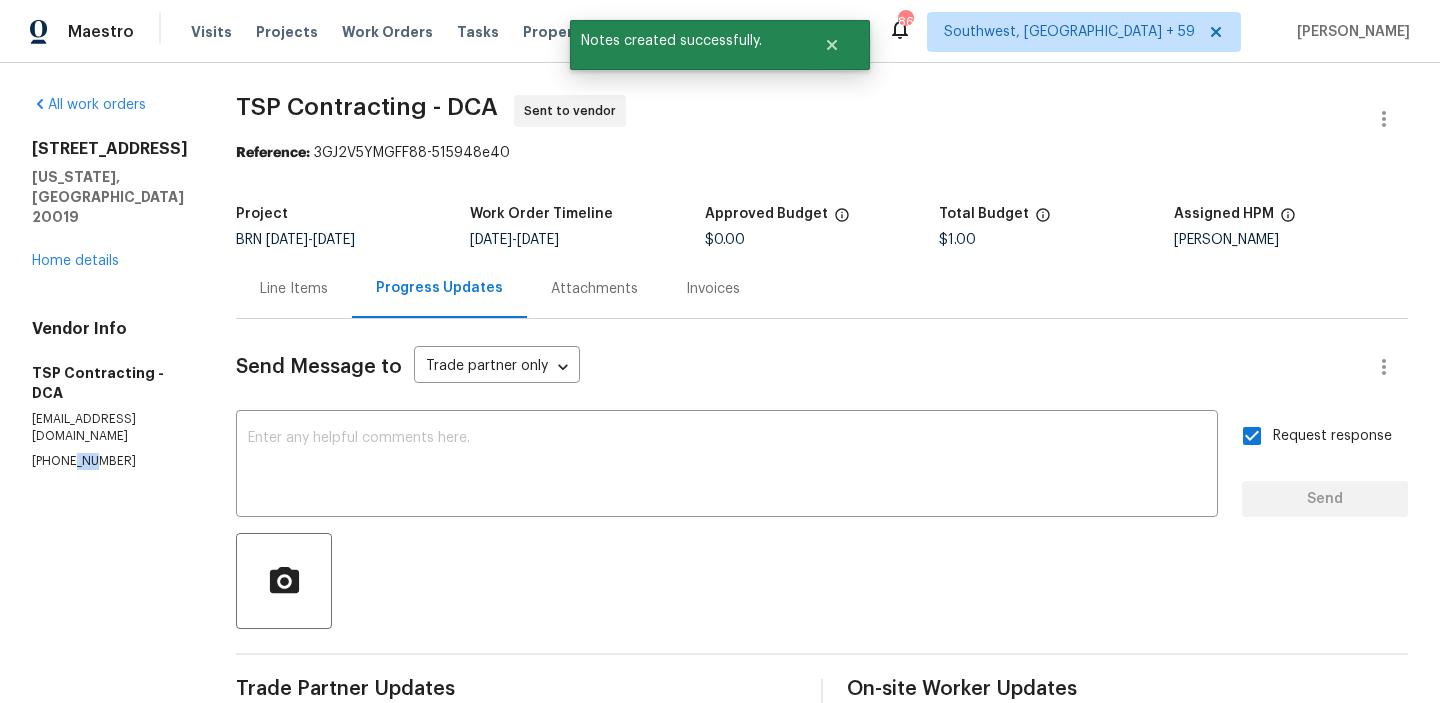 click on "[PHONE_NUMBER]" at bounding box center (110, 461) 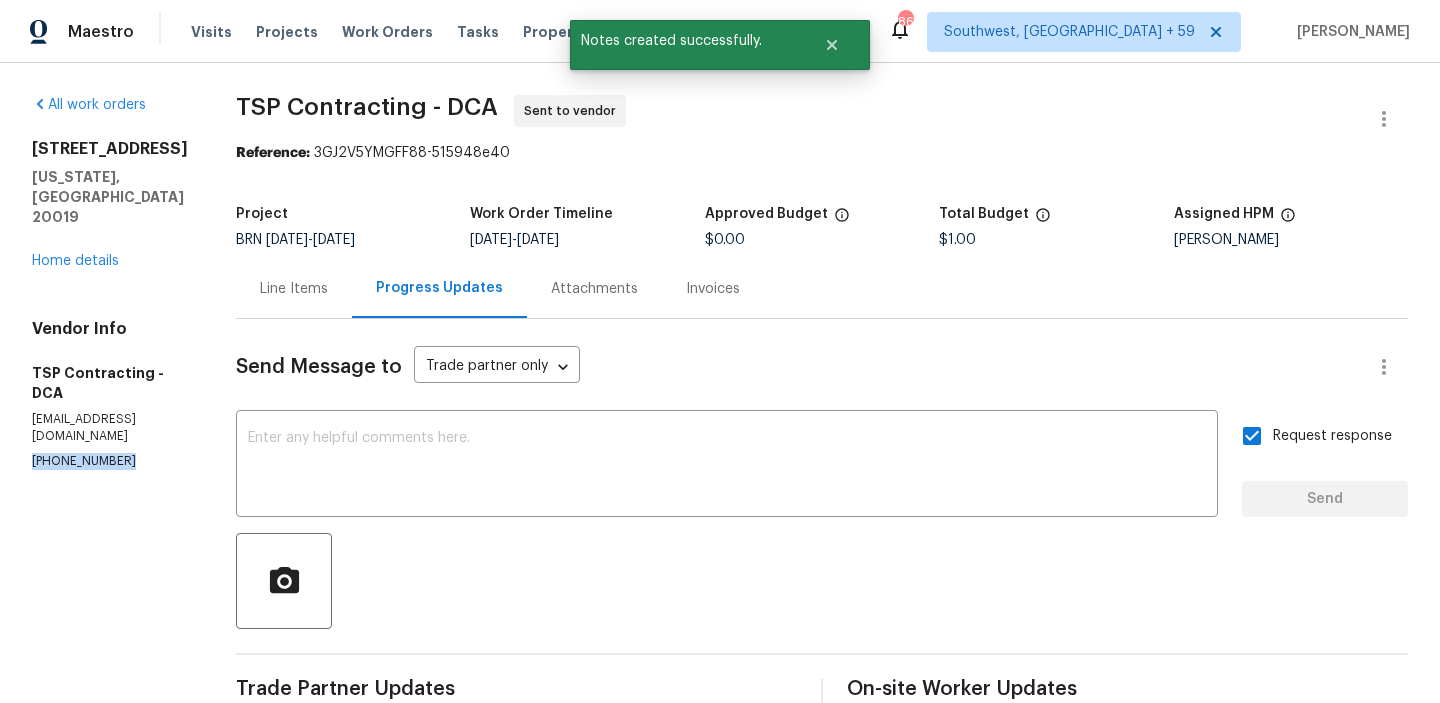 click on "[PHONE_NUMBER]" at bounding box center [110, 461] 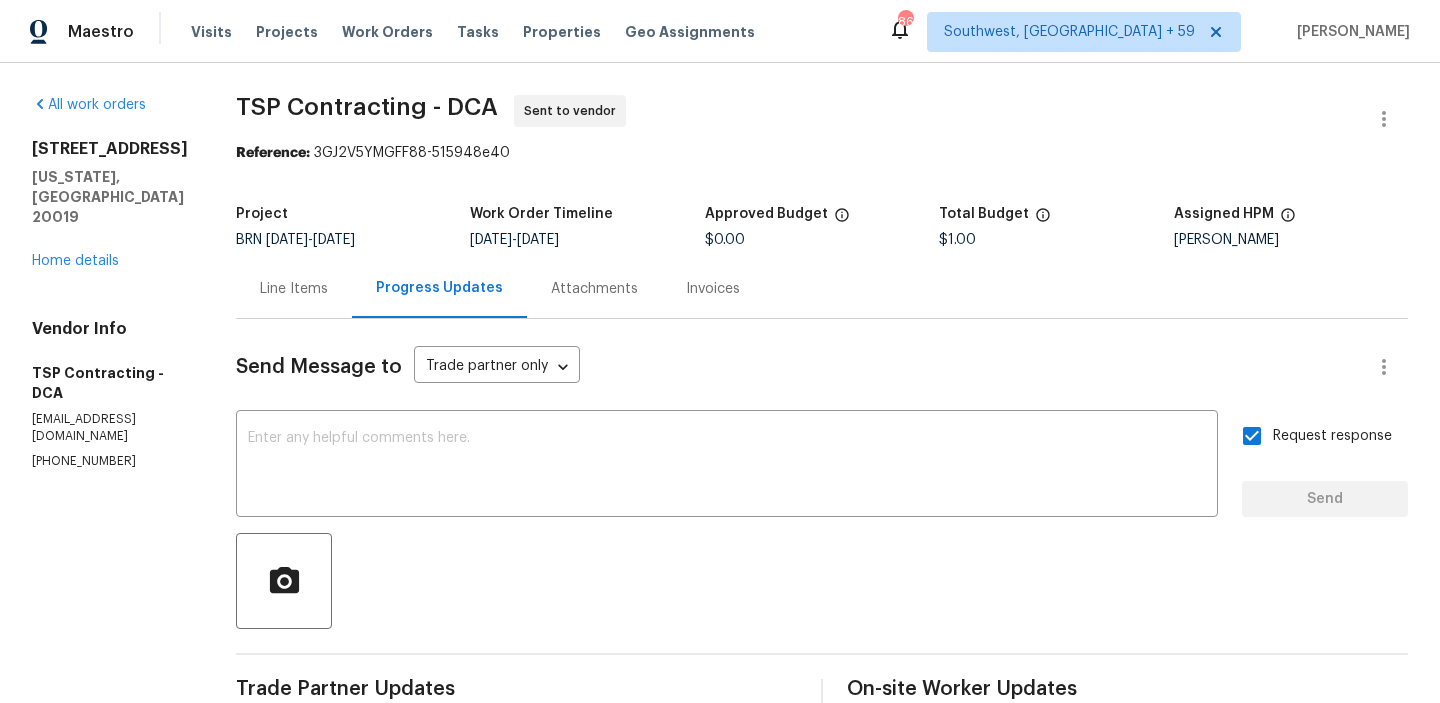 click on "[PHONE_NUMBER]" at bounding box center [110, 461] 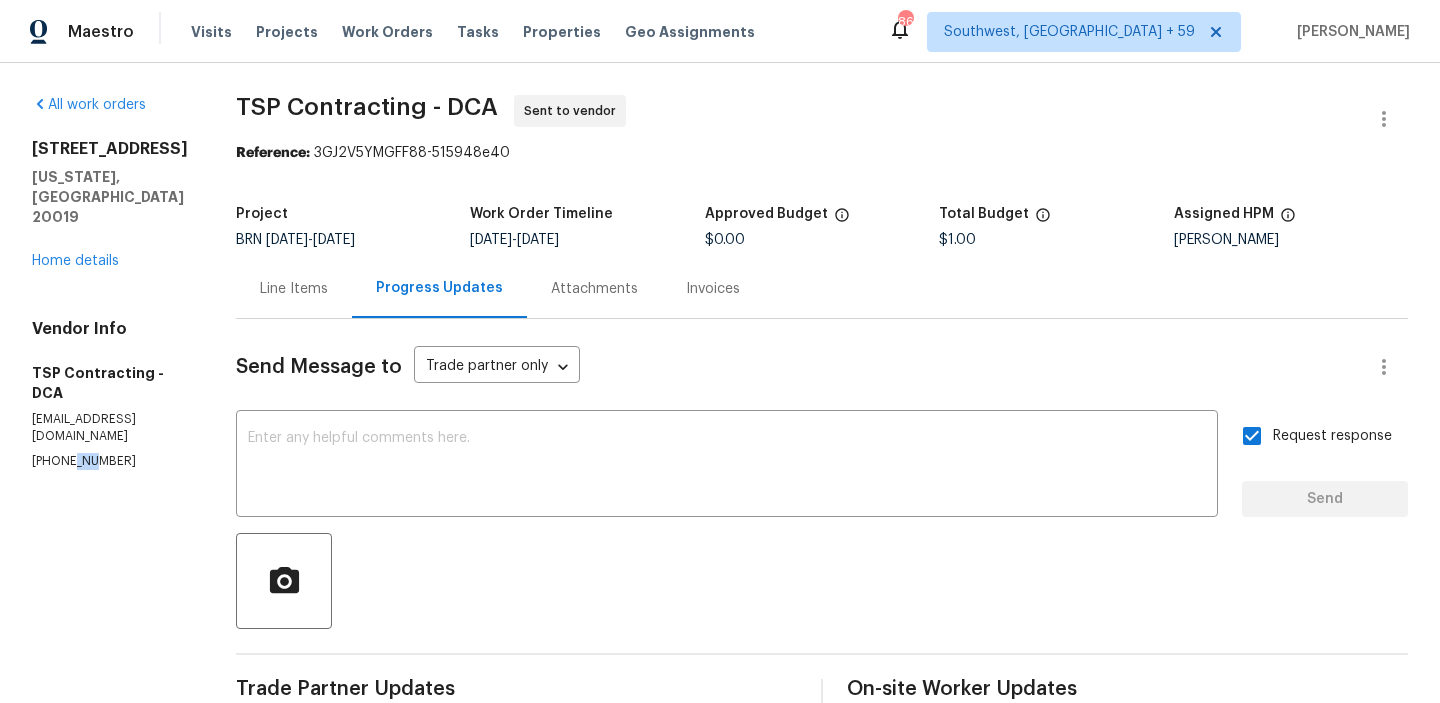 click on "[PHONE_NUMBER]" at bounding box center (110, 461) 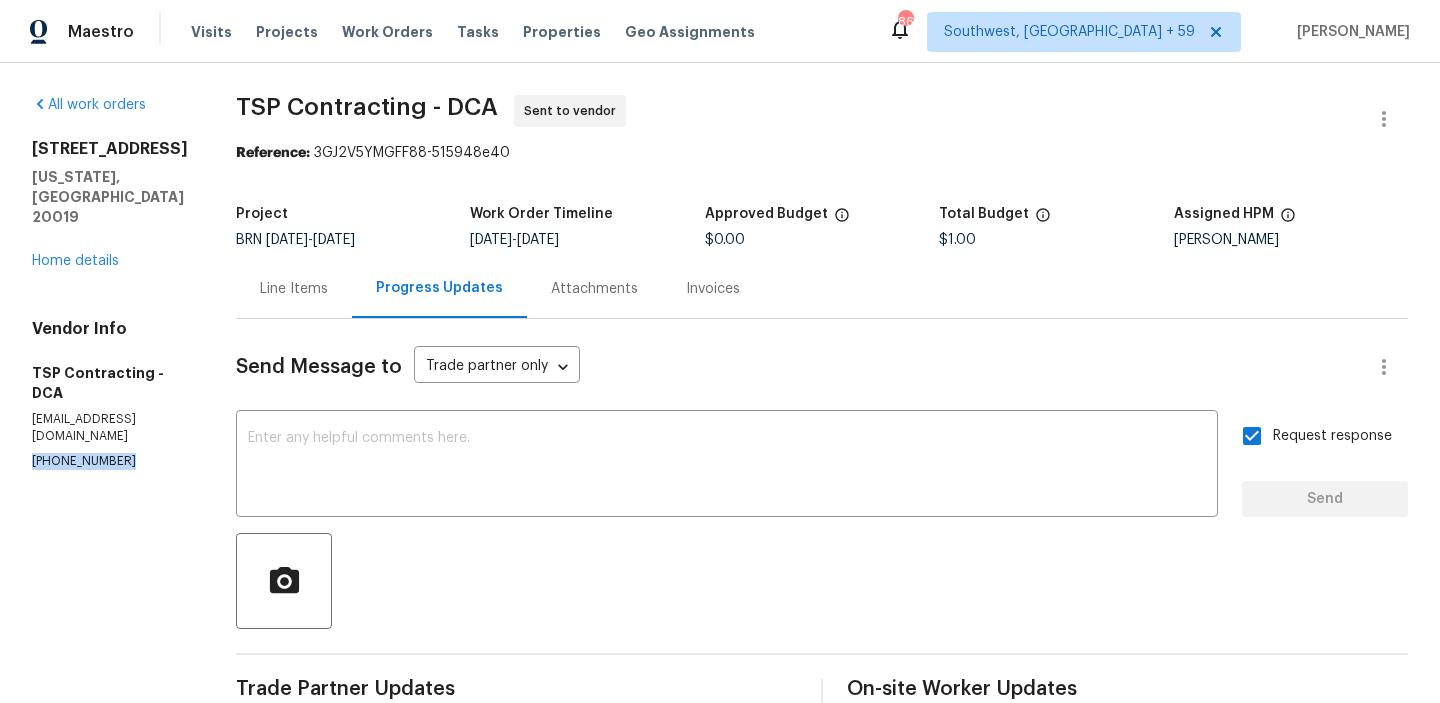 click on "[PHONE_NUMBER]" at bounding box center (110, 461) 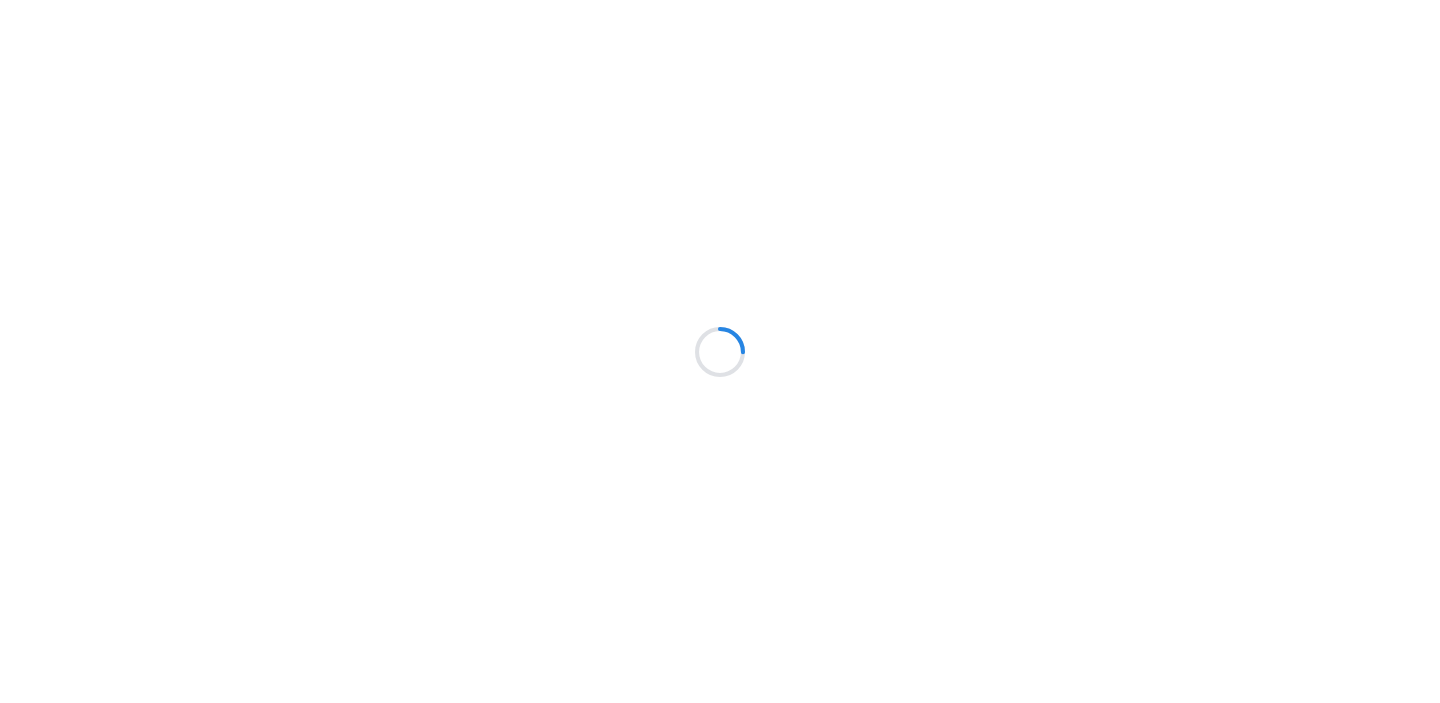 scroll, scrollTop: 0, scrollLeft: 0, axis: both 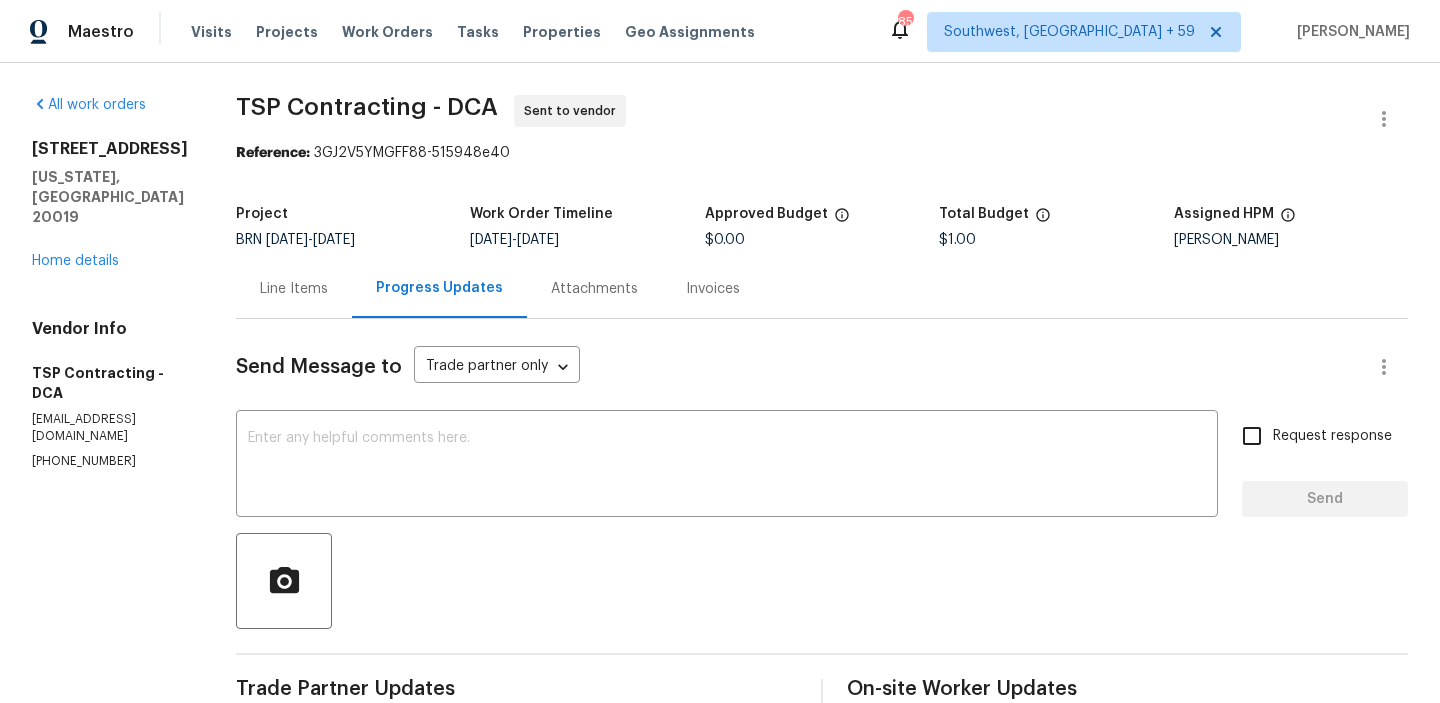 click on "Line Items" at bounding box center [294, 288] 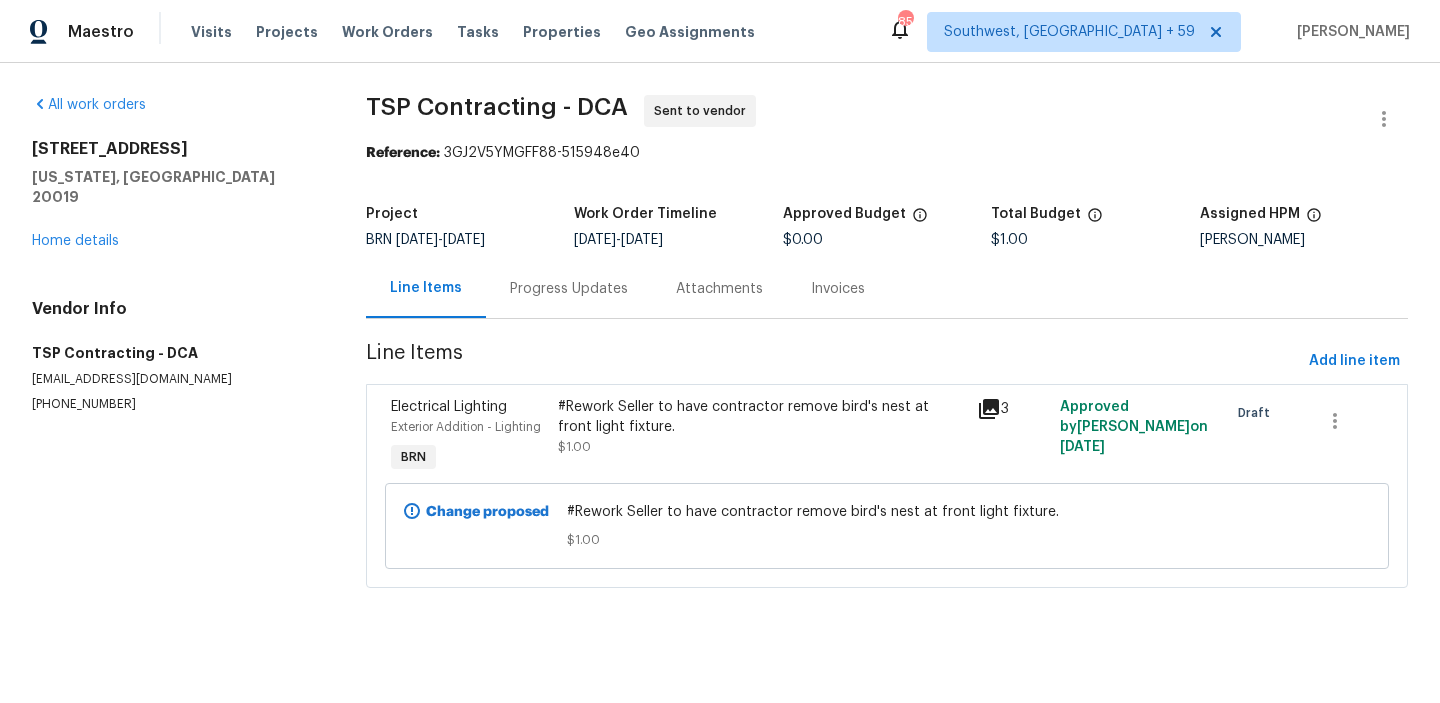 click on "#Rework Seller to have contractor remove bird's nest at front light fixture." at bounding box center (761, 417) 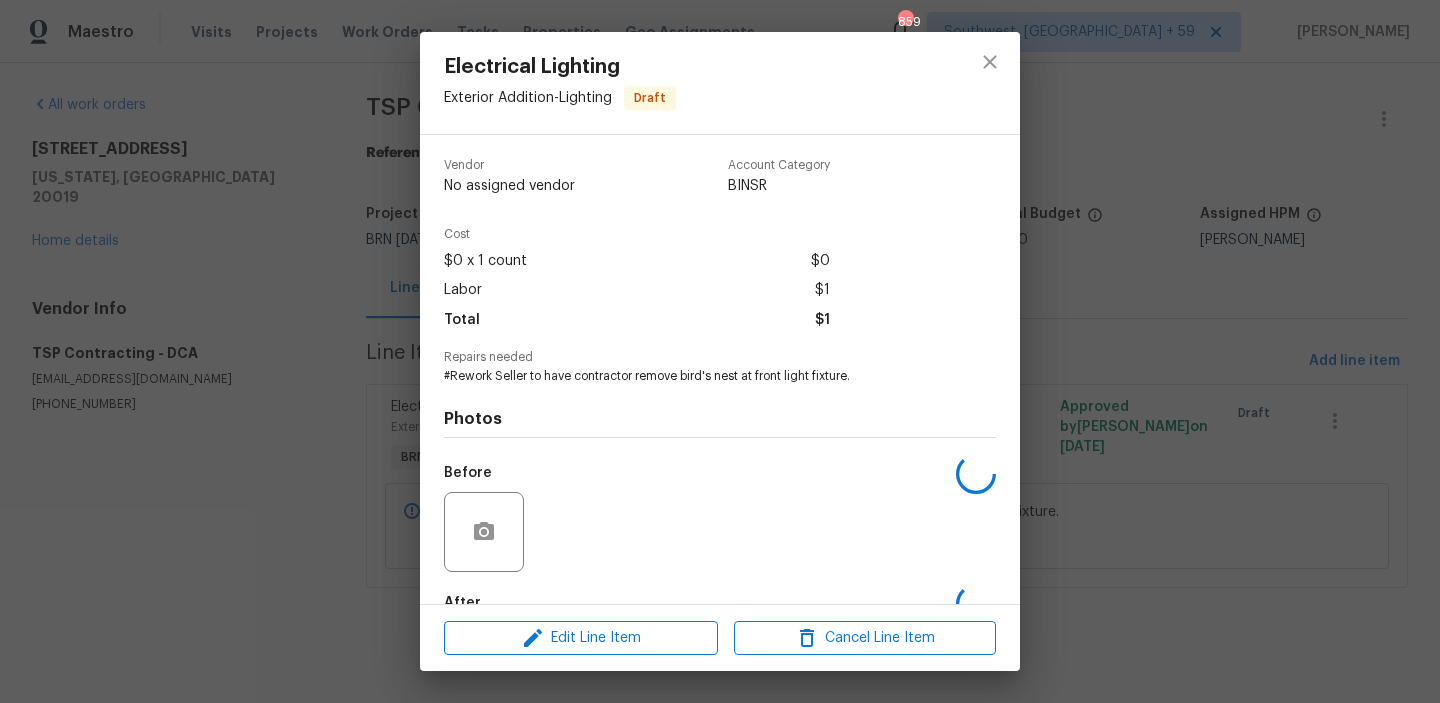 scroll, scrollTop: 118, scrollLeft: 0, axis: vertical 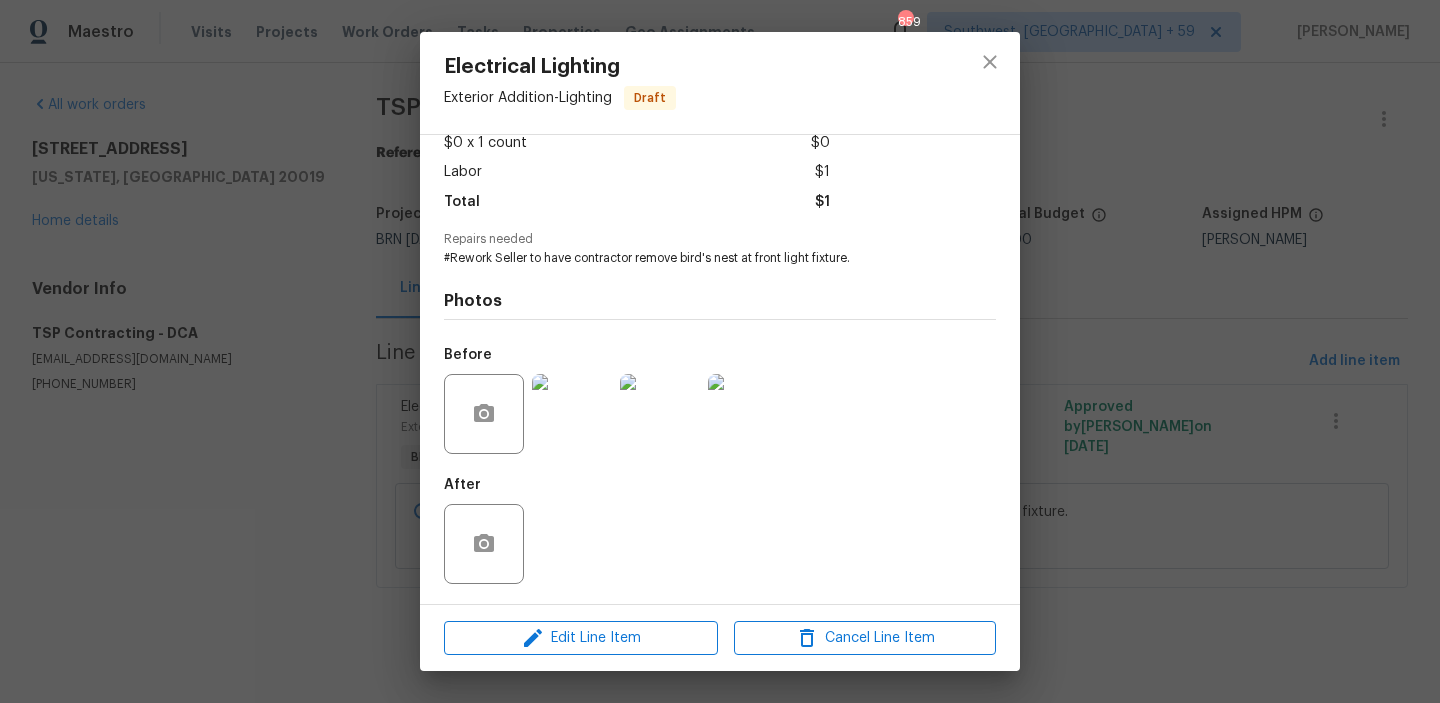 click at bounding box center (572, 414) 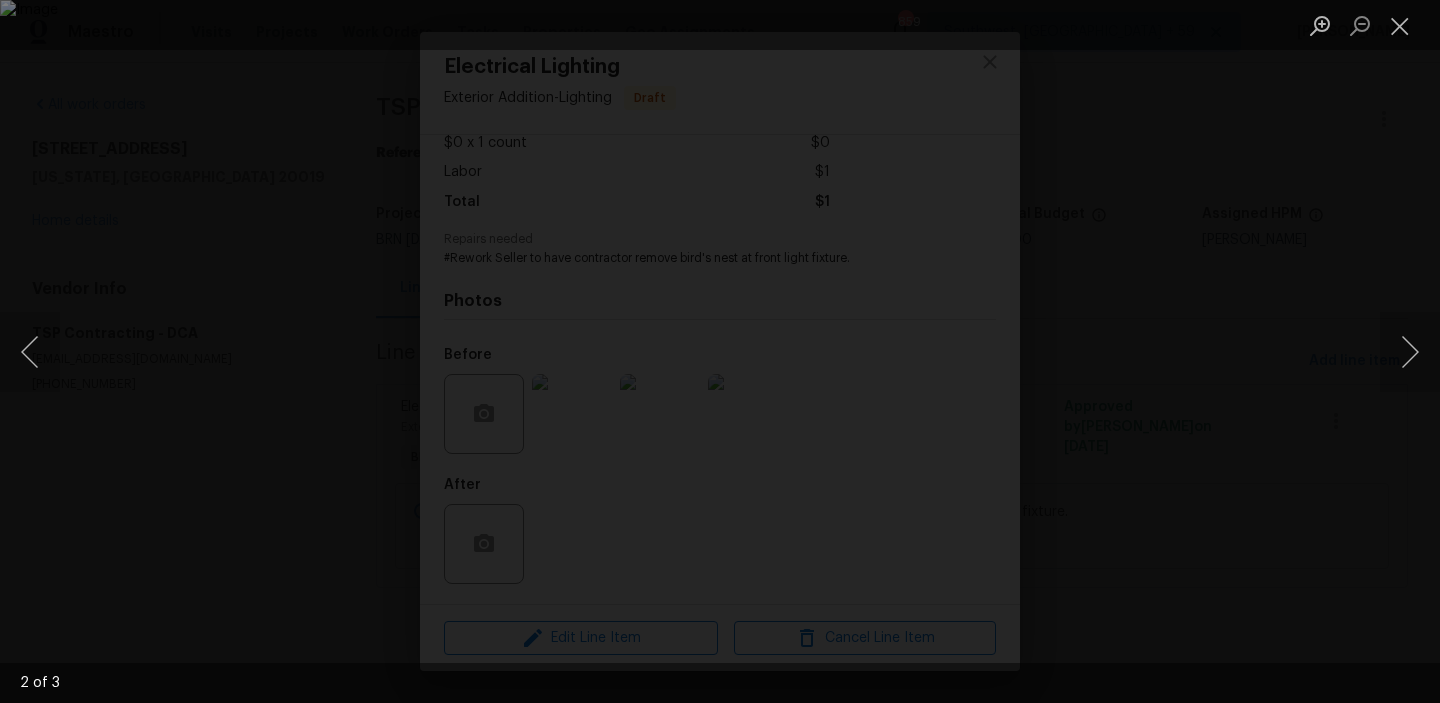 click at bounding box center [720, 351] 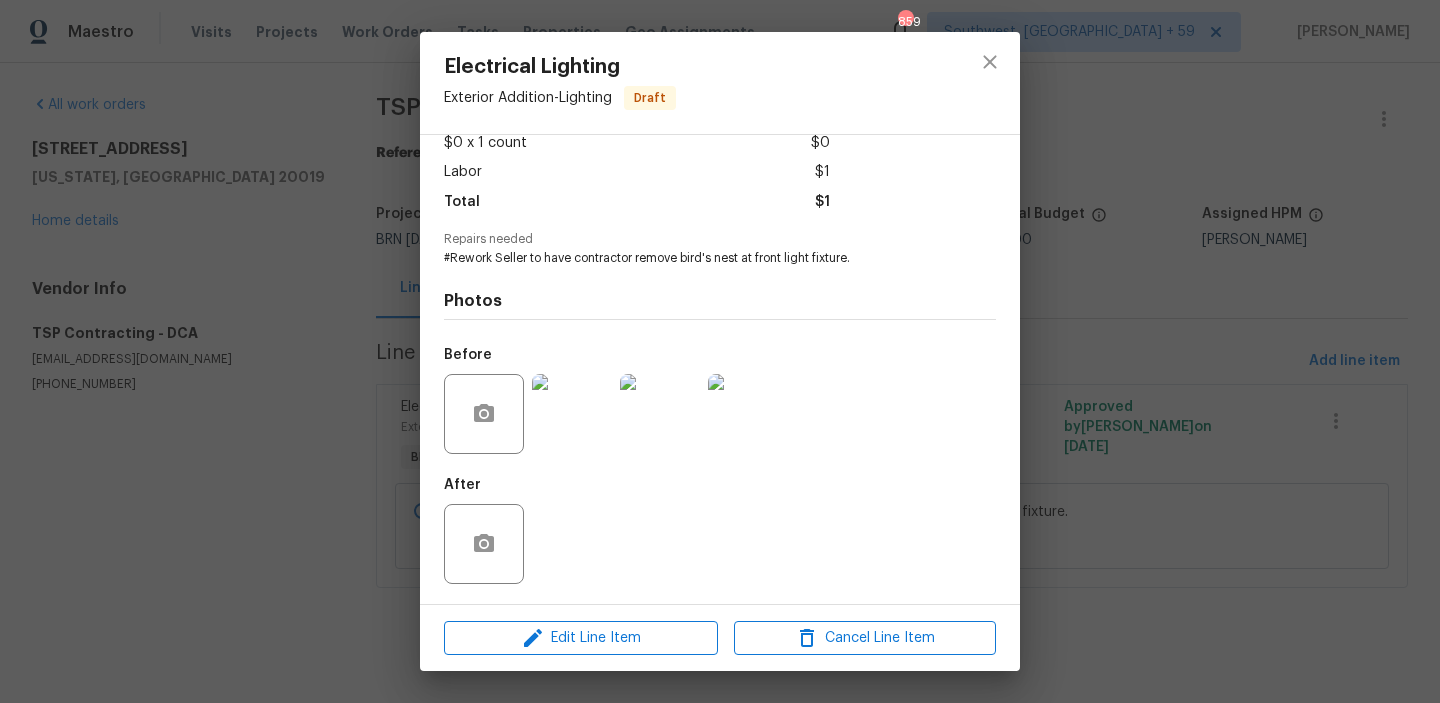 click on "Electrical Lighting Exterior Addition  -  Lighting Draft Vendor TSP Contracting Account Category BINSR Cost $0 x 1 count $0 Labor $1 Total $1 Repairs needed #Rework Seller to have contractor remove bird's nest at front light fixture. Photos Before After  Edit Line Item  Cancel Line Item" at bounding box center [720, 351] 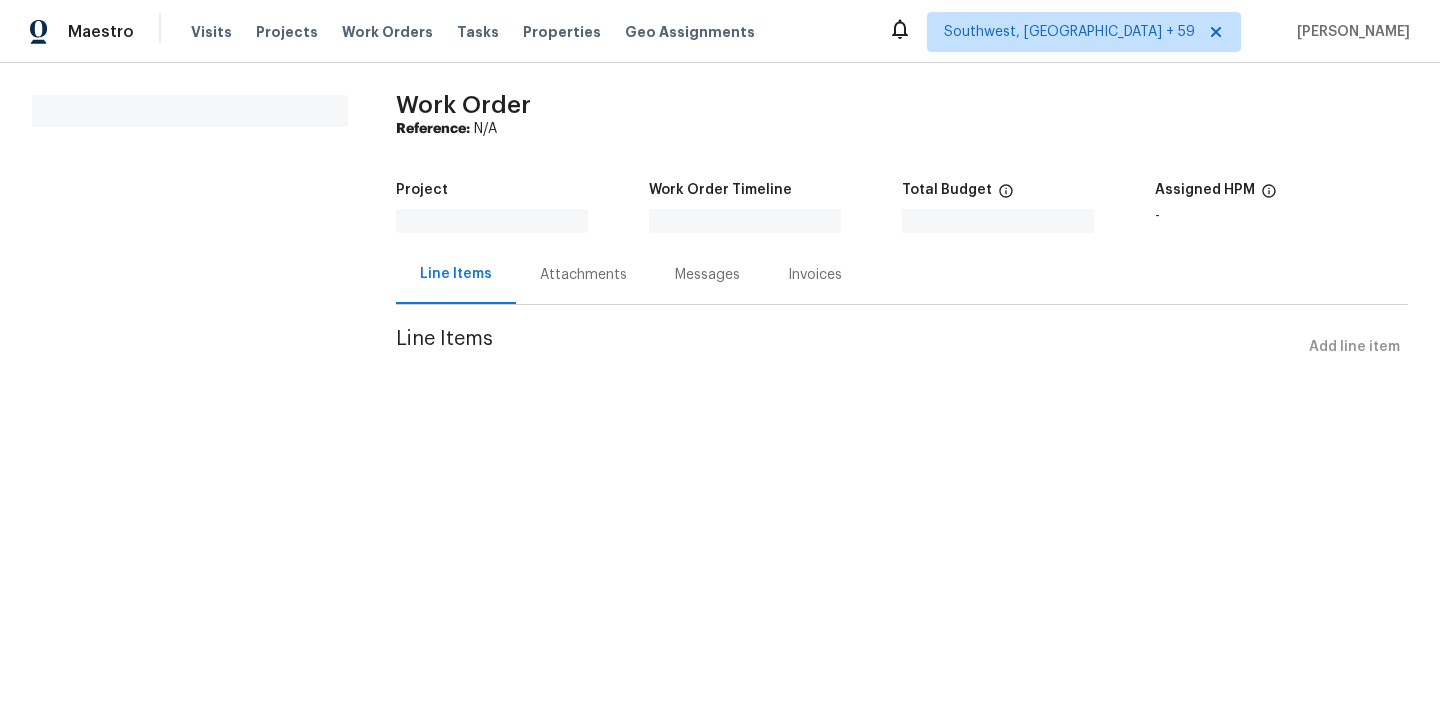 scroll, scrollTop: 0, scrollLeft: 0, axis: both 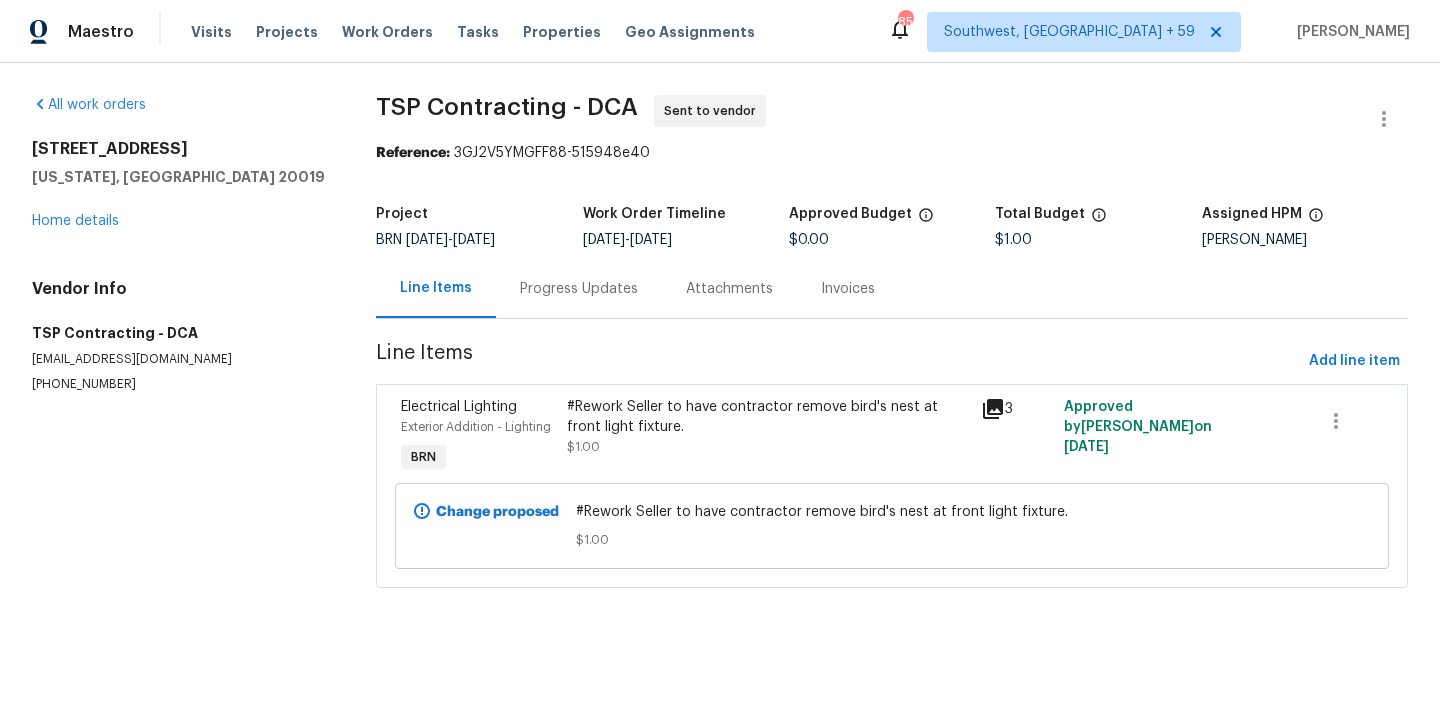 click on "#Rework Seller to have contractor remove bird's nest at front light fixture." at bounding box center (768, 417) 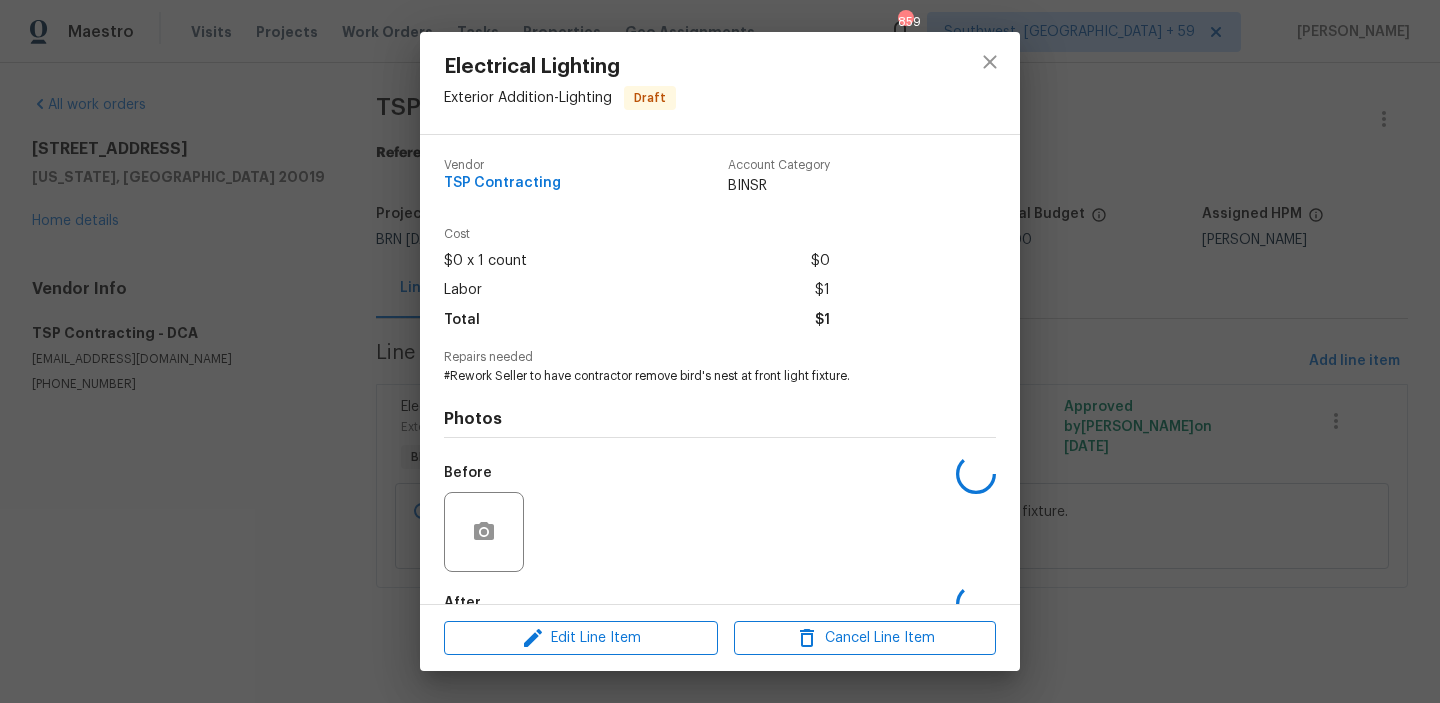 scroll, scrollTop: 118, scrollLeft: 0, axis: vertical 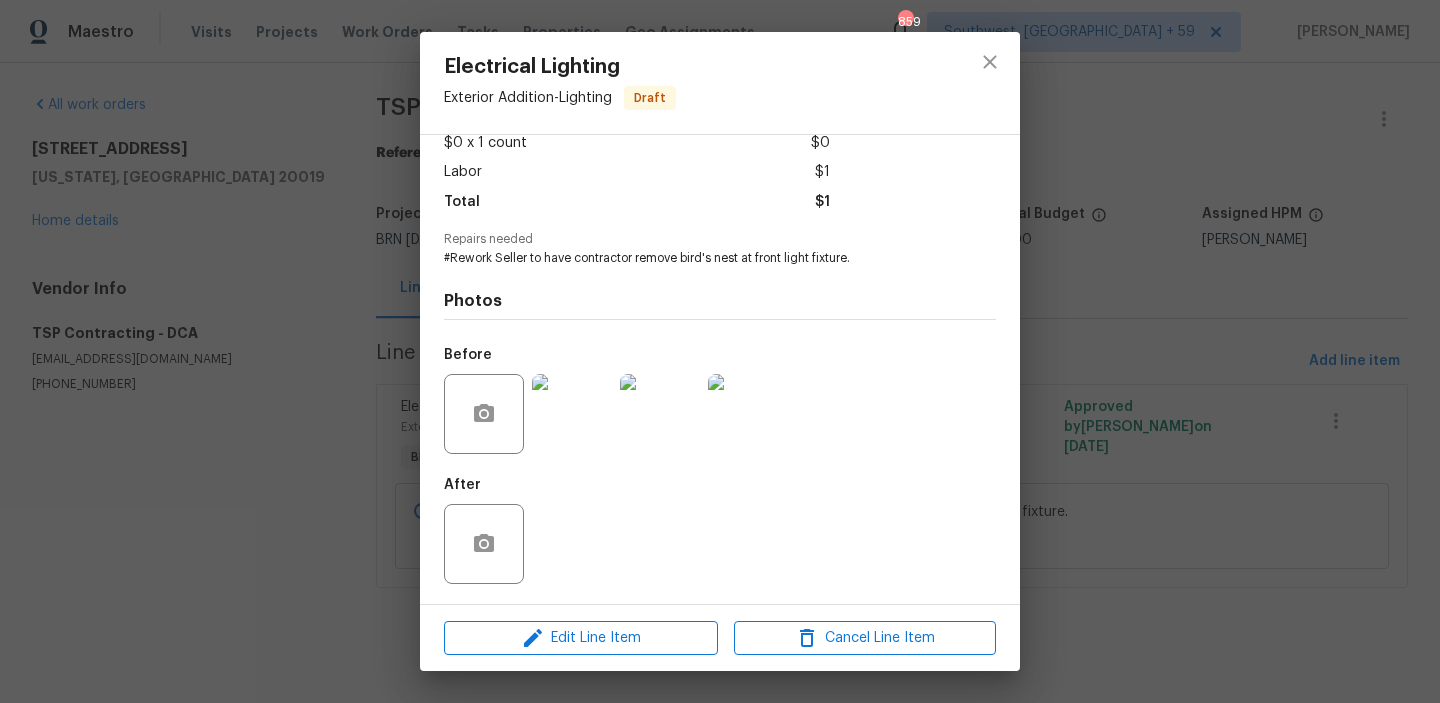 click on "Electrical Lighting Exterior Addition  -  Lighting Draft Vendor TSP Contracting Account Category BINSR Cost $0 x 1 count $0 Labor $1 Total $1 Repairs needed #Rework Seller to have contractor remove bird's nest at front light fixture. Photos Before After  Edit Line Item  Cancel Line Item" at bounding box center [720, 351] 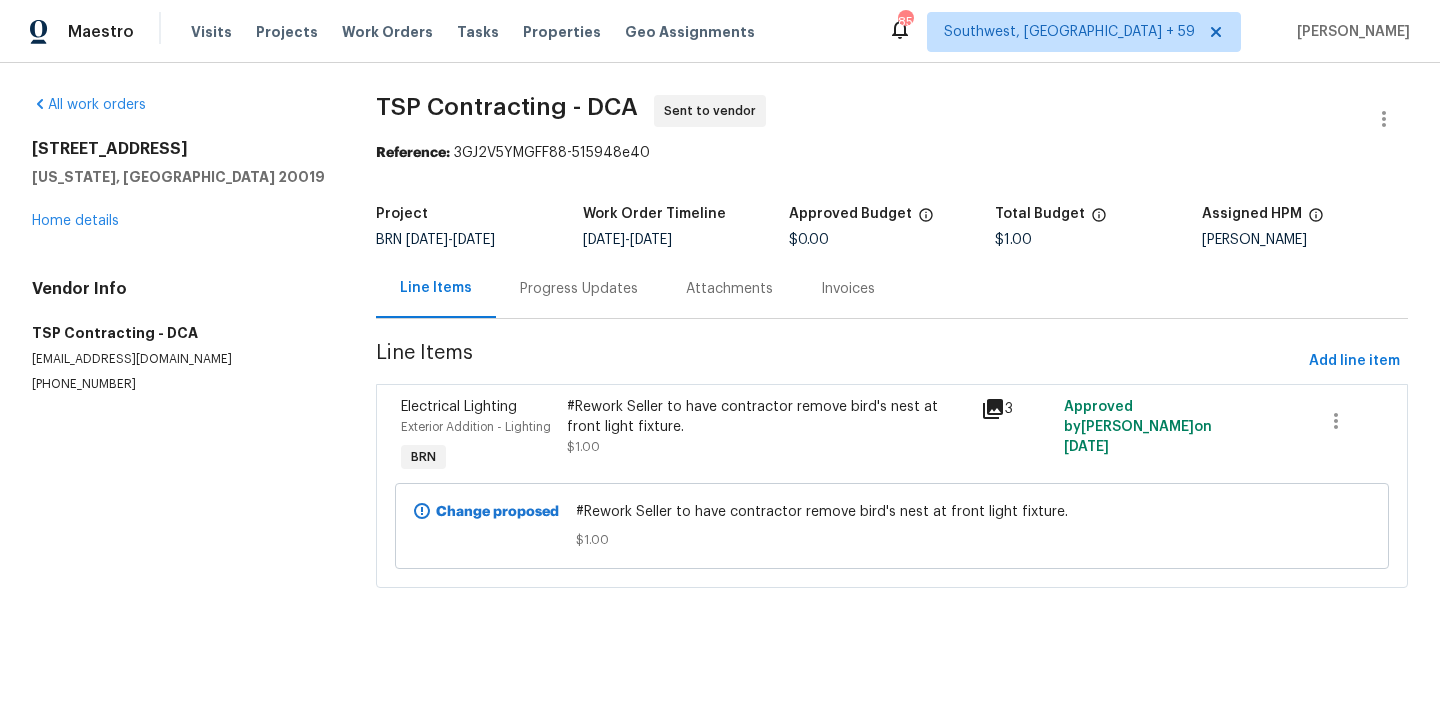 click on "All work orders [STREET_ADDRESS][US_STATE] Home details Vendor Info TSP Contracting - DCA [EMAIL_ADDRESS][DOMAIN_NAME] [PHONE_NUMBER] TSP Contracting - DCA Sent to vendor Reference:   3GJ2V5YMGFF88-515948e40 Project BRN   [DATE]  -  [DATE] Work Order Timeline [DATE]  -  [DATE] Approved Budget $0.00 Total Budget $1.00 Assigned HPM [PERSON_NAME] Line Items Progress Updates Attachments Invoices Line Items Add line item Electrical Lighting Exterior Addition - Lighting BRN #Rework Seller to have contractor remove bird's nest at front light fixture. $1.00   3 Approved by  [PERSON_NAME]  on   [DATE] Change proposed #Rework Seller to have contractor remove bird's nest at front light fixture. $1.00" at bounding box center (720, 353) 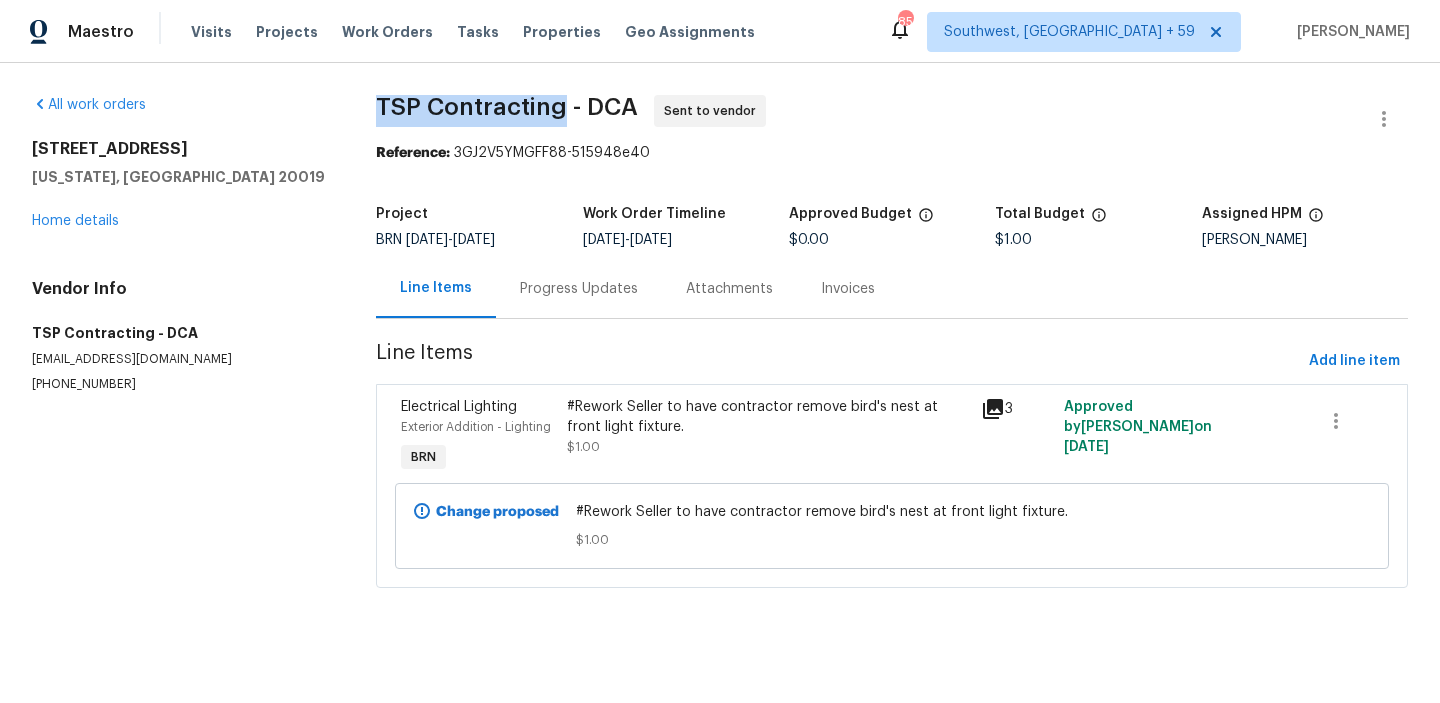 drag, startPoint x: 356, startPoint y: 110, endPoint x: 554, endPoint y: 111, distance: 198.00252 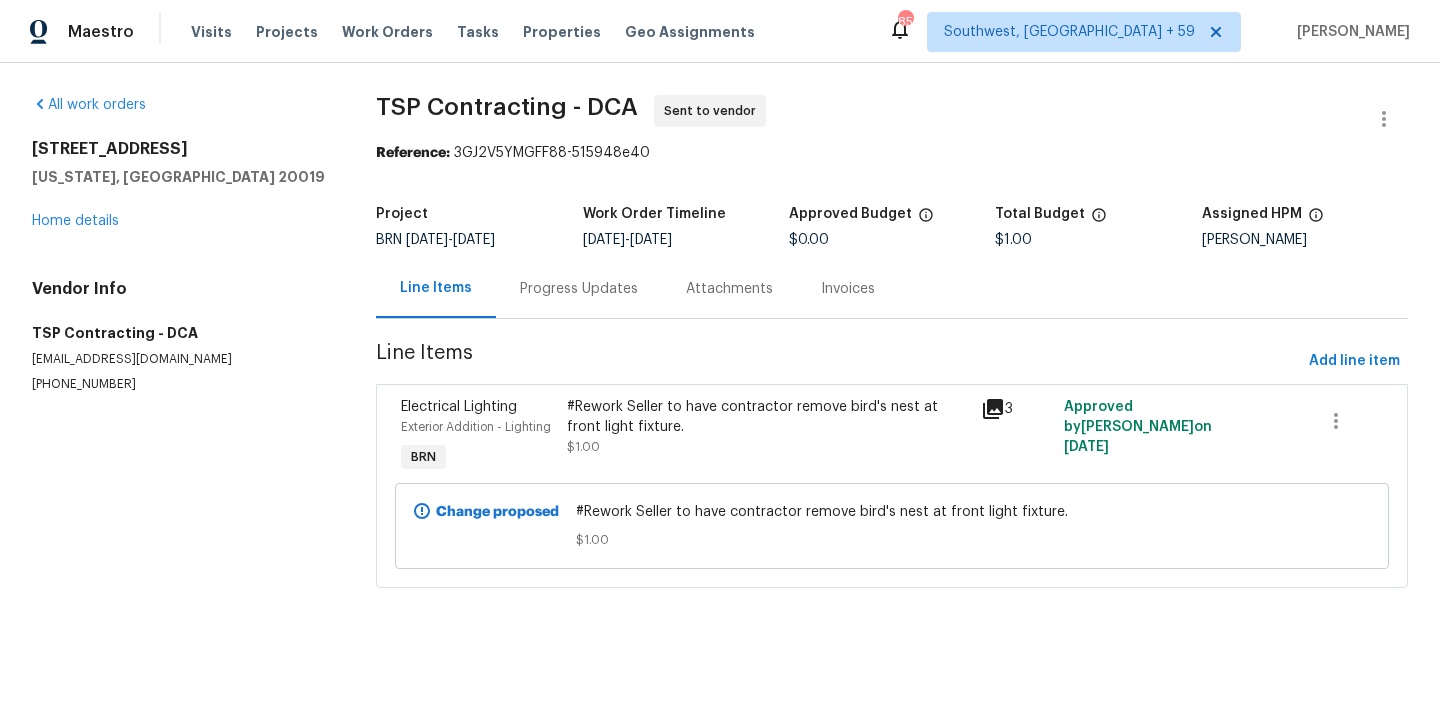 scroll, scrollTop: 0, scrollLeft: 0, axis: both 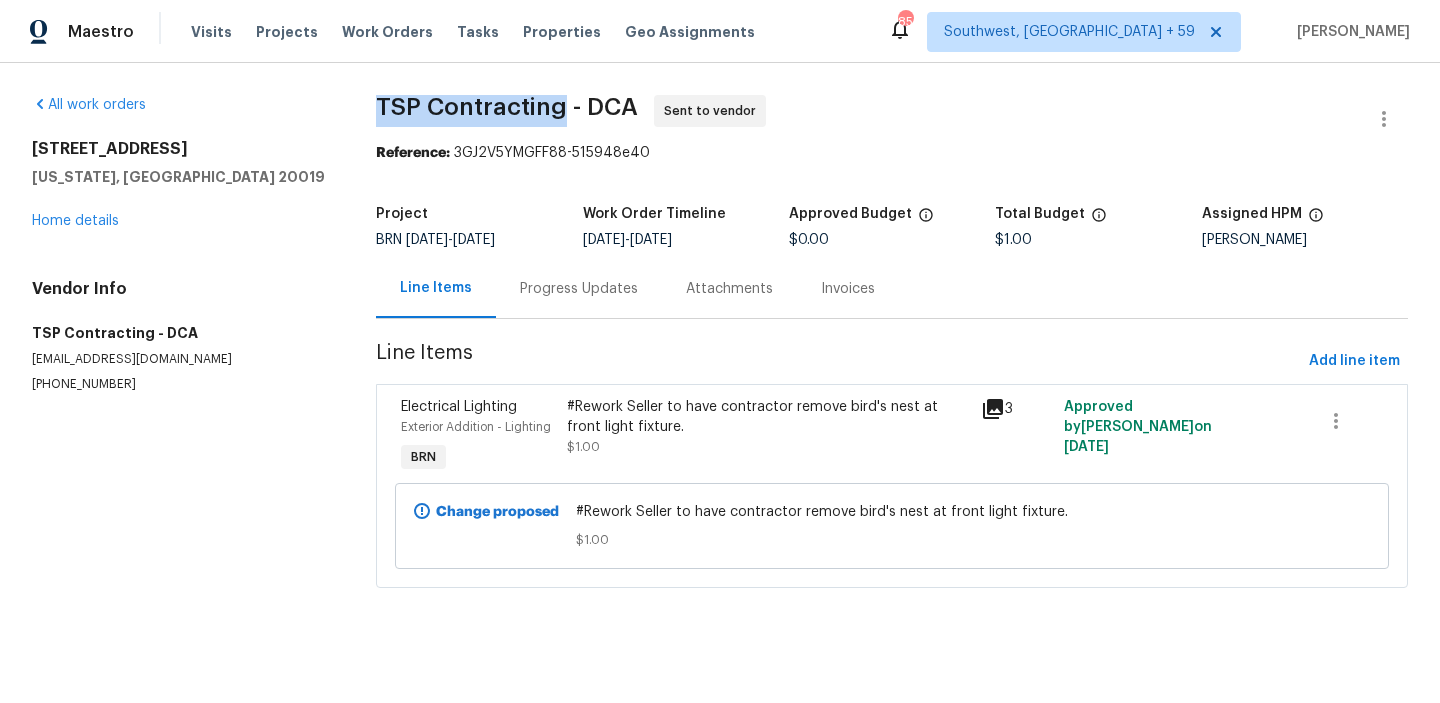 drag, startPoint x: 352, startPoint y: 100, endPoint x: 499, endPoint y: 100, distance: 147 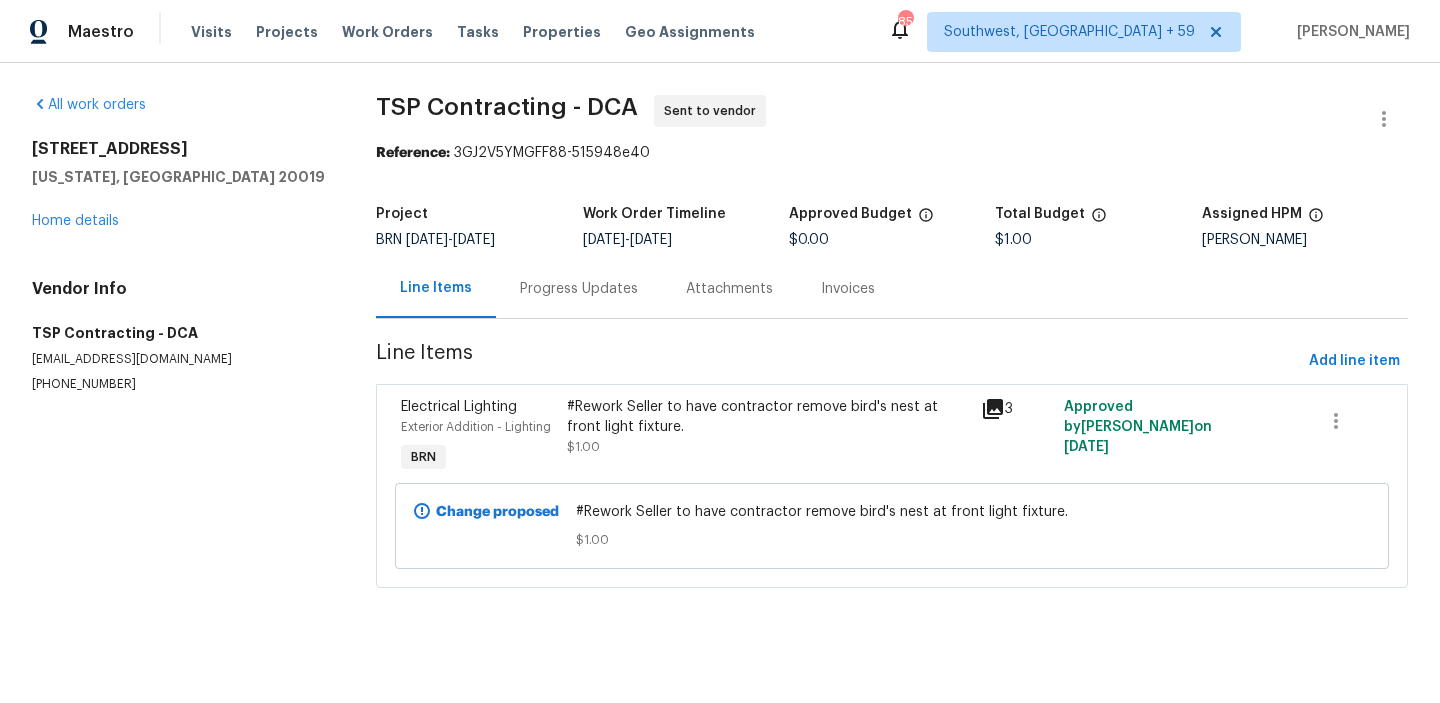 scroll, scrollTop: 0, scrollLeft: 0, axis: both 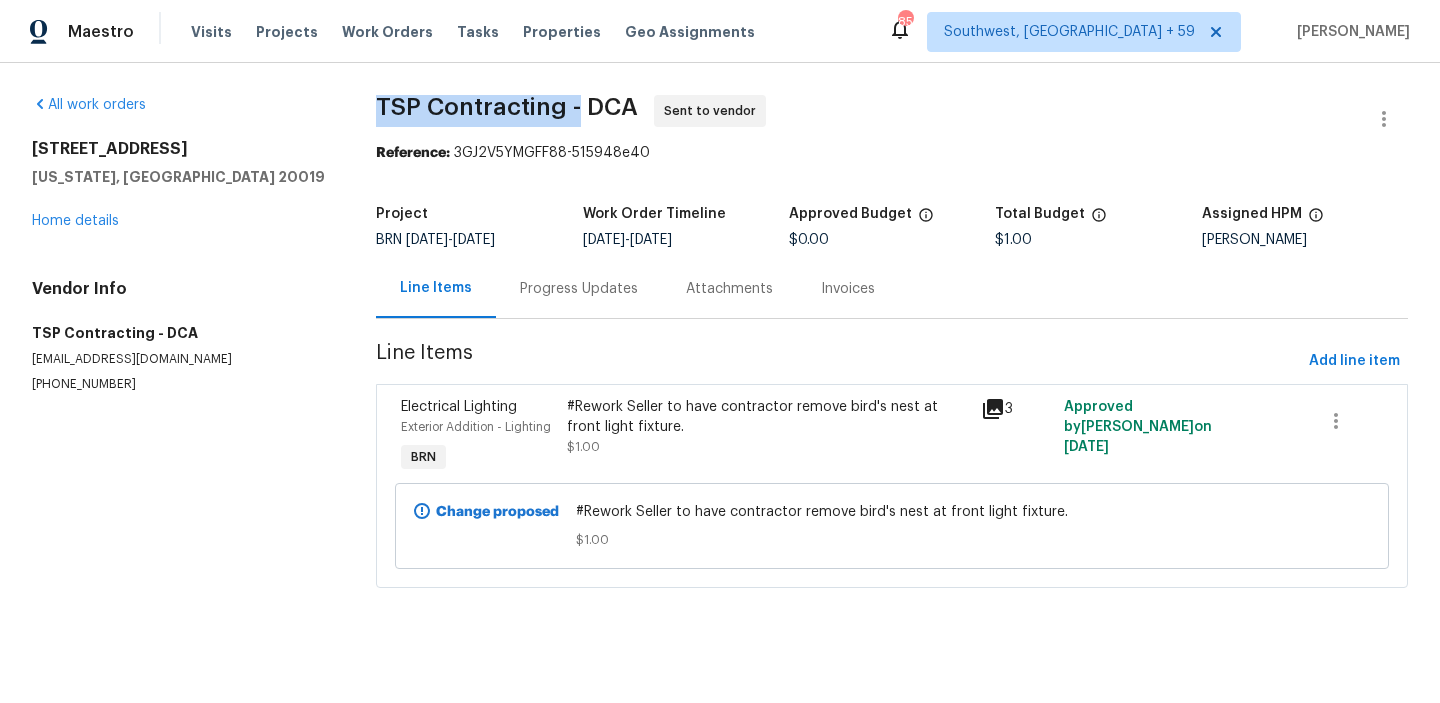 drag, startPoint x: 357, startPoint y: 108, endPoint x: 570, endPoint y: 103, distance: 213.05867 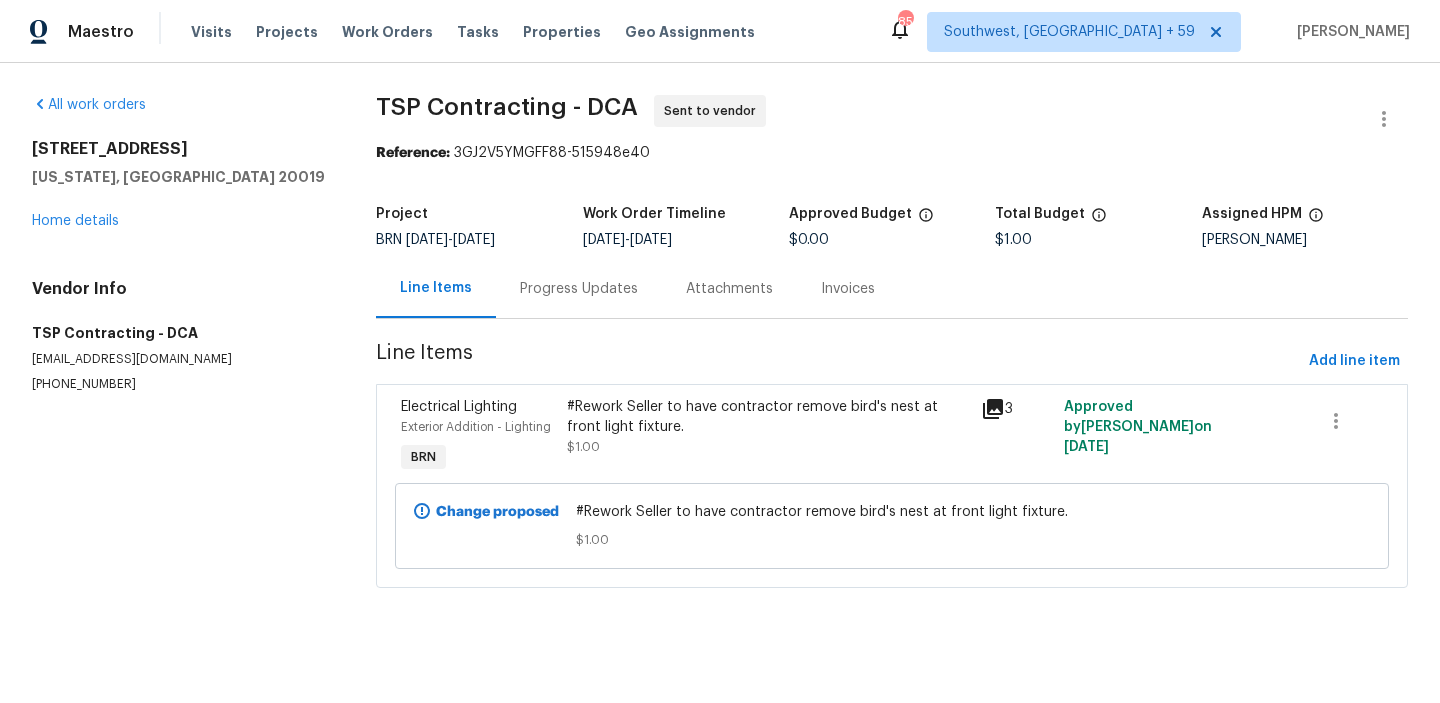 click on "Reference:   3GJ2V5YMGFF88-515948e40" at bounding box center (892, 153) 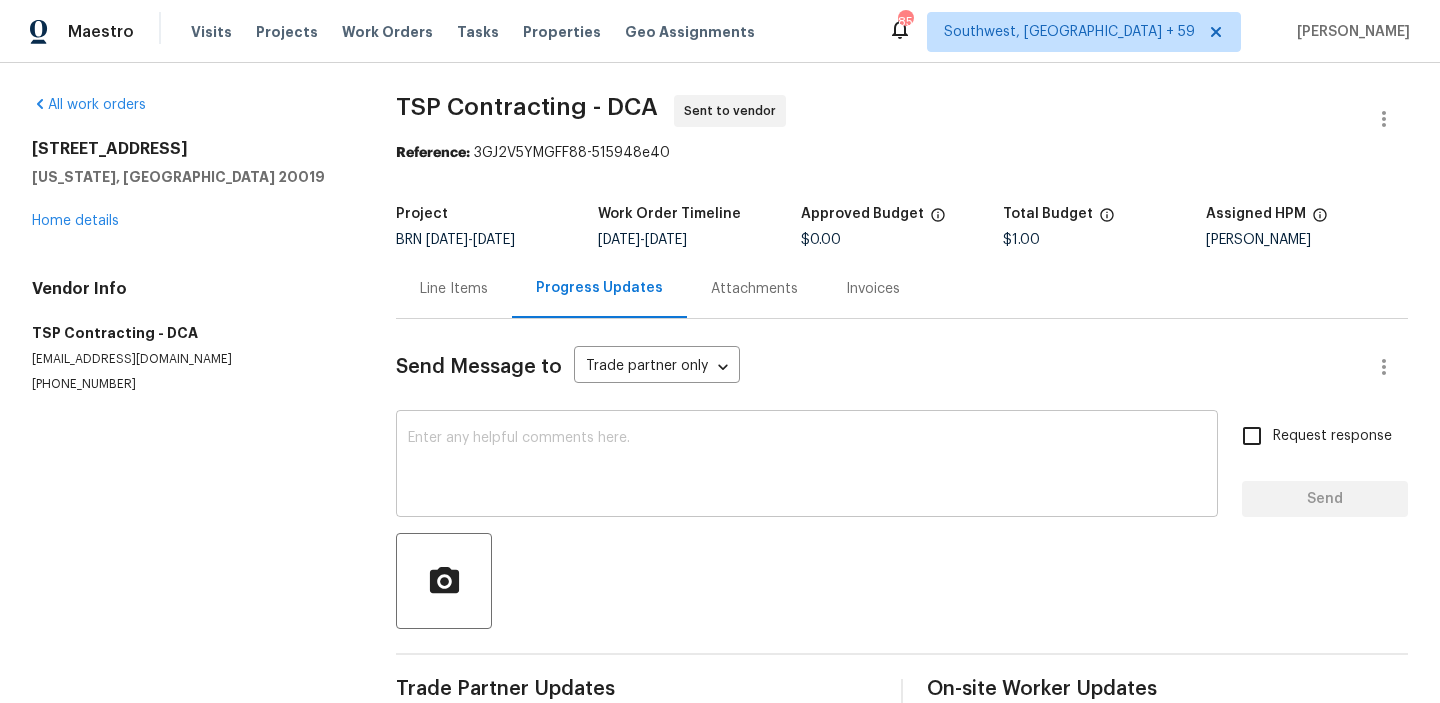 click at bounding box center [807, 466] 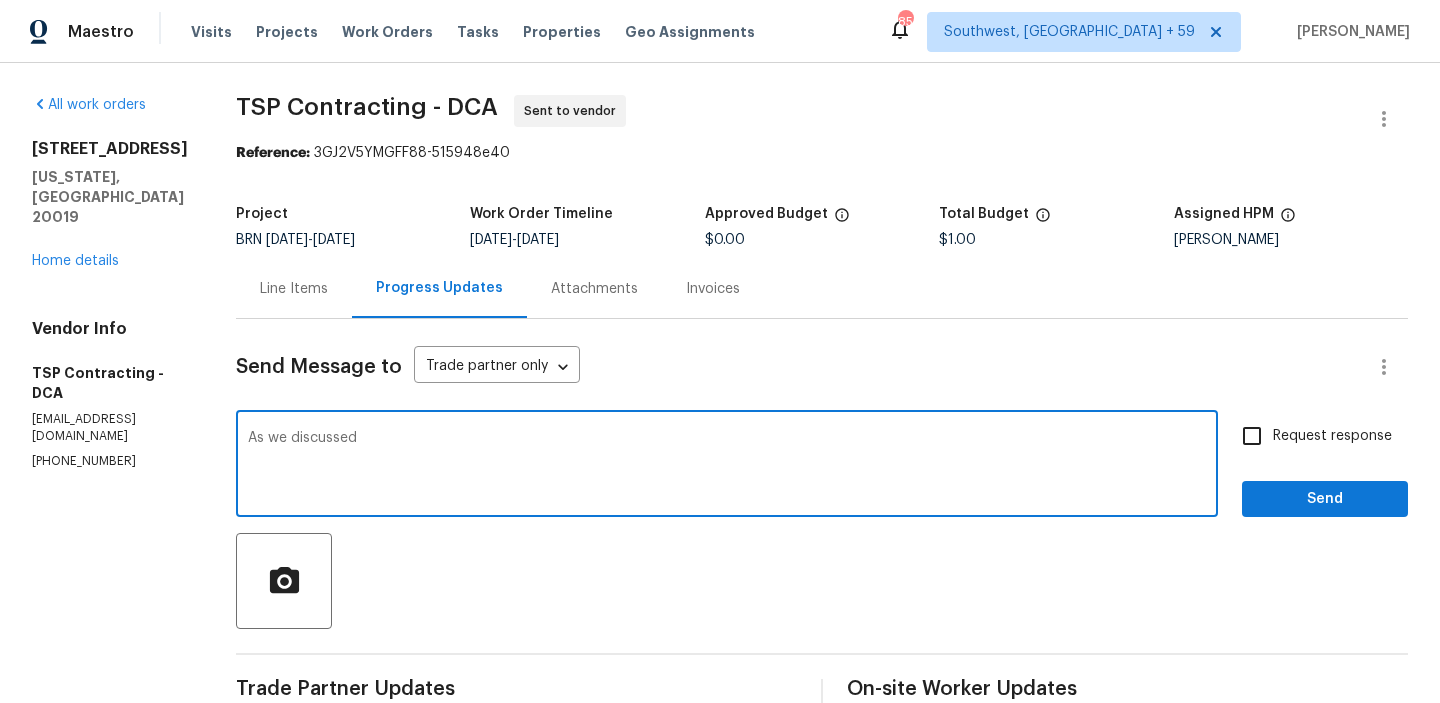 click on "[PHONE_NUMBER]" at bounding box center (110, 461) 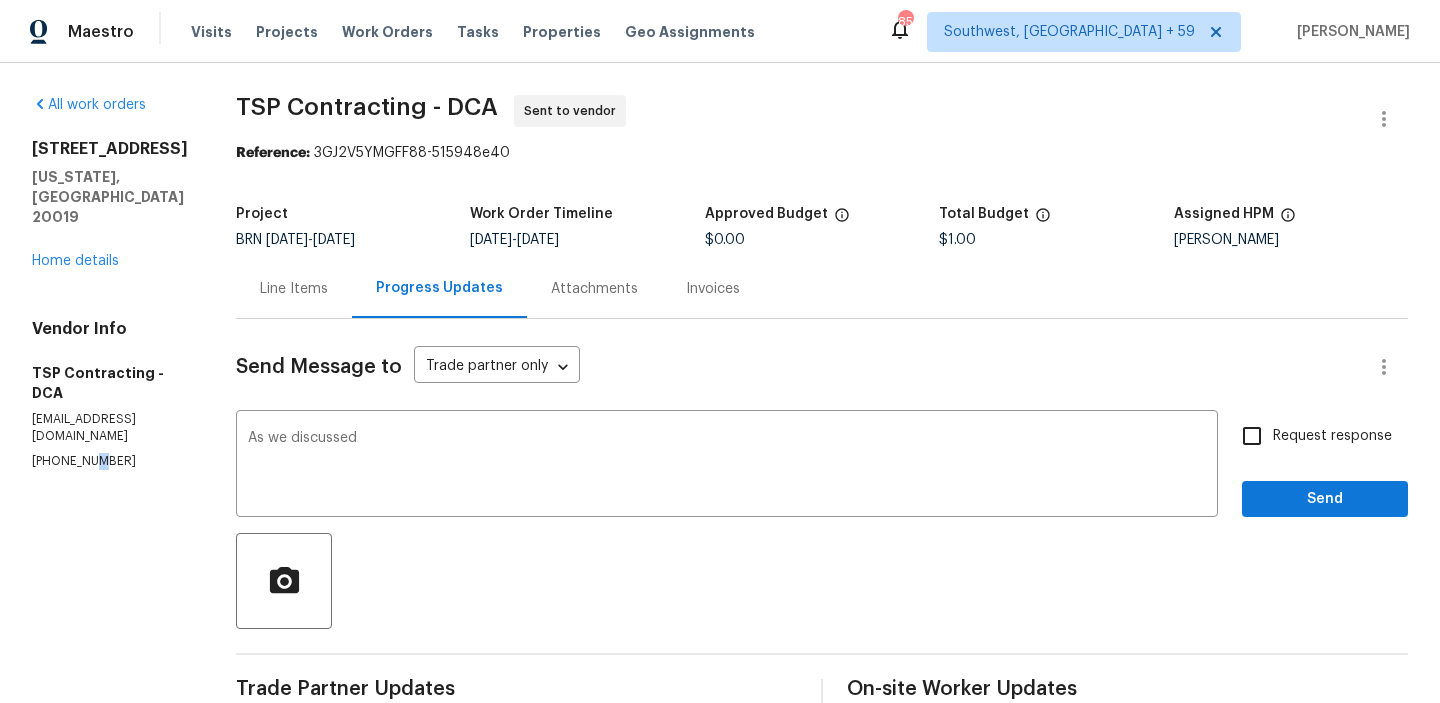 click on "[PHONE_NUMBER]" at bounding box center (110, 461) 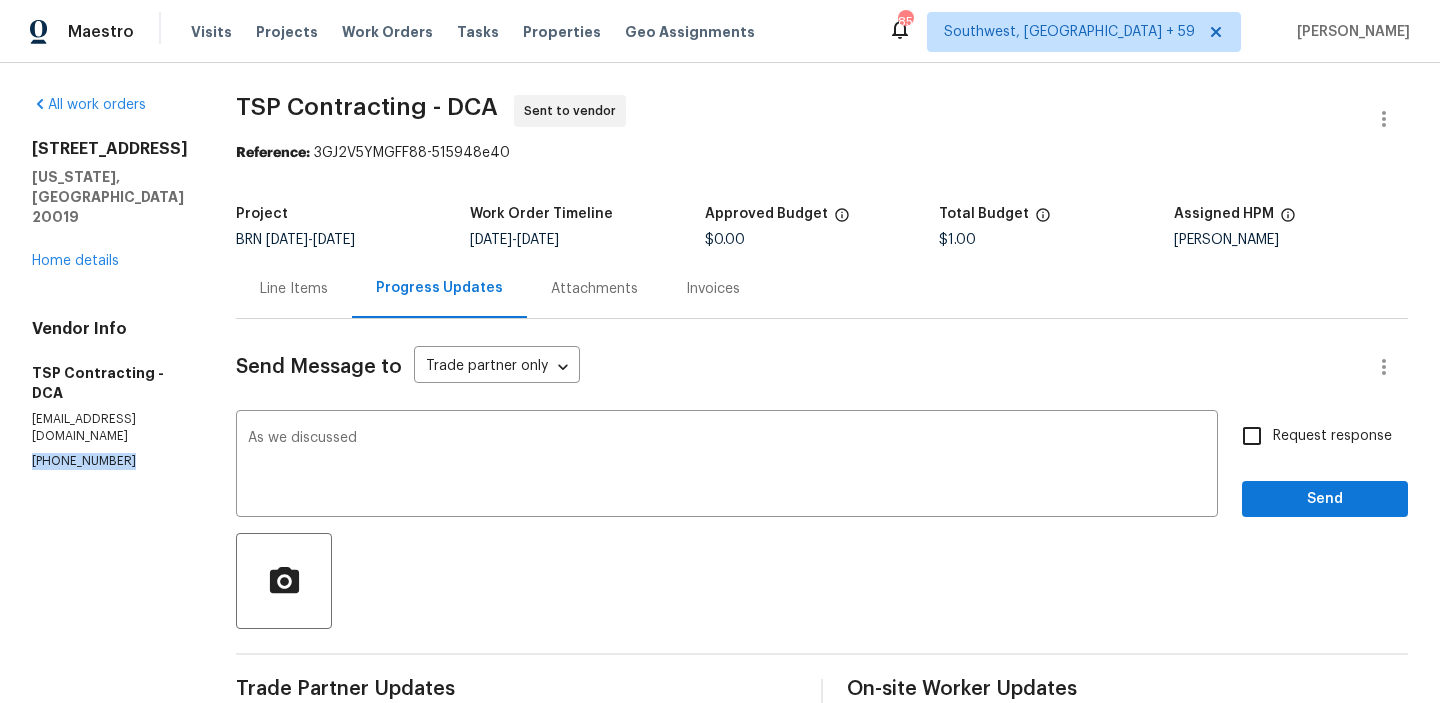 click on "[PHONE_NUMBER]" at bounding box center [110, 461] 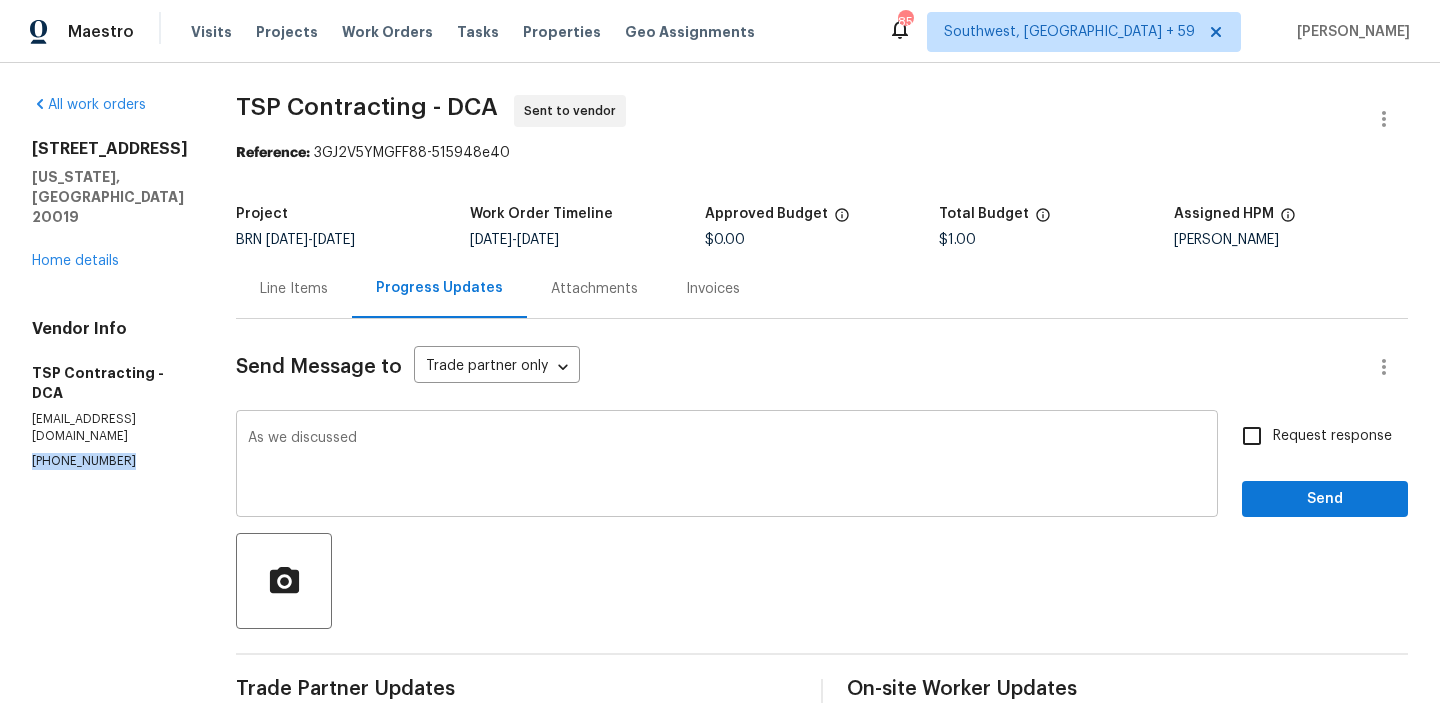 copy on "[PHONE_NUMBER]" 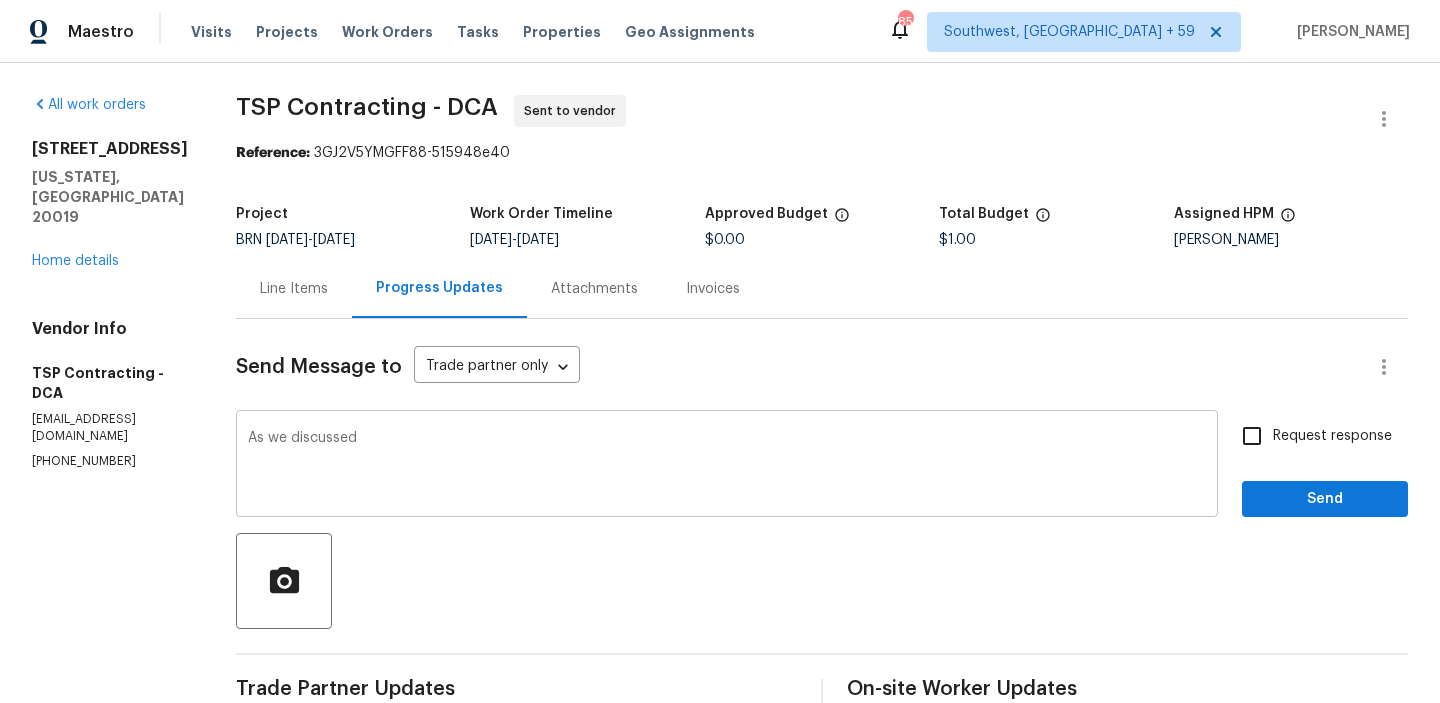 click on "As we discussed" at bounding box center [727, 466] 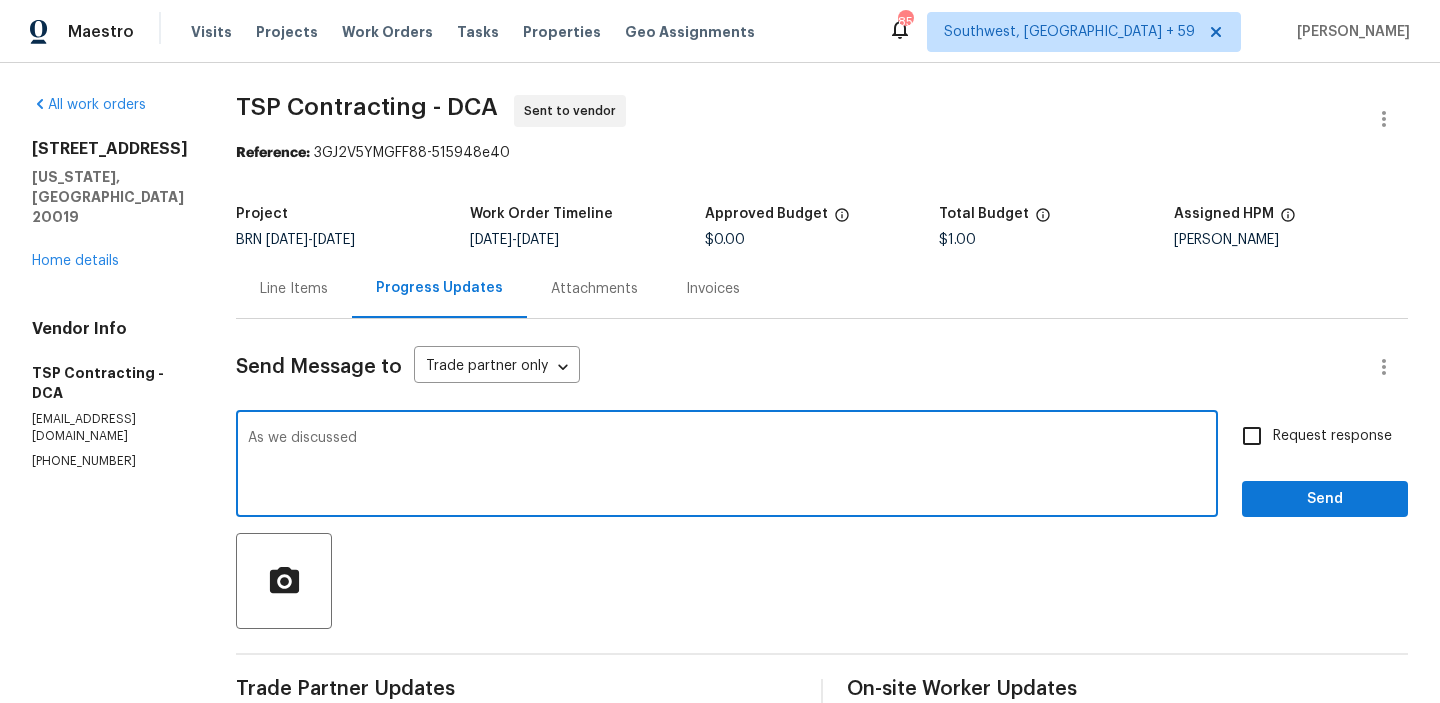 paste on "[PHONE_NUMBER]" 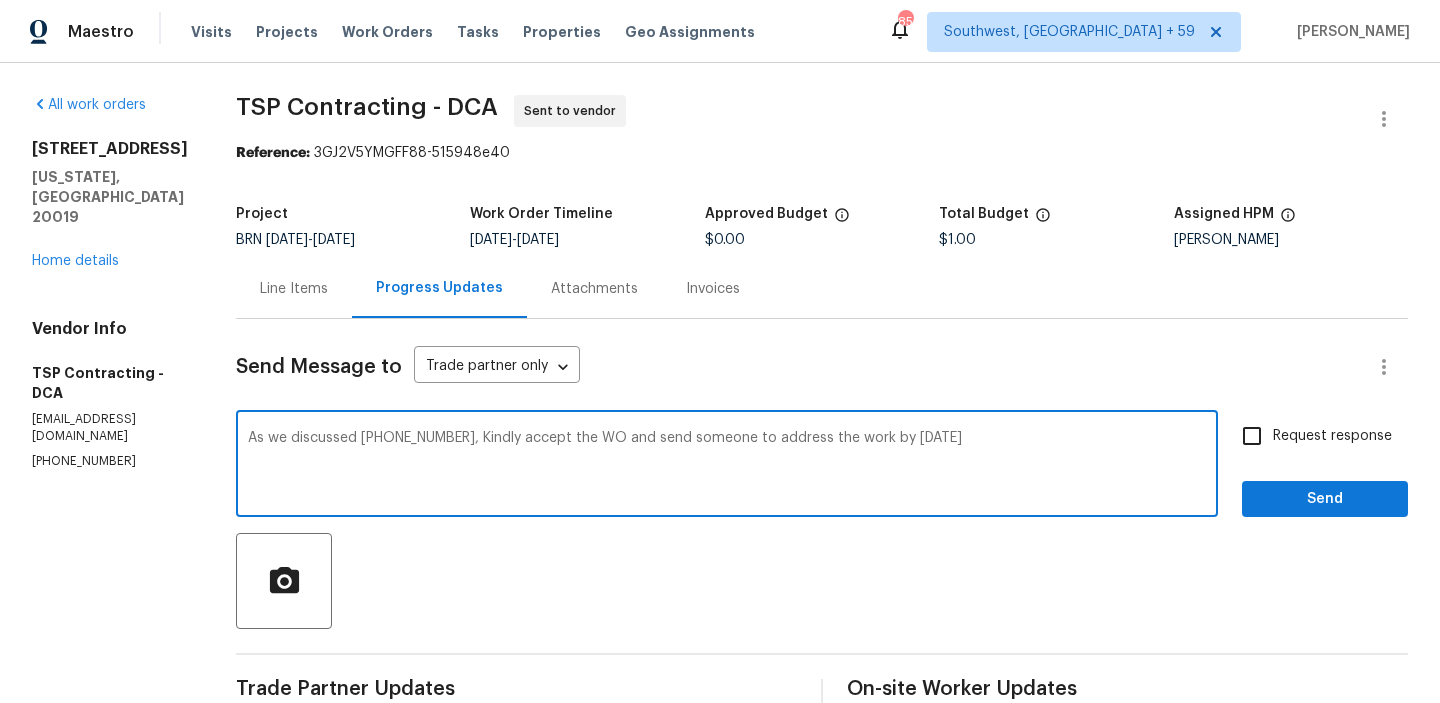 type on "As we discussed [PHONE_NUMBER], Kindly accept the WO and send someone to address the work by [DATE]" 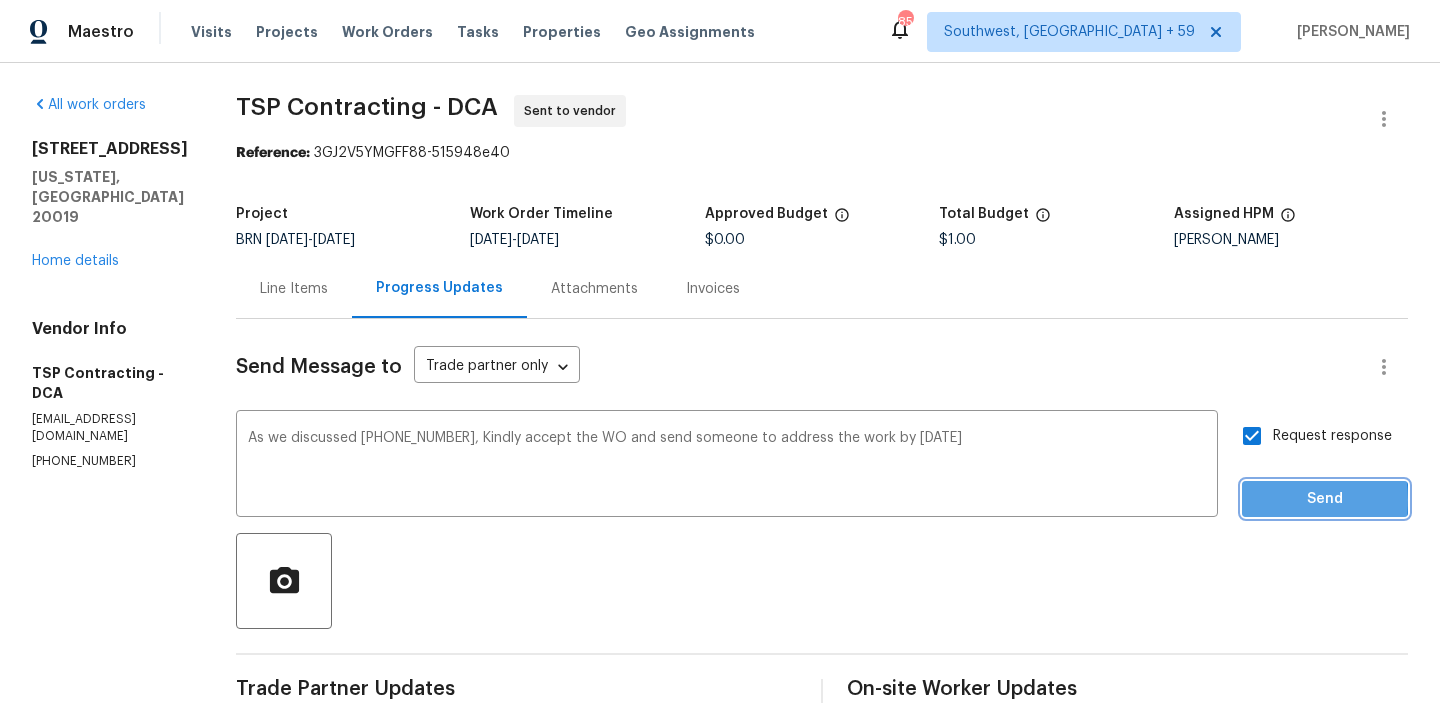 click on "Send" at bounding box center [1325, 499] 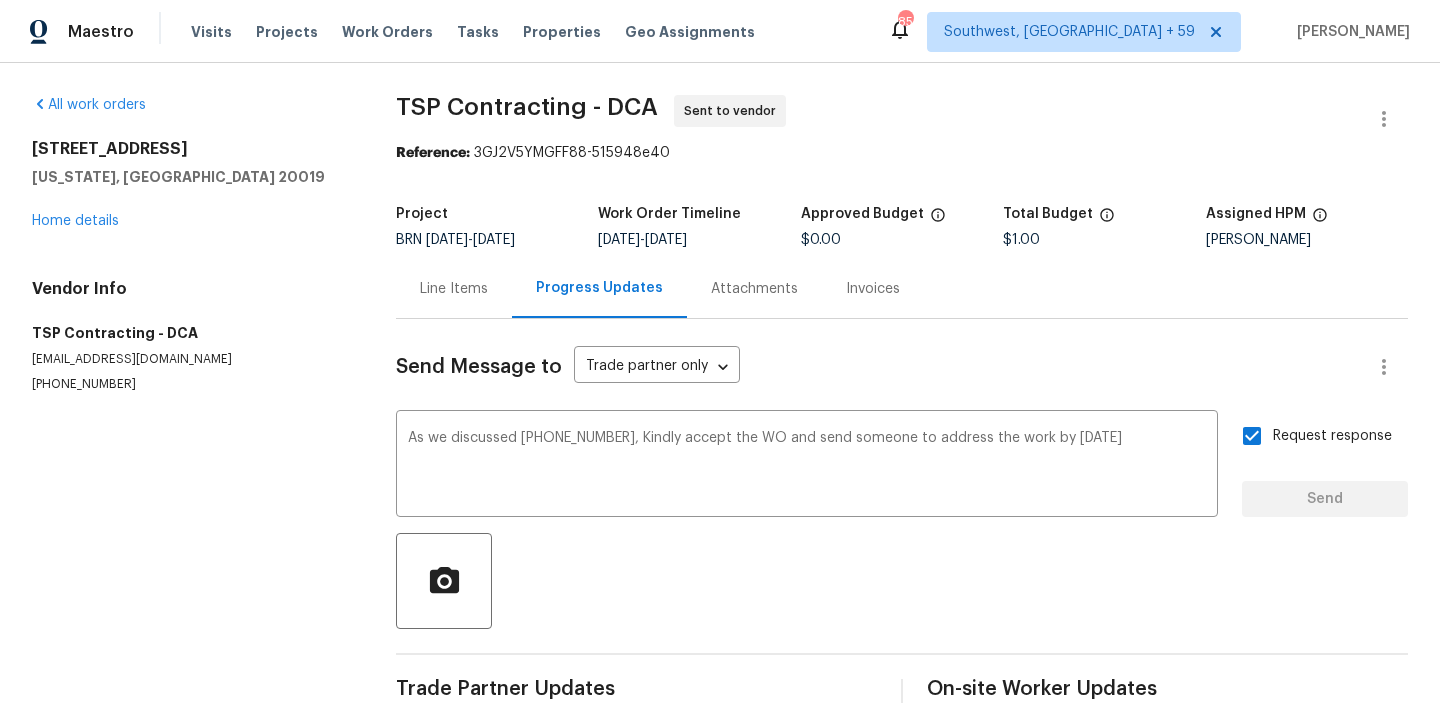 type 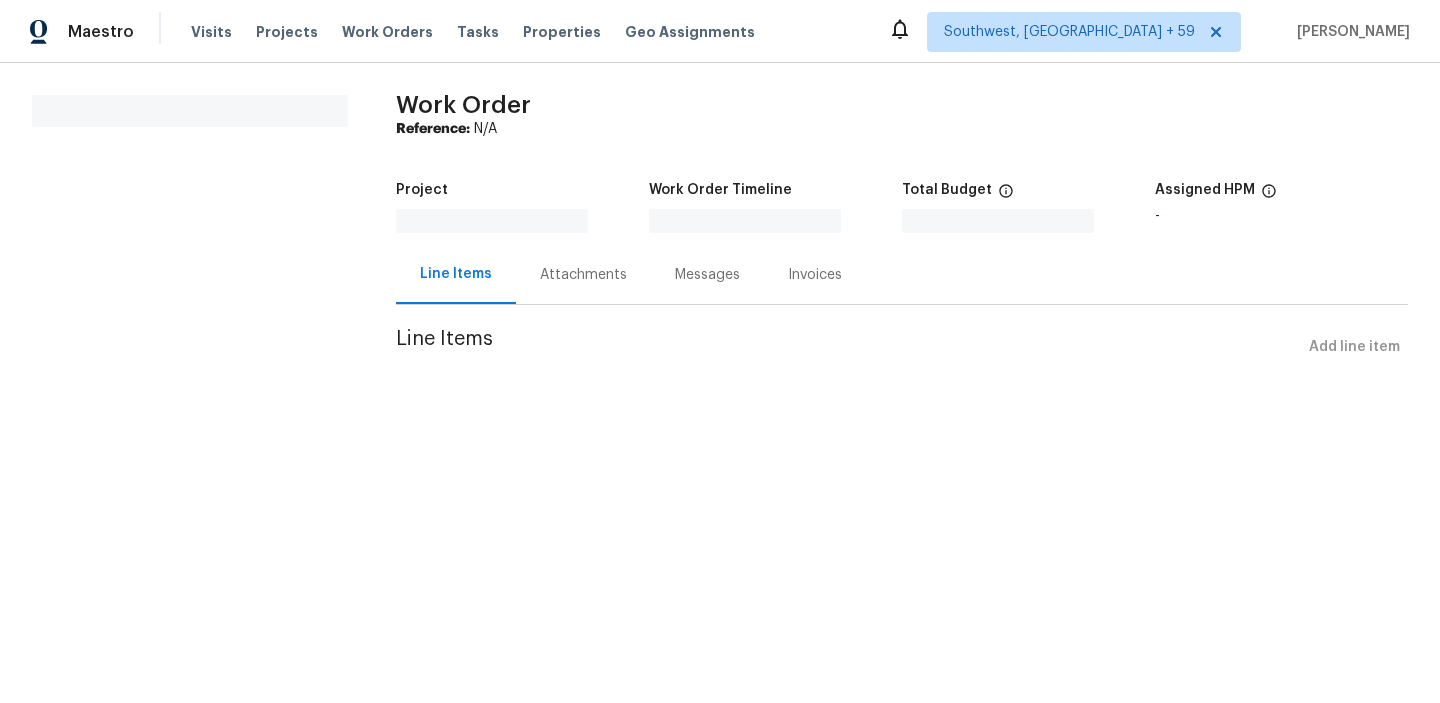 scroll, scrollTop: 0, scrollLeft: 0, axis: both 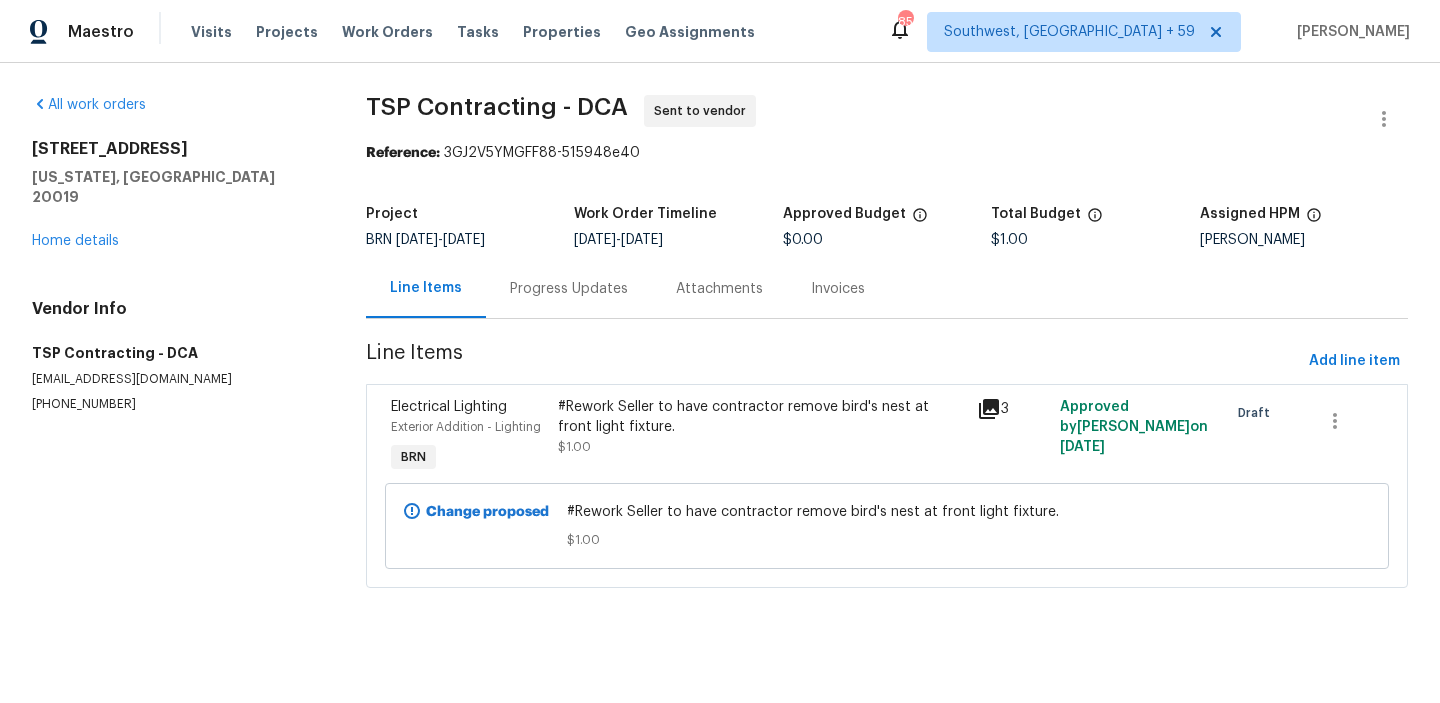 click on "Progress Updates" at bounding box center [569, 289] 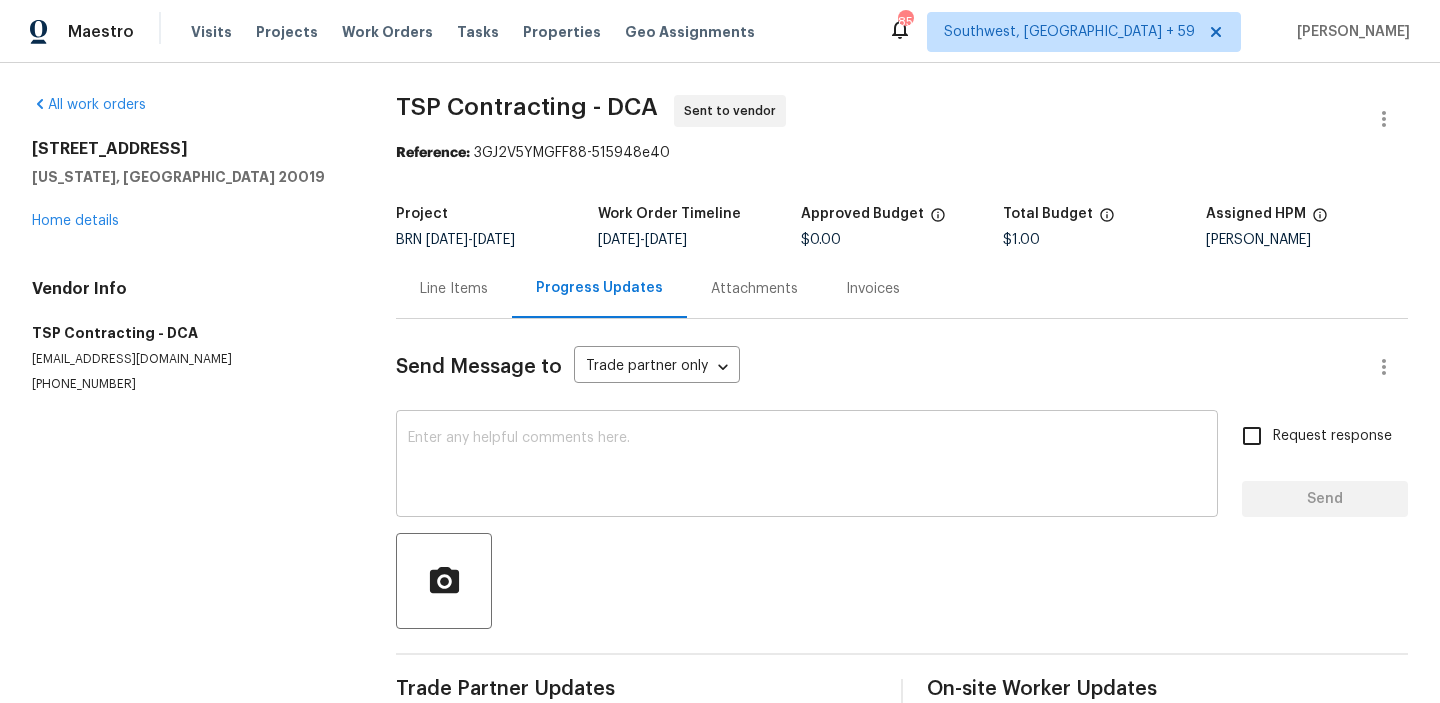 click at bounding box center [807, 466] 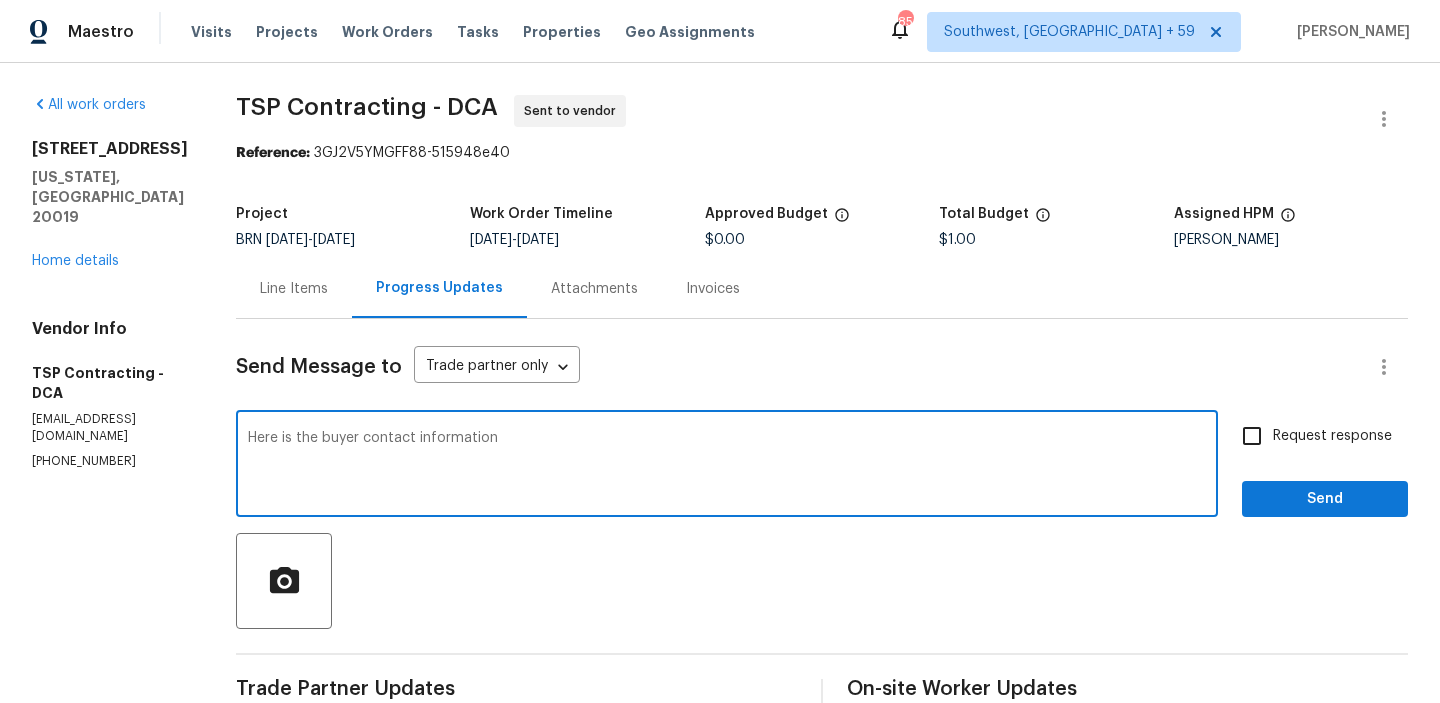 paste on "Buyer - Tammie and her number is: +1 202-657-1226" 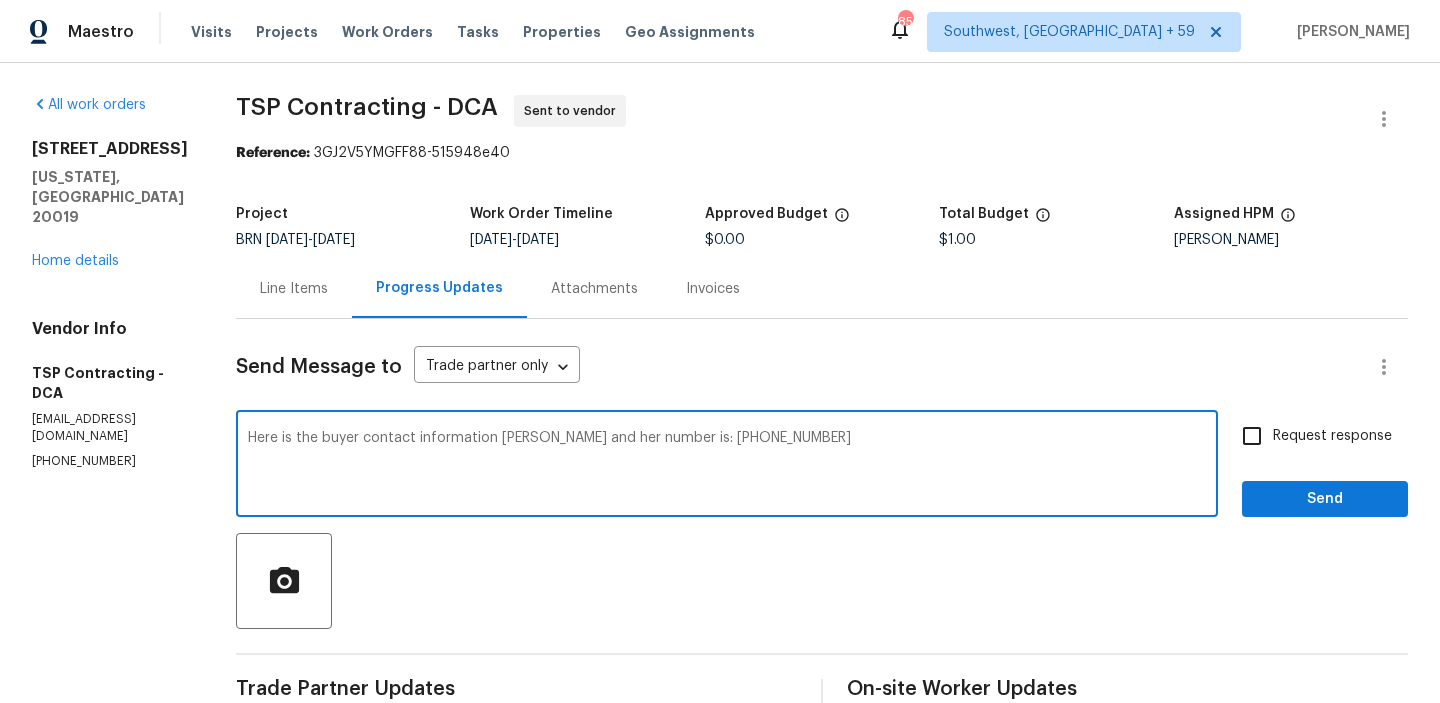 click on "Here is the buyer contact information Buyer - Tammie and her number is: +1 202-657-1226" at bounding box center [727, 466] 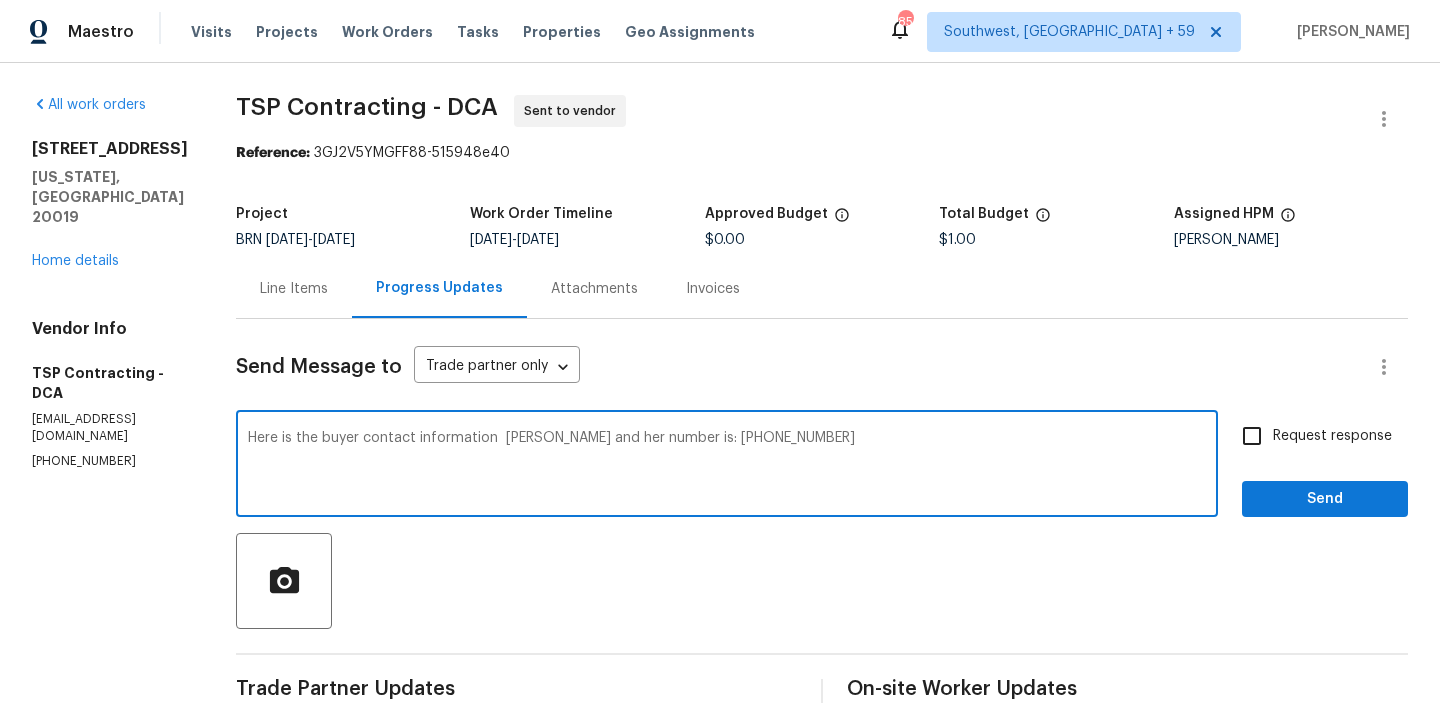 click on "Here is the buyer contact information  Tammie and her number is: +1 202-657-1226" at bounding box center [727, 466] 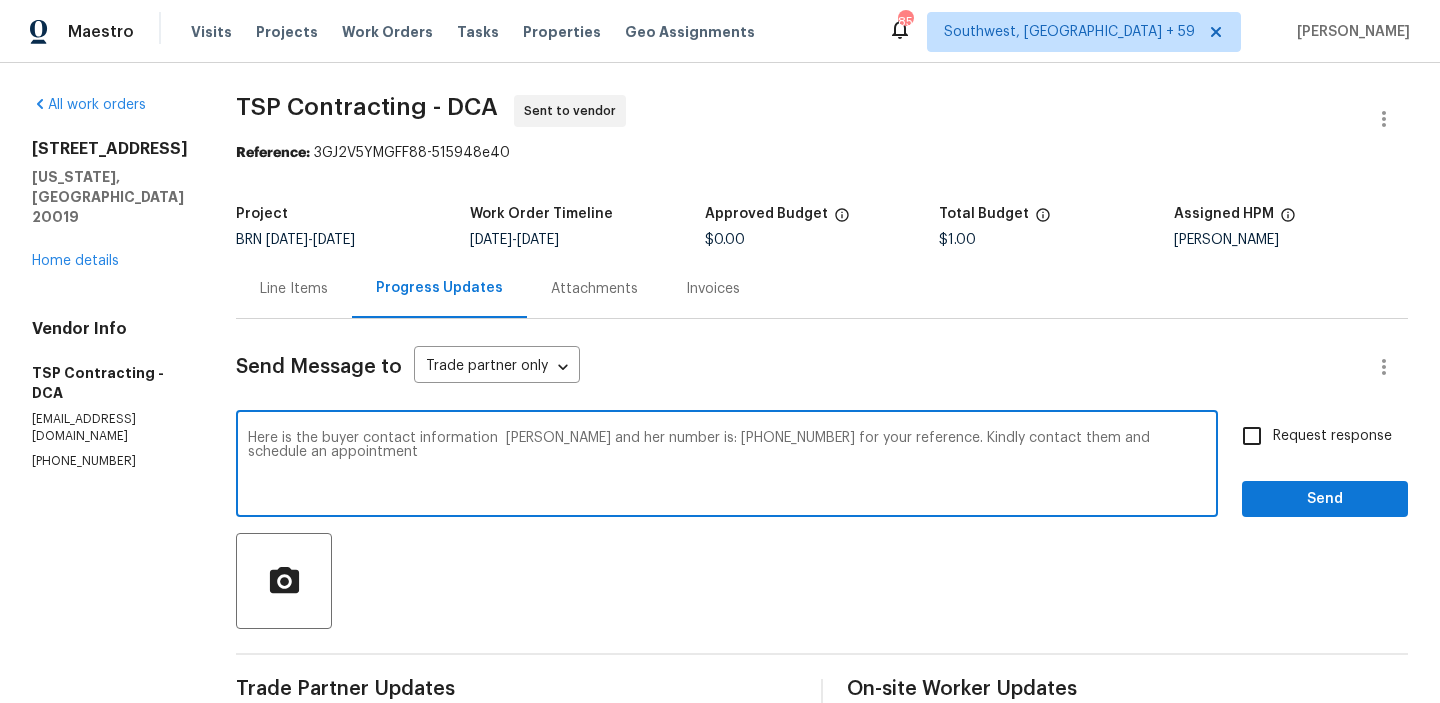 type on "Here is the buyer contact information  Tammie and her number is: +1 202-657-1226 for your reference. Kindly contact them and schedule an appointment" 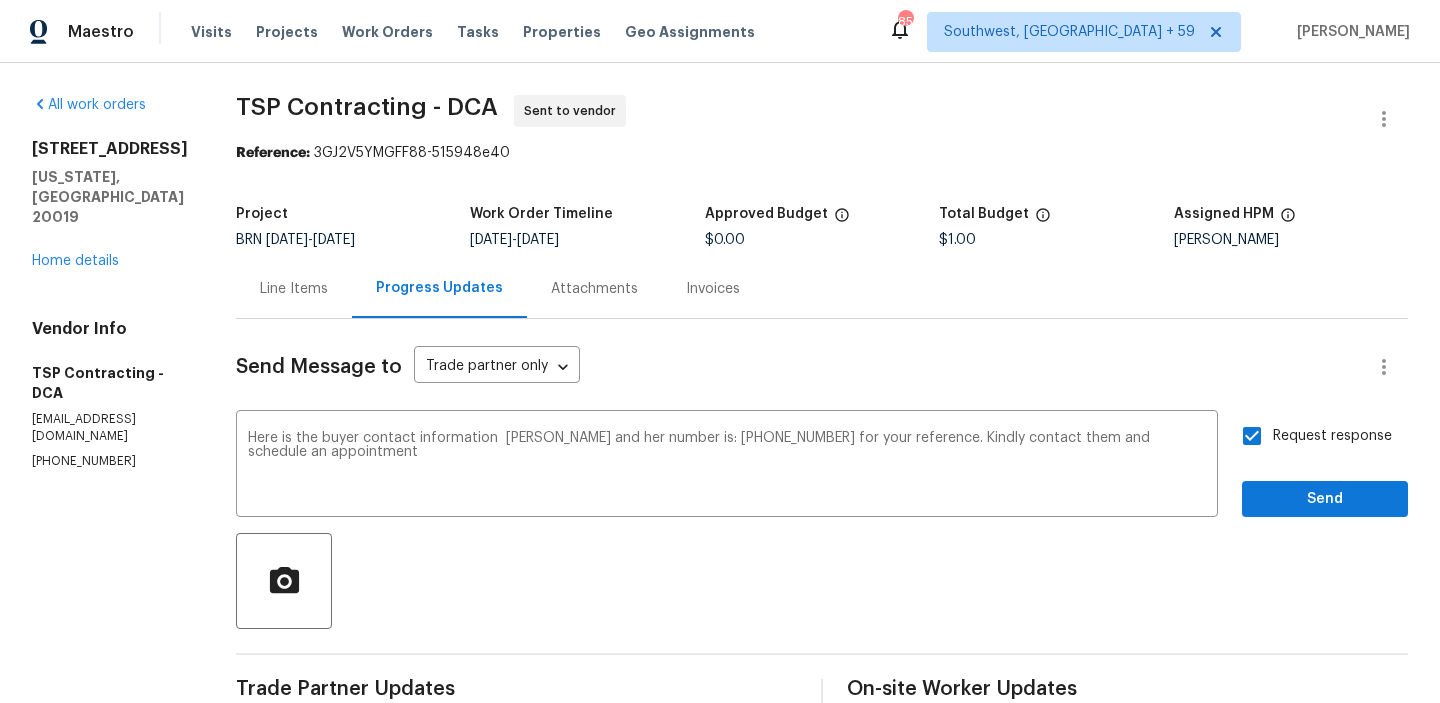 click on "Request response Send" at bounding box center [1325, 466] 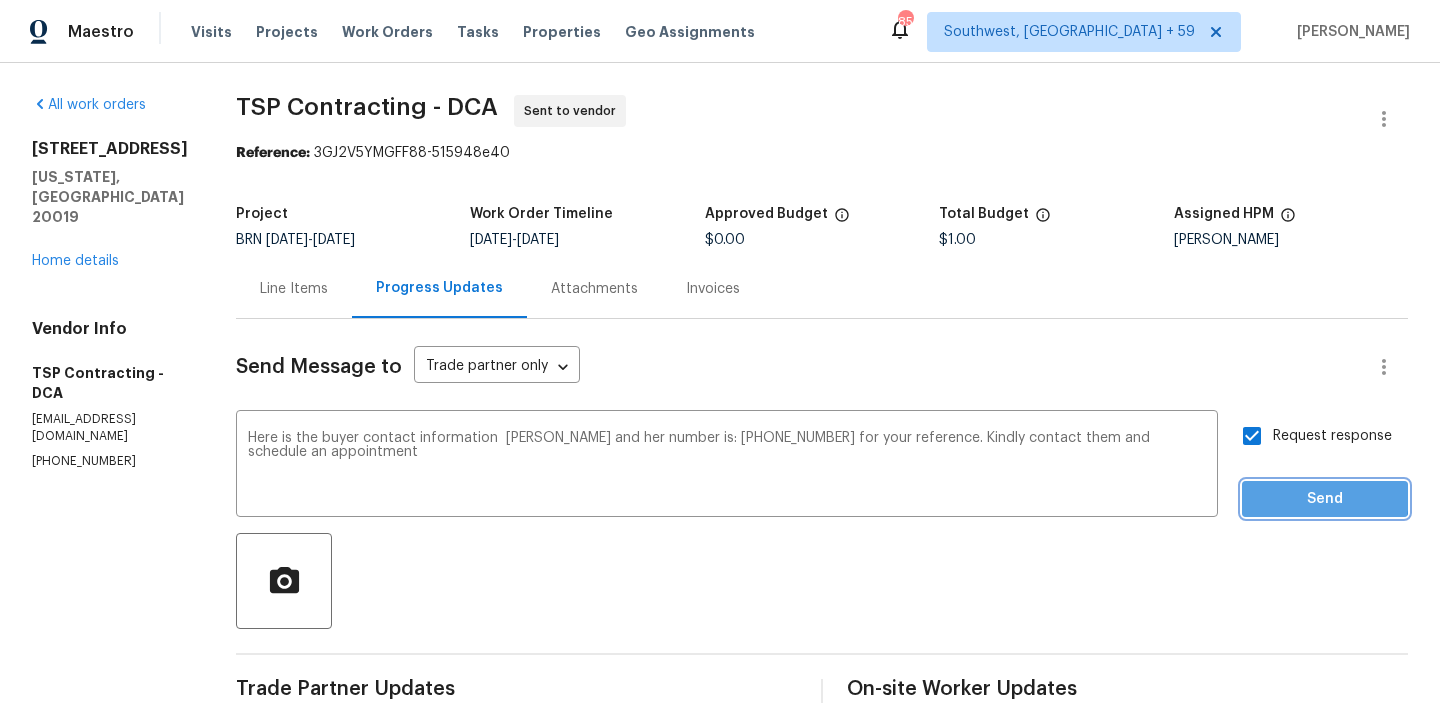 click on "Send" at bounding box center (1325, 499) 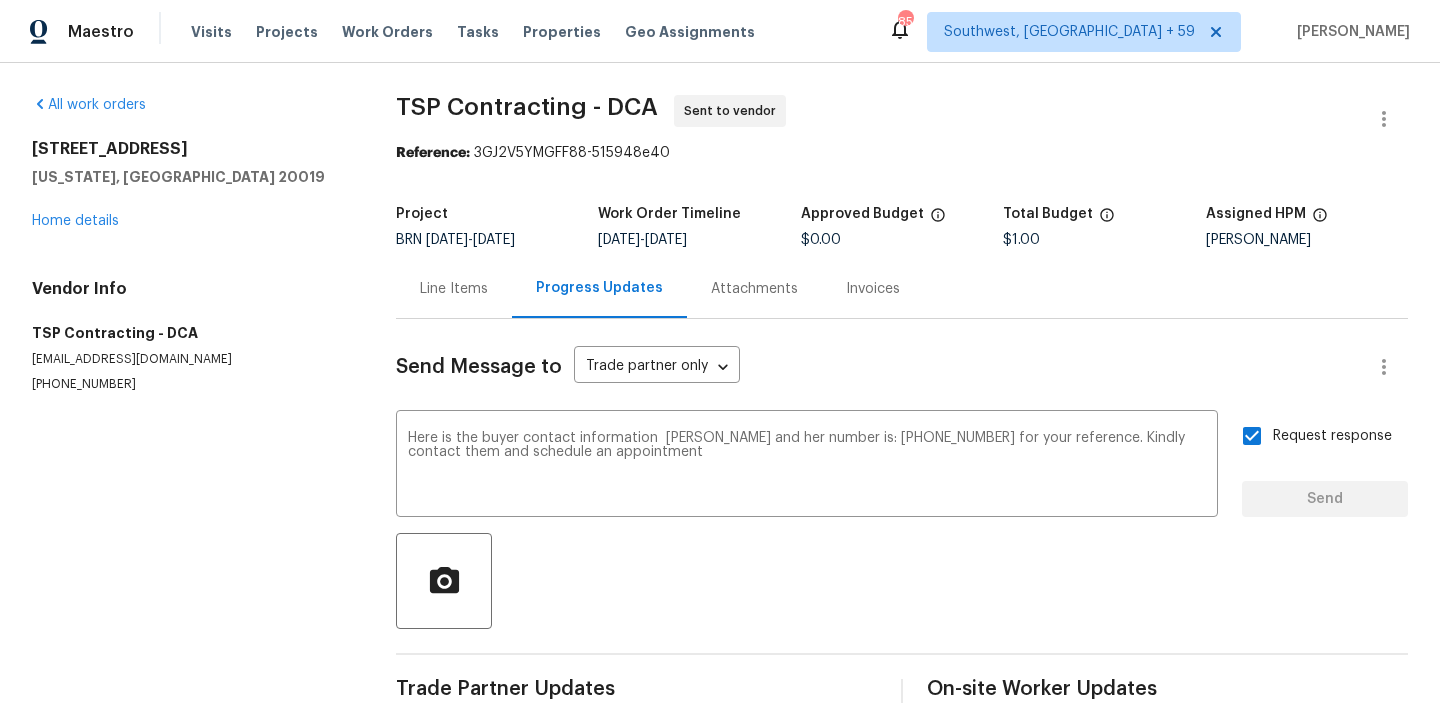 type 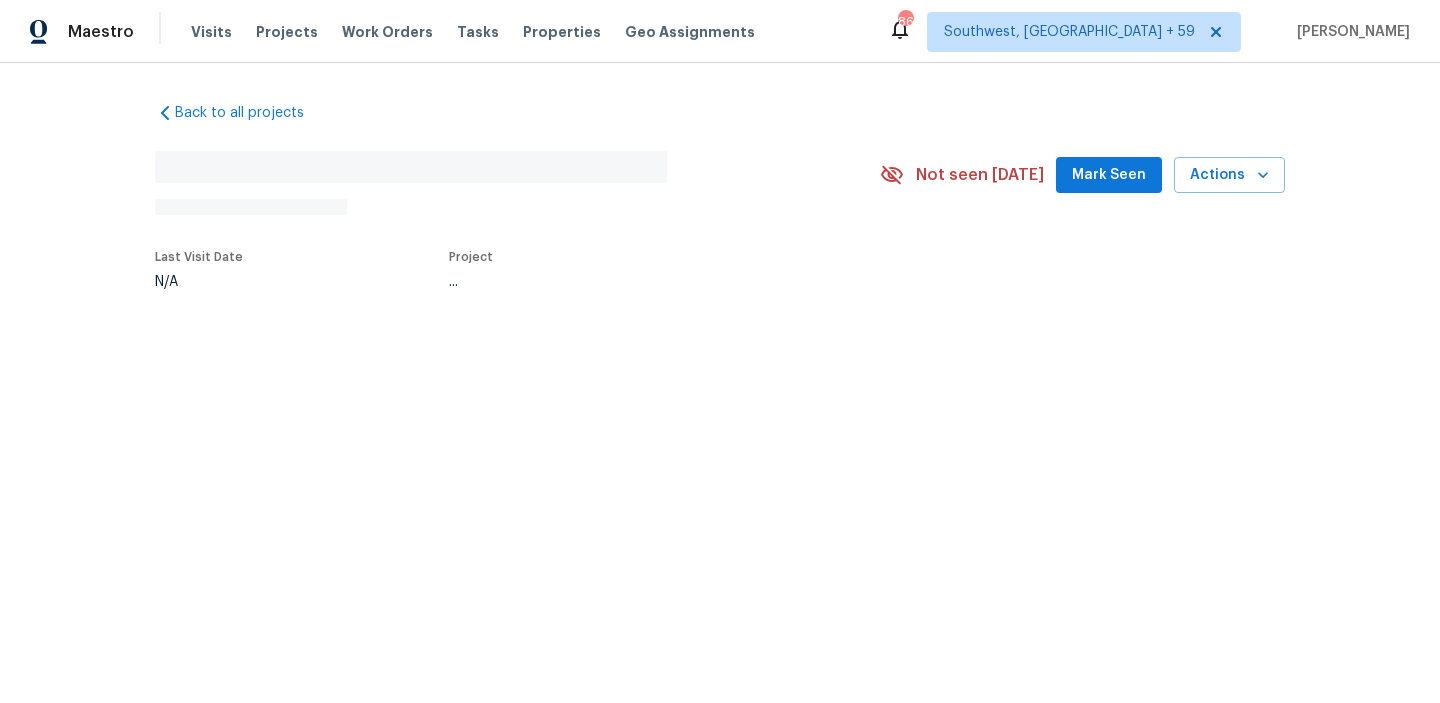 scroll, scrollTop: 0, scrollLeft: 0, axis: both 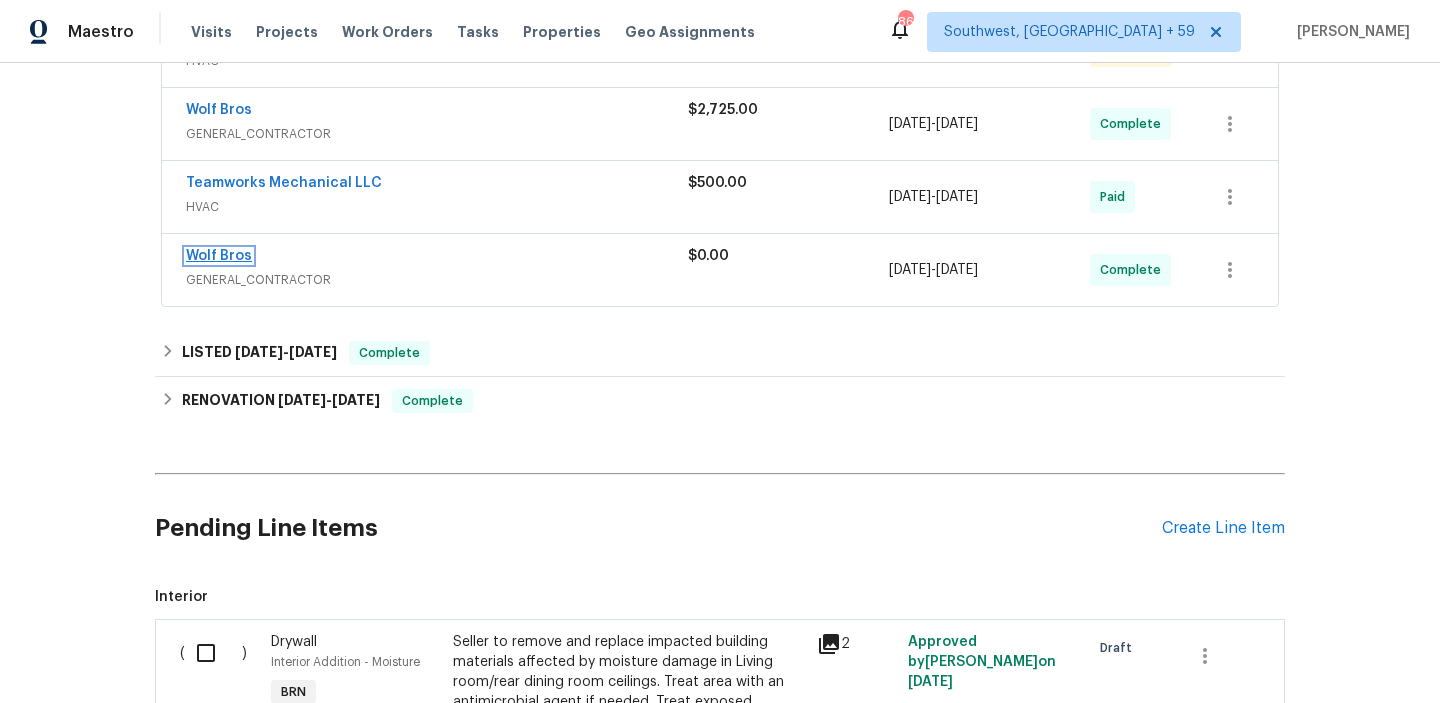 click on "Wolf Bros" at bounding box center (219, 256) 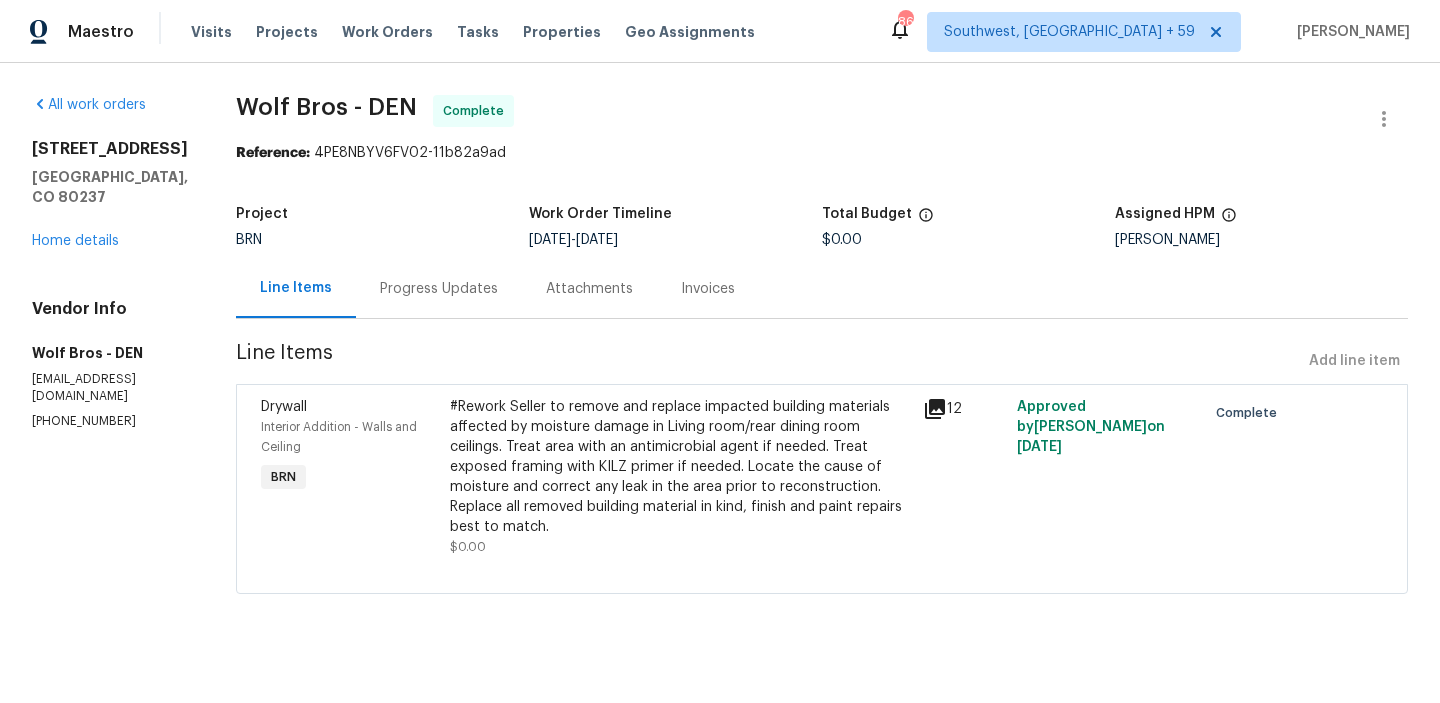 click on "#Rework Seller to remove and replace impacted building materials affected by moisture damage in Living room/rear dining room ceilings. Treat area with an antimicrobial agent if needed. Treat exposed framing with KILZ primer if needed. Locate the cause of moisture and correct any leak in the area prior to reconstruction. Replace all removed building material in kind, finish and paint repairs best to match." at bounding box center [680, 467] 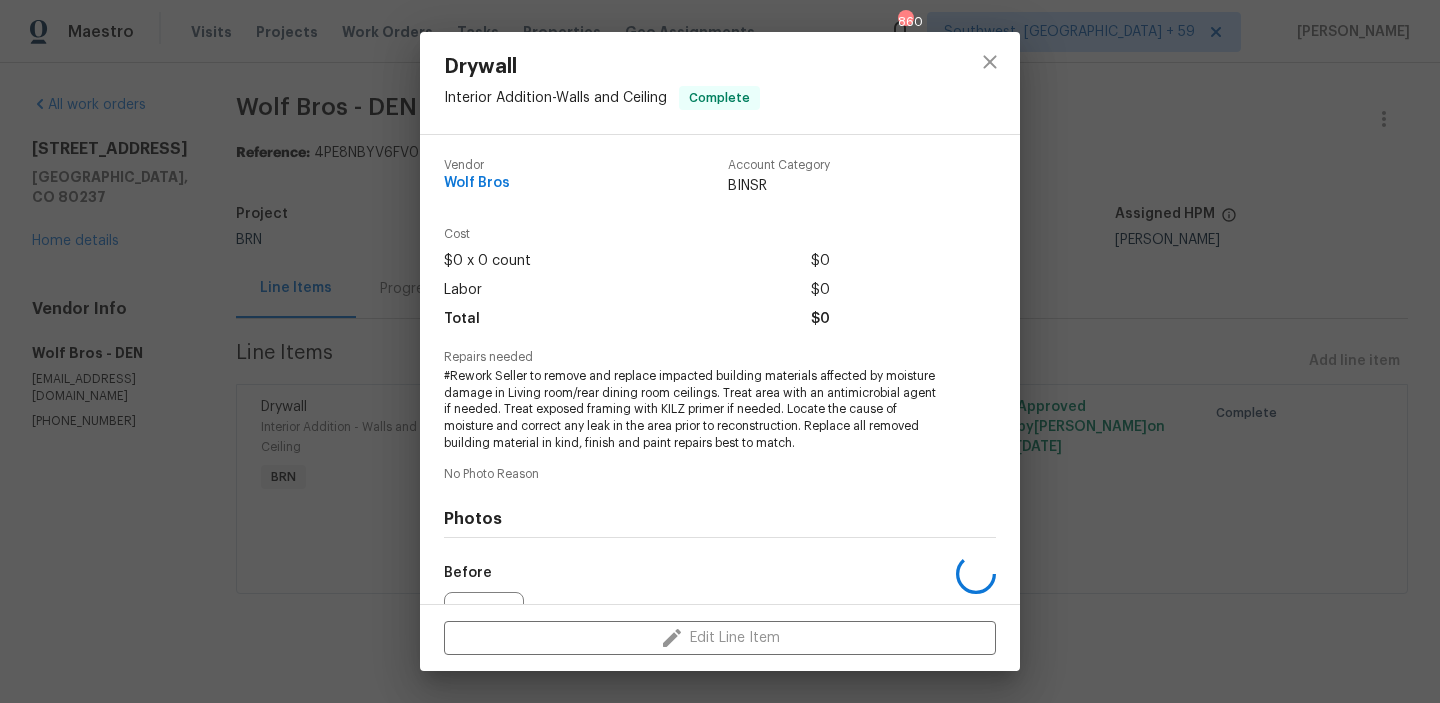 scroll, scrollTop: 218, scrollLeft: 0, axis: vertical 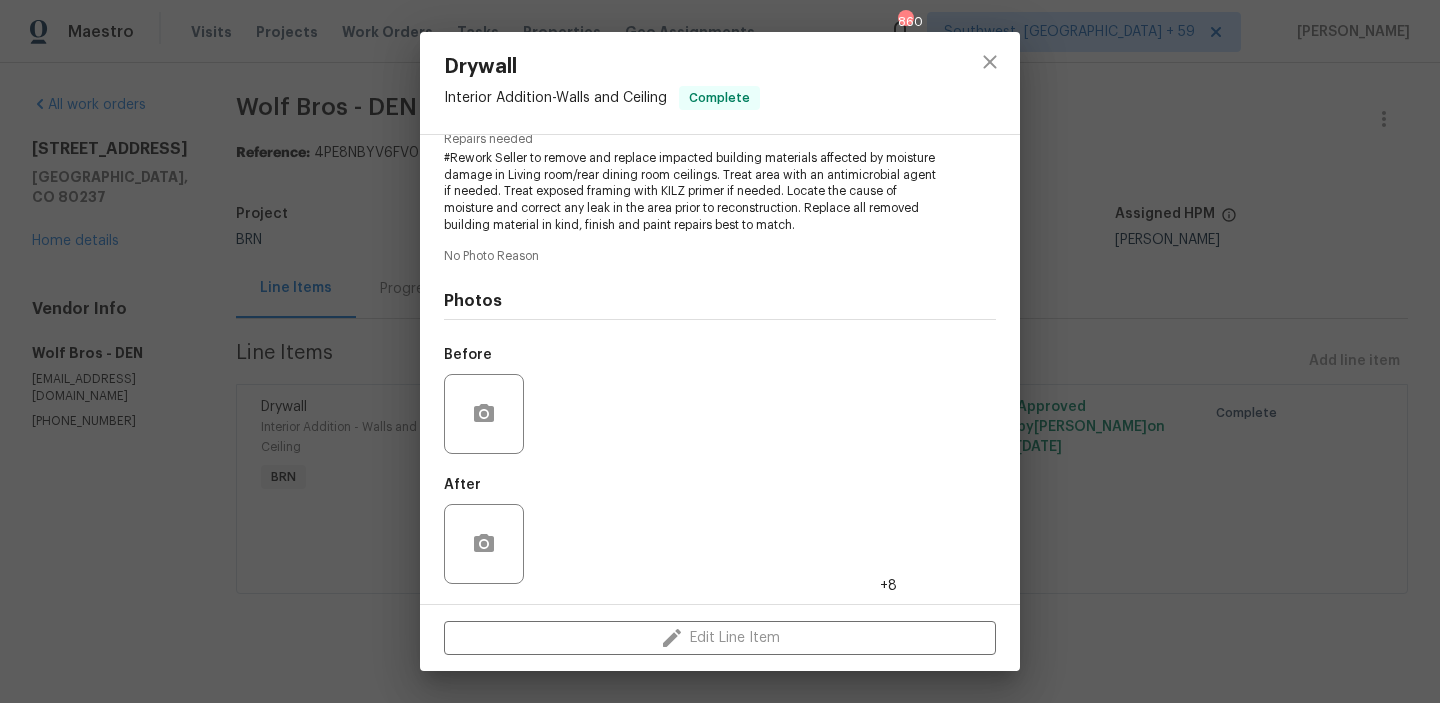 click on "Drywall Interior Addition  -  Walls and Ceiling Complete Vendor Wolf Bros Account Category BINSR Cost $0 x 0 count $0 Labor $0 Total $0 Repairs needed #Rework Seller to remove and replace impacted building materials affected by moisture damage in Living room/rear dining room ceilings. Treat area with an antimicrobial agent if needed. Treat exposed framing with KILZ primer if needed. Locate the cause of moisture and correct any leak in the area prior to reconstruction. Replace all removed building material in kind, finish and paint repairs best to match. No Photo Reason   Photos Before After  +8  Edit Line Item" at bounding box center [720, 351] 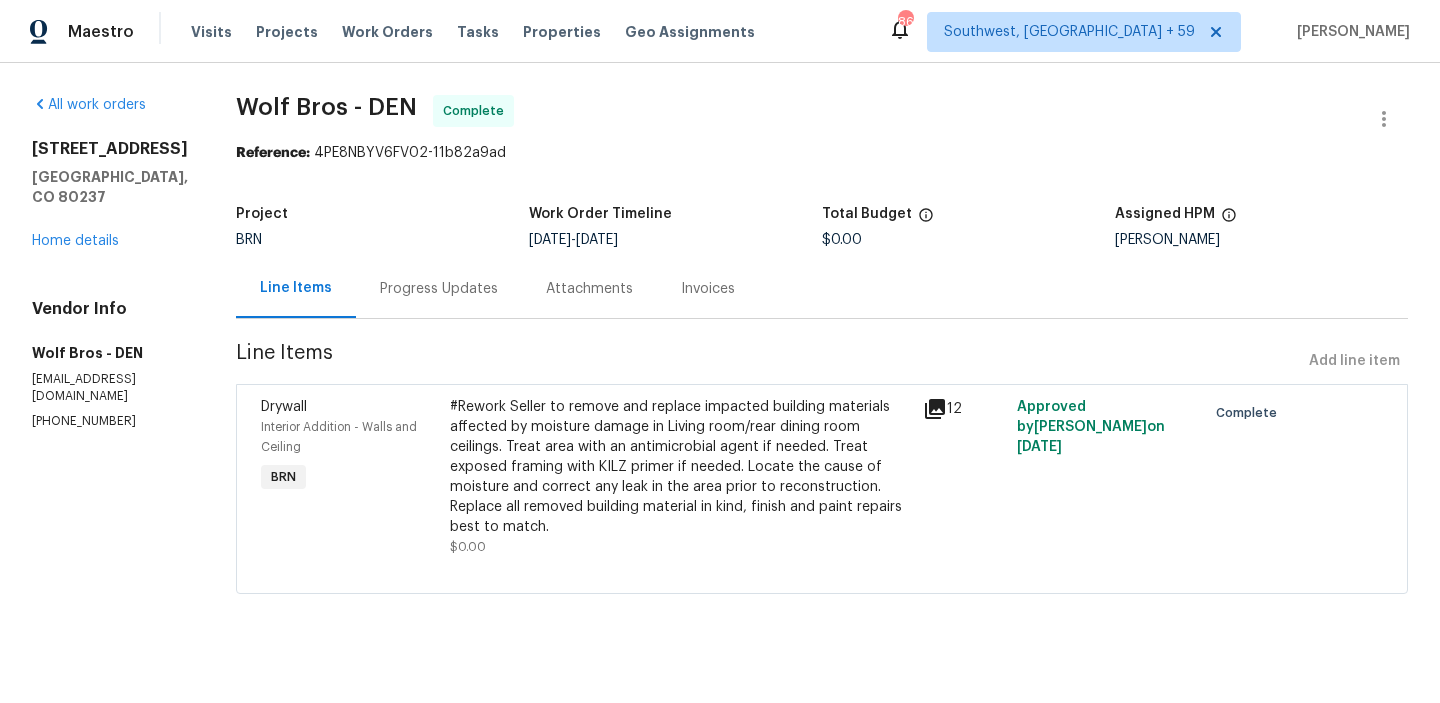 click on "[STREET_ADDRESS] Home details" at bounding box center (110, 195) 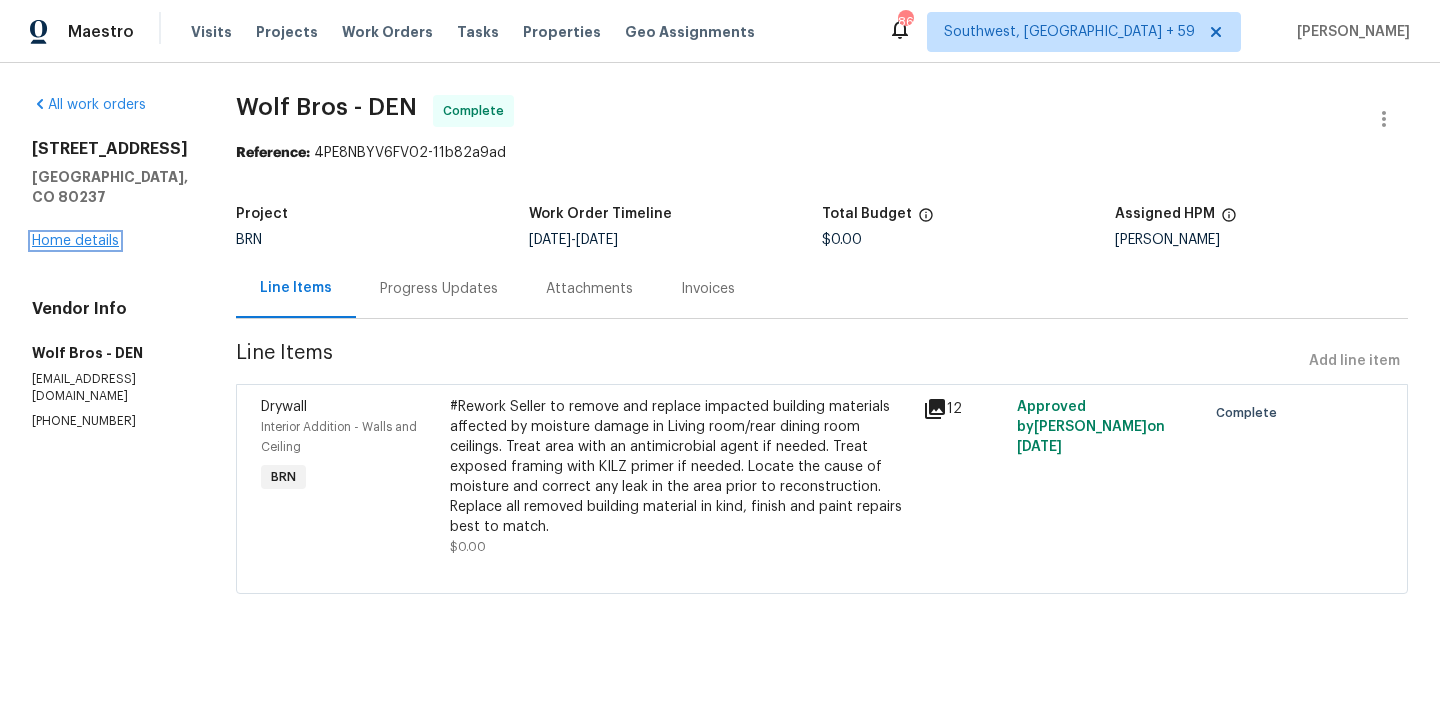 click on "Home details" at bounding box center (75, 241) 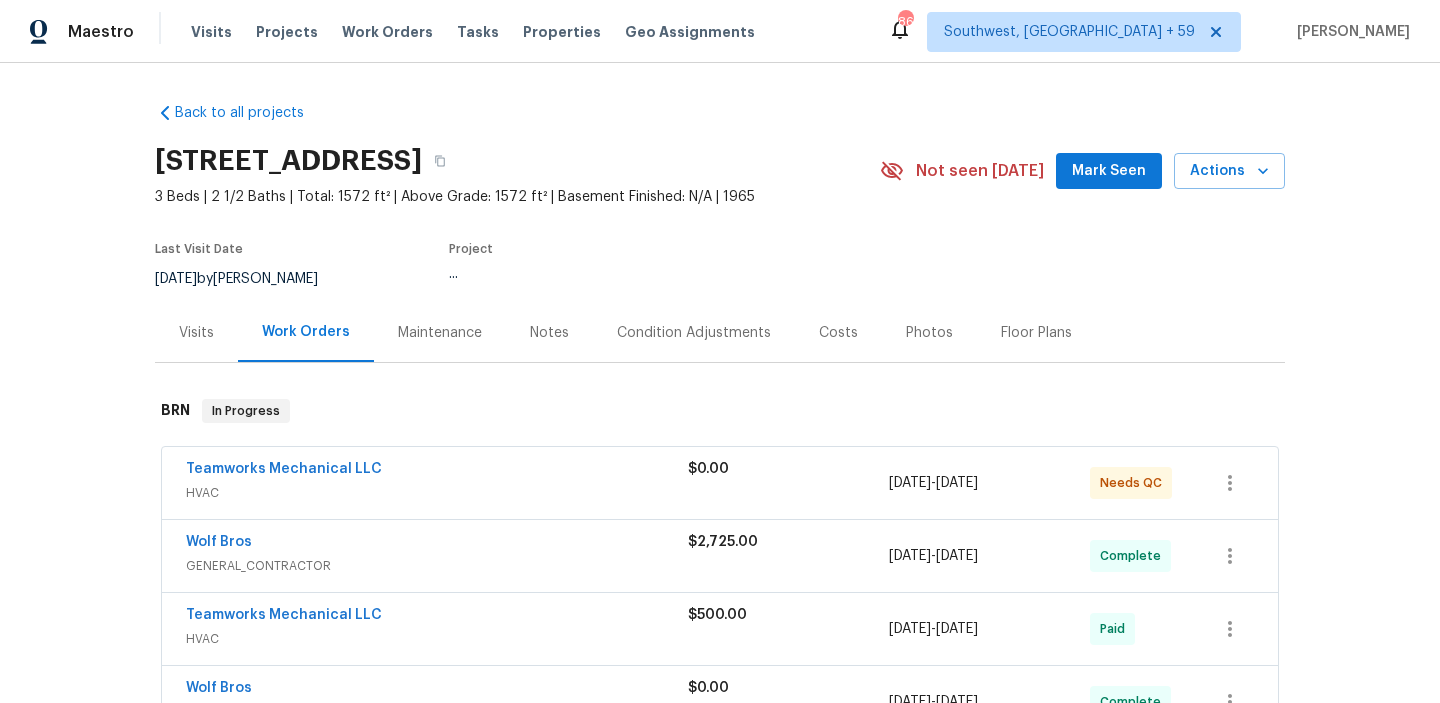 scroll, scrollTop: 121, scrollLeft: 0, axis: vertical 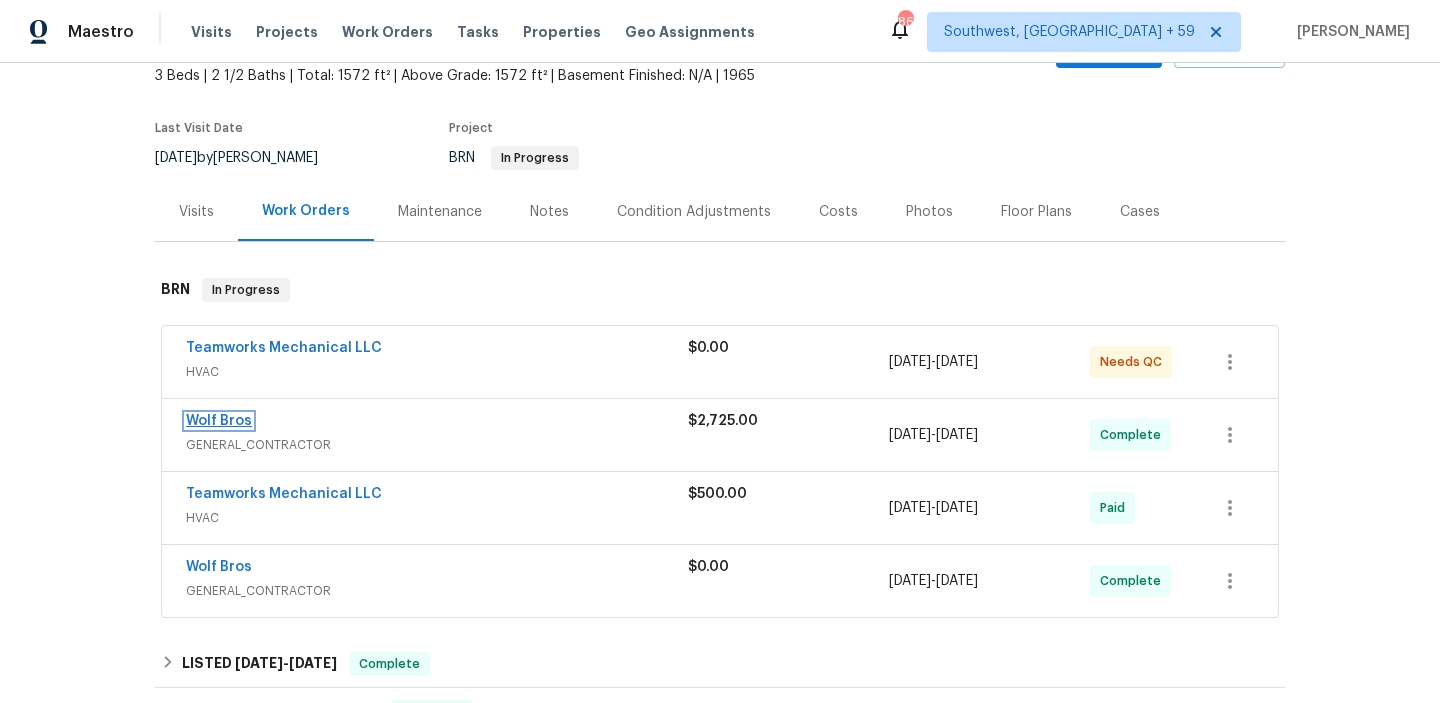 click on "Wolf Bros" at bounding box center [219, 421] 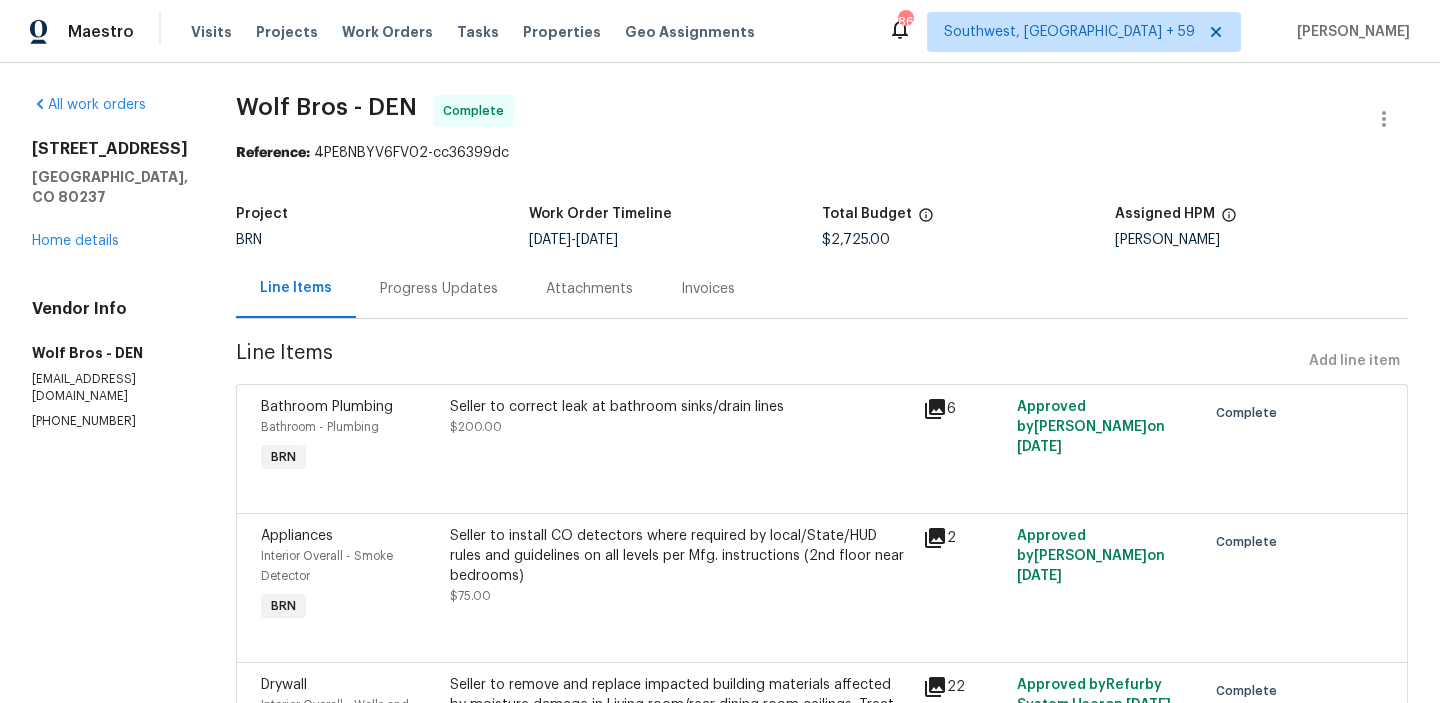 scroll, scrollTop: 310, scrollLeft: 0, axis: vertical 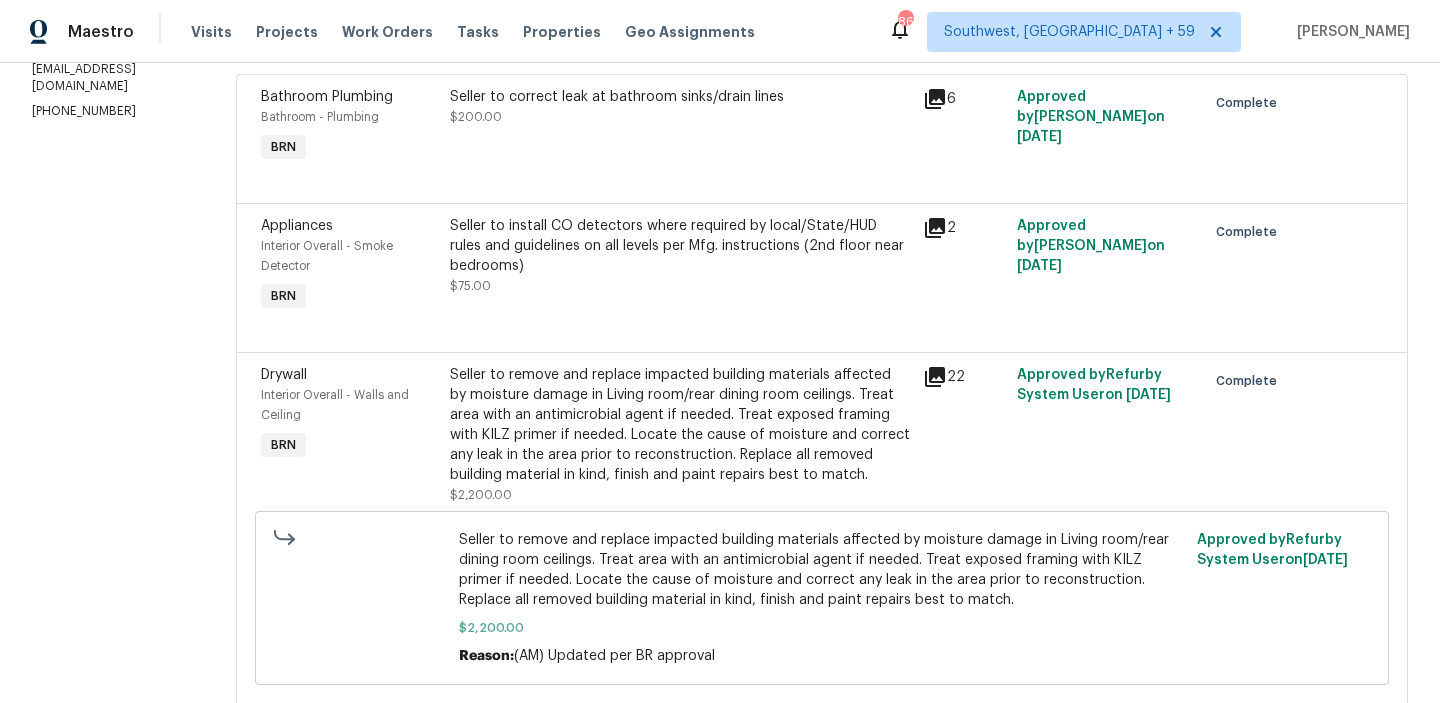 click on "Seller to correct leak at bathroom sinks/drain lines $200.00" at bounding box center [680, 107] 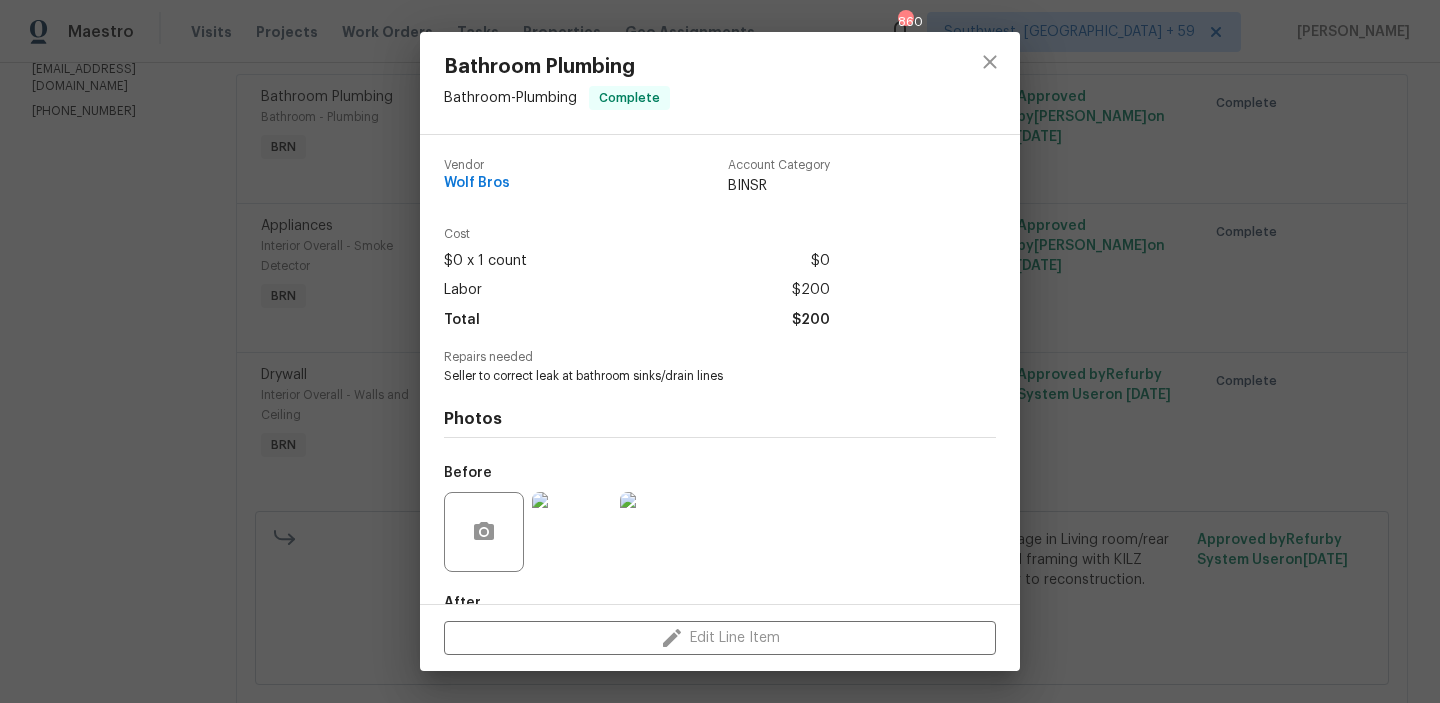 scroll, scrollTop: 118, scrollLeft: 0, axis: vertical 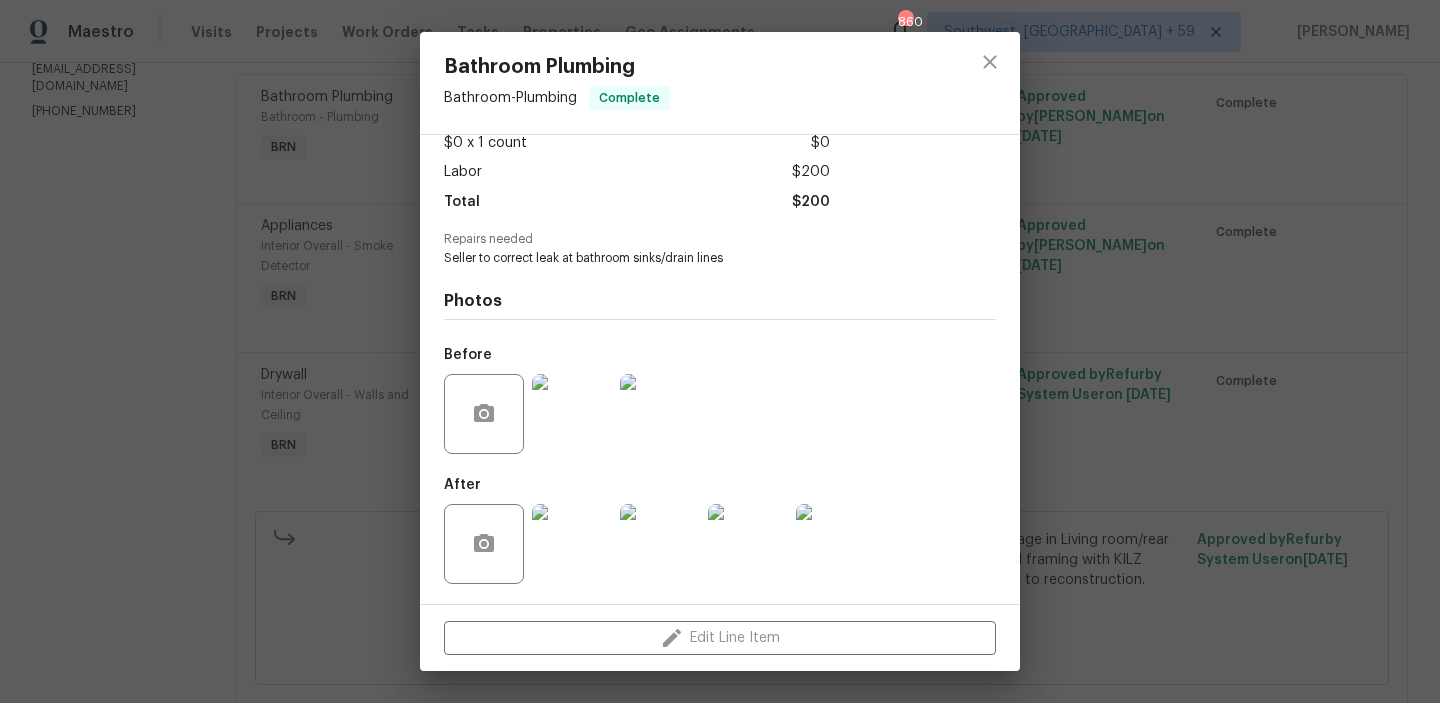 click at bounding box center (572, 544) 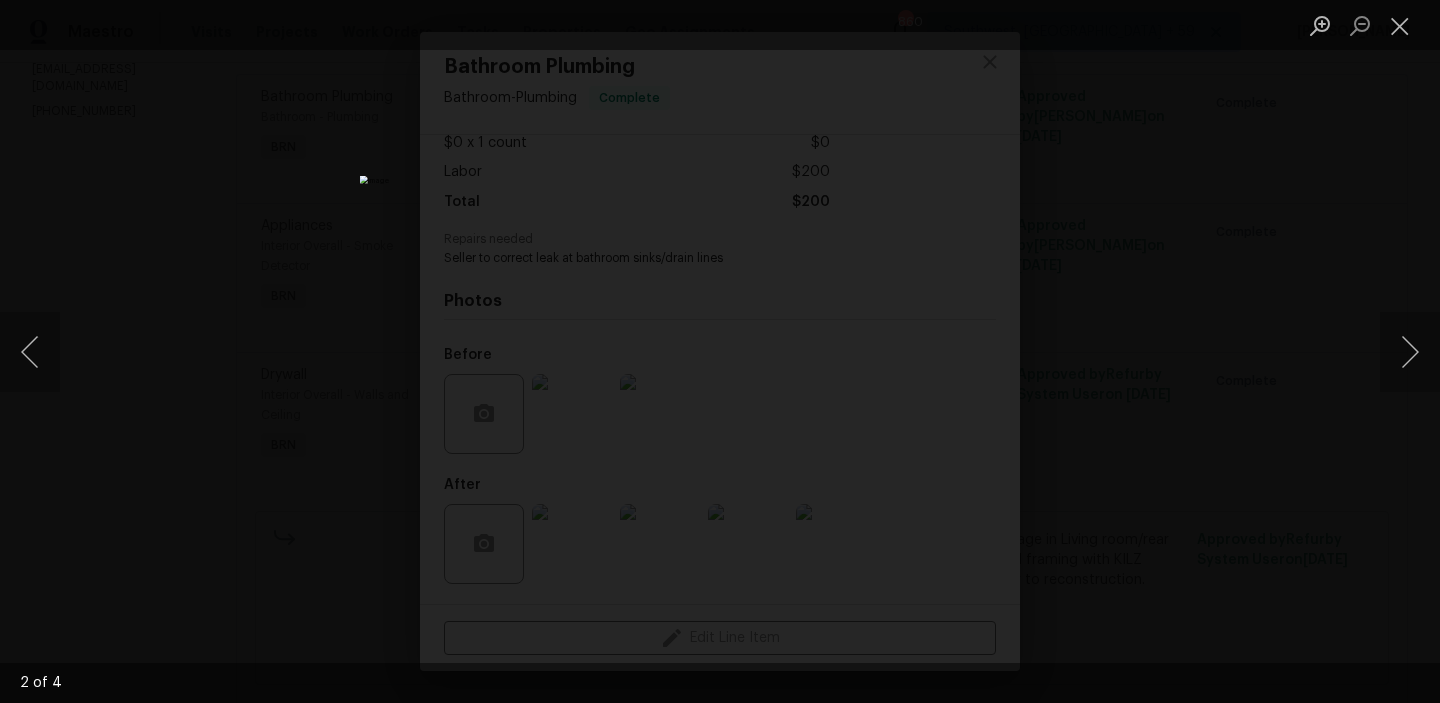 click at bounding box center [720, 351] 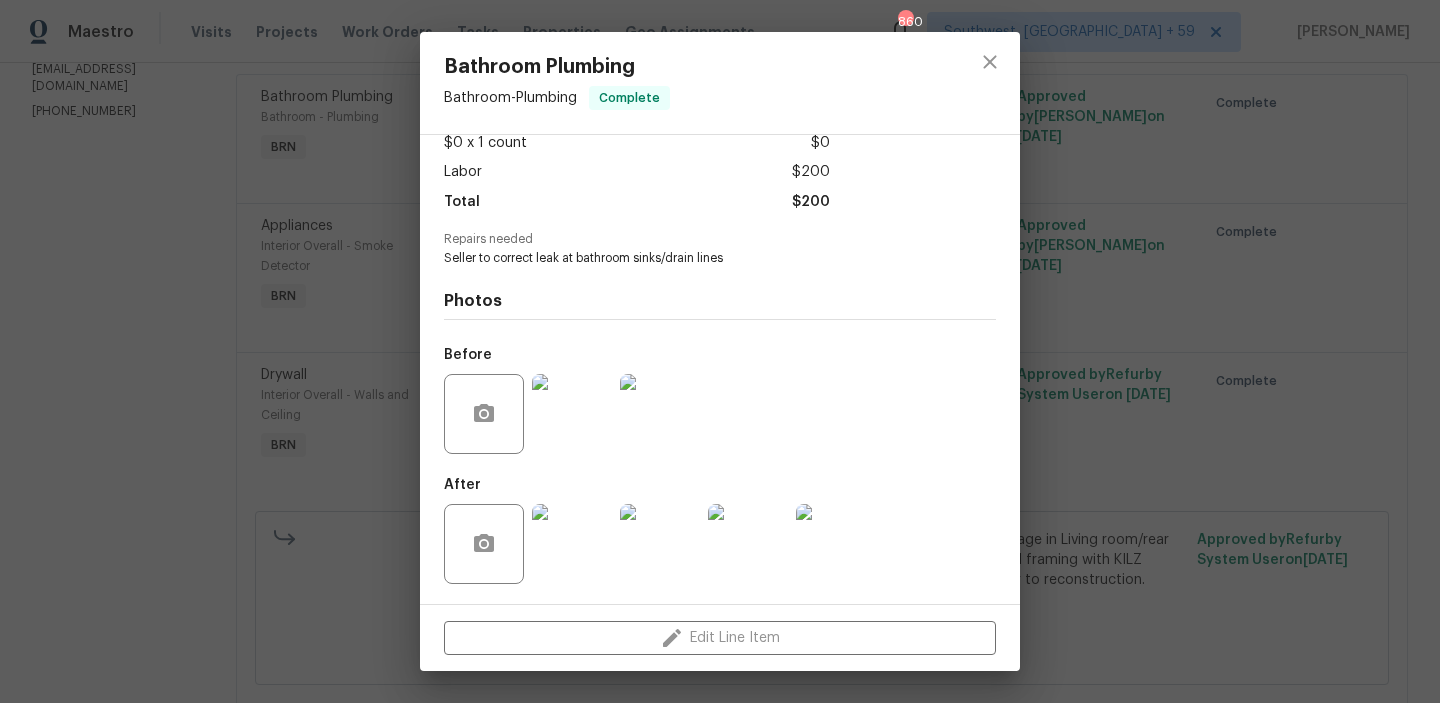 click on "Bathroom Plumbing Bathroom  -  Plumbing Complete Vendor Wolf Bros Account Category BINSR Cost $0 x 1 count $0 Labor $200 Total $200 Repairs needed Seller to correct leak at bathroom sinks/drain lines Photos Before After  Edit Line Item" at bounding box center (720, 351) 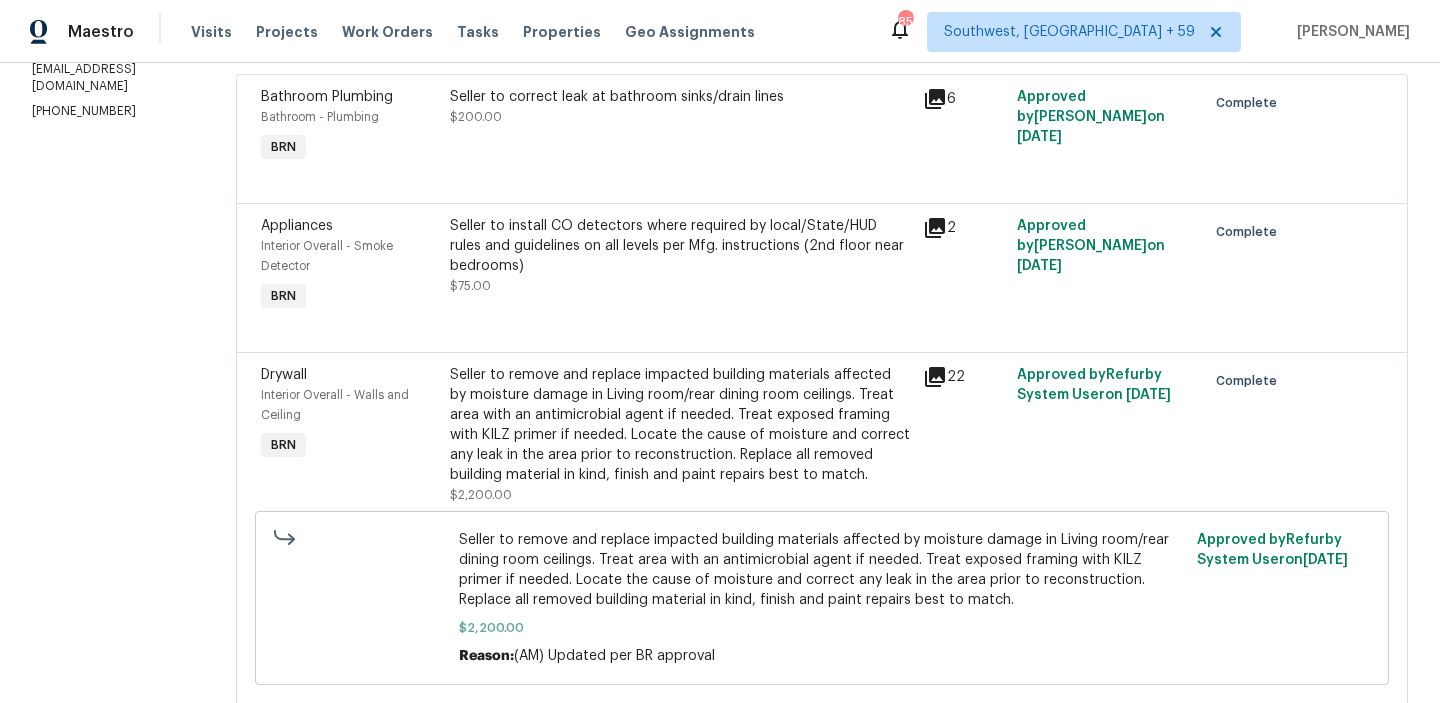 scroll, scrollTop: 0, scrollLeft: 0, axis: both 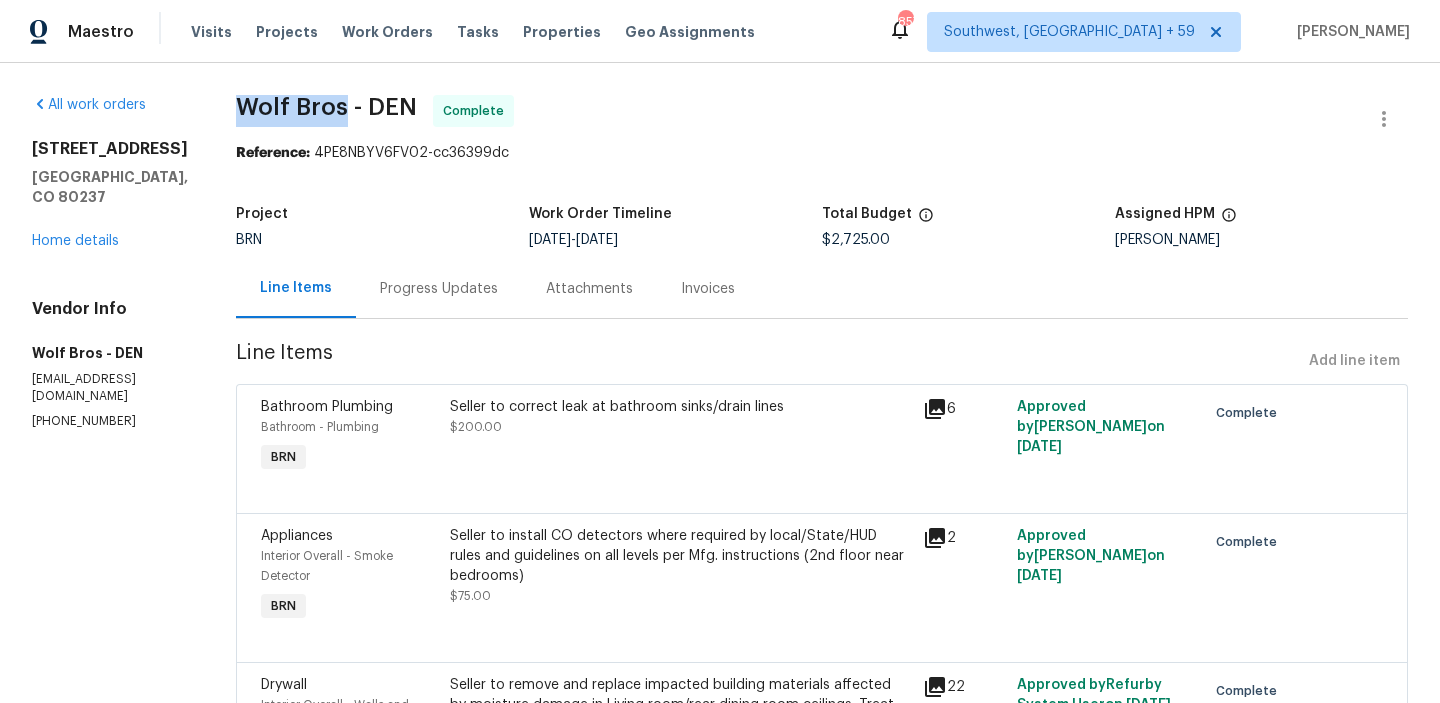 drag, startPoint x: 219, startPoint y: 105, endPoint x: 327, endPoint y: 105, distance: 108 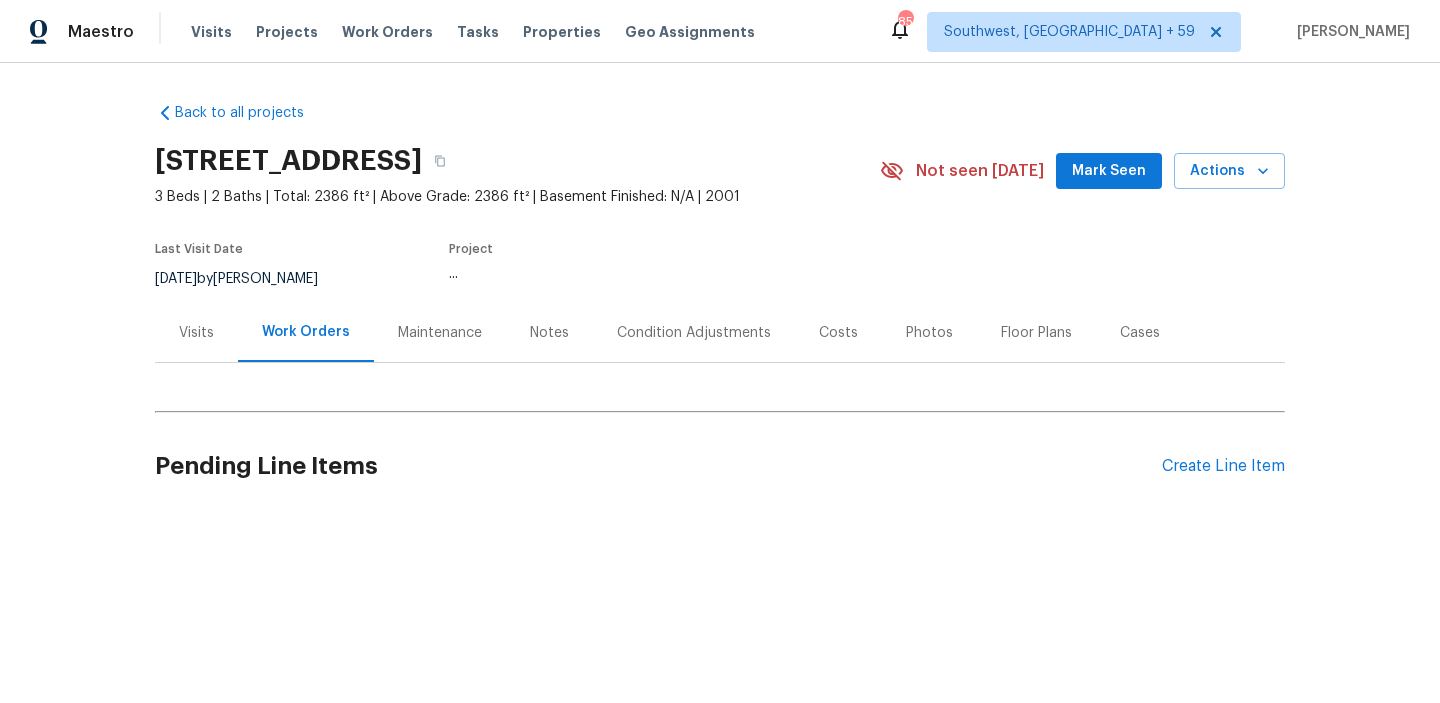 scroll, scrollTop: 0, scrollLeft: 0, axis: both 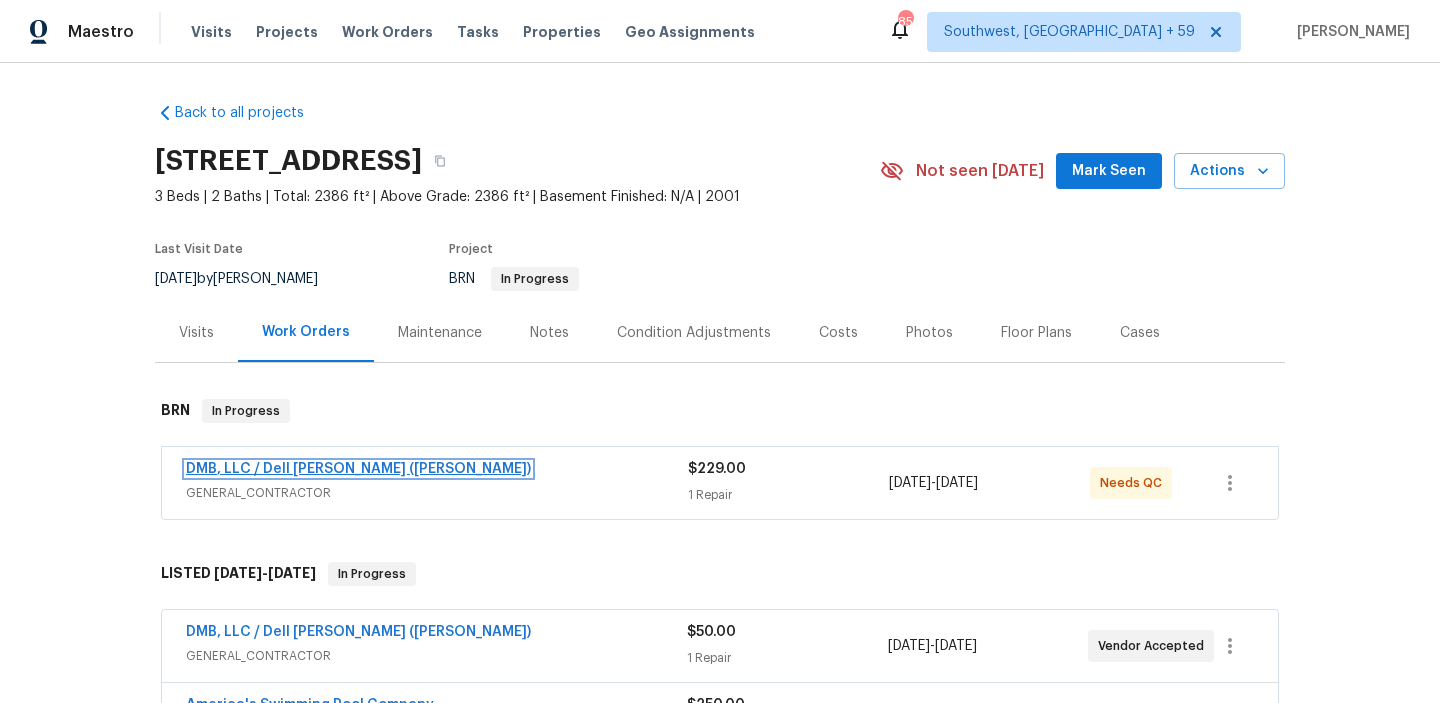 click on "DMB, LLC / Dell [PERSON_NAME] ([PERSON_NAME])" at bounding box center (358, 469) 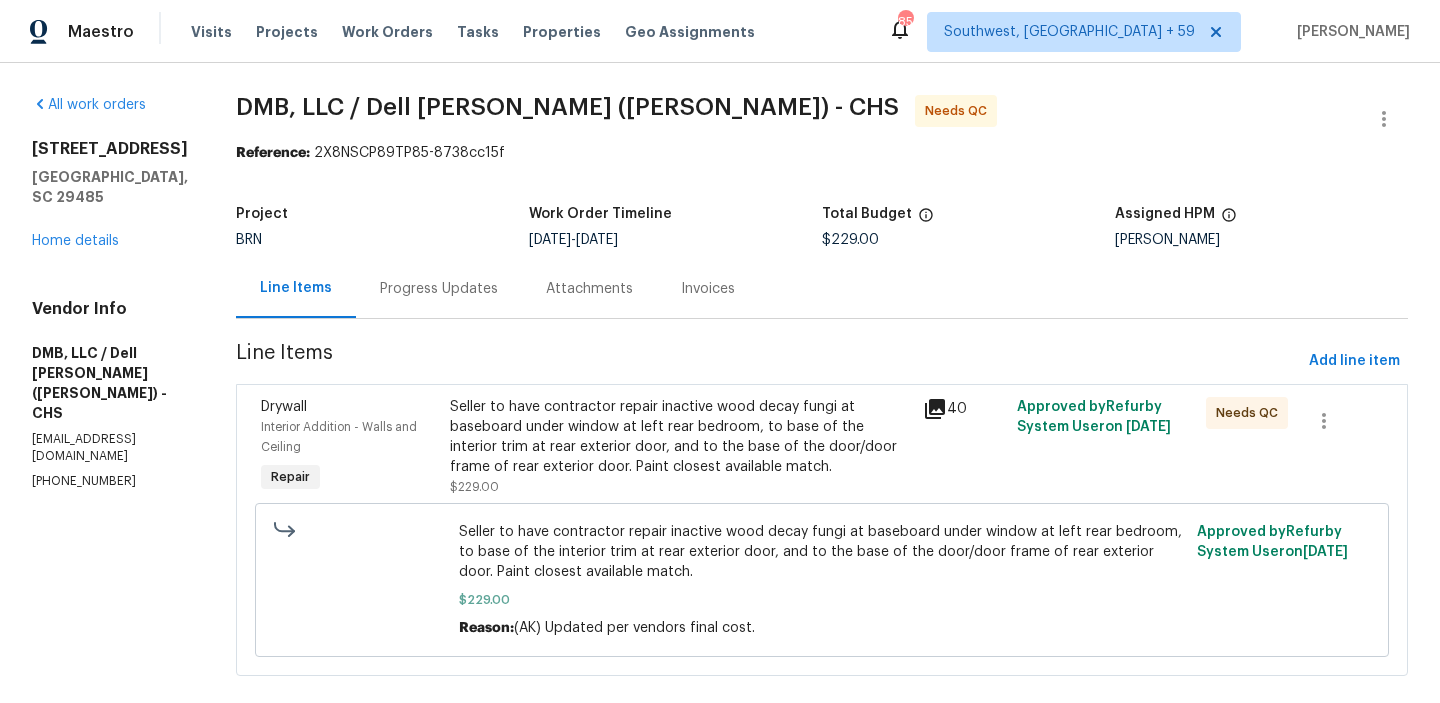 click on "Seller to have contractor repair inactive wood decay fungi at baseboard under window at left rear bedroom, to base of the interior trim at rear exterior door, and to the base of the door/door frame of rear exterior door. Paint closest available match." at bounding box center (680, 437) 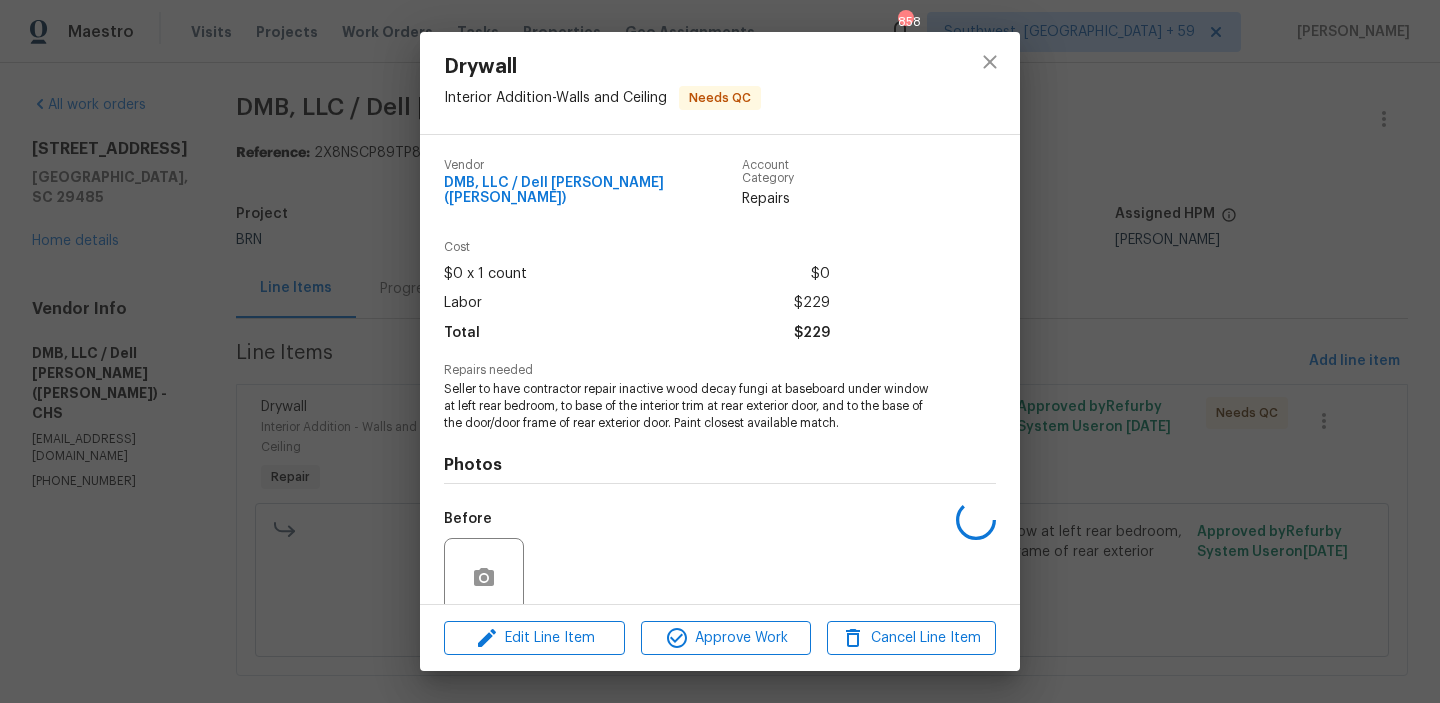 scroll, scrollTop: 151, scrollLeft: 0, axis: vertical 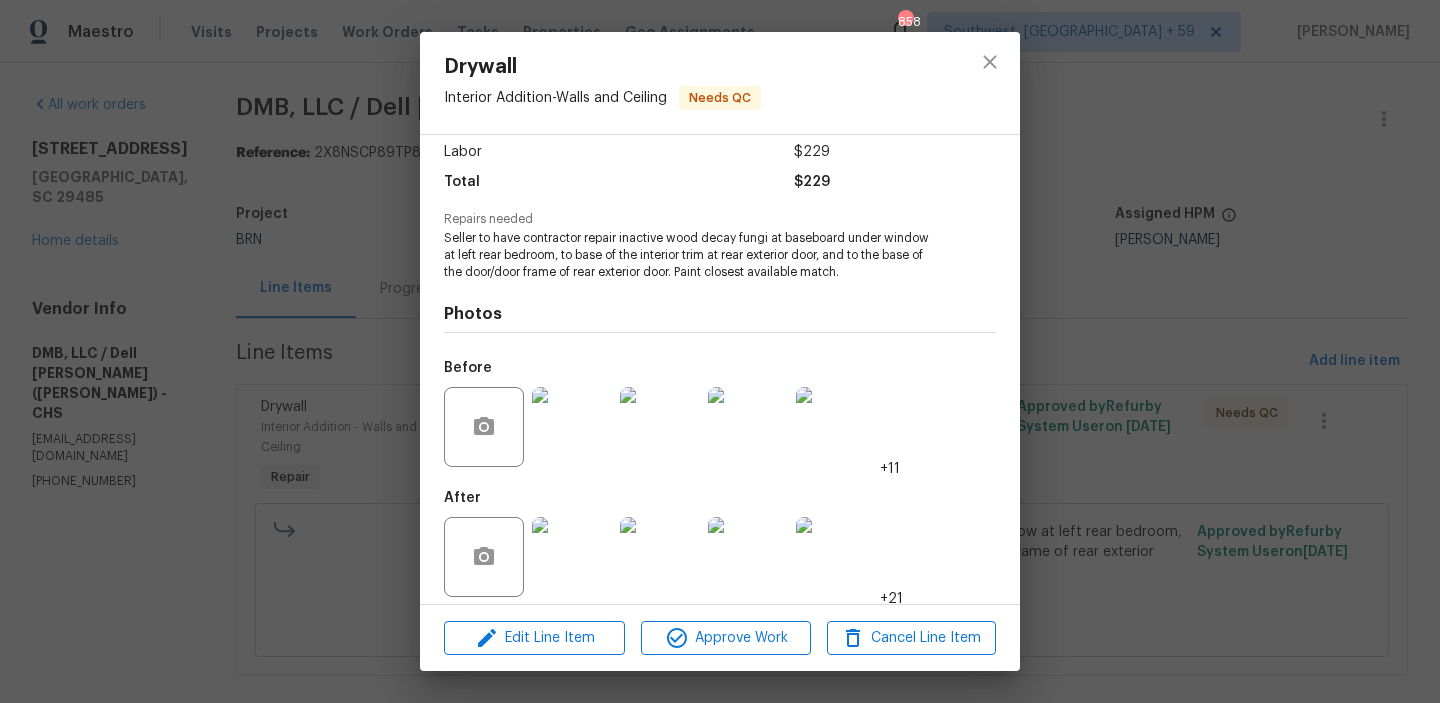 click at bounding box center (572, 557) 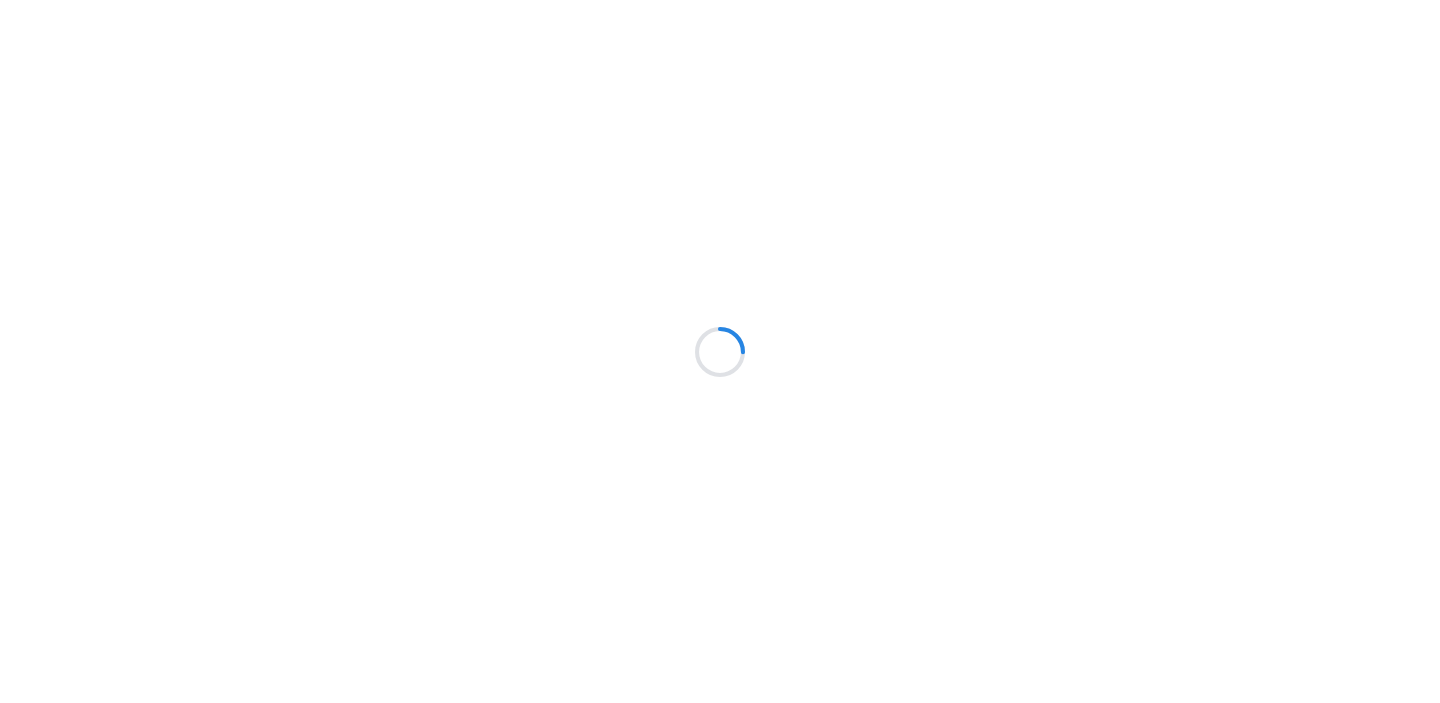 scroll, scrollTop: 0, scrollLeft: 0, axis: both 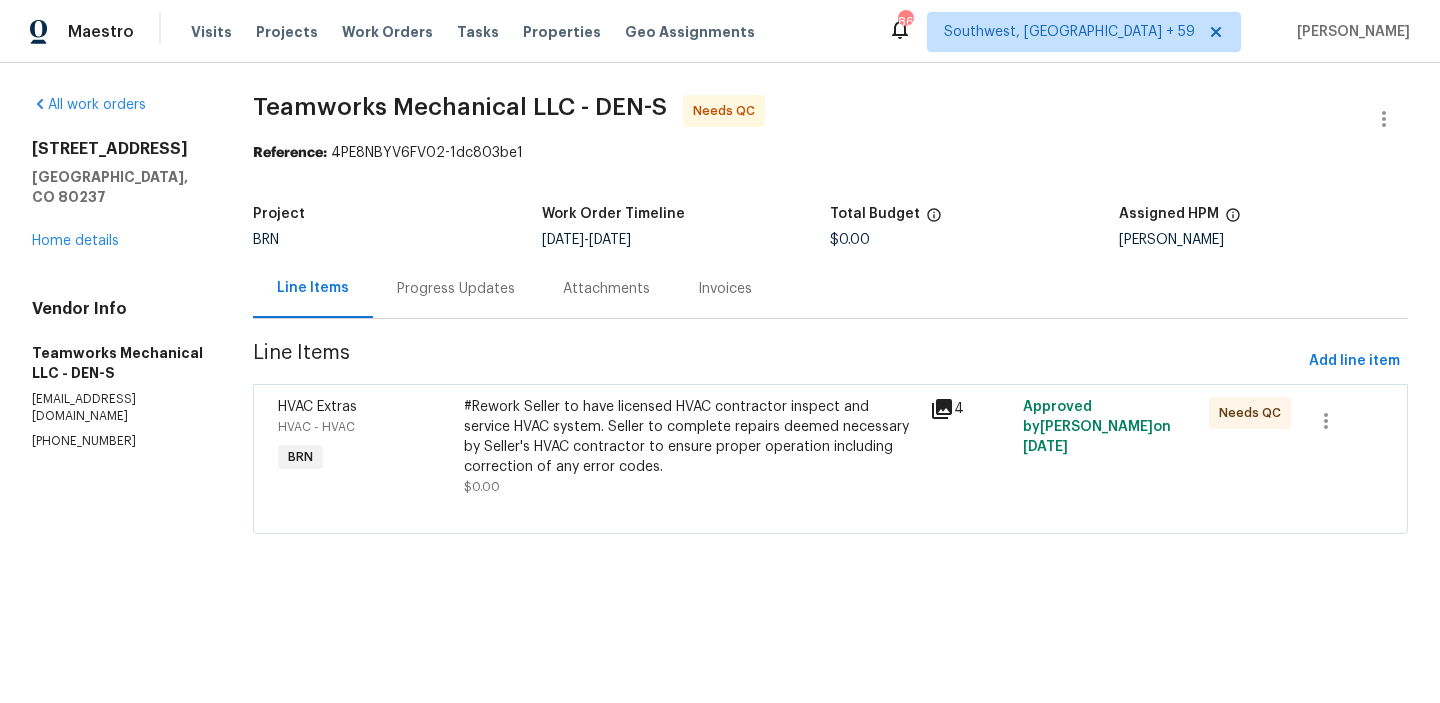 click on "Progress Updates" at bounding box center (456, 288) 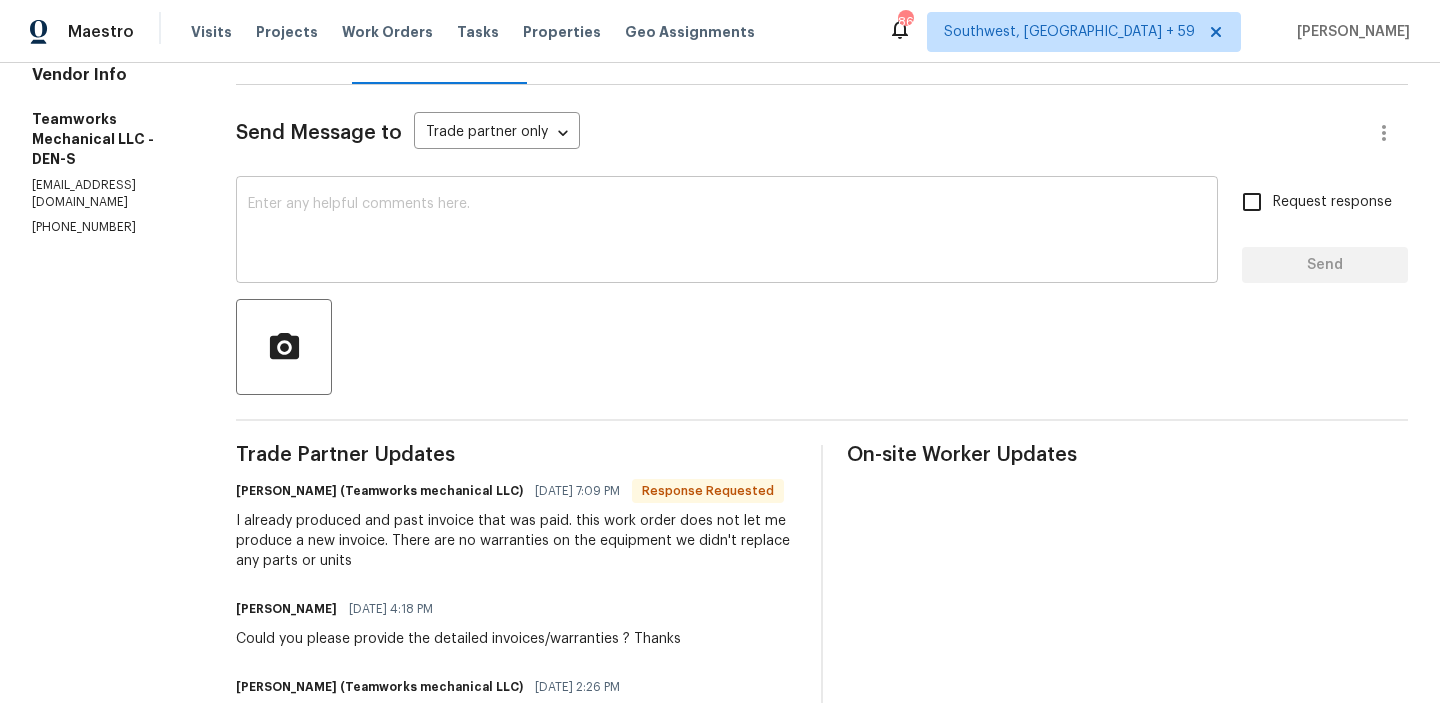 scroll, scrollTop: 110, scrollLeft: 0, axis: vertical 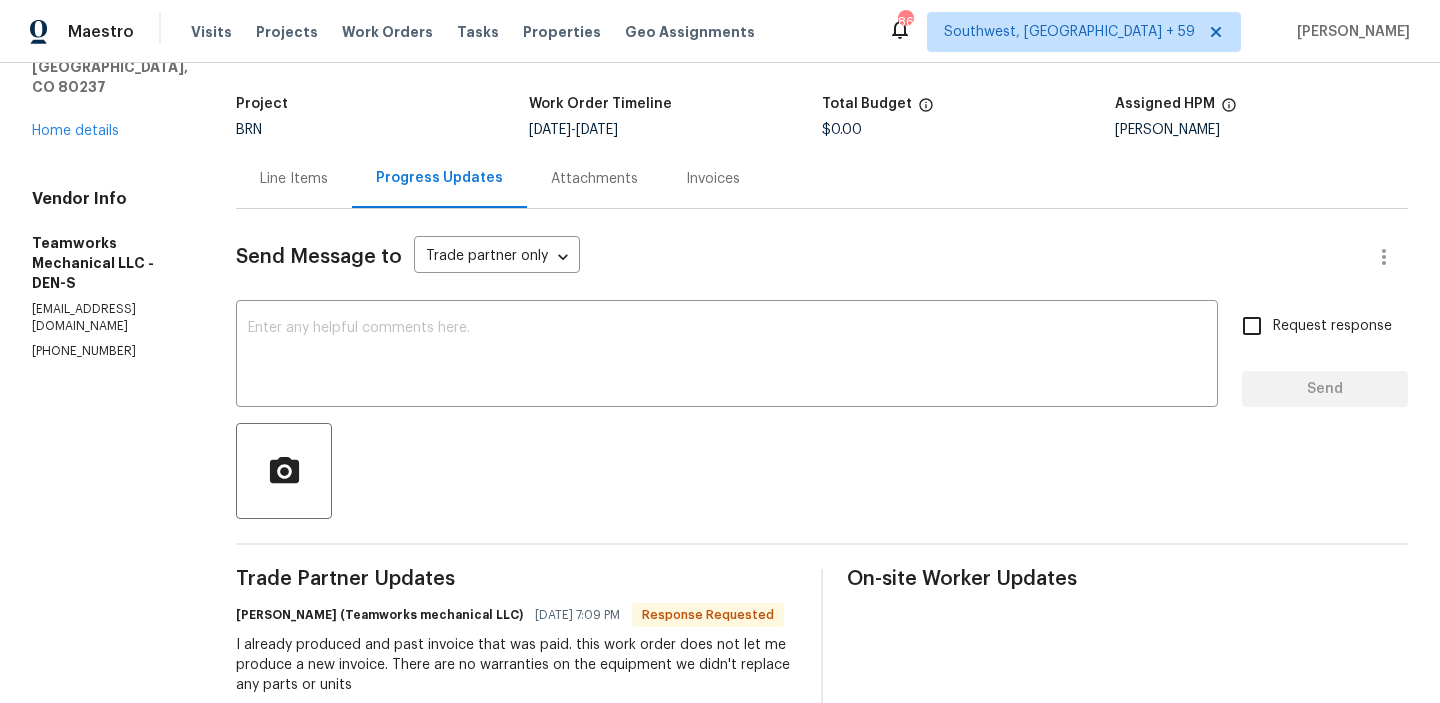 click on "Line Items" at bounding box center [294, 178] 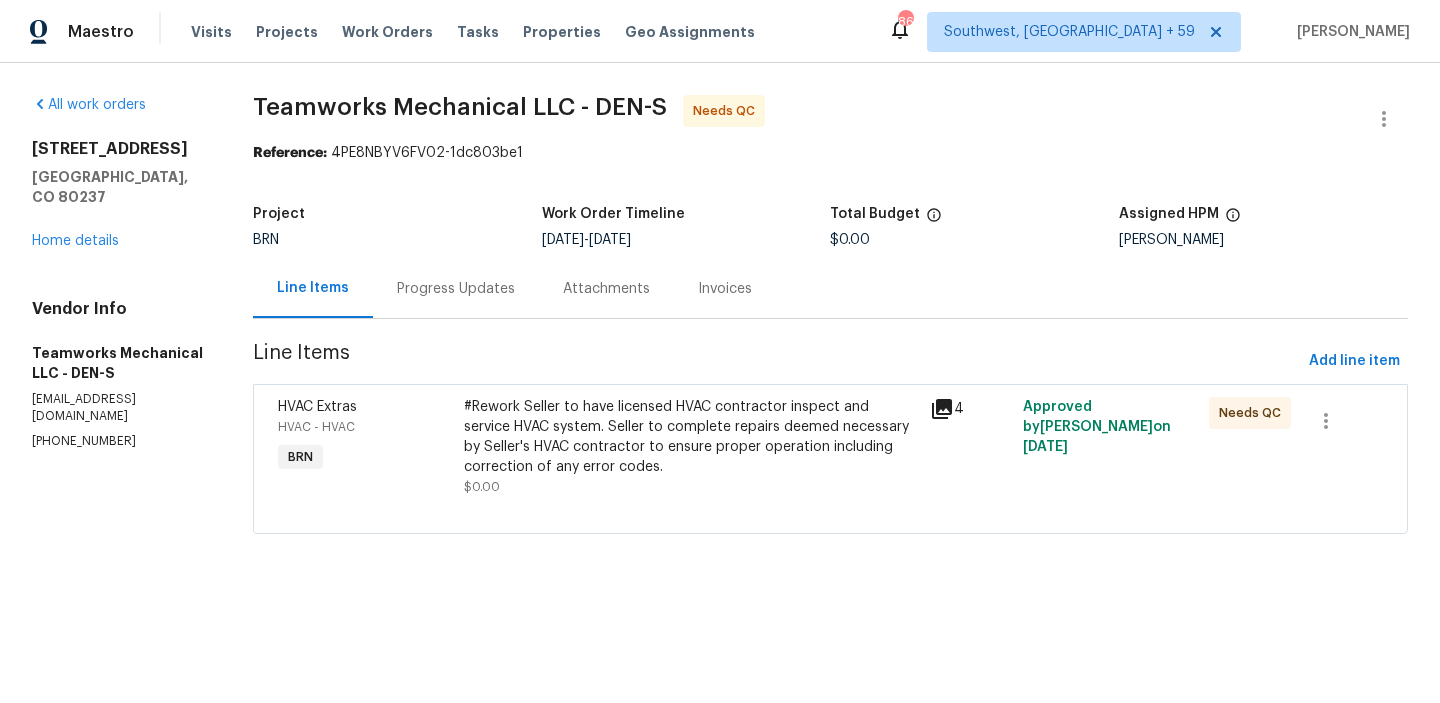 scroll, scrollTop: 0, scrollLeft: 0, axis: both 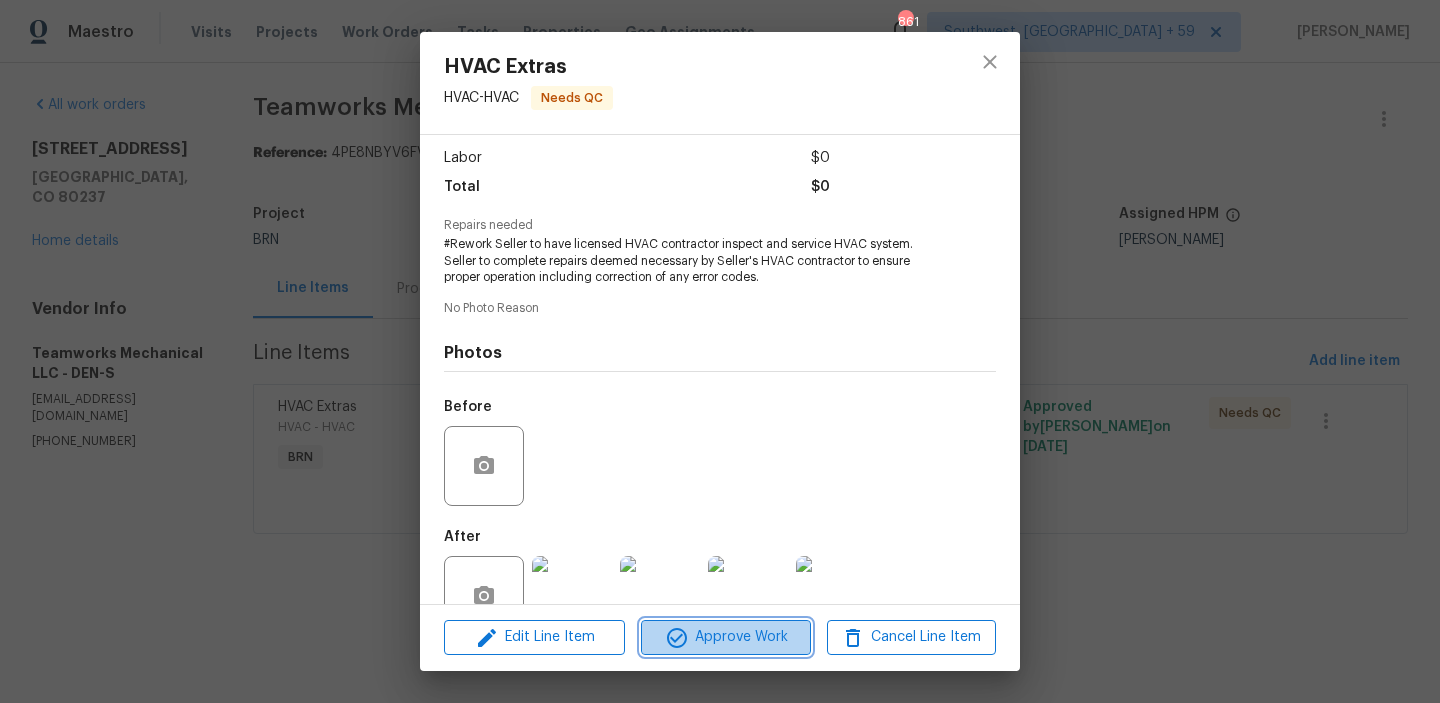 click 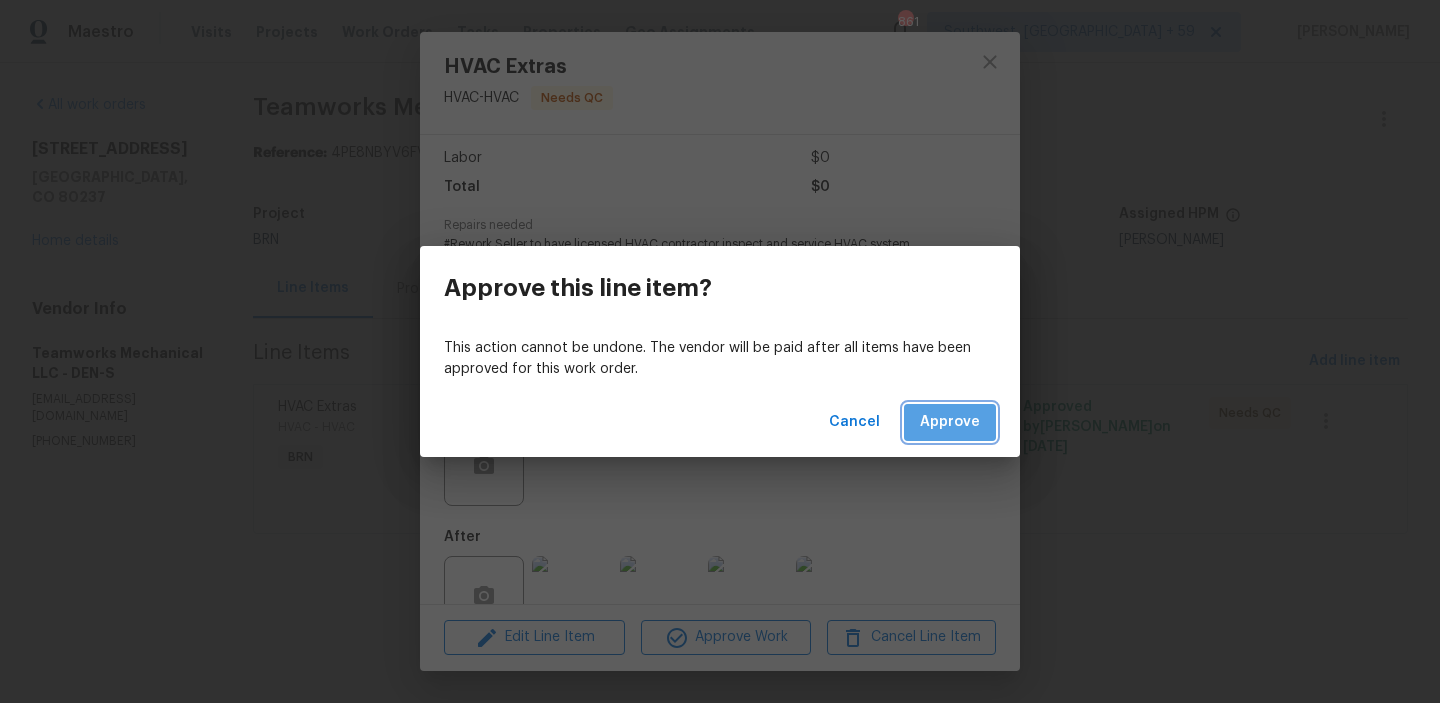 click on "Approve" at bounding box center (950, 422) 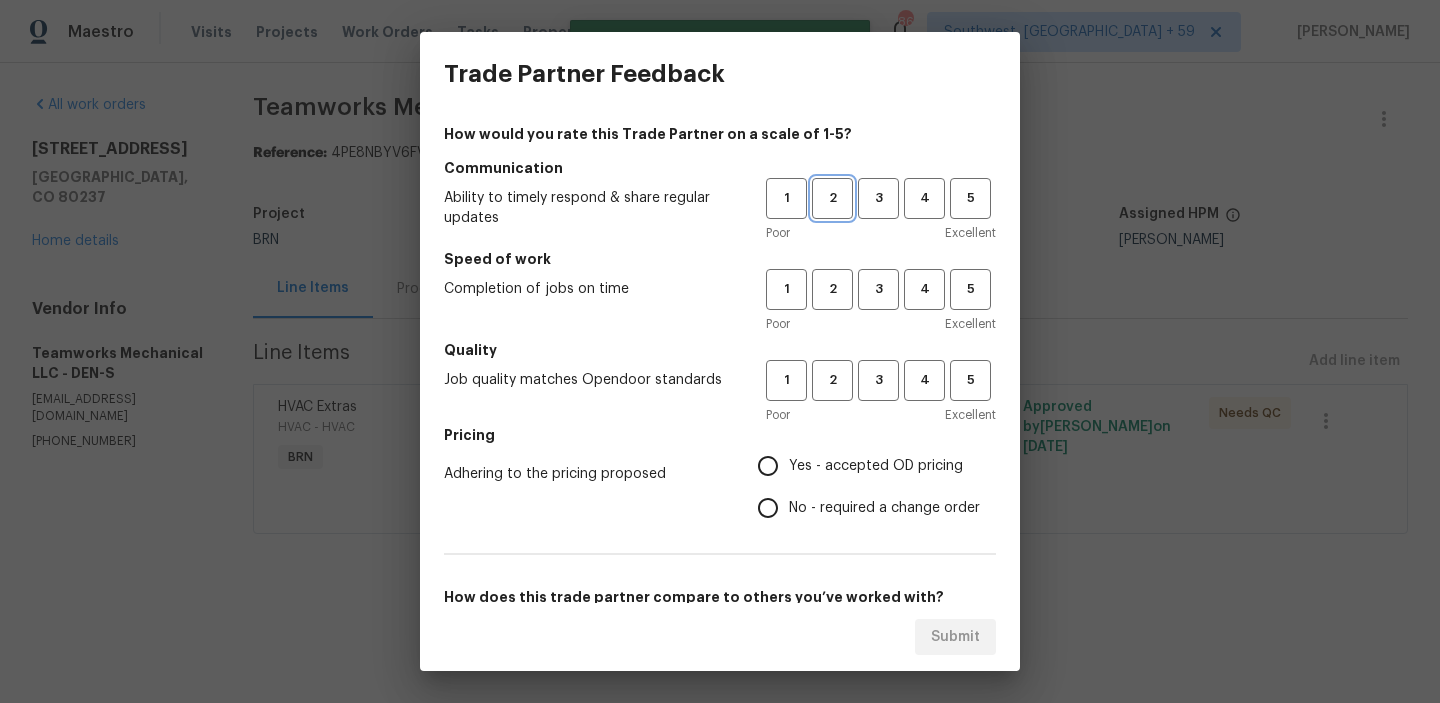 click on "2" at bounding box center [832, 198] 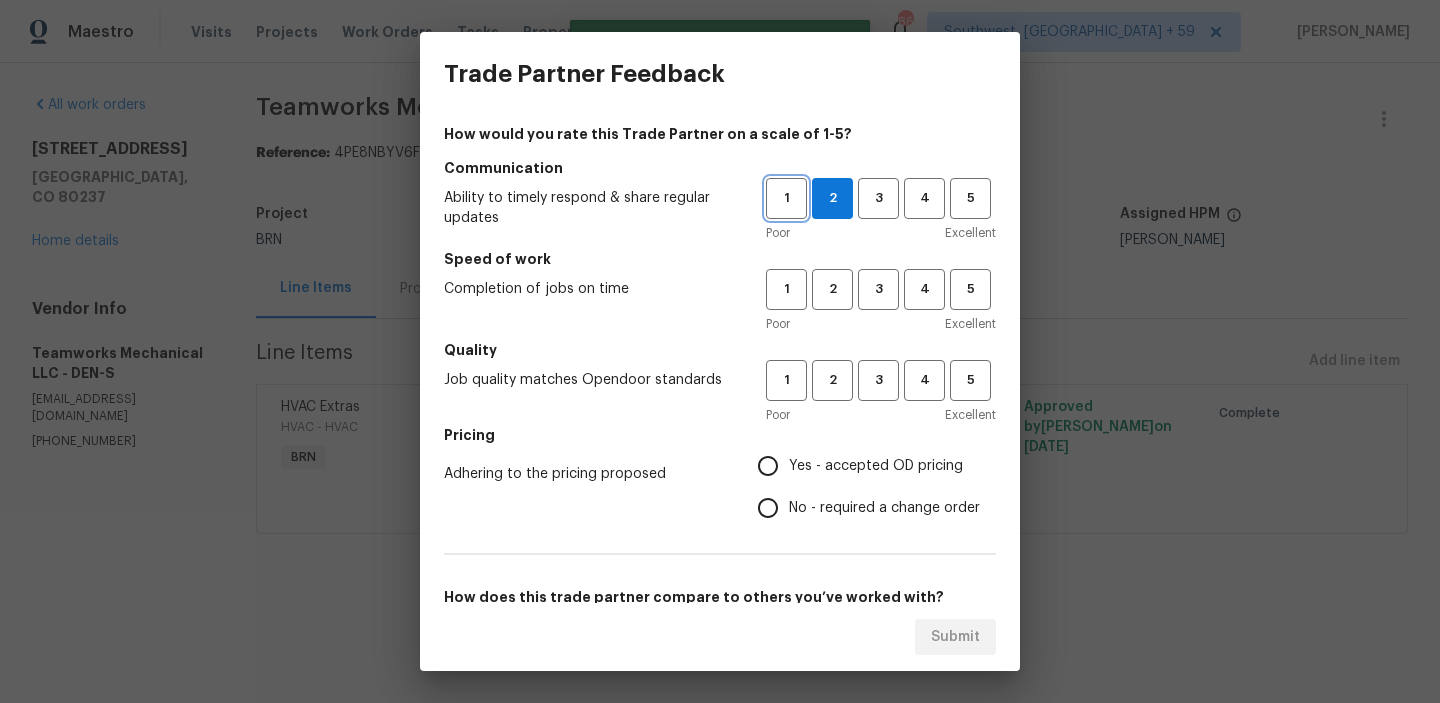 click on "1" at bounding box center [786, 198] 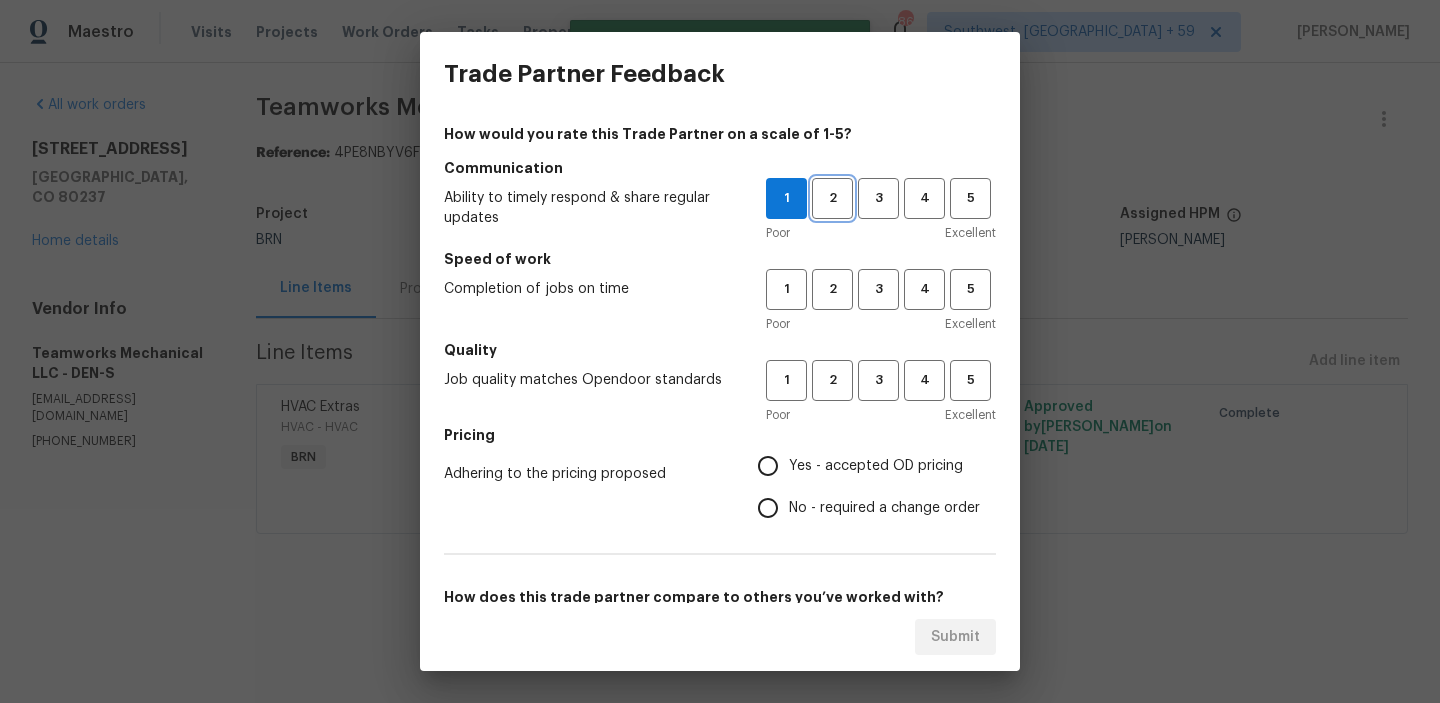 click on "2" at bounding box center [832, 198] 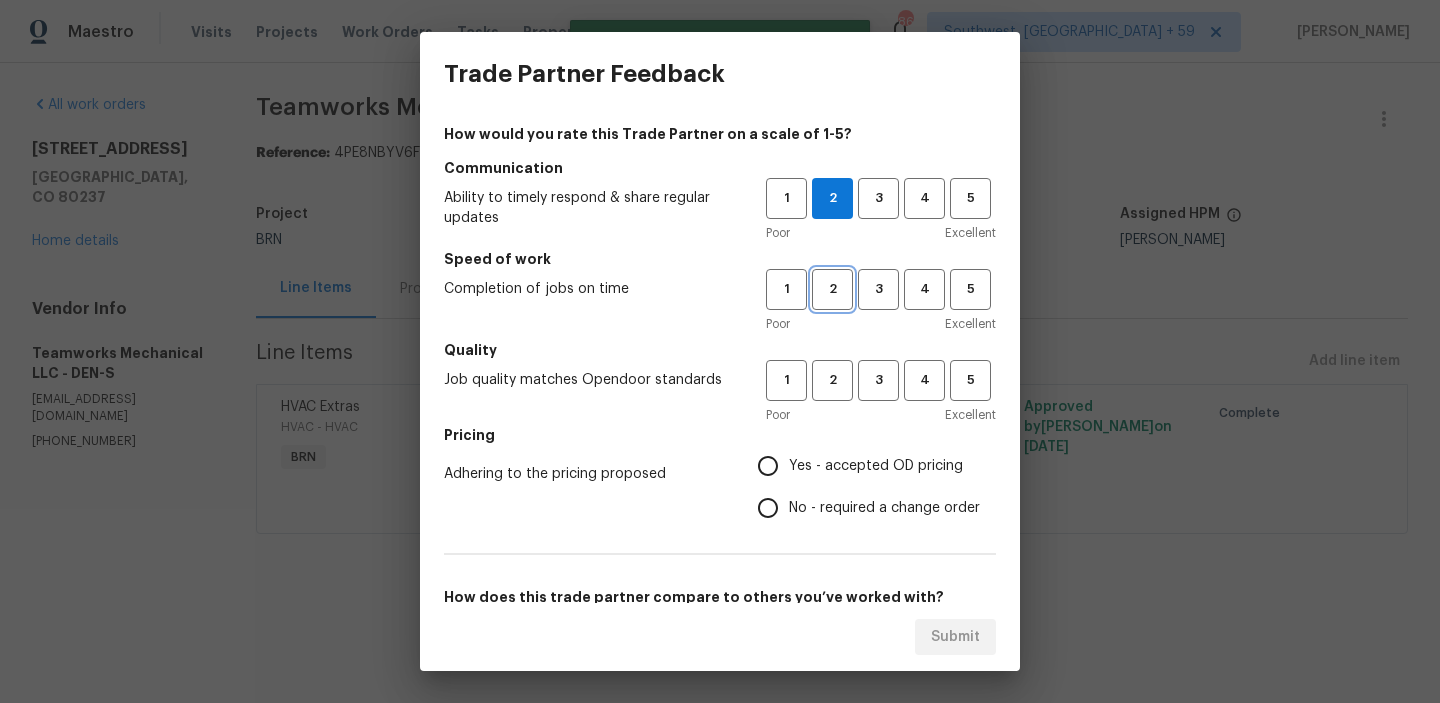 click on "2" at bounding box center (832, 289) 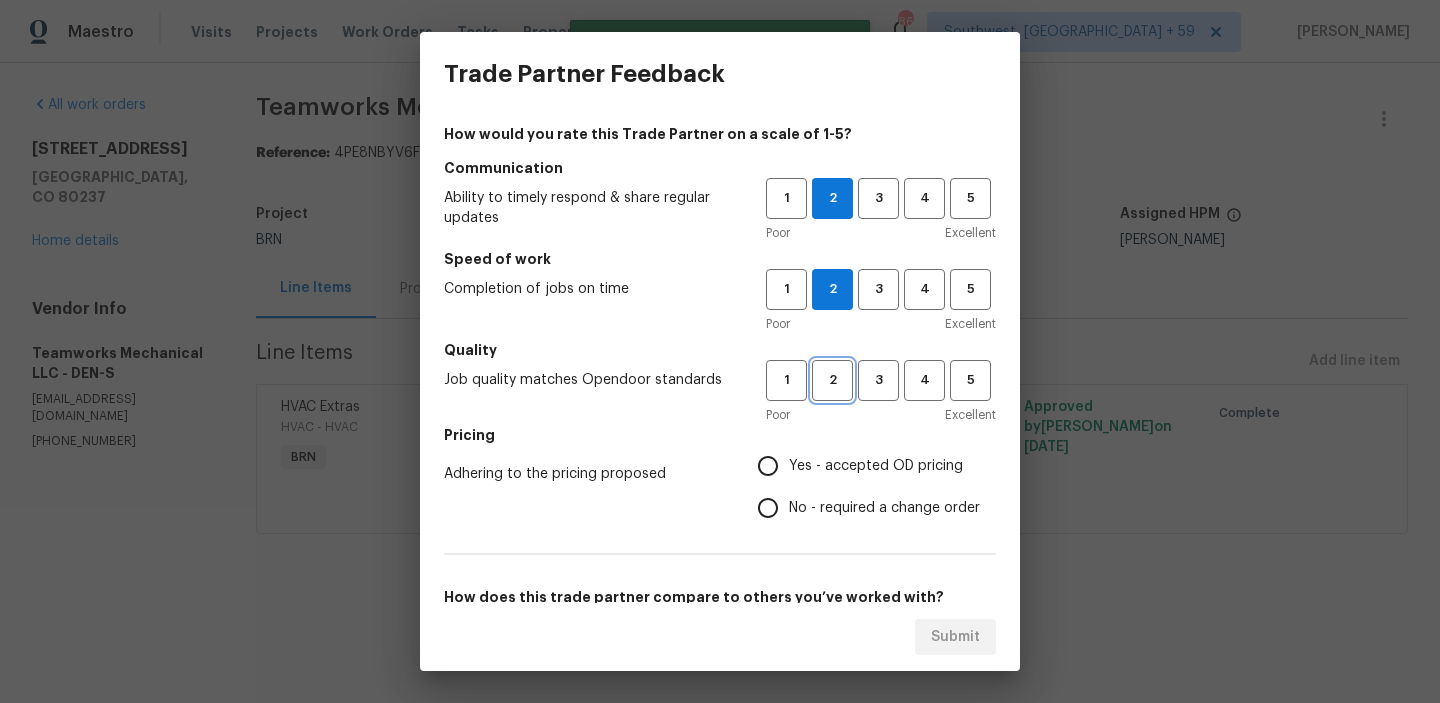 click on "2" at bounding box center [832, 380] 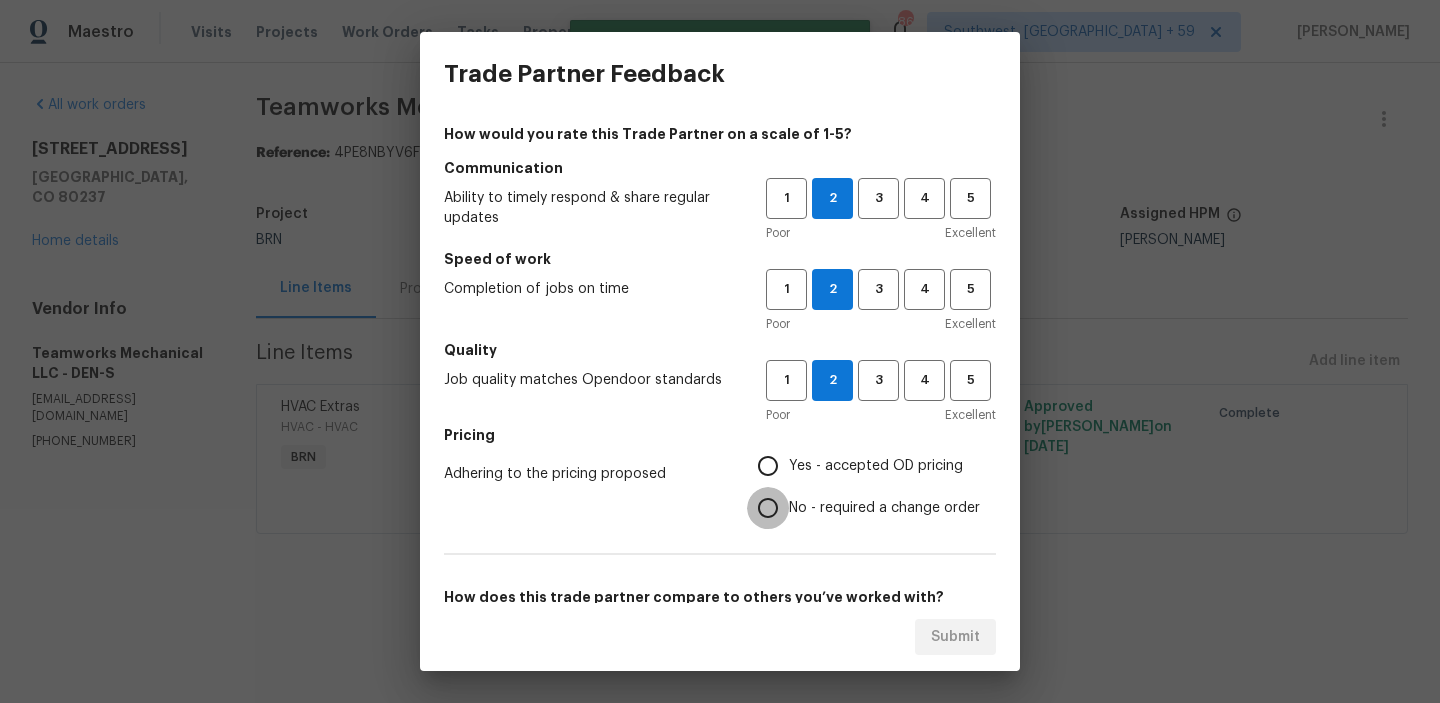 click on "No - required a change order" at bounding box center [768, 508] 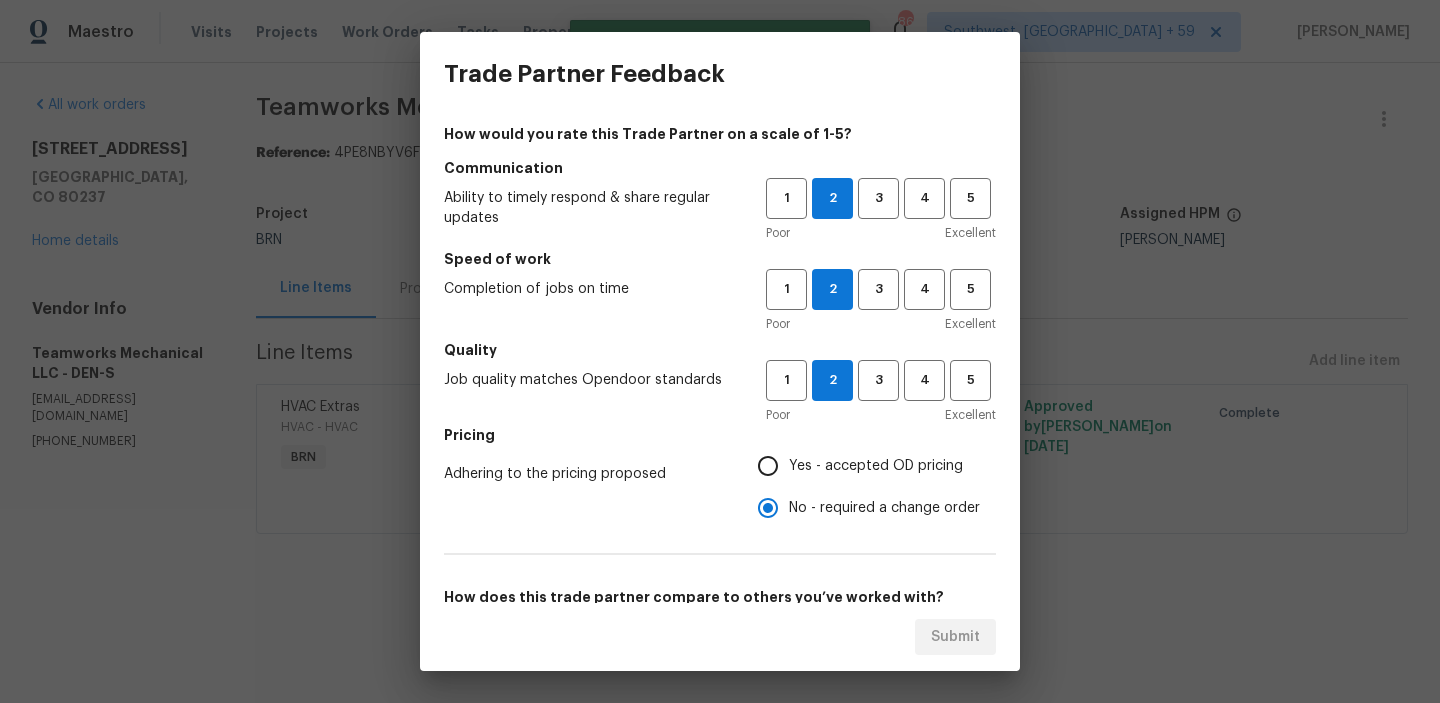 scroll, scrollTop: 215, scrollLeft: 0, axis: vertical 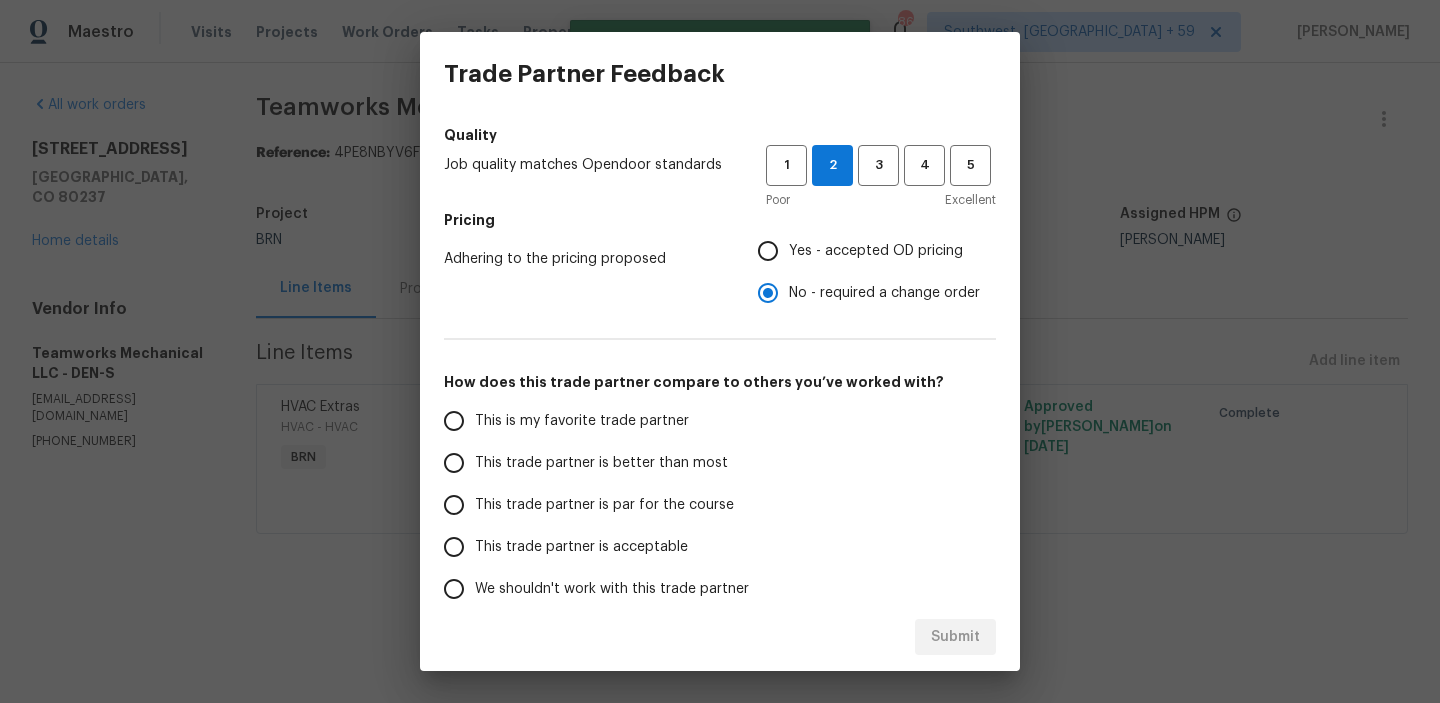 click on "This trade partner is better than most" at bounding box center (601, 463) 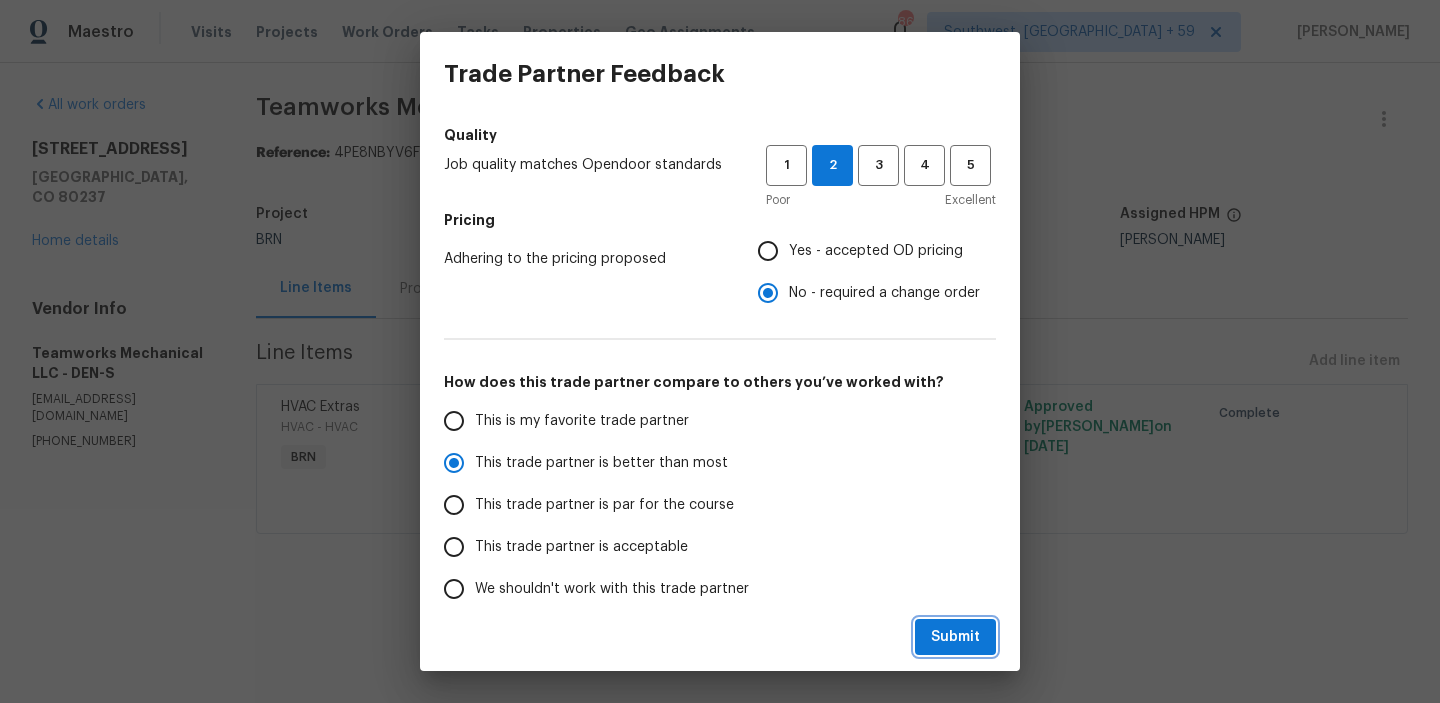 click on "Submit" at bounding box center [955, 637] 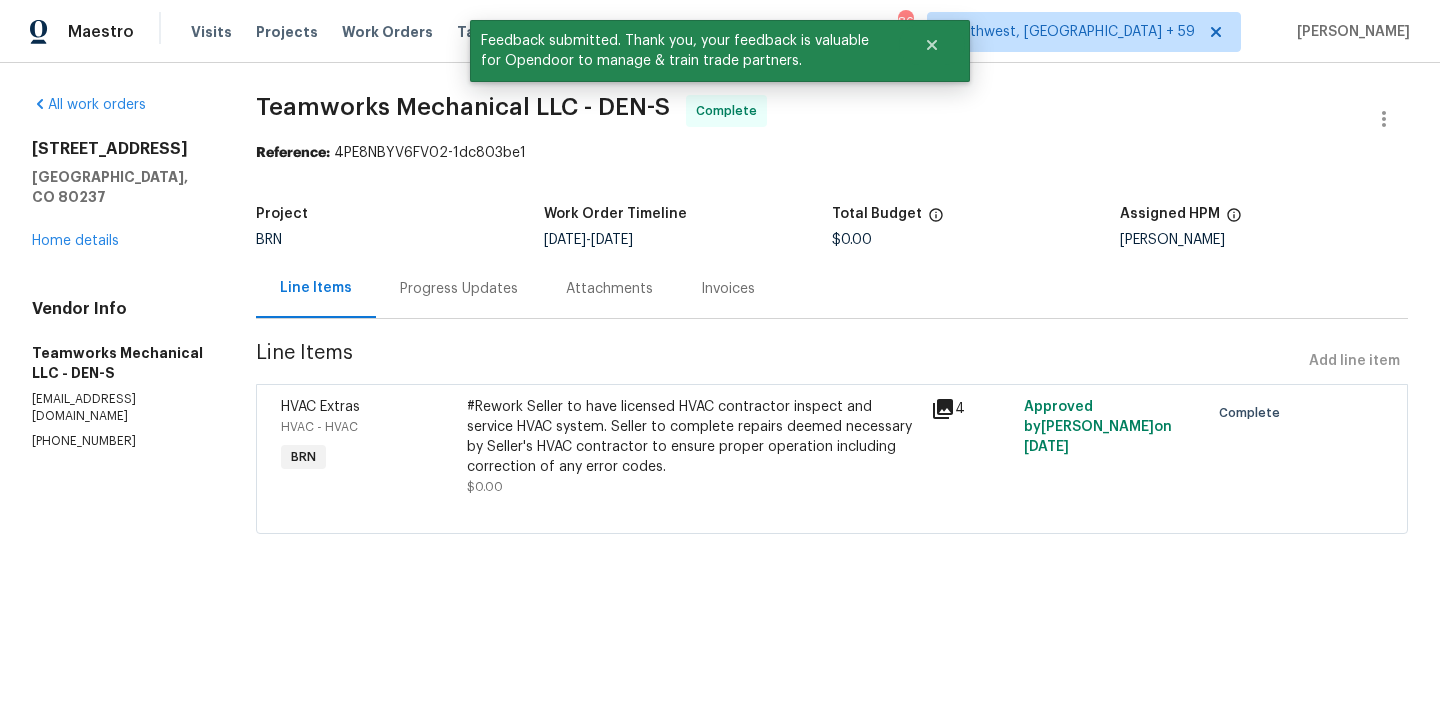 click on "Progress Updates" at bounding box center (459, 289) 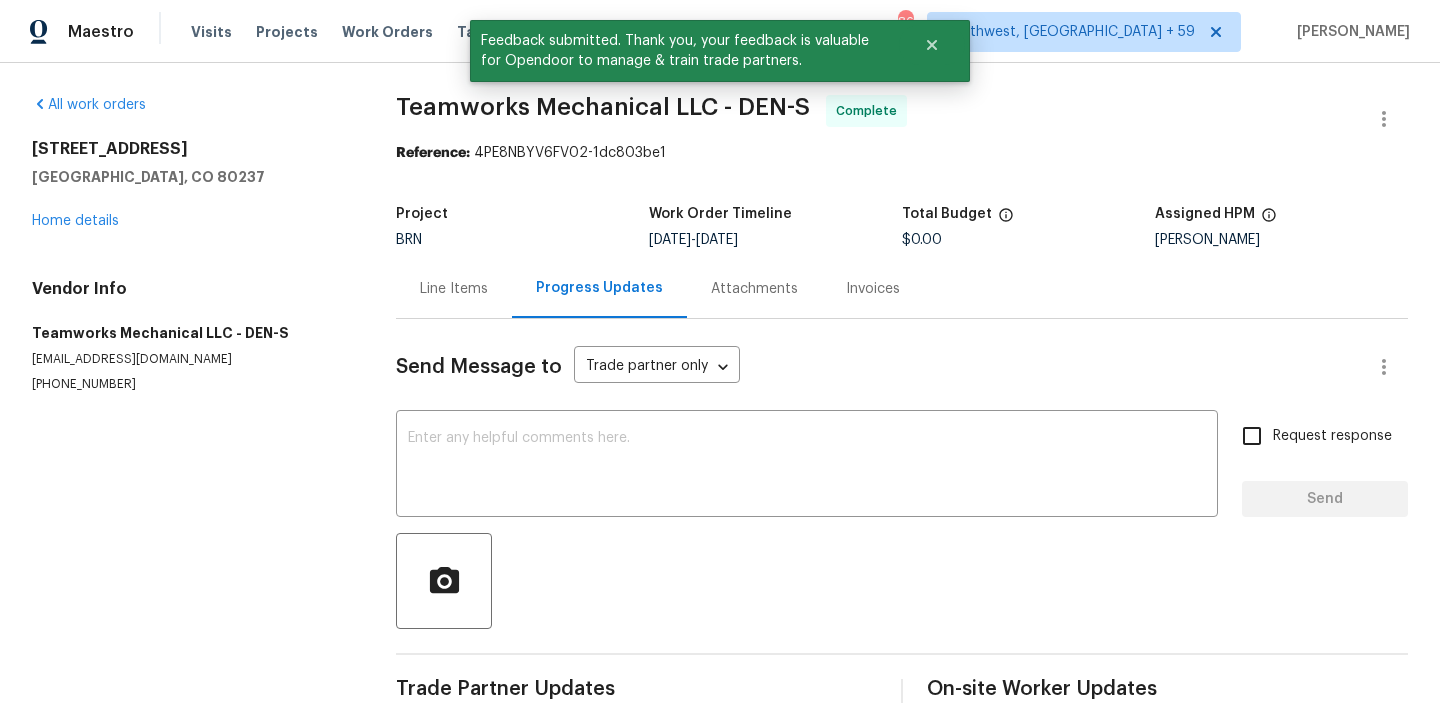 click on "Send Message to Trade partner only Trade partner only ​ x ​ Request response Send Trade Partner Updates On-site Worker Updates" at bounding box center [902, 517] 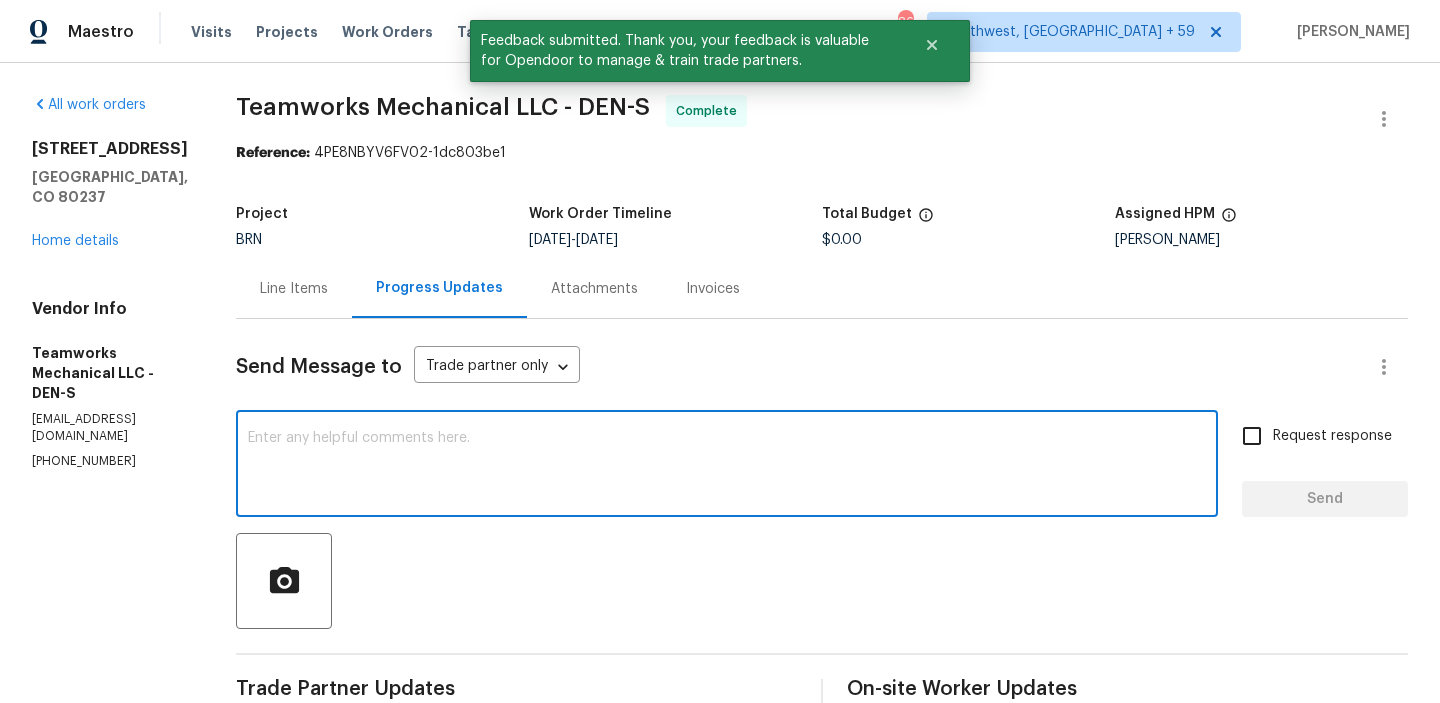 click at bounding box center (727, 466) 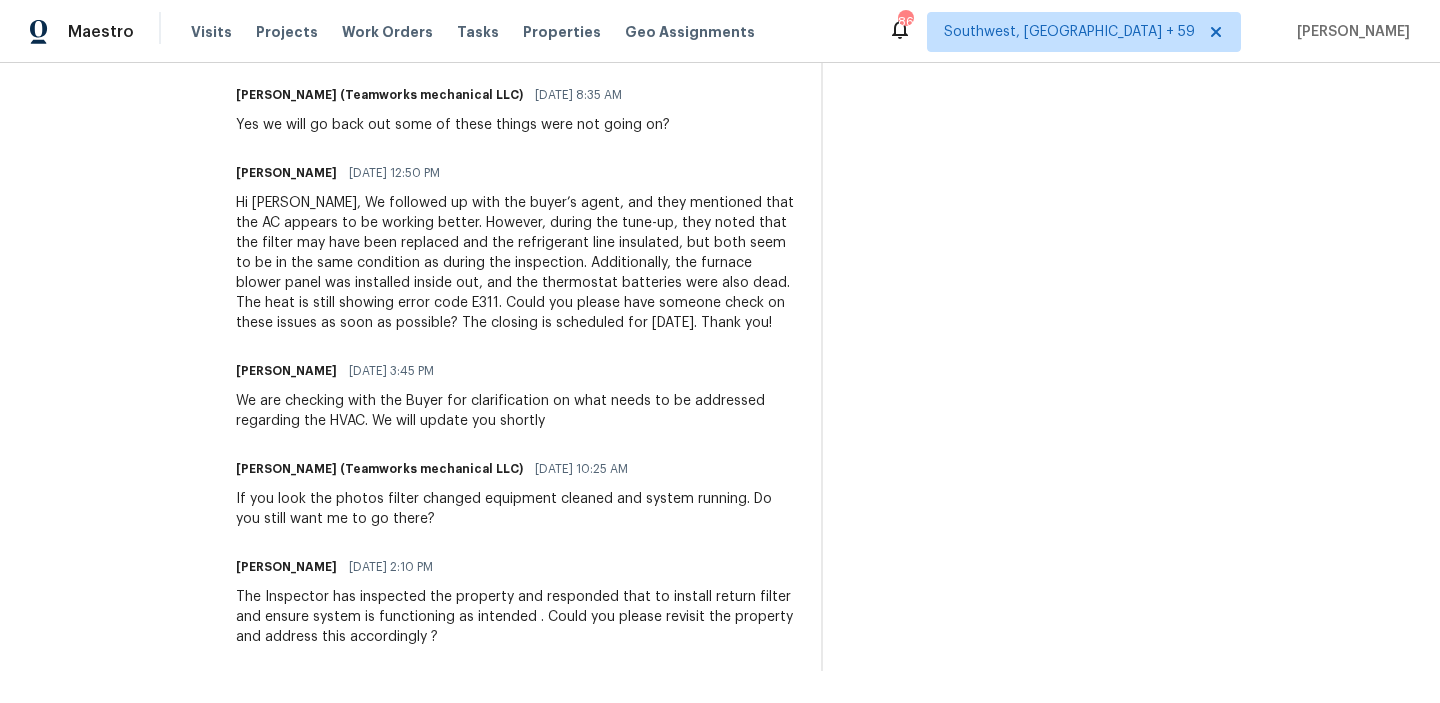 scroll, scrollTop: 0, scrollLeft: 0, axis: both 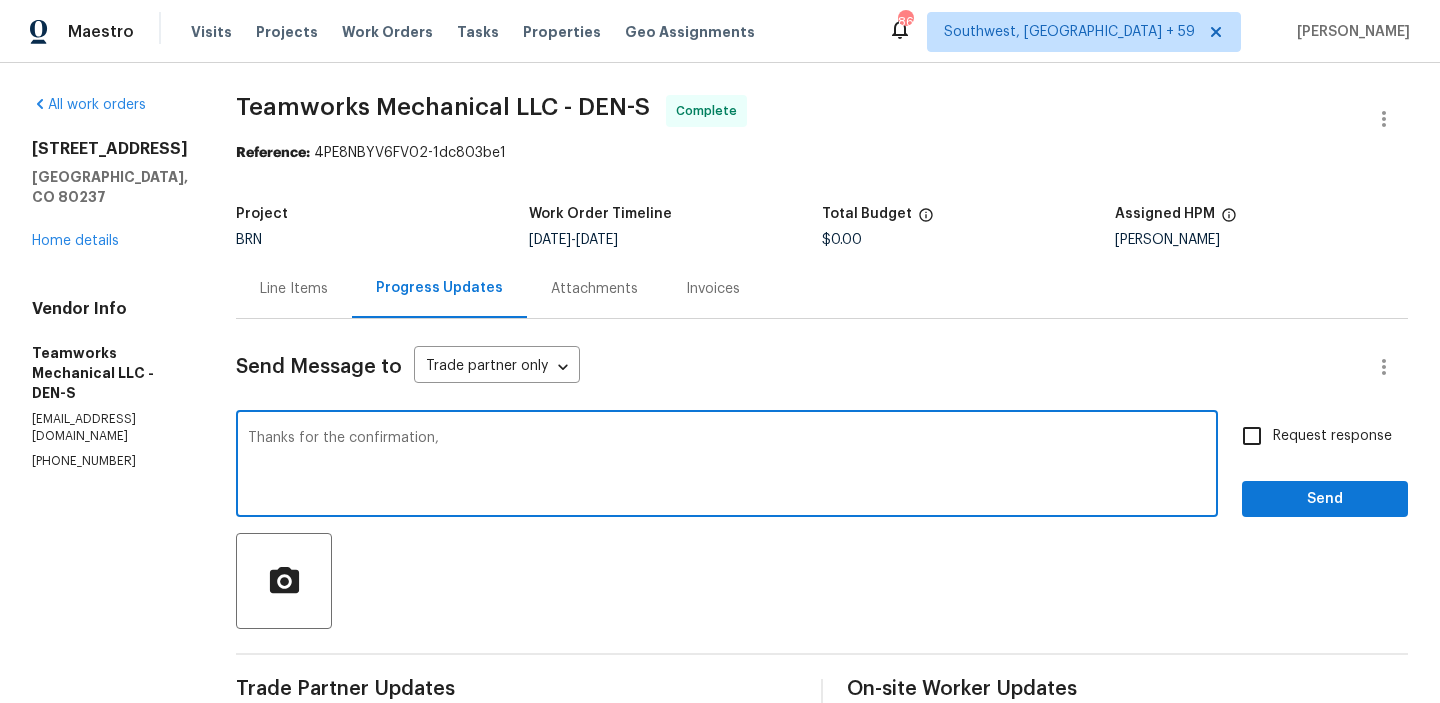 paste on "WO is approved," 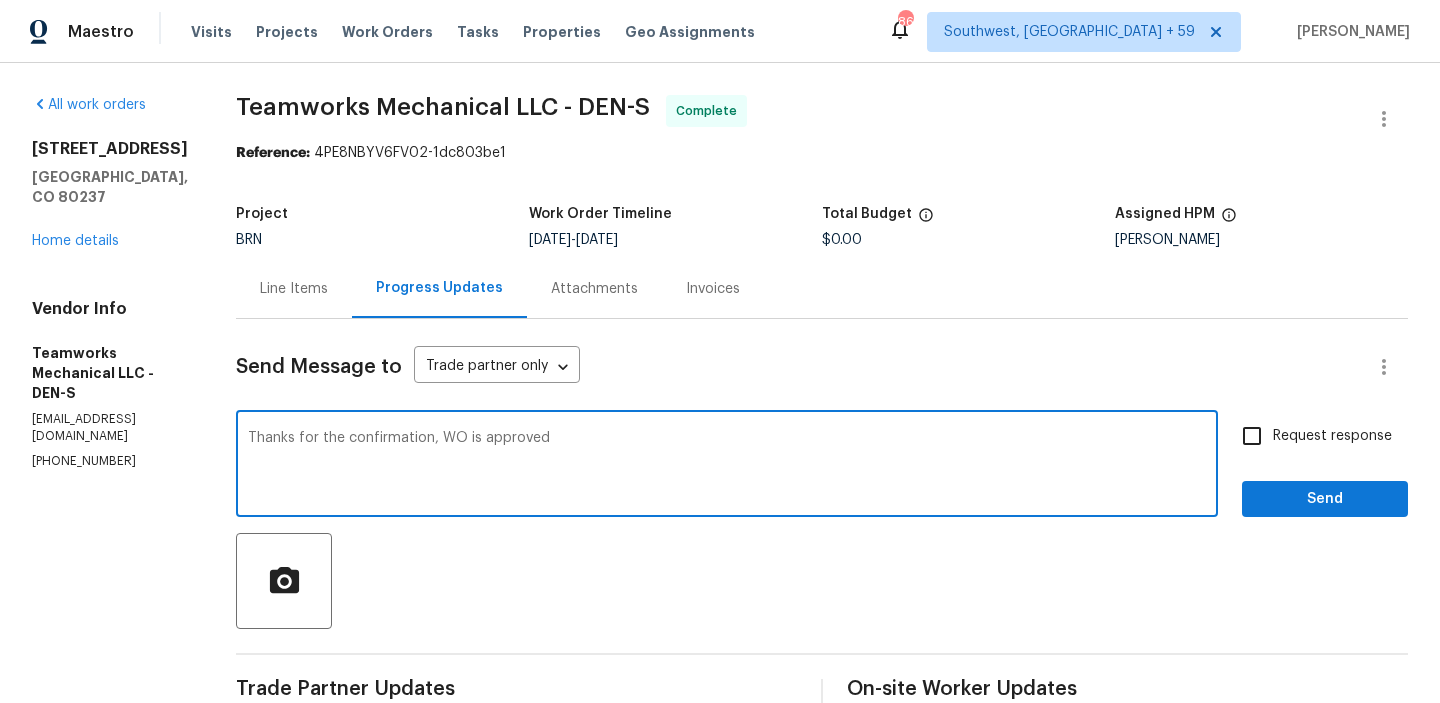 type on "Thanks for the confirmation, WO is approved" 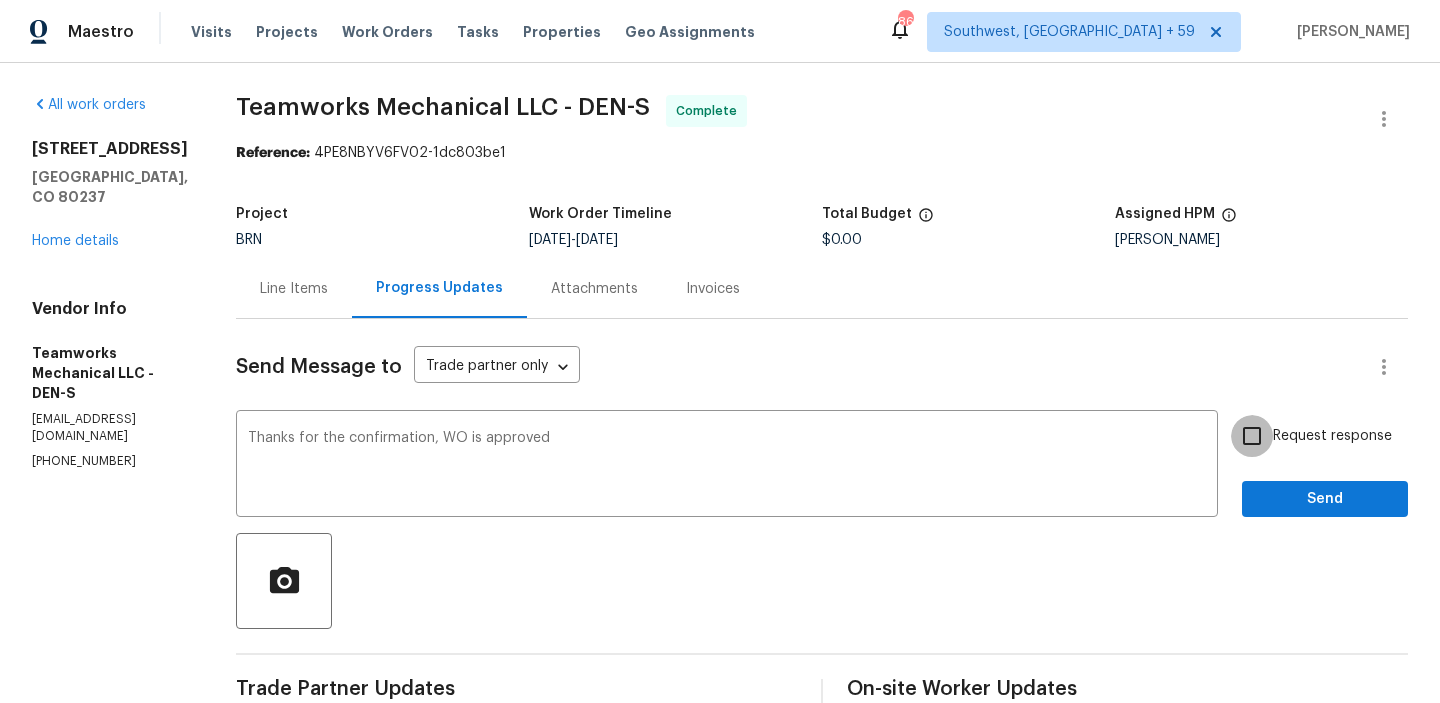 click on "Request response" at bounding box center (1252, 436) 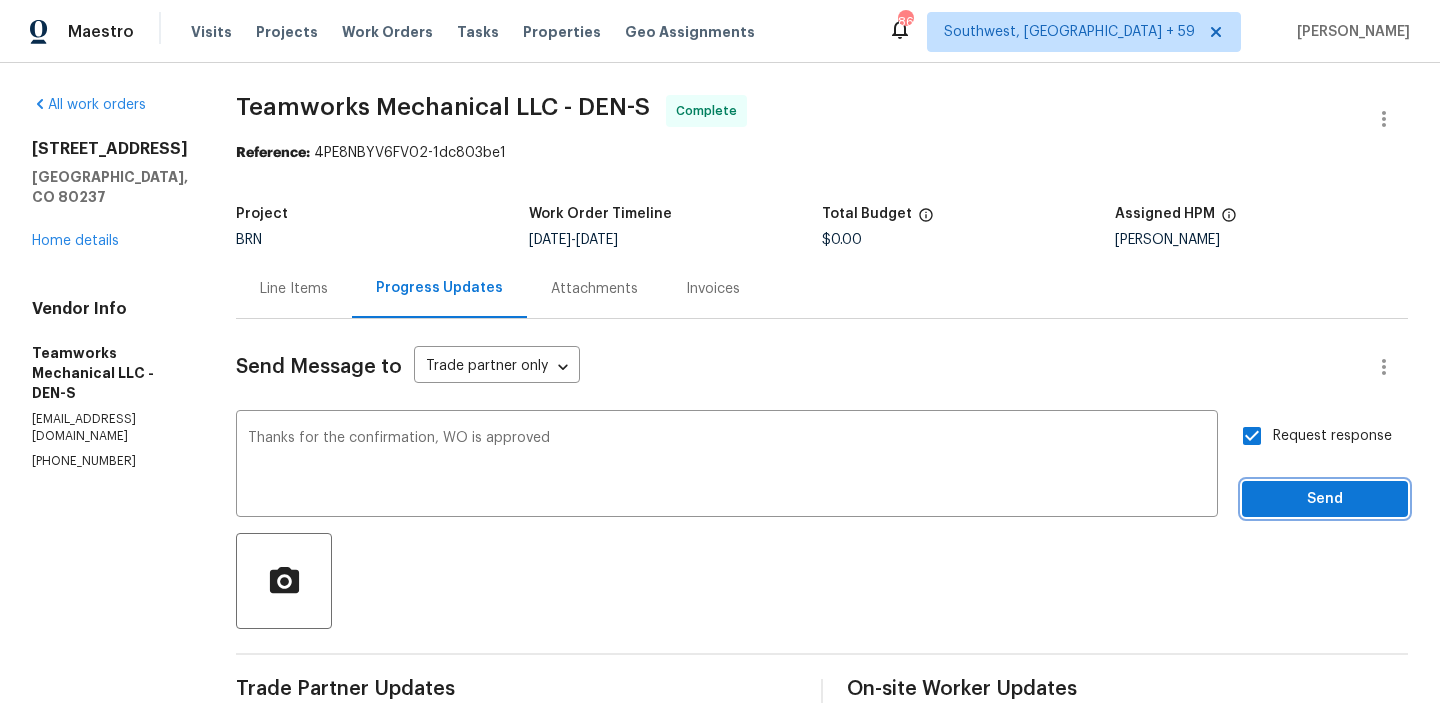 click on "Send" at bounding box center [1325, 499] 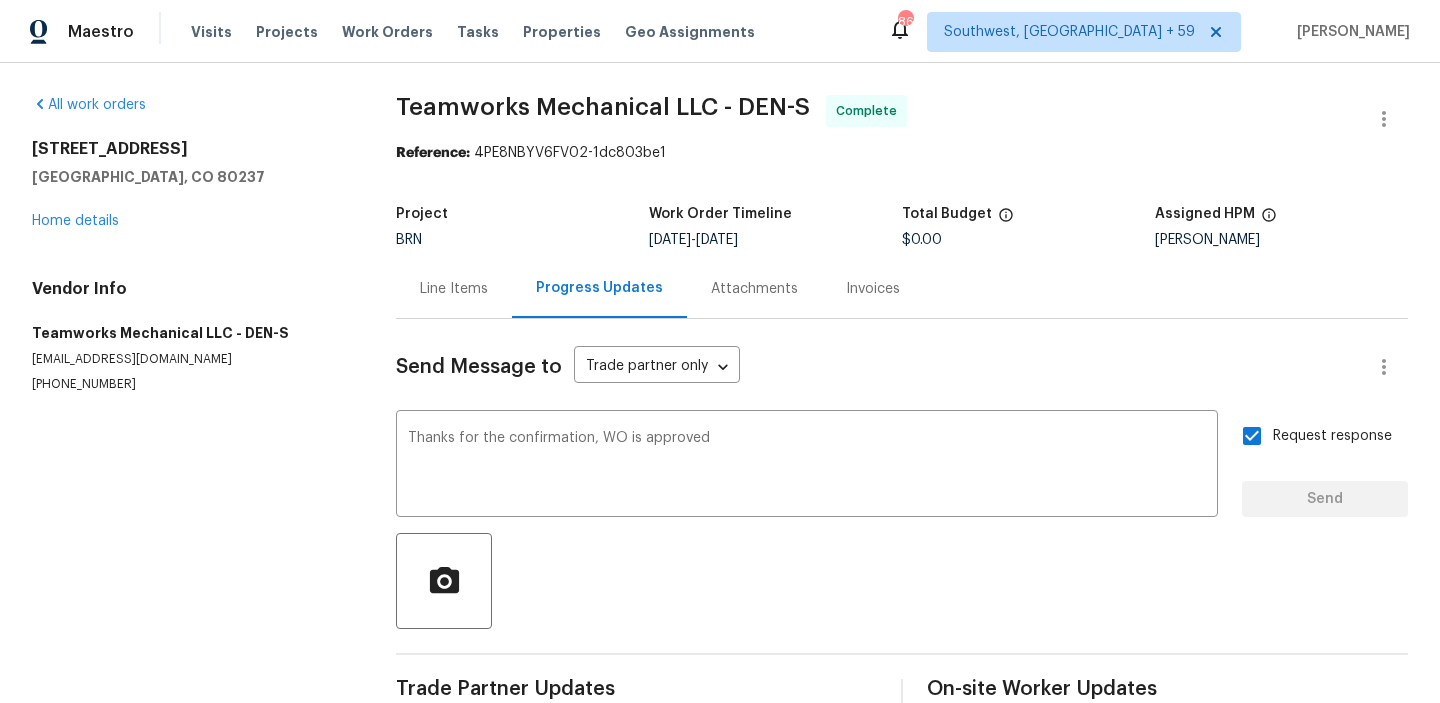 type 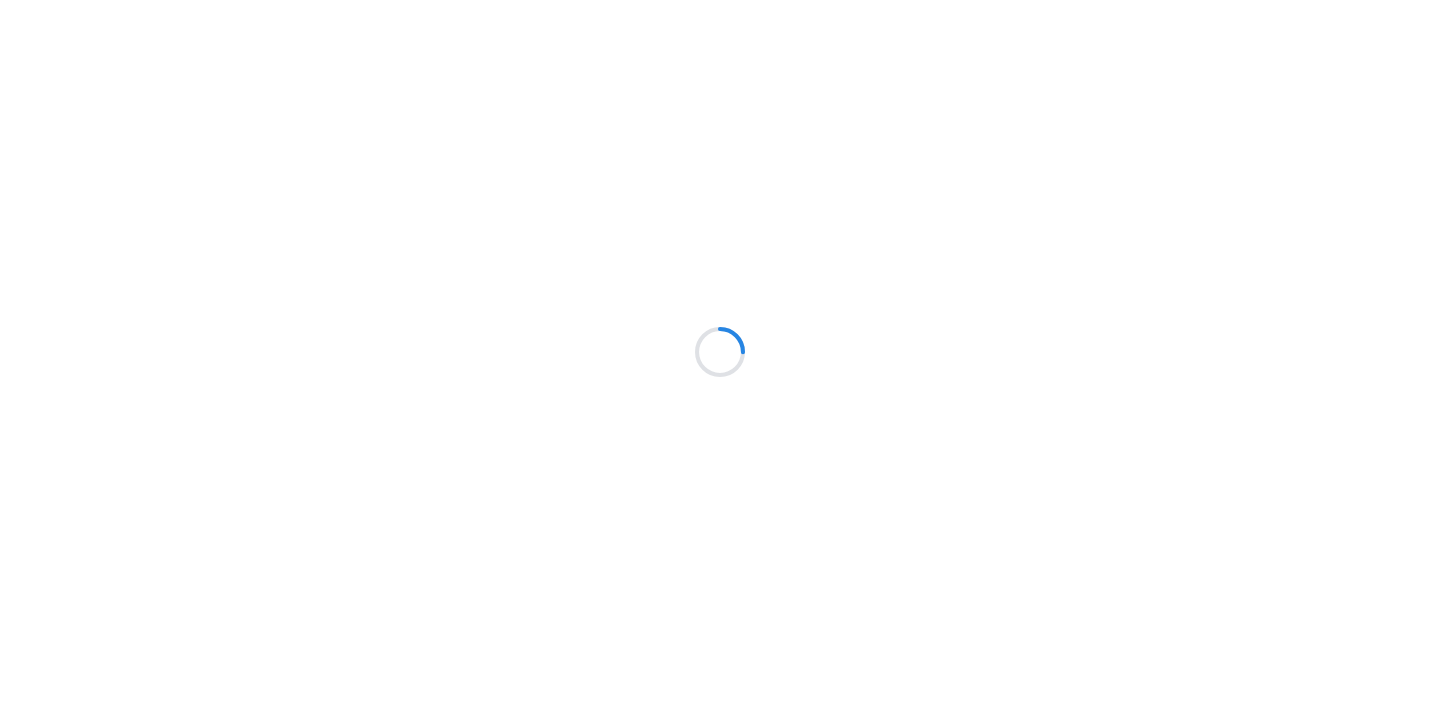 scroll, scrollTop: 0, scrollLeft: 0, axis: both 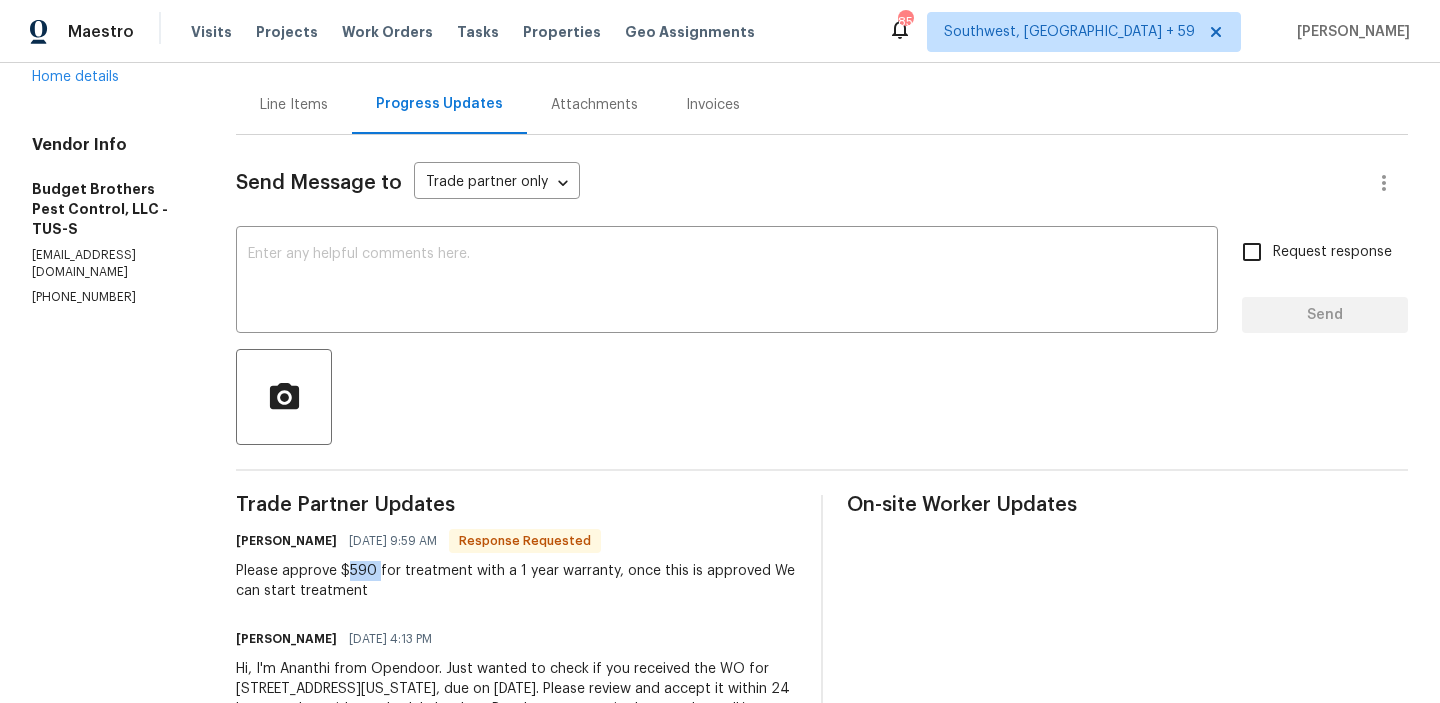 drag, startPoint x: 419, startPoint y: 570, endPoint x: 390, endPoint y: 569, distance: 29.017237 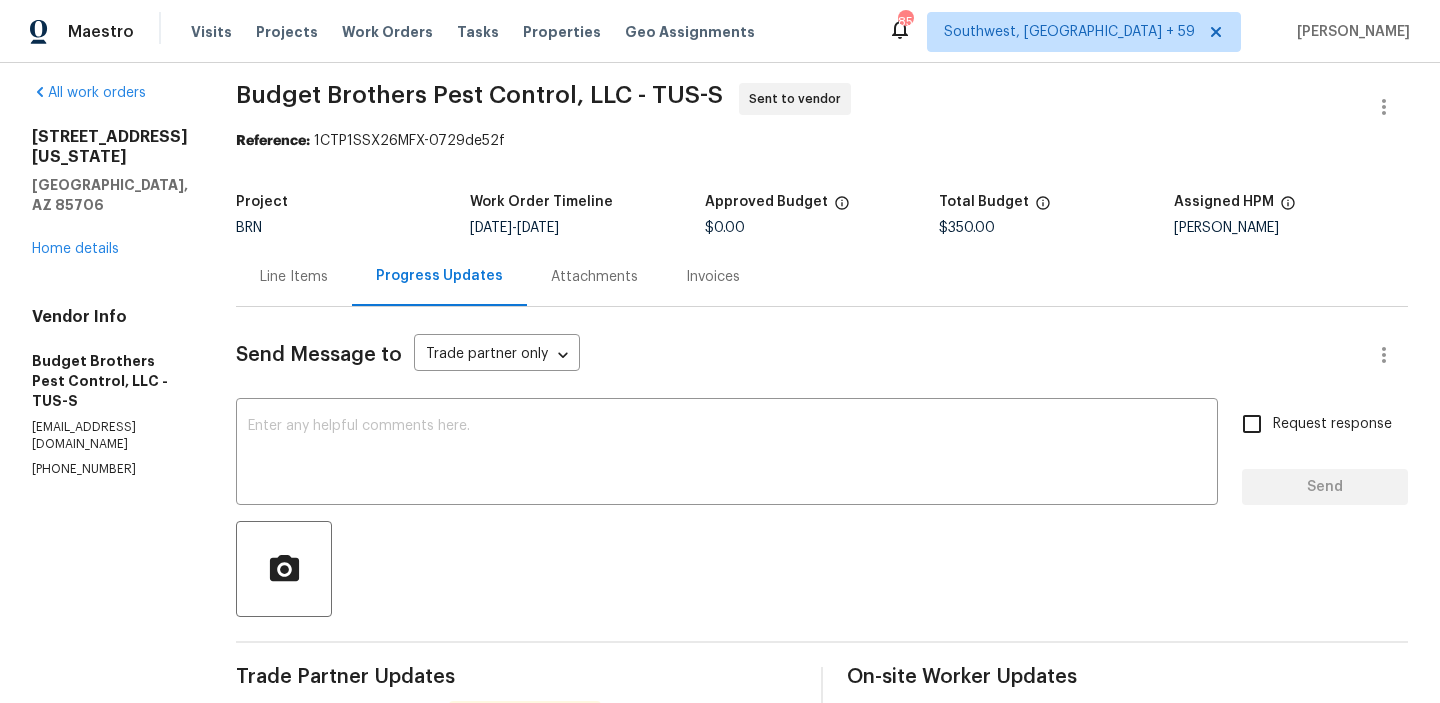 scroll, scrollTop: 0, scrollLeft: 0, axis: both 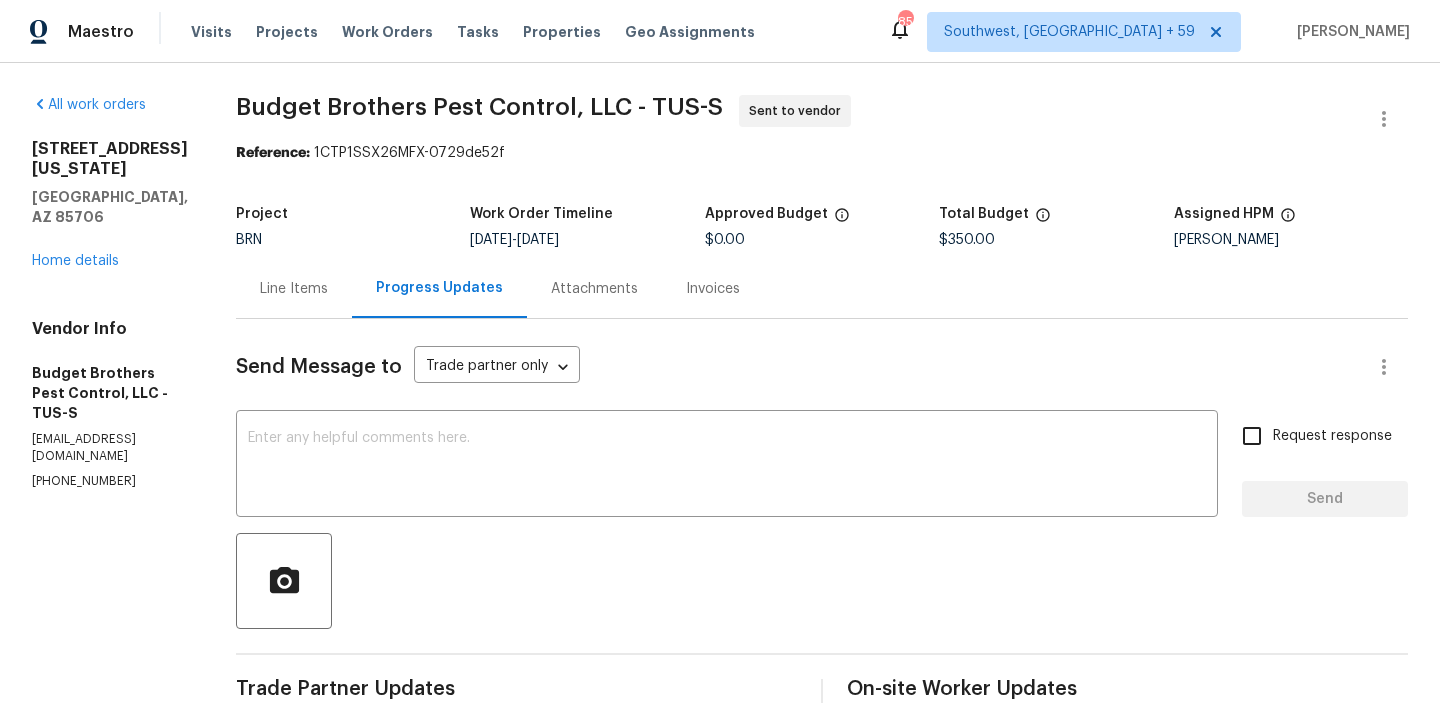 click on "Line Items" at bounding box center (294, 289) 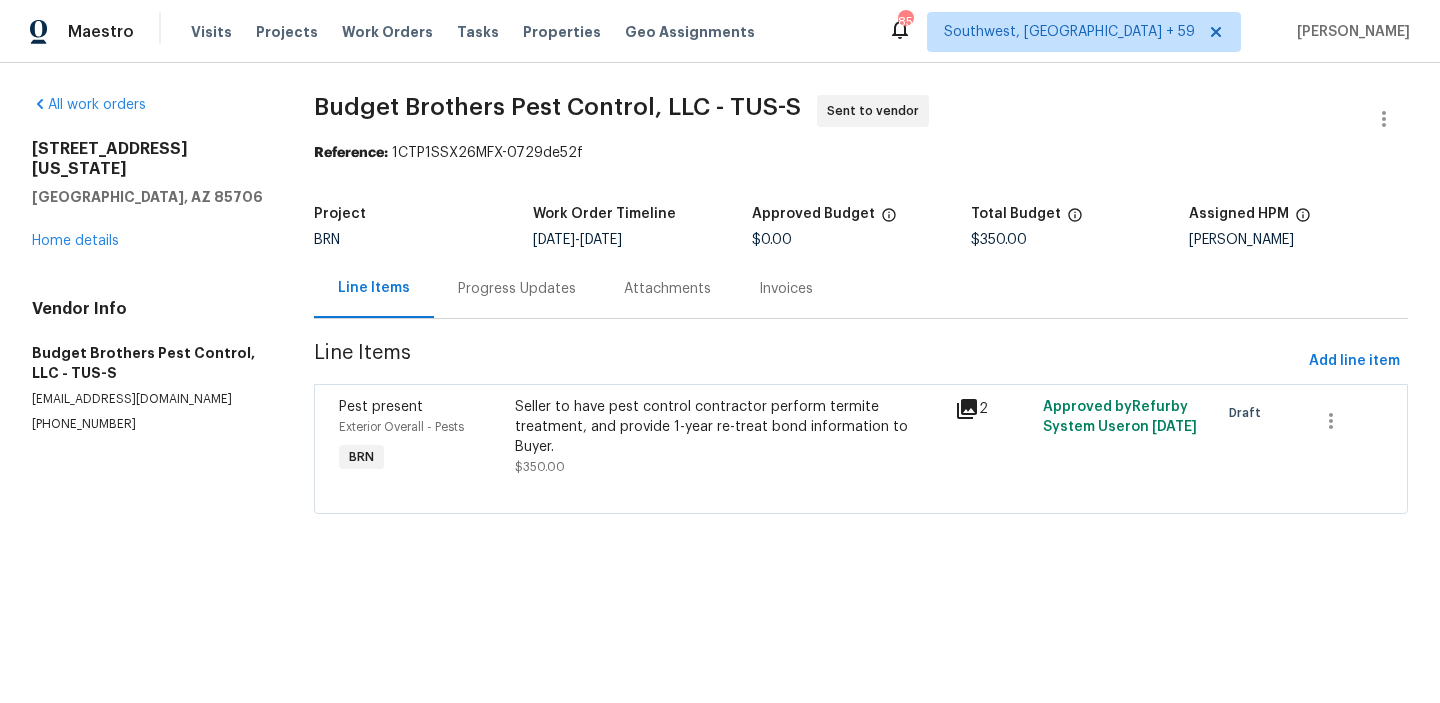 click on "Seller to have pest control contractor perform termite treatment, and provide 1-year re-treat bond information to Buyer. $350.00" at bounding box center (729, 437) 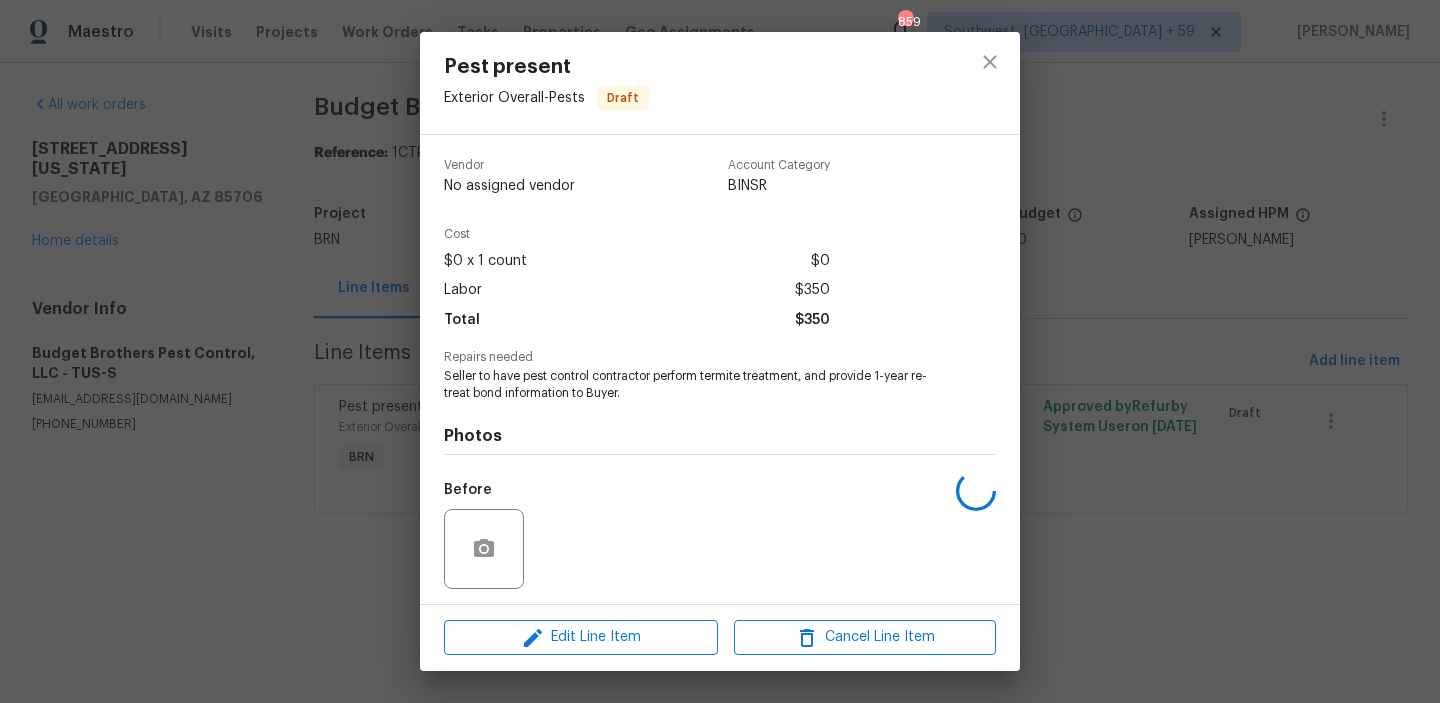 scroll, scrollTop: 135, scrollLeft: 0, axis: vertical 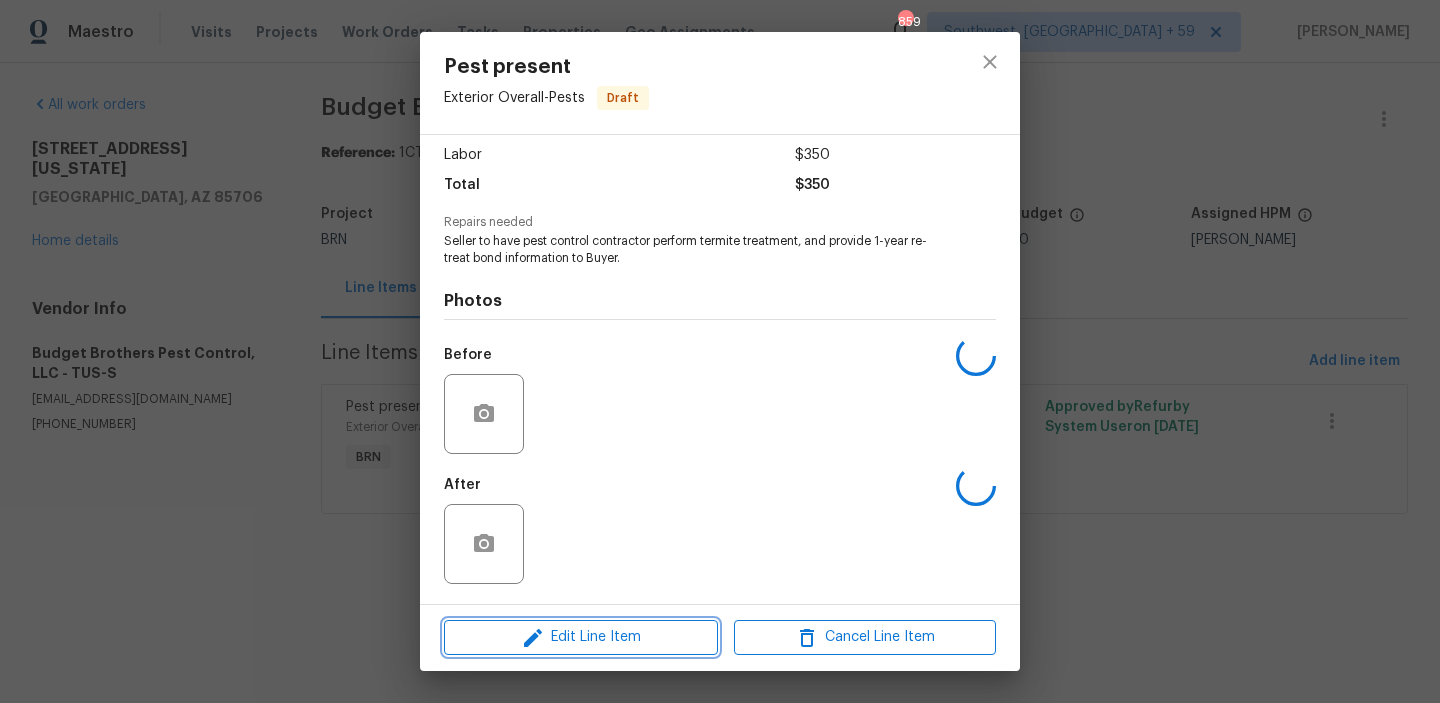 click on "Edit Line Item" at bounding box center (581, 637) 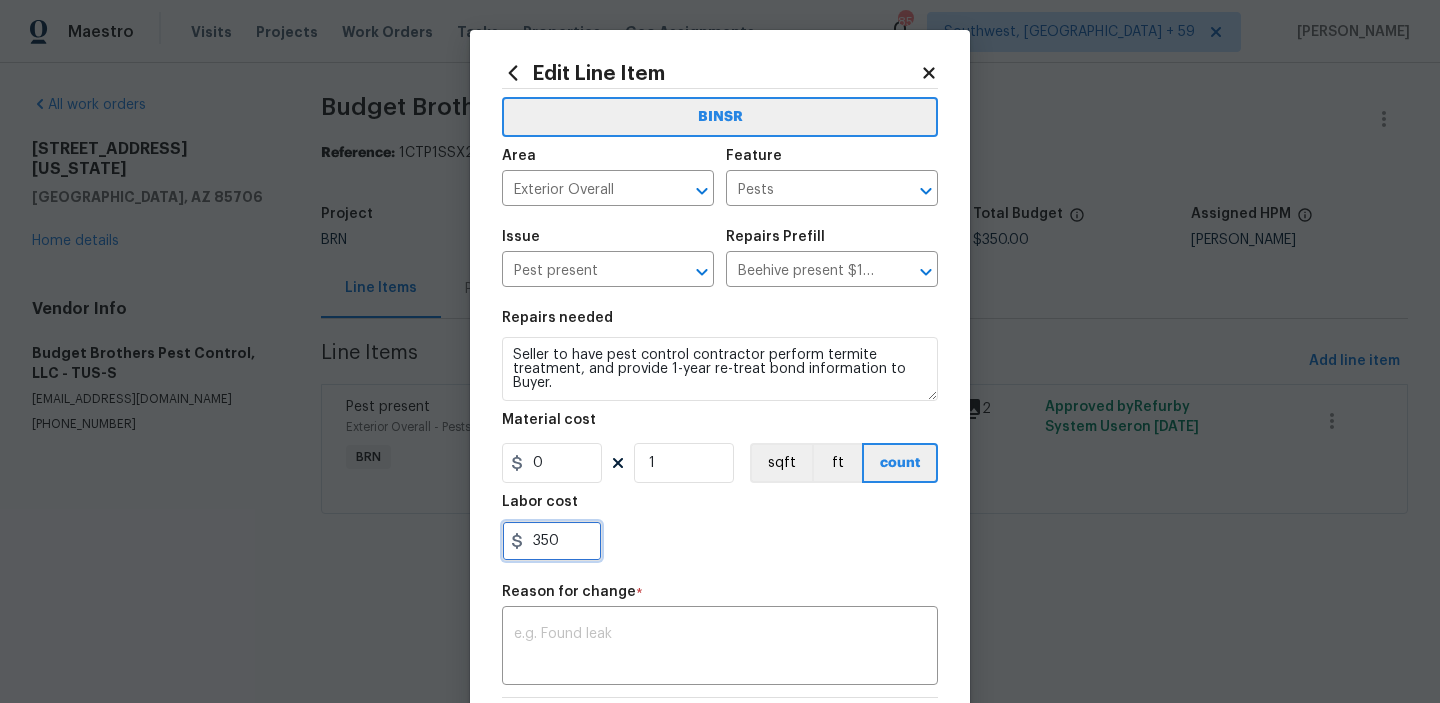 click on "350" at bounding box center [552, 541] 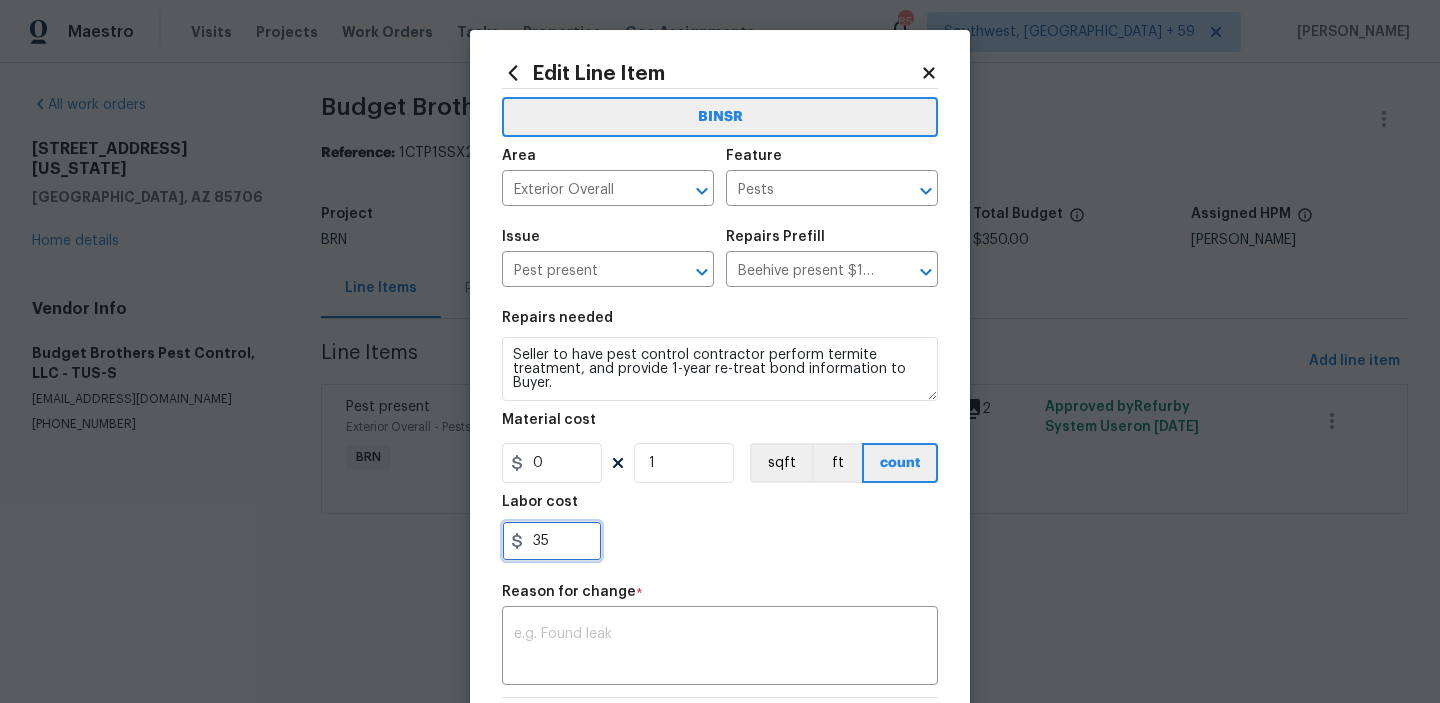 type on "3" 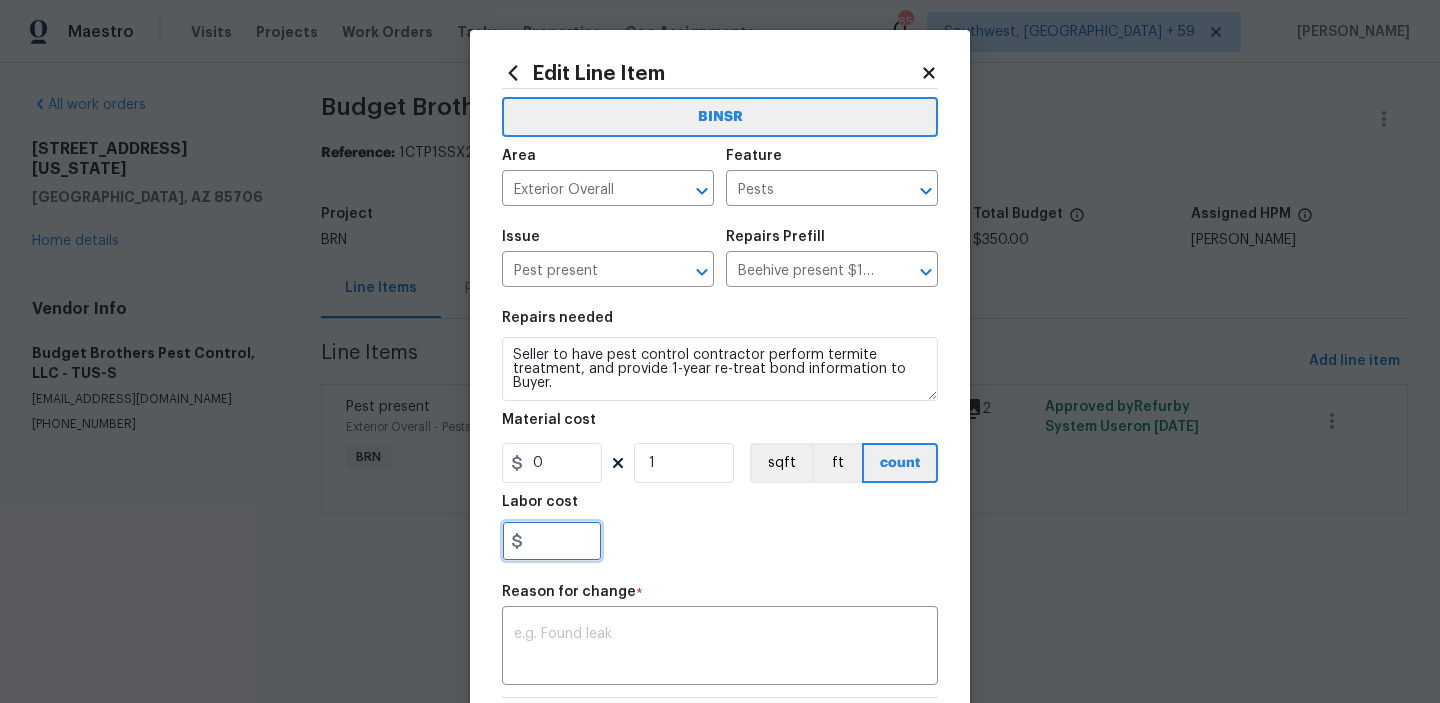 paste on "590" 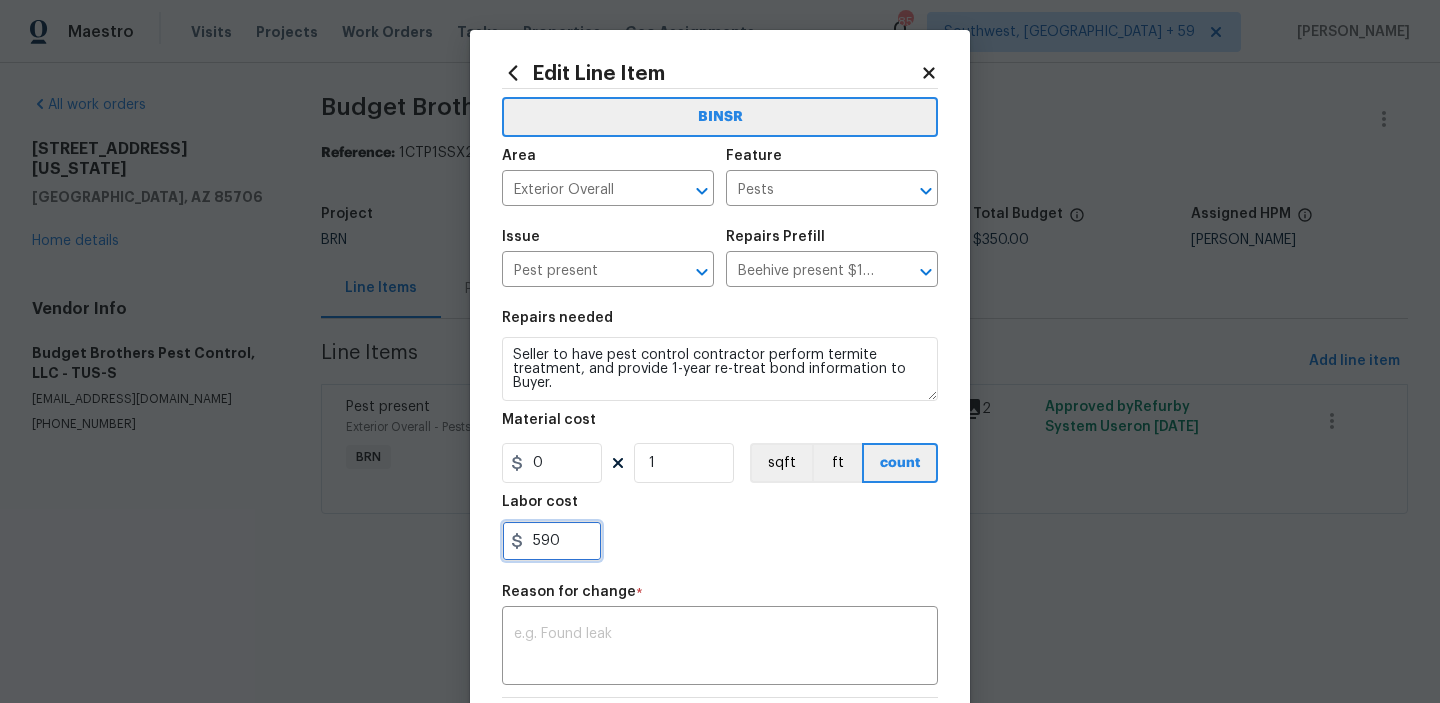 scroll, scrollTop: 137, scrollLeft: 0, axis: vertical 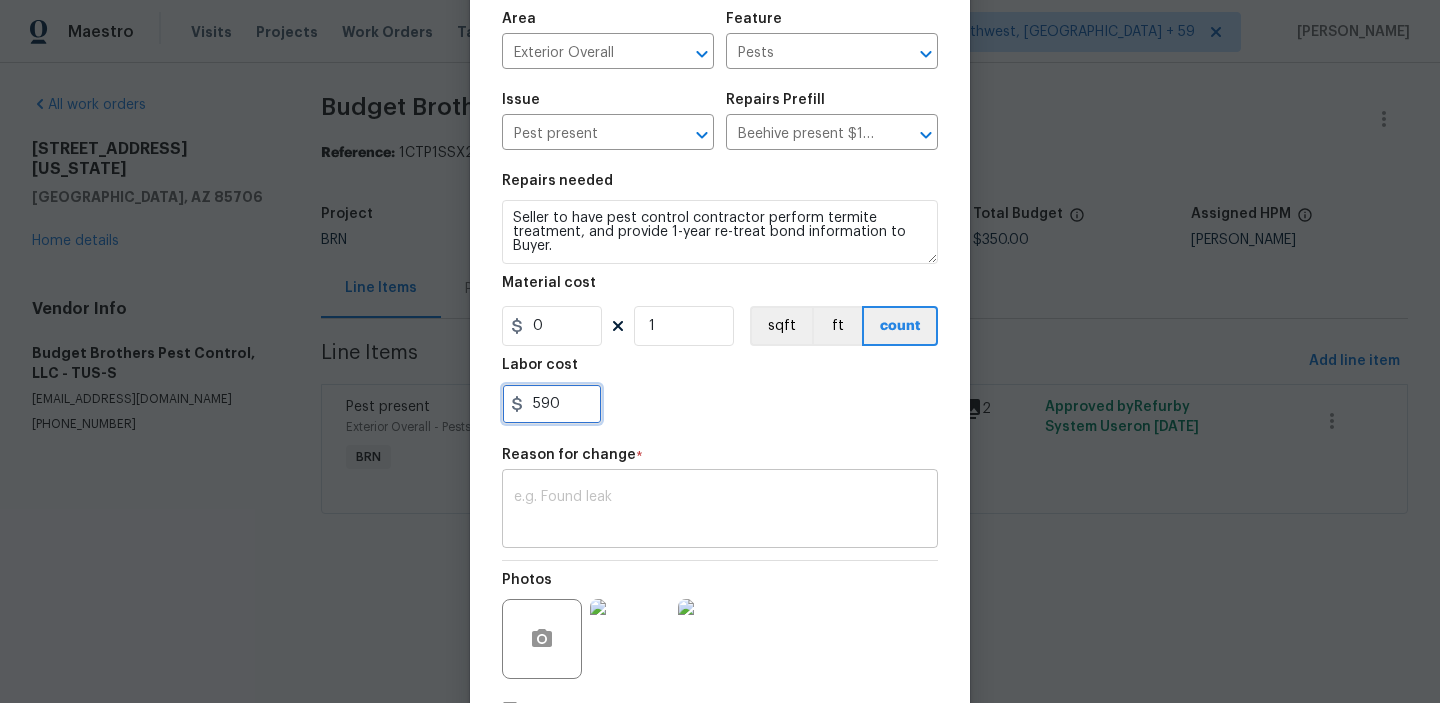 type on "590" 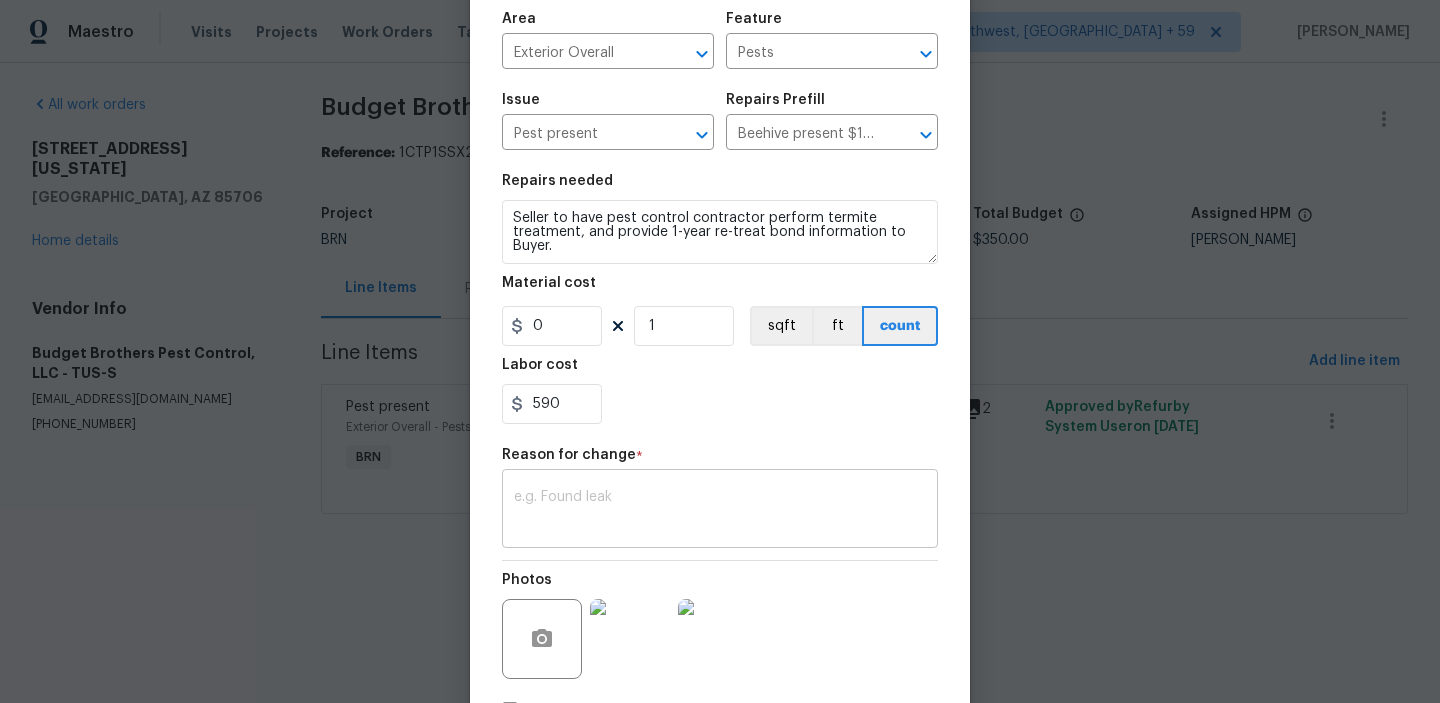 click on "x ​" at bounding box center (720, 511) 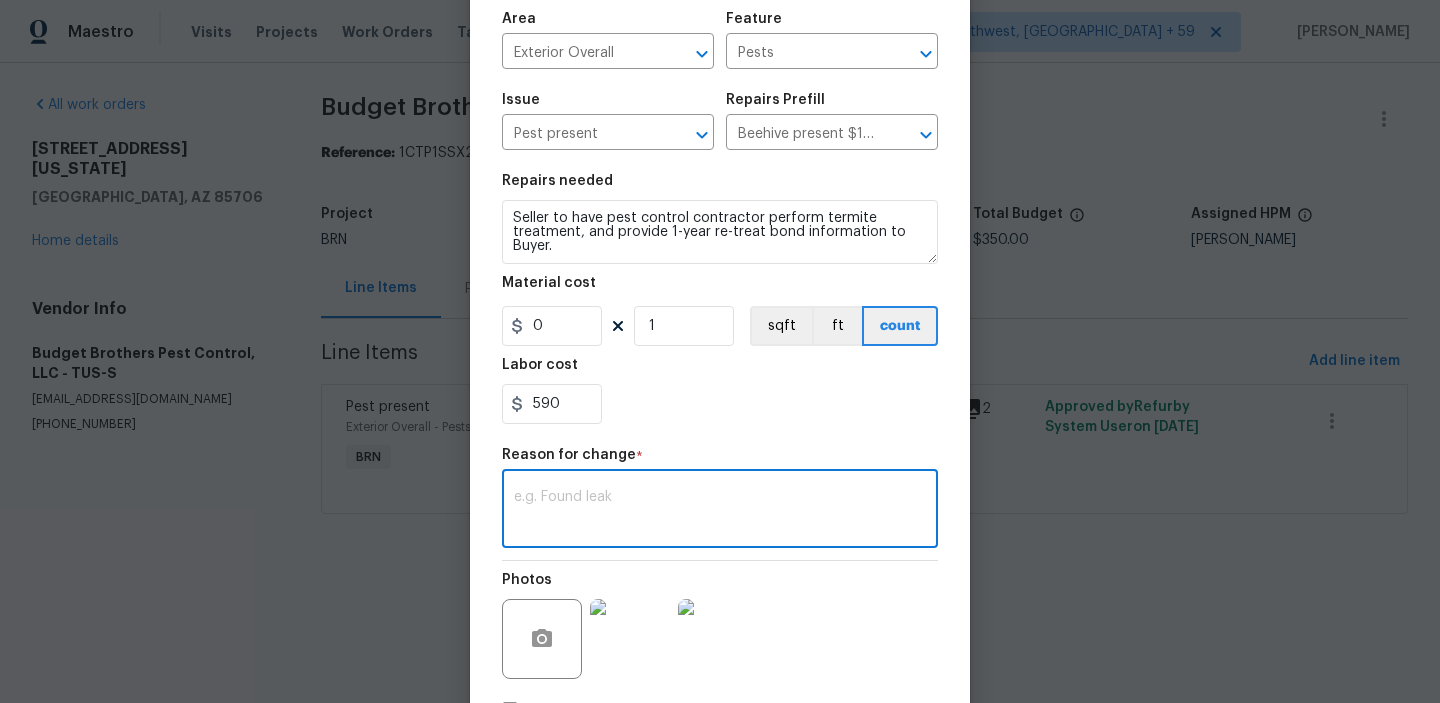 paste on "(AM) Updated per vendors final cost." 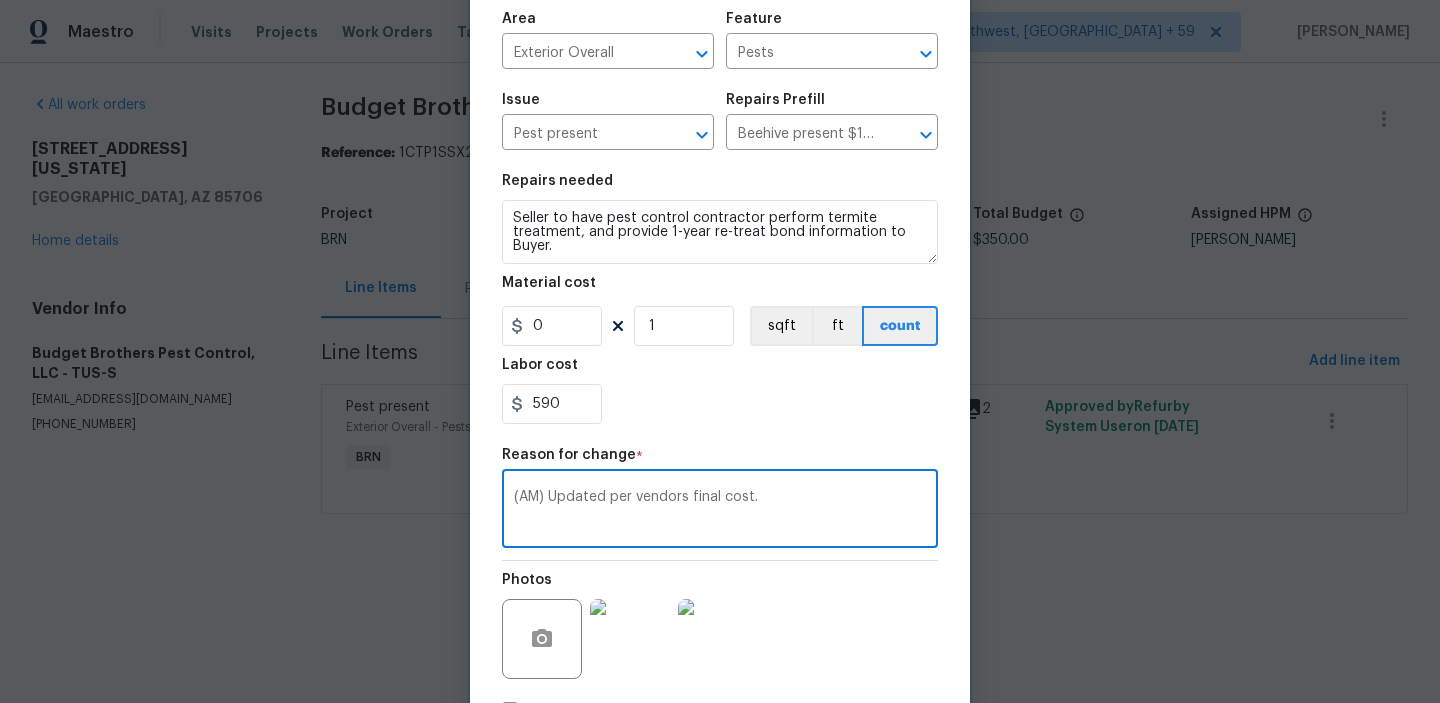 scroll, scrollTop: 283, scrollLeft: 0, axis: vertical 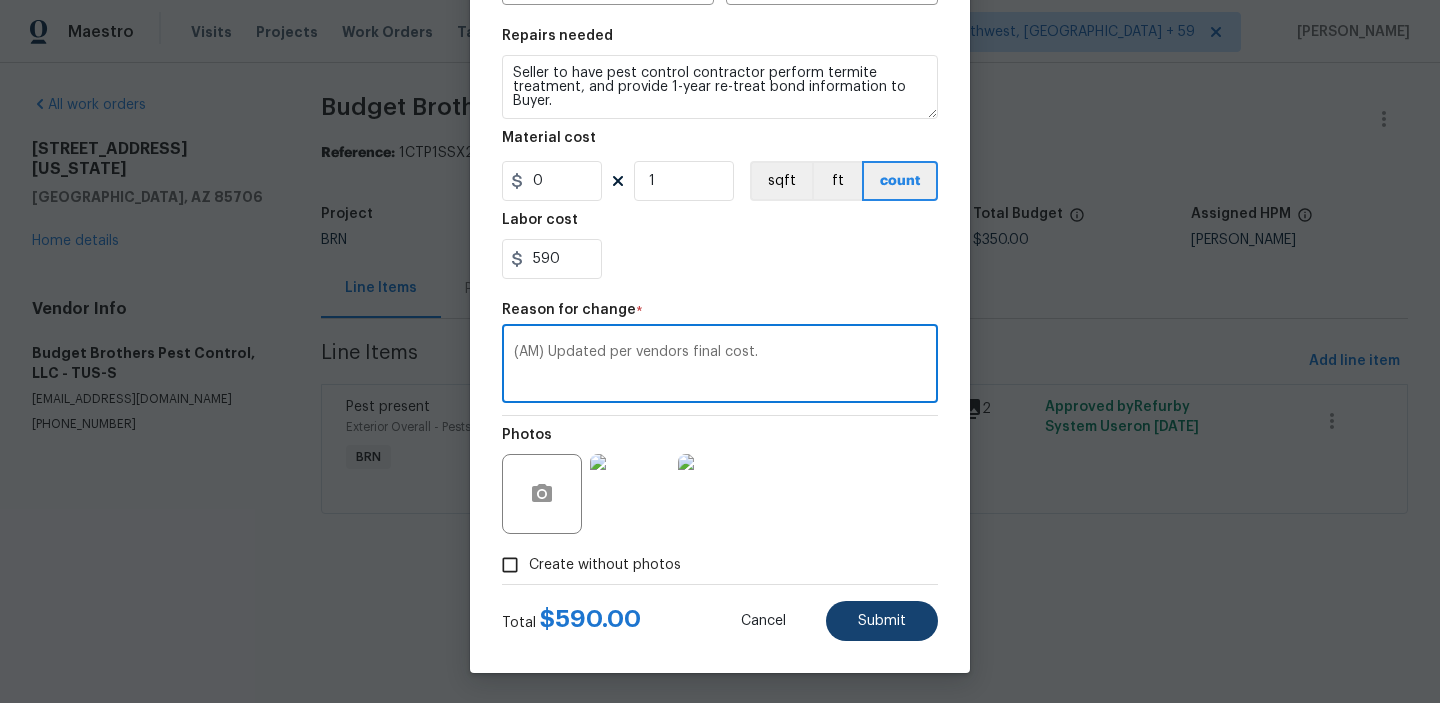 type on "(AM) Updated per vendors final cost." 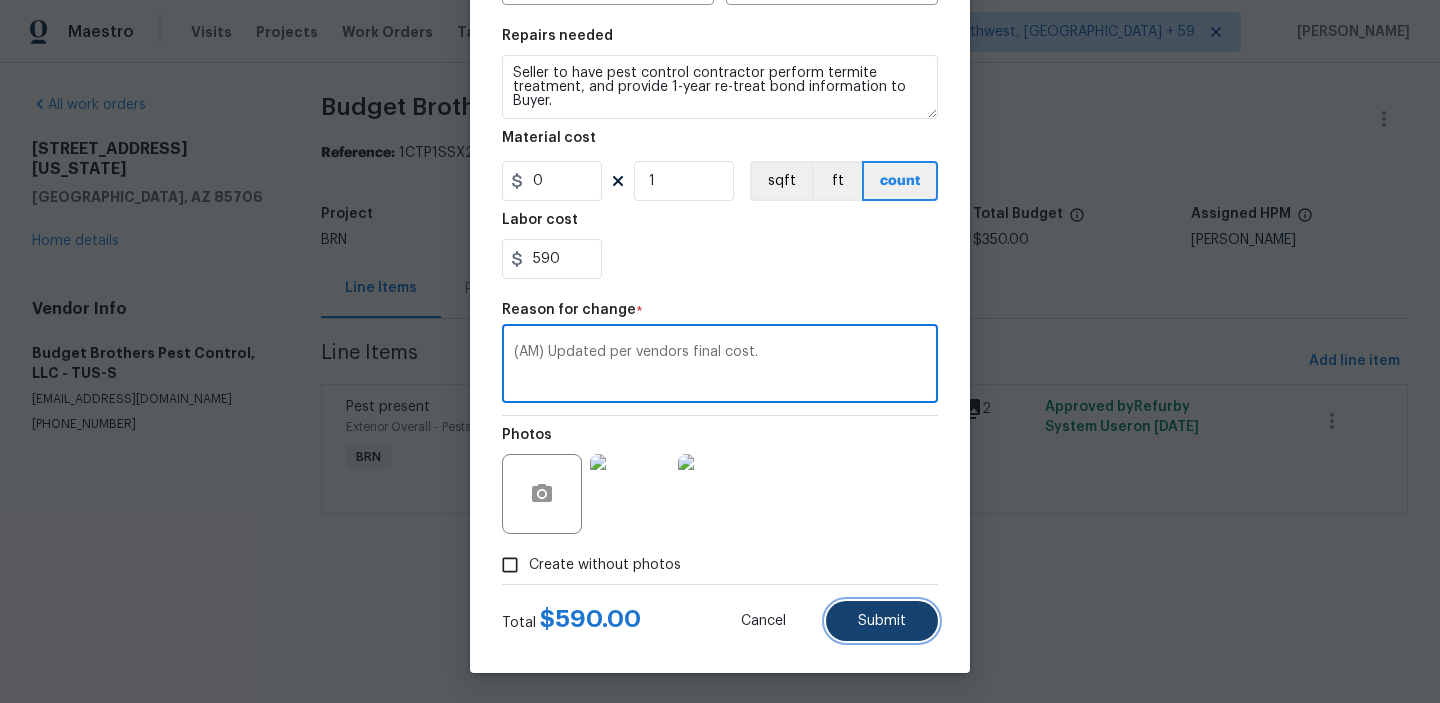 click on "Submit" at bounding box center [882, 621] 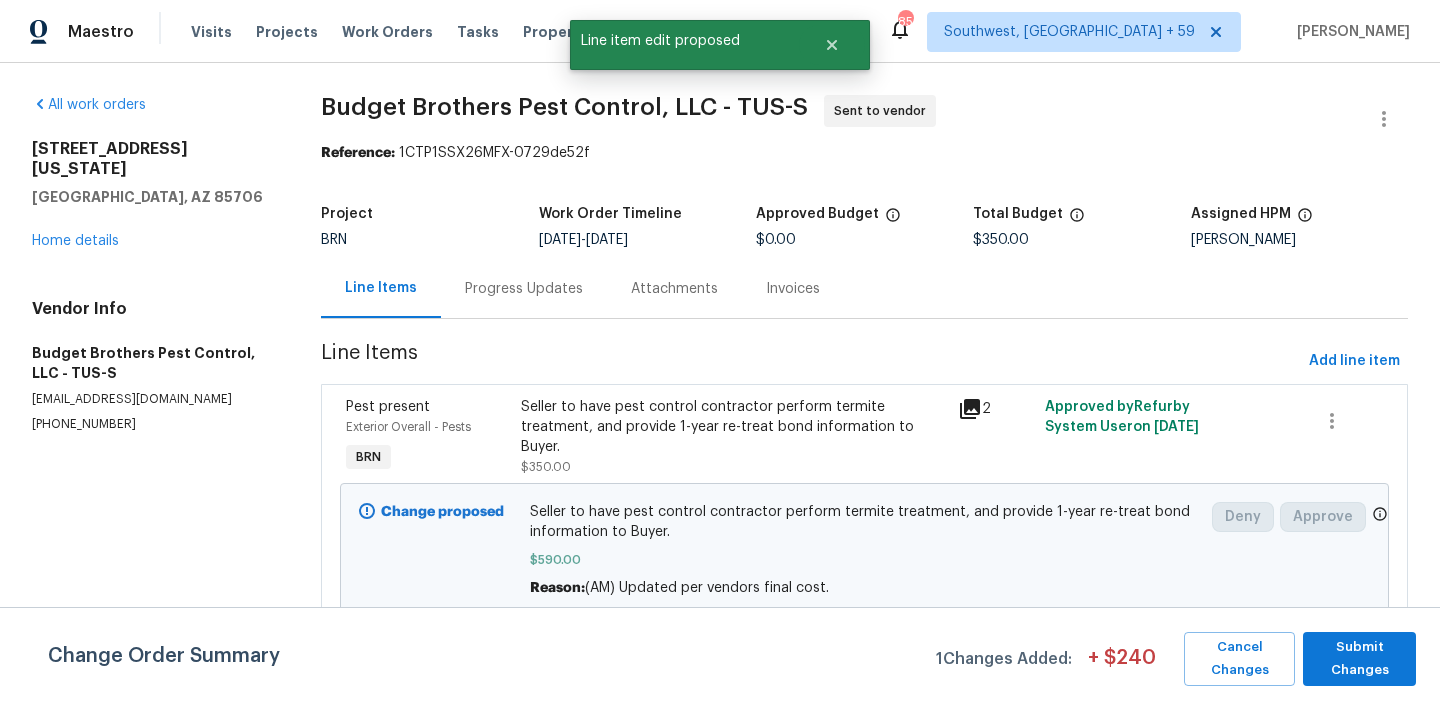 scroll, scrollTop: 0, scrollLeft: 0, axis: both 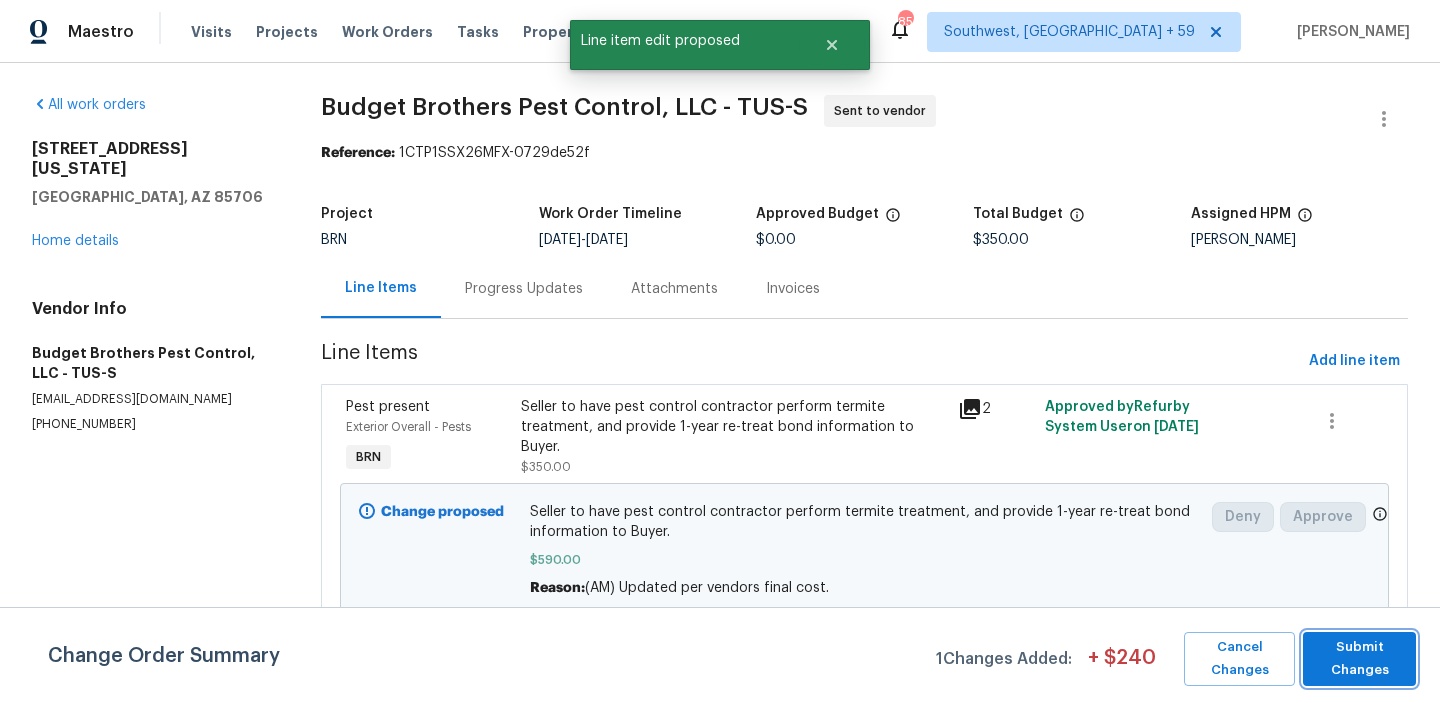 click on "Submit Changes" at bounding box center (1359, 659) 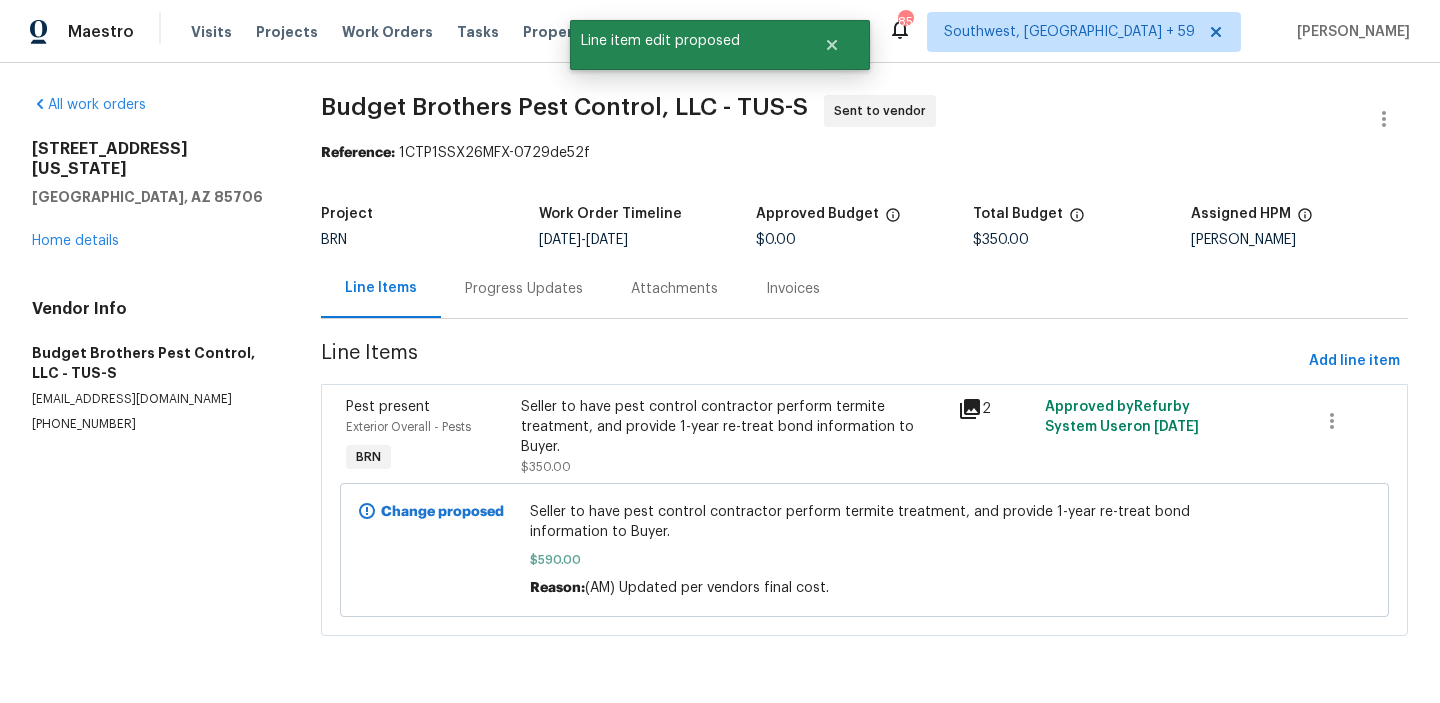 click on "Progress Updates" at bounding box center [524, 289] 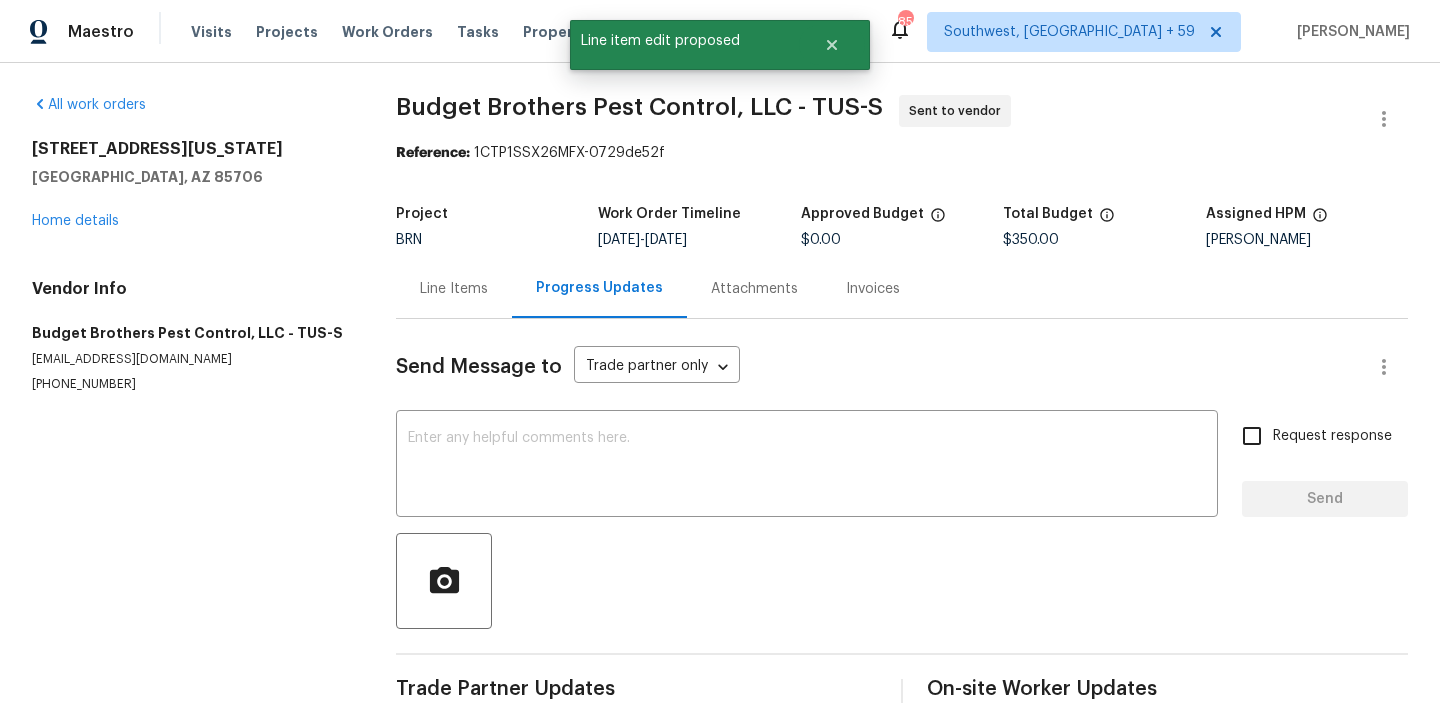 scroll, scrollTop: 44, scrollLeft: 0, axis: vertical 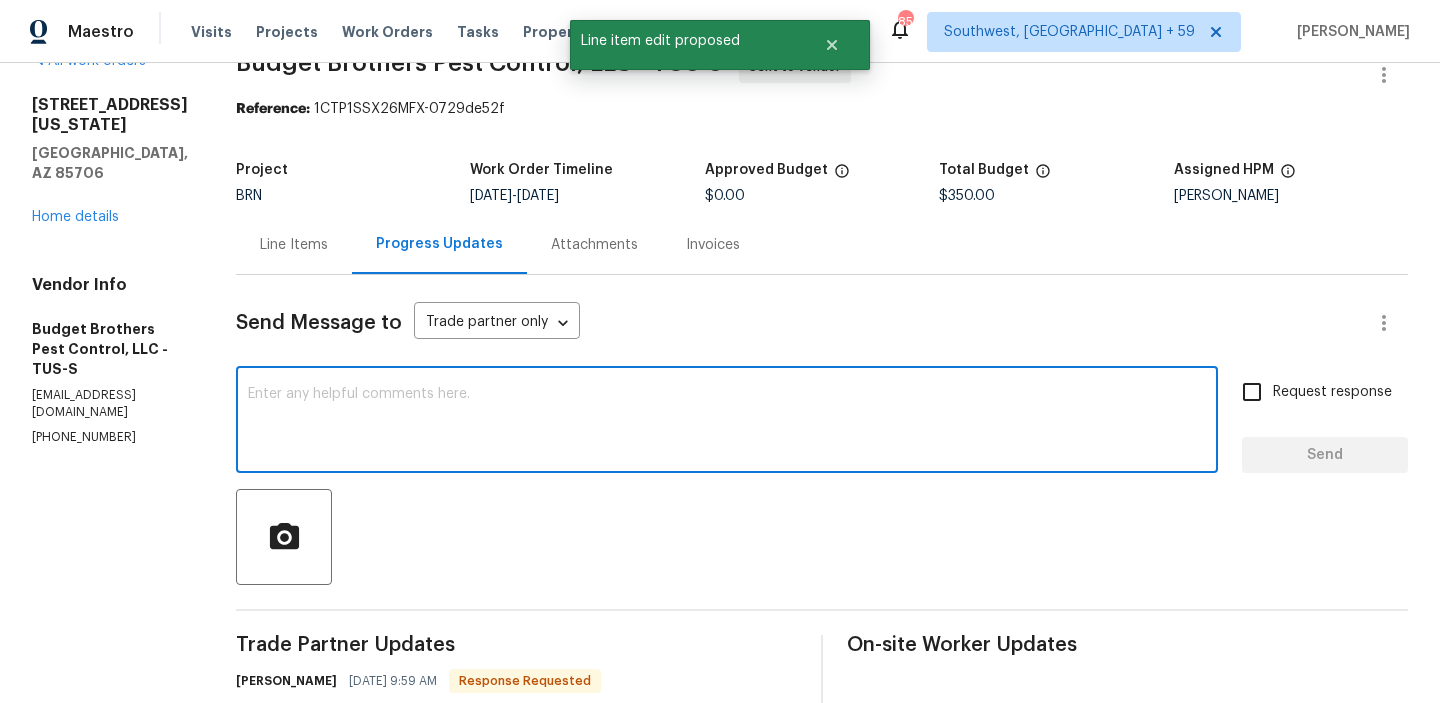 click at bounding box center [727, 422] 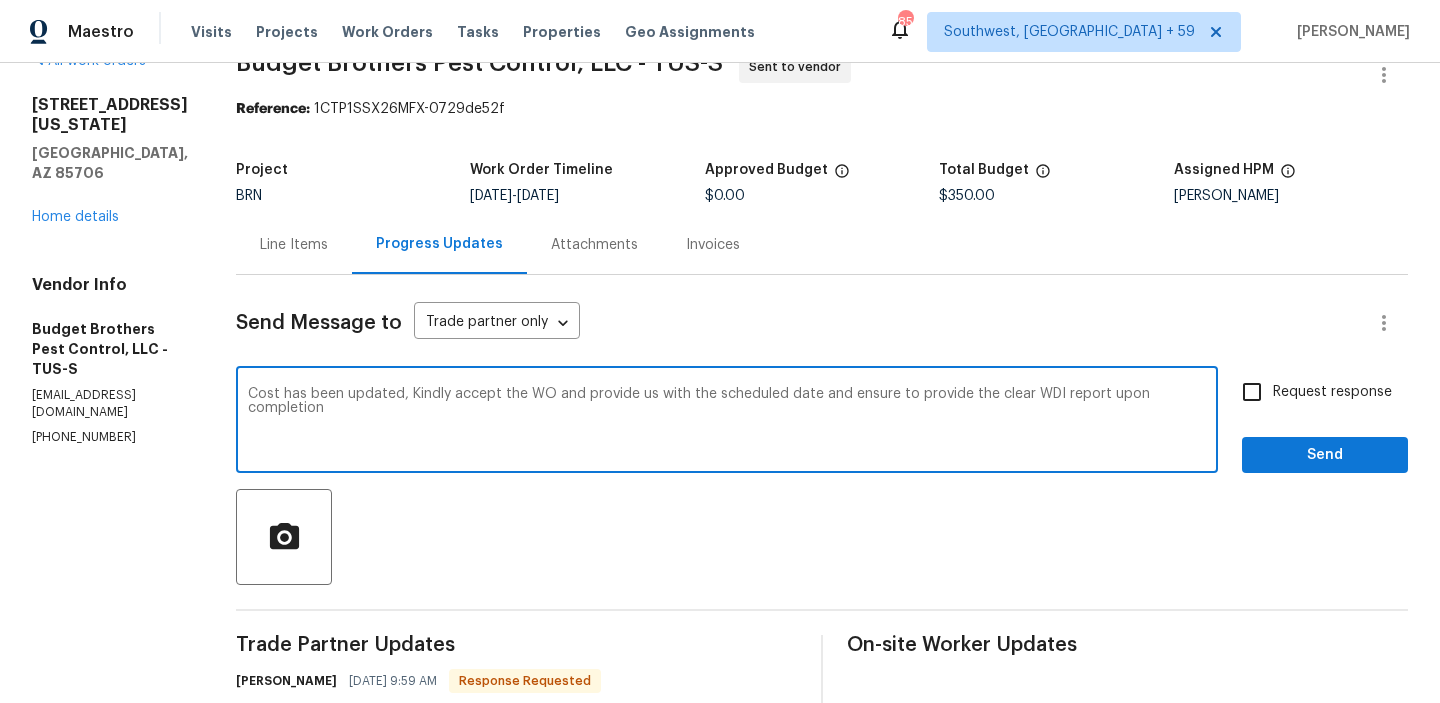 type on "Cost has been updated, Kindly accept the WO and provide us with the scheduled date and ensure to provide the clear WDI report upon completion" 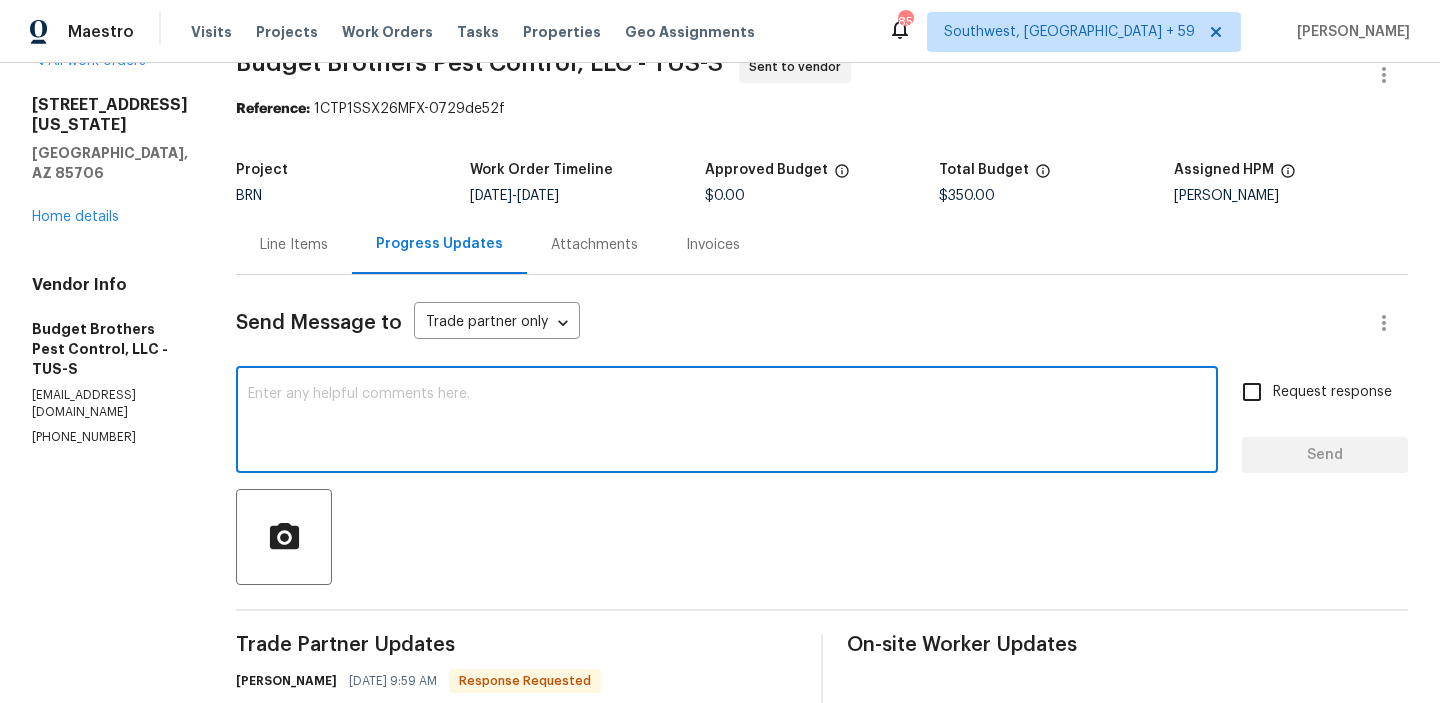 paste on "cost has been updated. Kindly accept the WO and share the scheduled date. Please ensure a clear WDI report is provided upon completion." 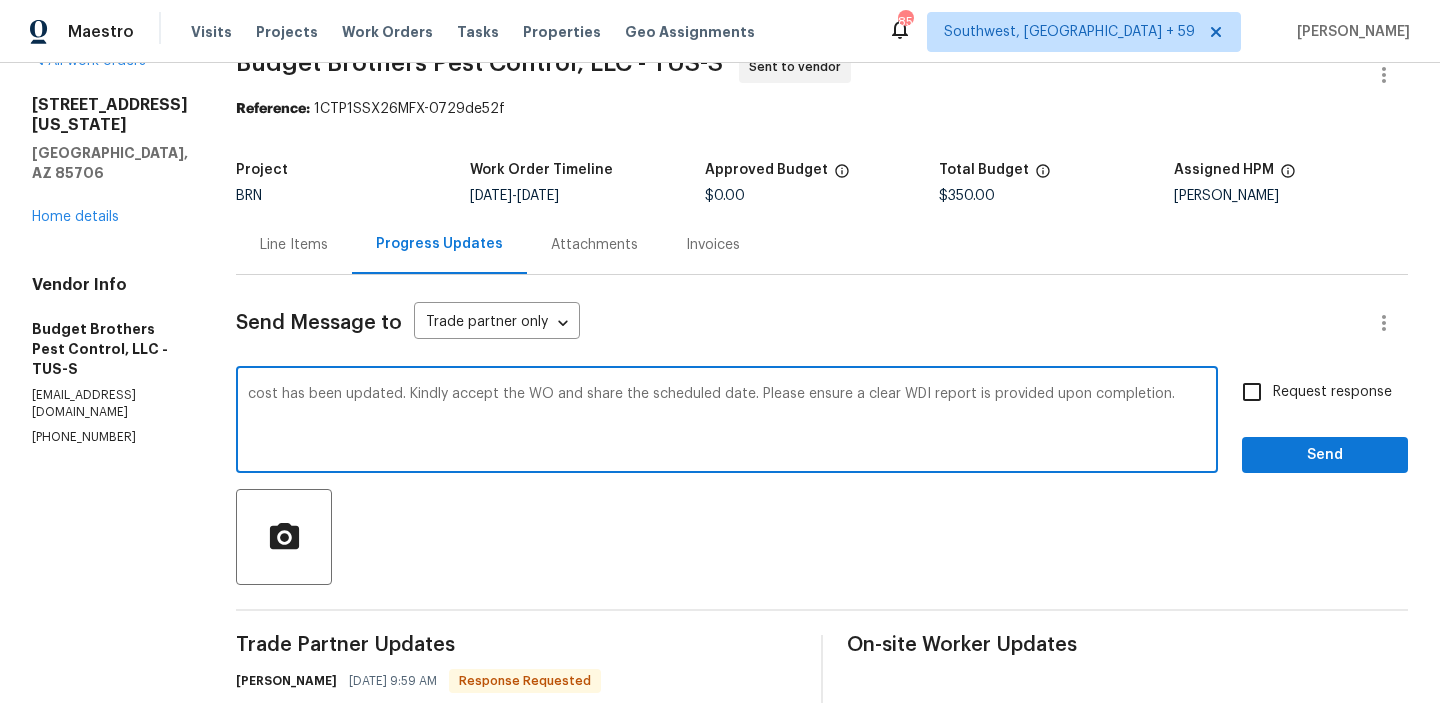 click on "cost has been updated. Kindly accept the WO and share the scheduled date. Please ensure a clear WDI report is provided upon completion." at bounding box center (727, 422) 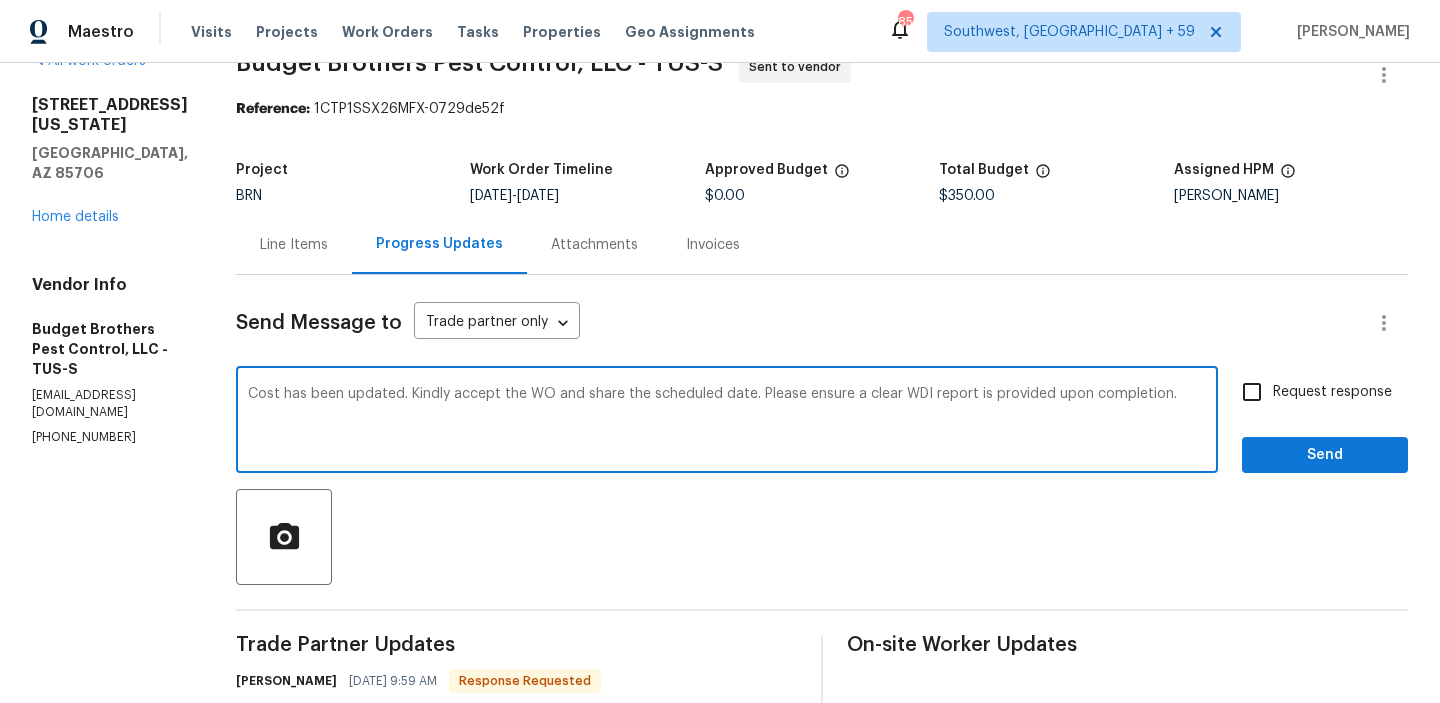 scroll, scrollTop: 72, scrollLeft: 0, axis: vertical 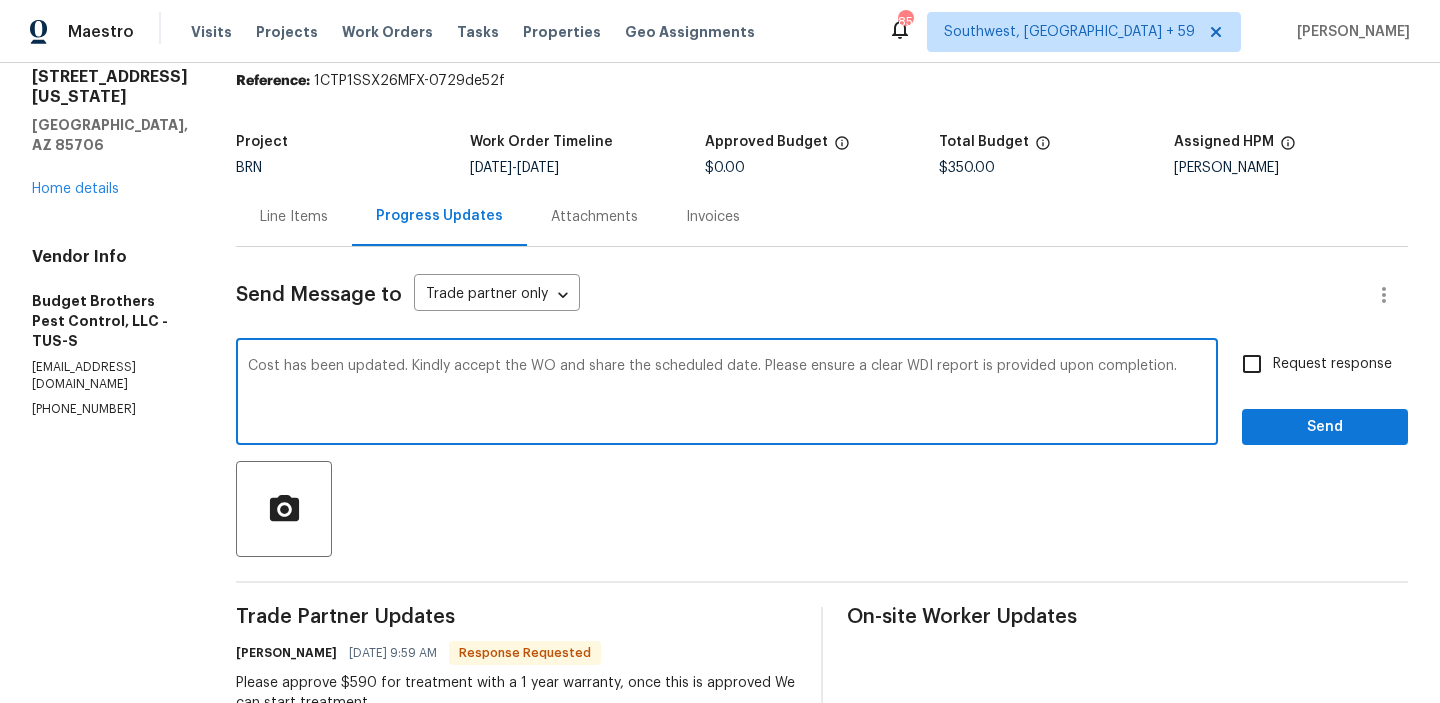 click on "Cost has been updated. Kindly accept the WO and share the scheduled date. Please ensure a clear WDI report is provided upon completion." at bounding box center [727, 394] 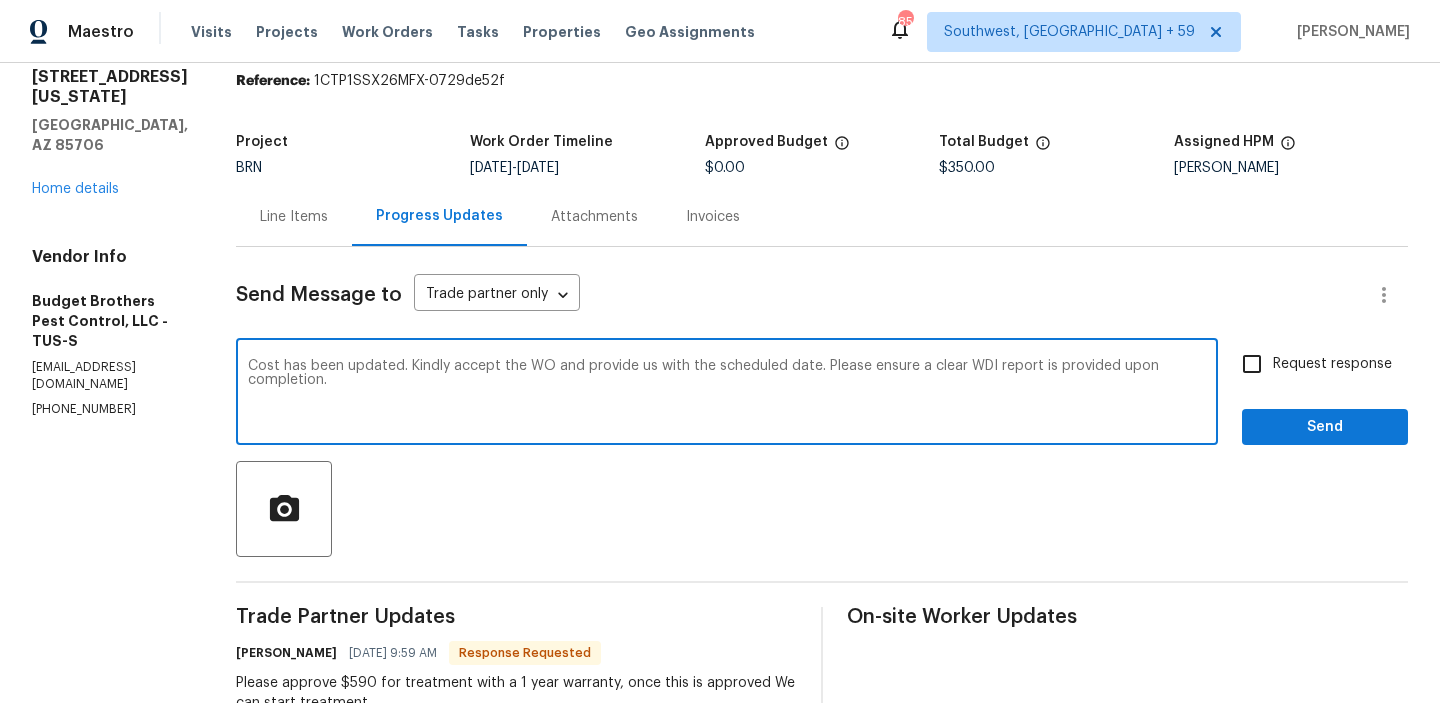 click on "Cost has been updated. Kindly accept the WO and provide us with the scheduled date. Please ensure a clear WDI report is provided upon completion." at bounding box center (727, 394) 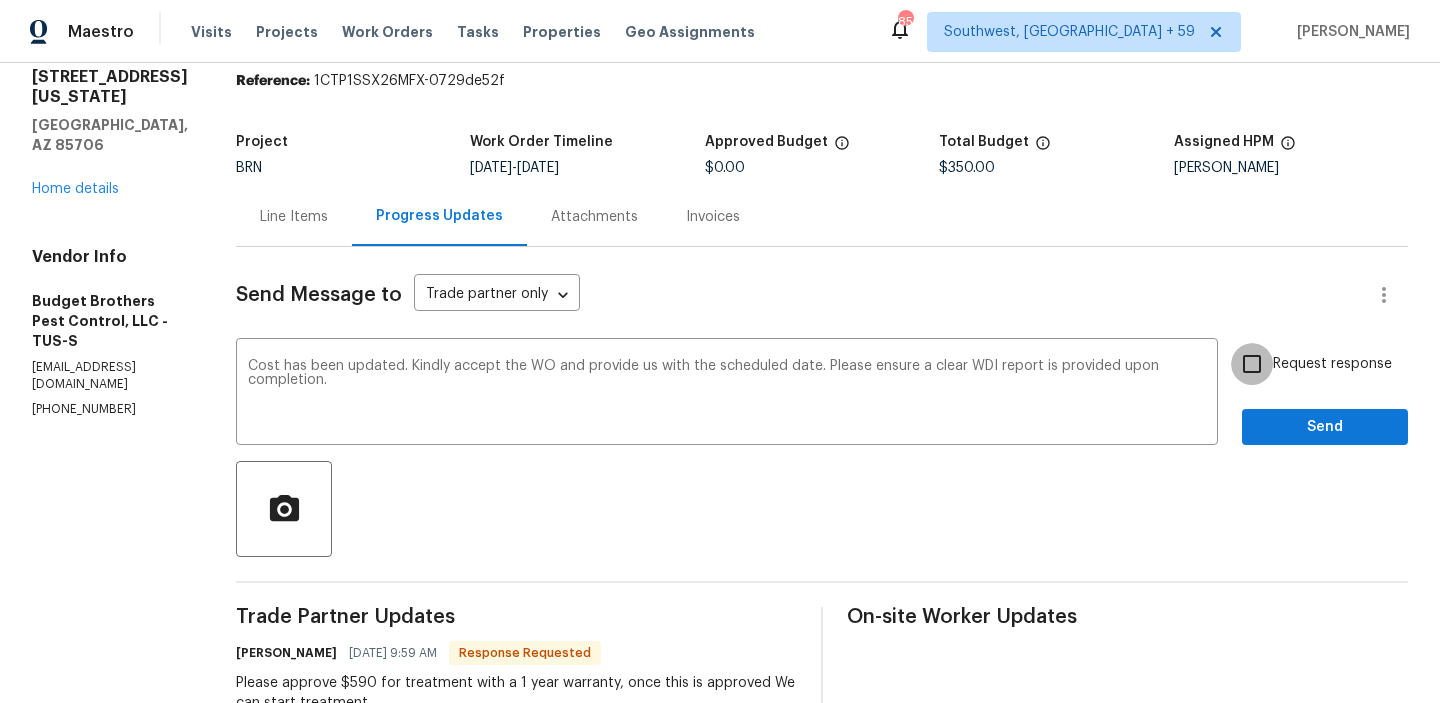 click on "Request response" at bounding box center (1252, 364) 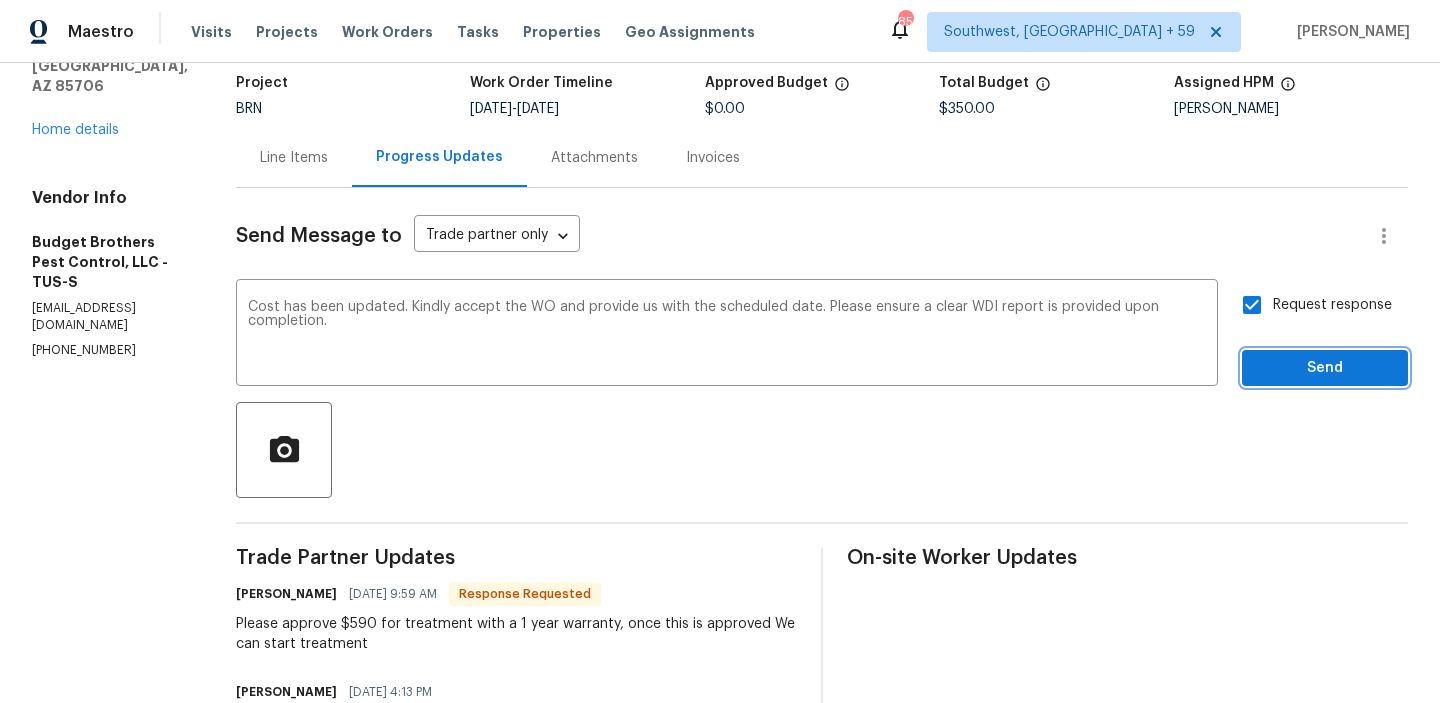 click on "Send" at bounding box center (1325, 368) 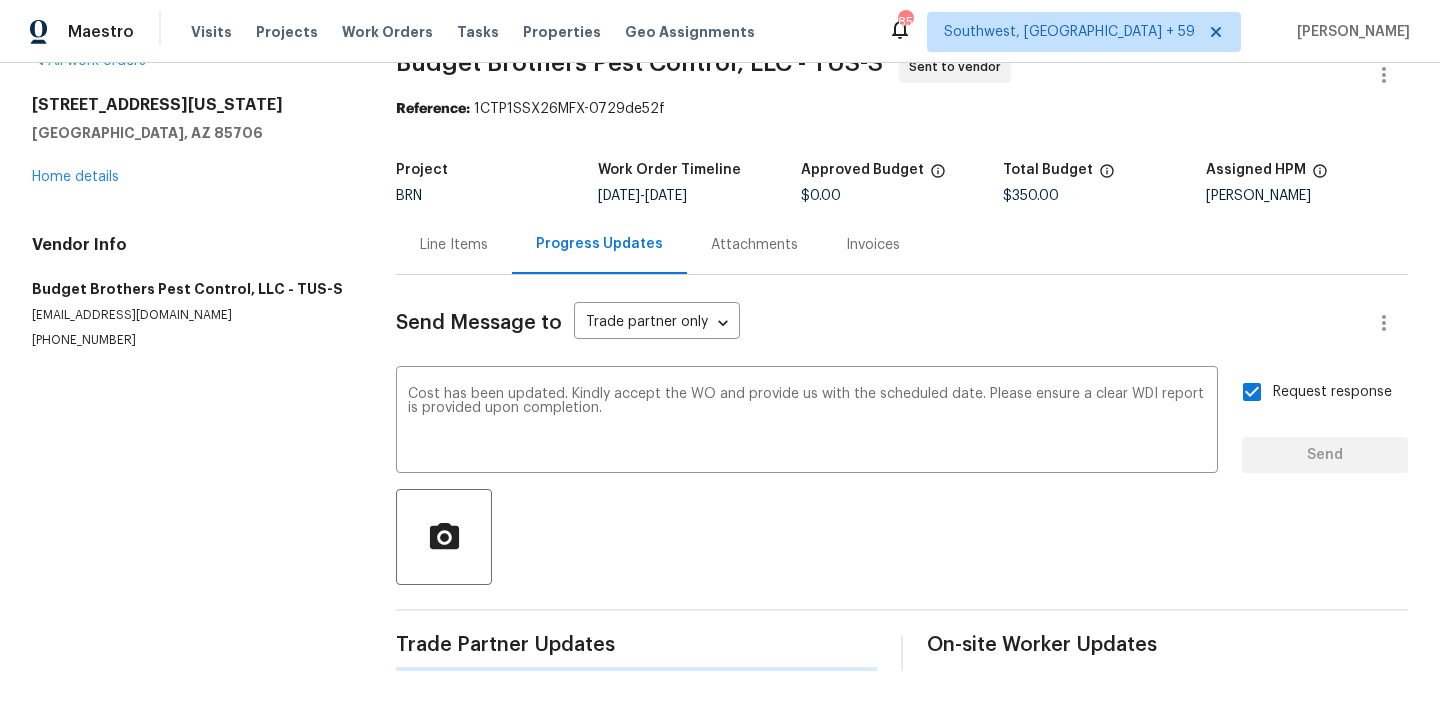type 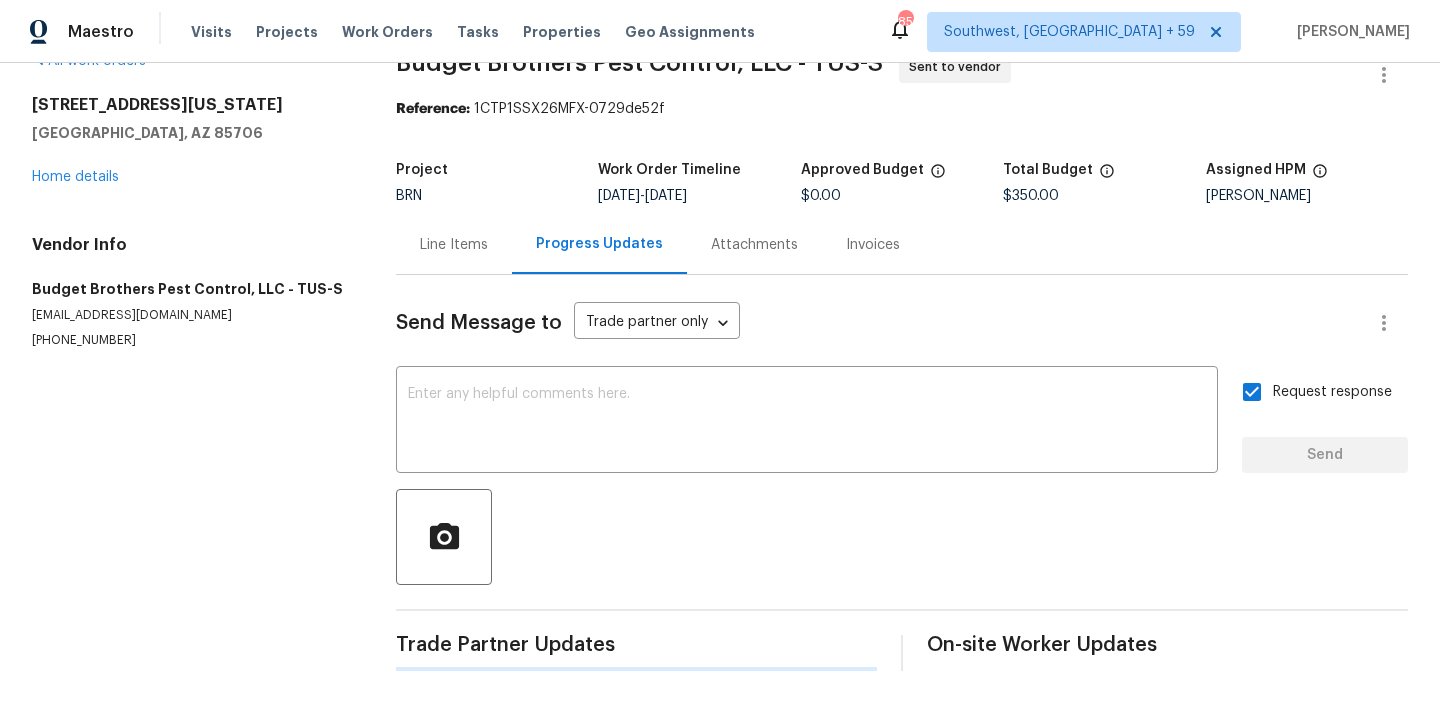 scroll, scrollTop: 131, scrollLeft: 0, axis: vertical 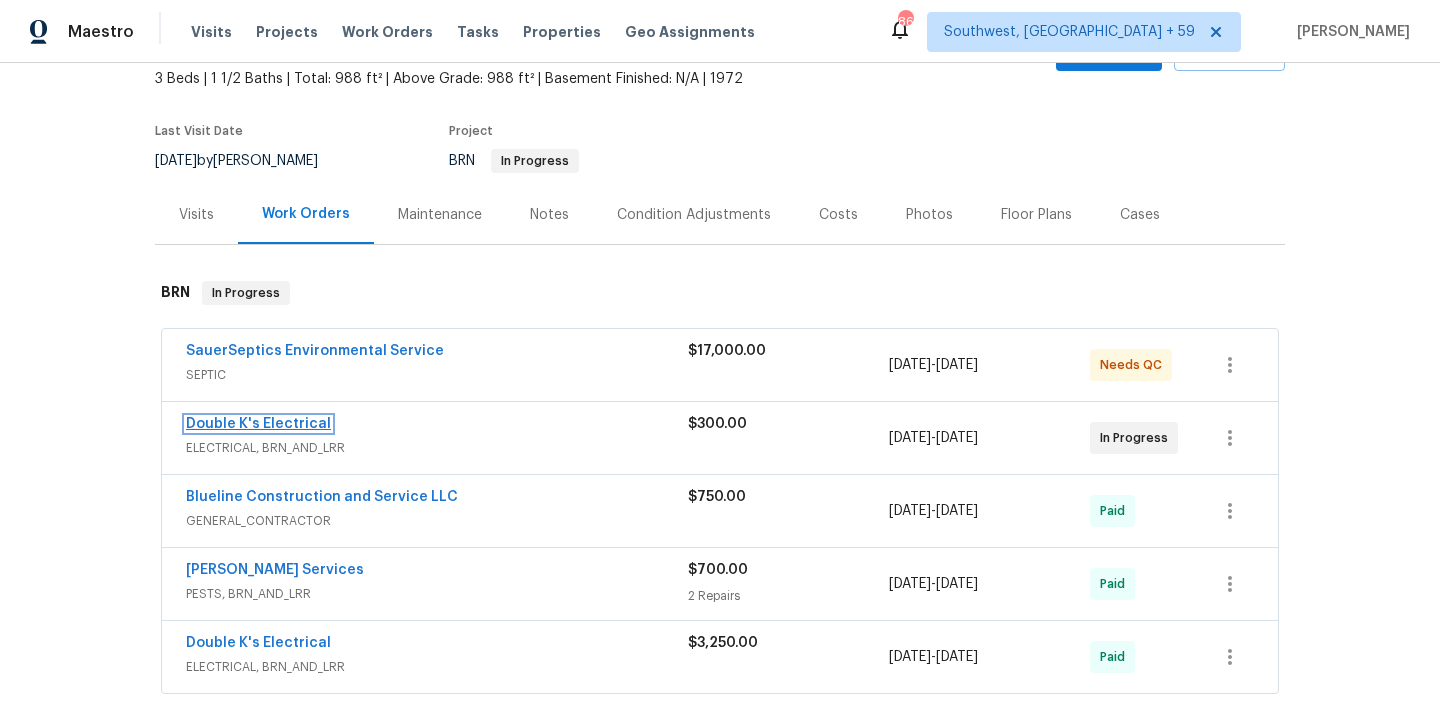 click on "Double K's Electrical" at bounding box center (258, 424) 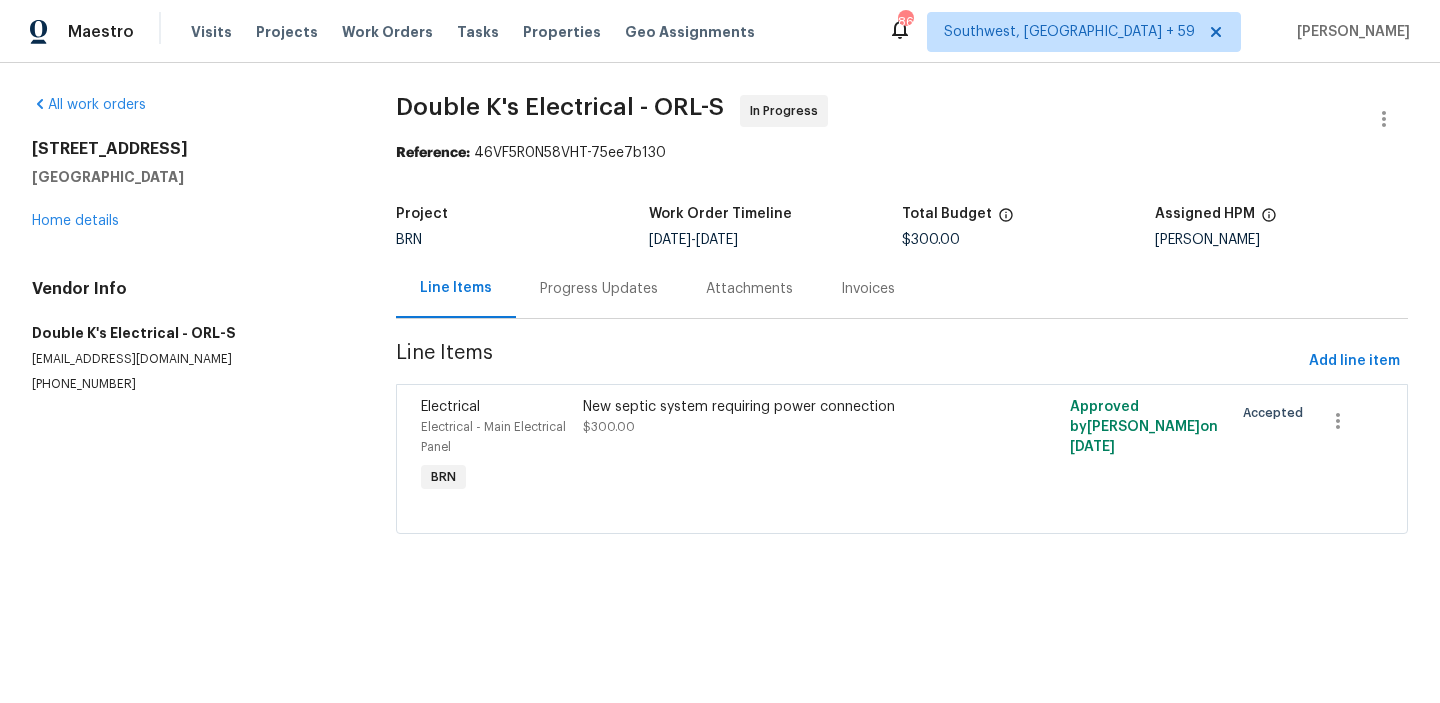 click on "Progress Updates" at bounding box center (599, 289) 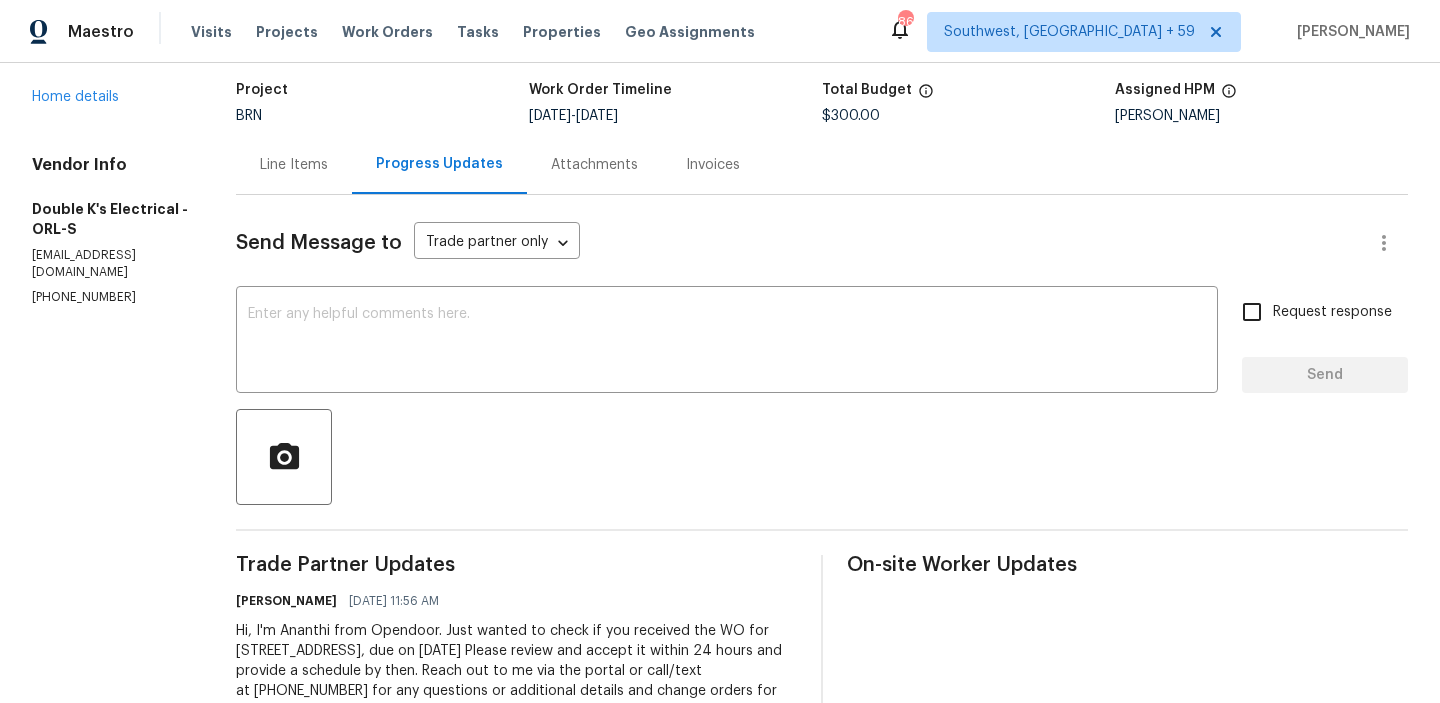 scroll, scrollTop: 179, scrollLeft: 0, axis: vertical 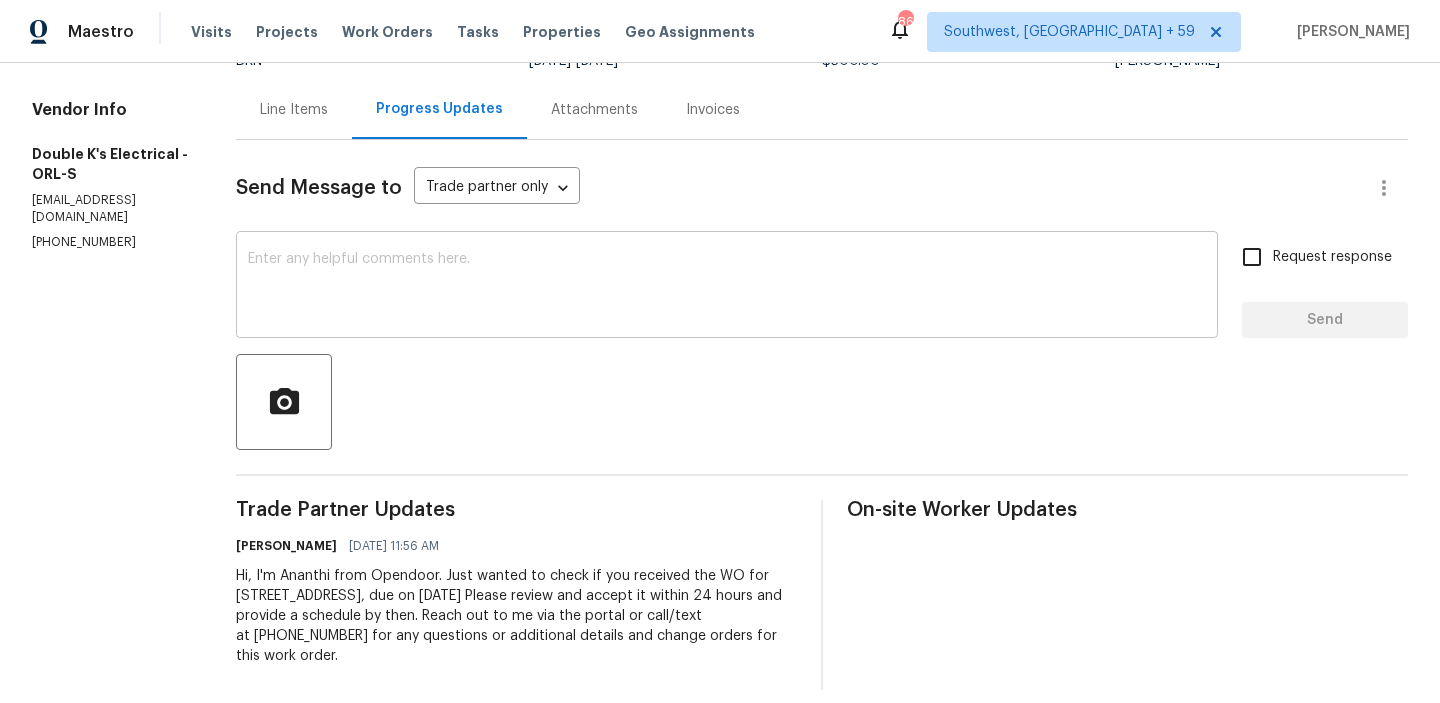 click on "x ​" at bounding box center (727, 287) 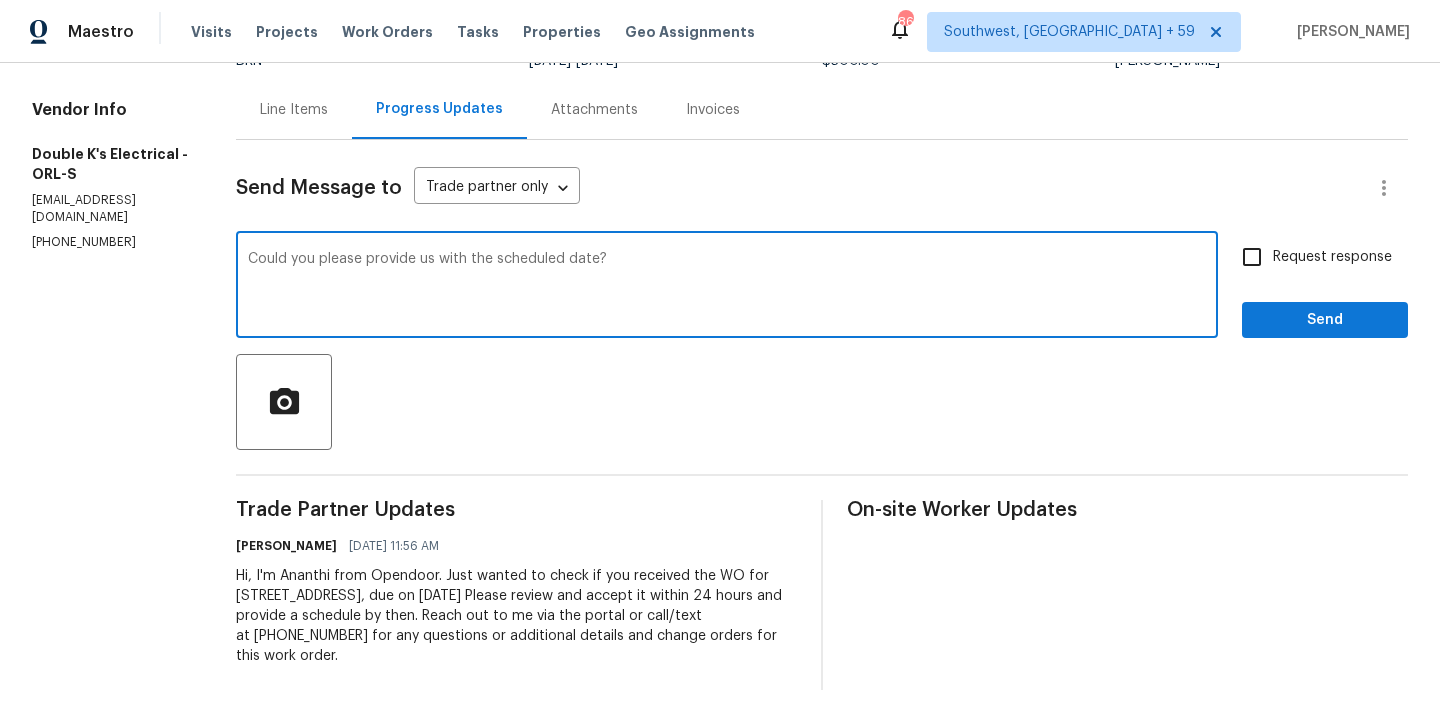 type on "Could you please provide us with the scheduled date?" 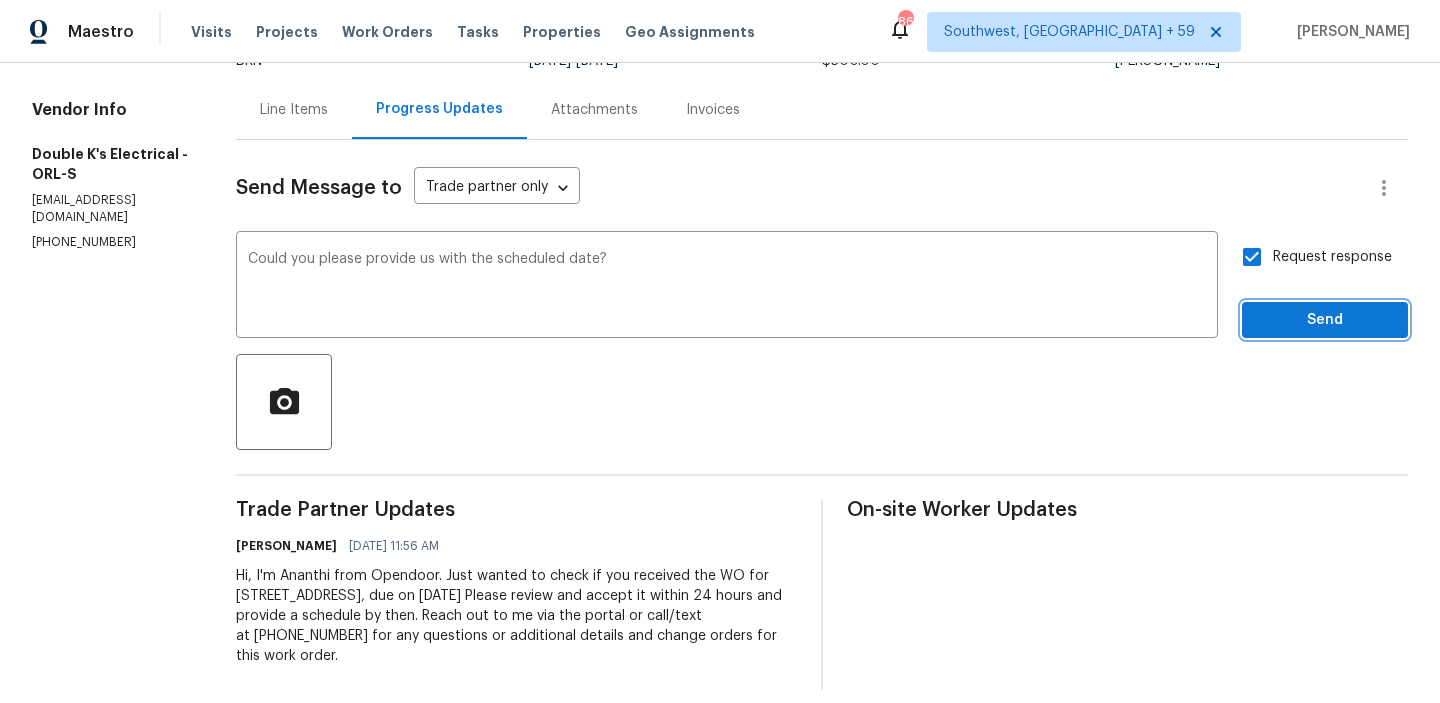 click on "Send" at bounding box center (1325, 320) 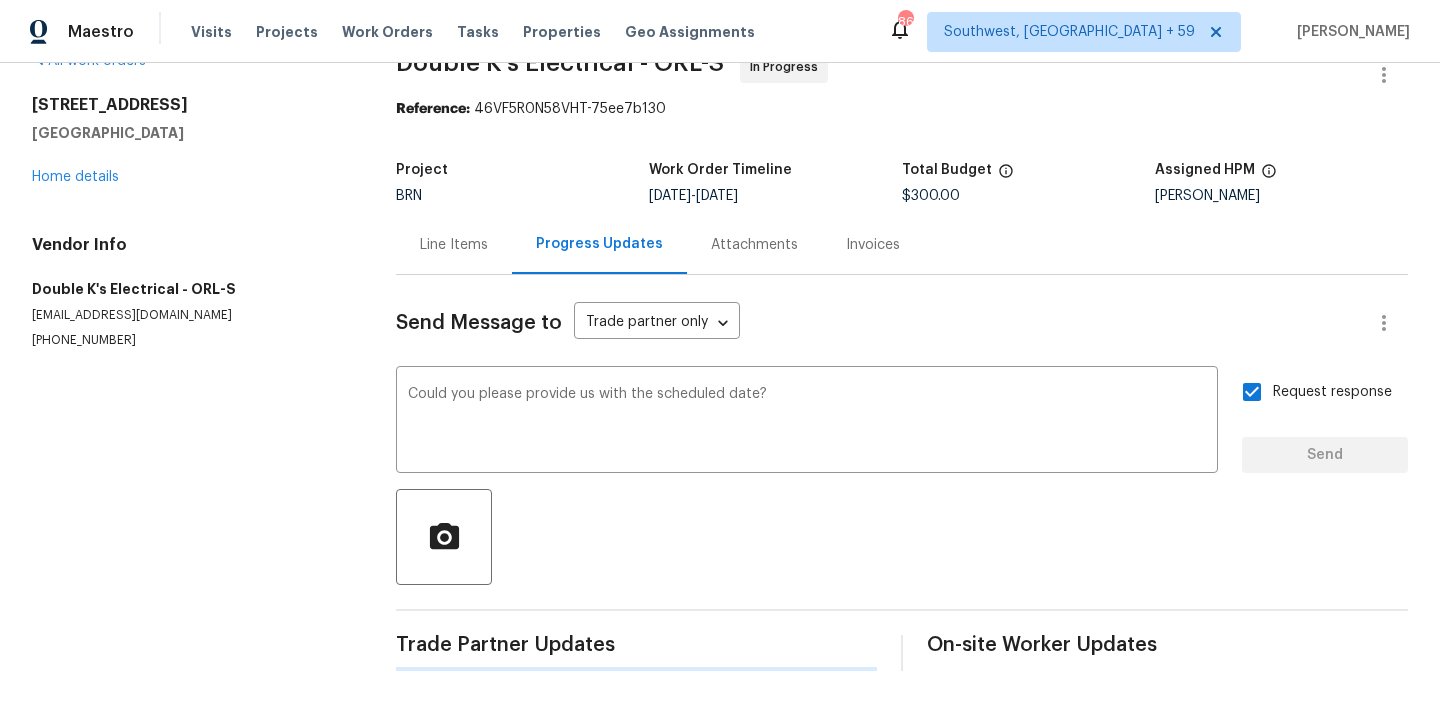 type 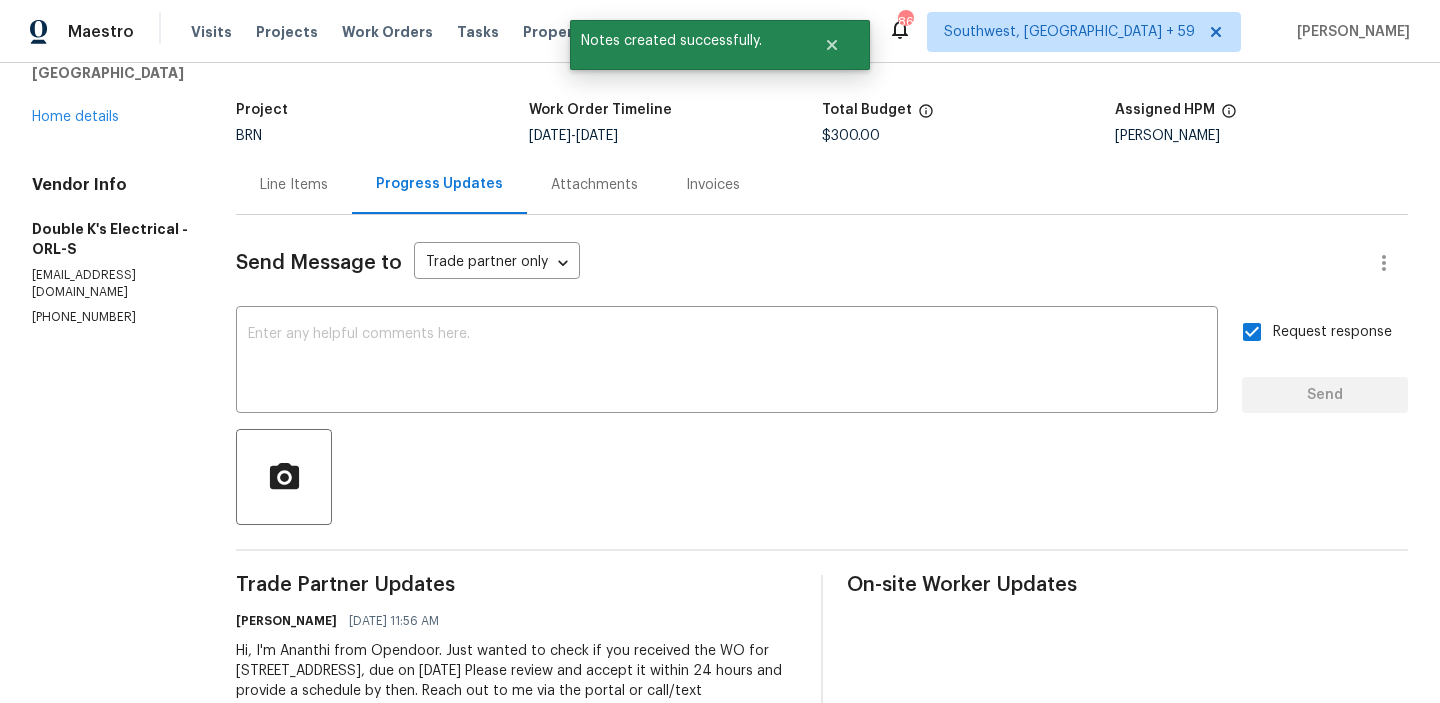 scroll, scrollTop: 65, scrollLeft: 0, axis: vertical 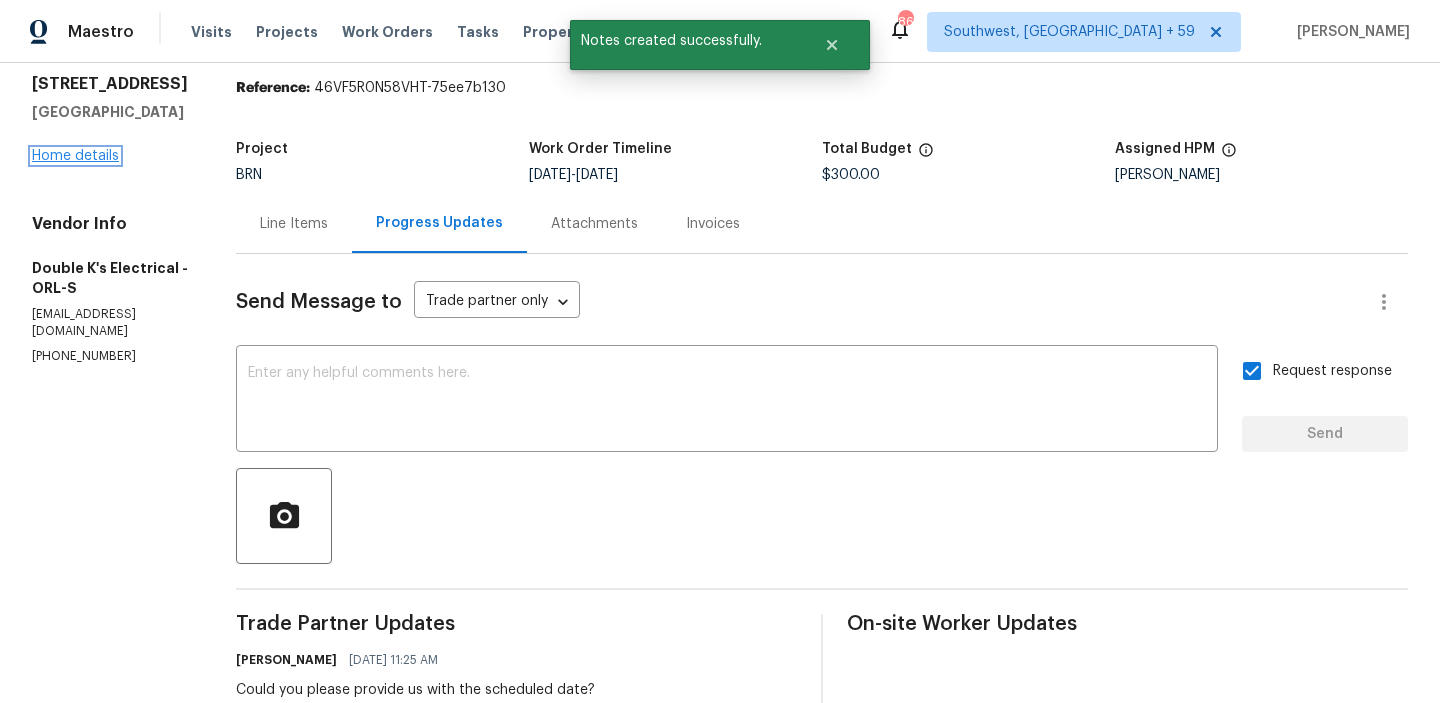 click on "Home details" at bounding box center [75, 156] 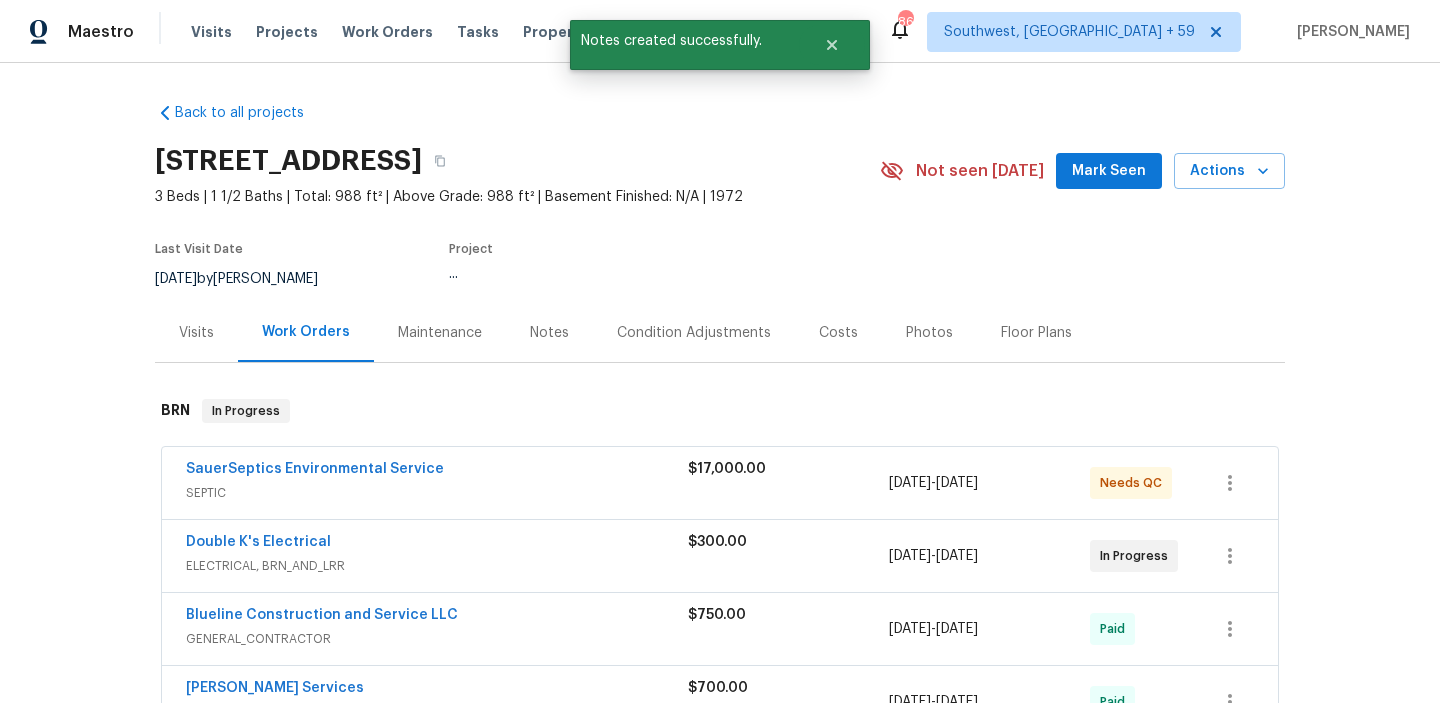 scroll, scrollTop: 74, scrollLeft: 0, axis: vertical 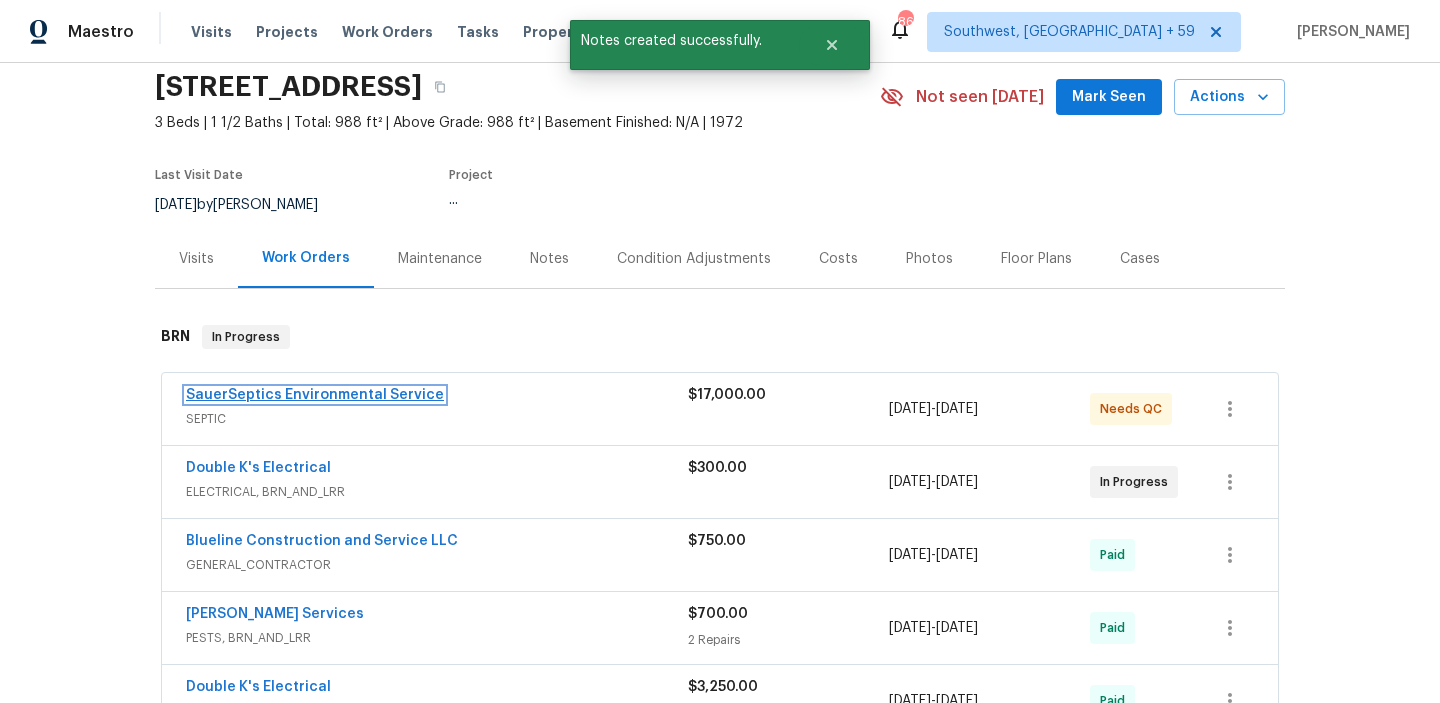 click on "SauerSeptics Environmental Service" at bounding box center (315, 395) 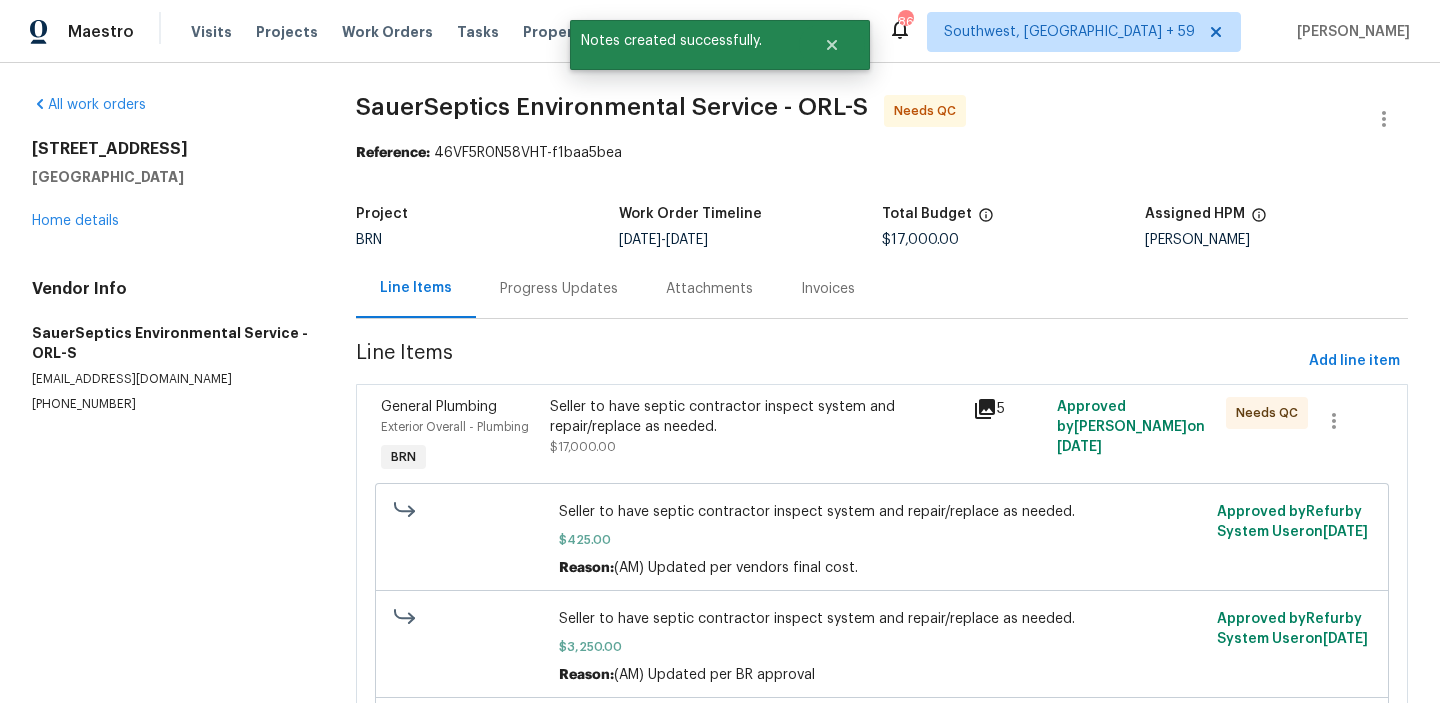click on "Seller to have septic contractor inspect system and repair/replace as needed. $17,000.00" at bounding box center (755, 427) 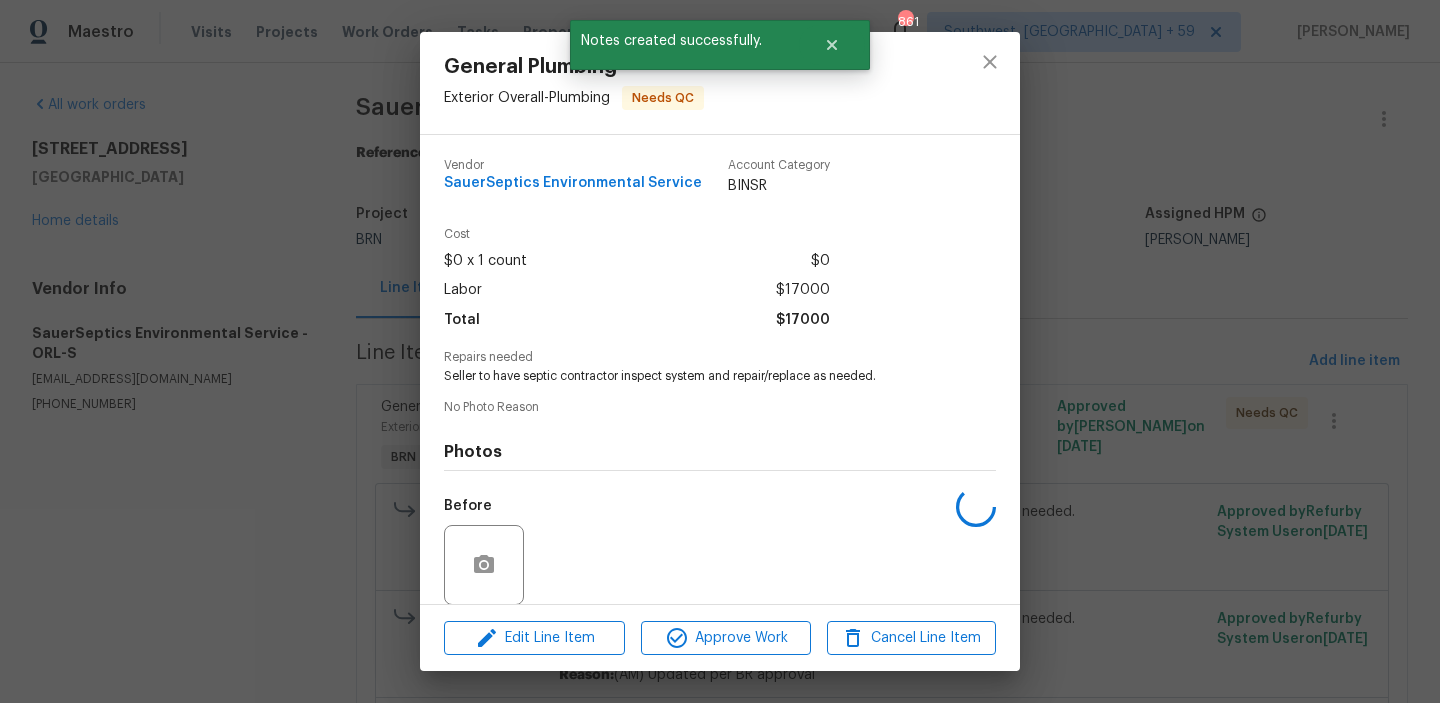 scroll, scrollTop: 150, scrollLeft: 0, axis: vertical 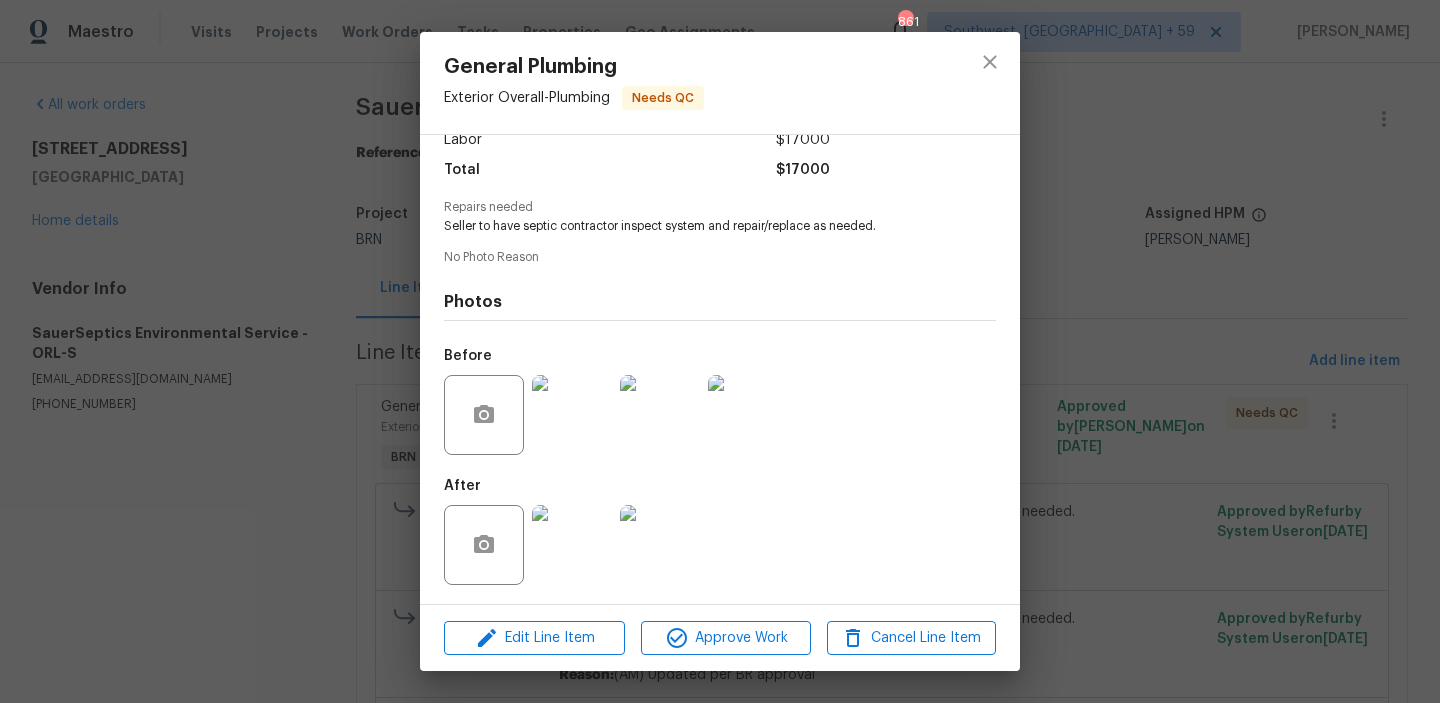 click at bounding box center [572, 545] 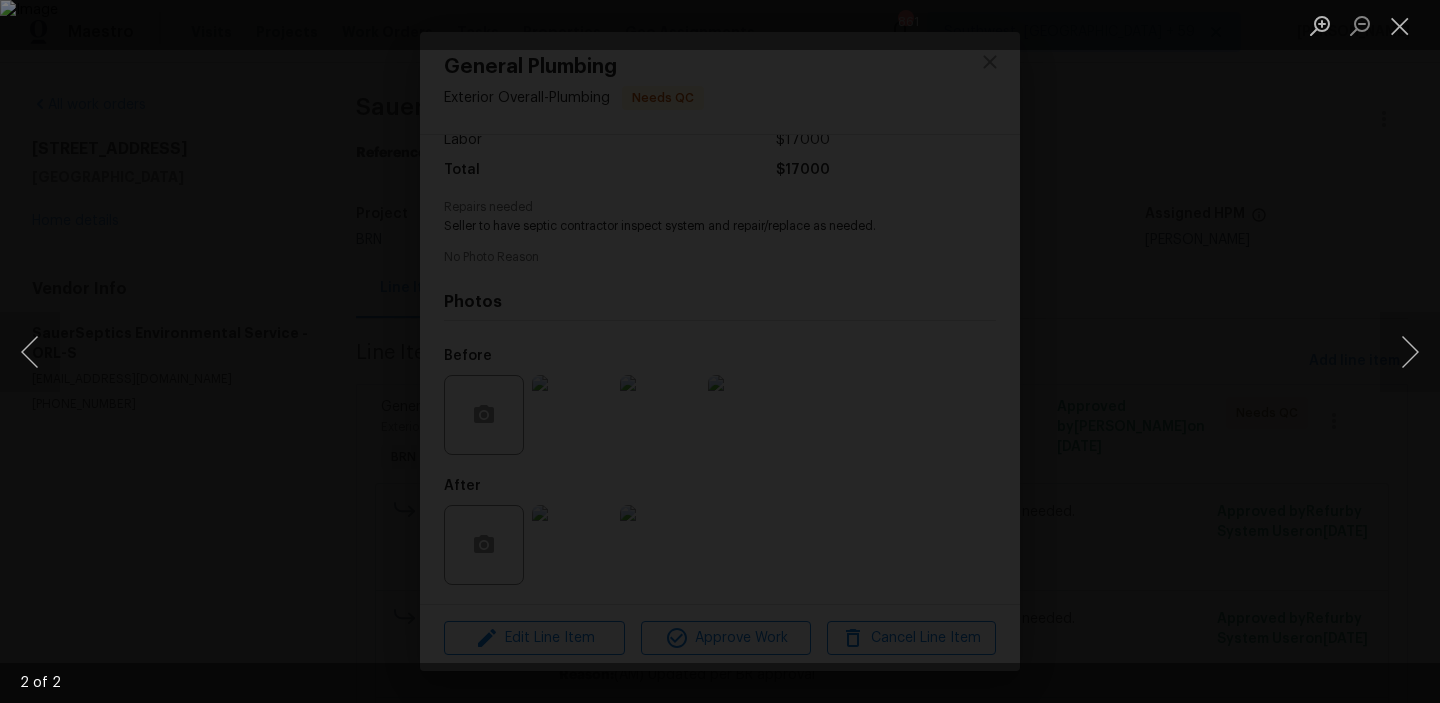 click at bounding box center [720, 351] 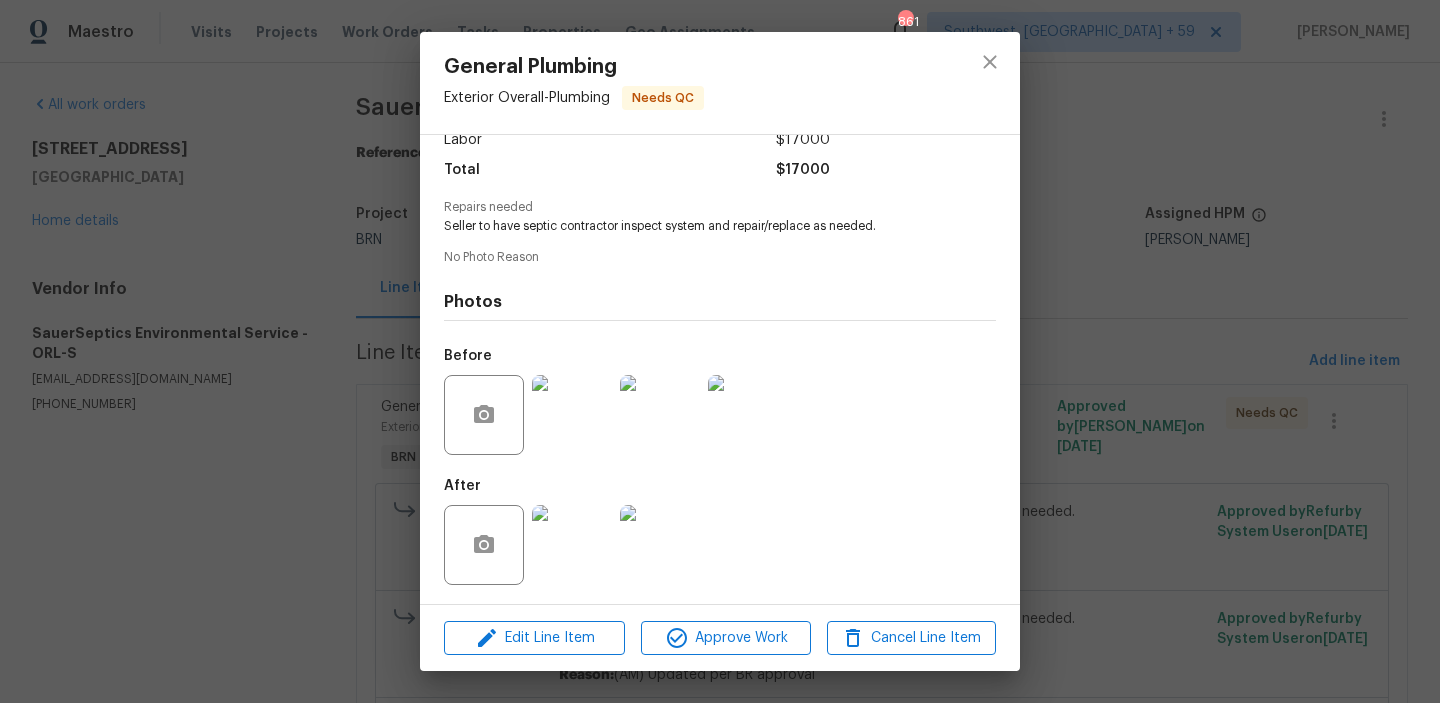 click on "General Plumbing Exterior Overall  -  Plumbing Needs QC Vendor SauerSeptics Environmental Service Account Category BINSR Cost $0 x 1 count $0 Labor $17000 Total $17000 Repairs needed Seller to have septic contractor inspect system and repair/replace as needed. No Photo Reason   Photos Before After  Edit Line Item  Approve Work  Cancel Line Item" at bounding box center [720, 351] 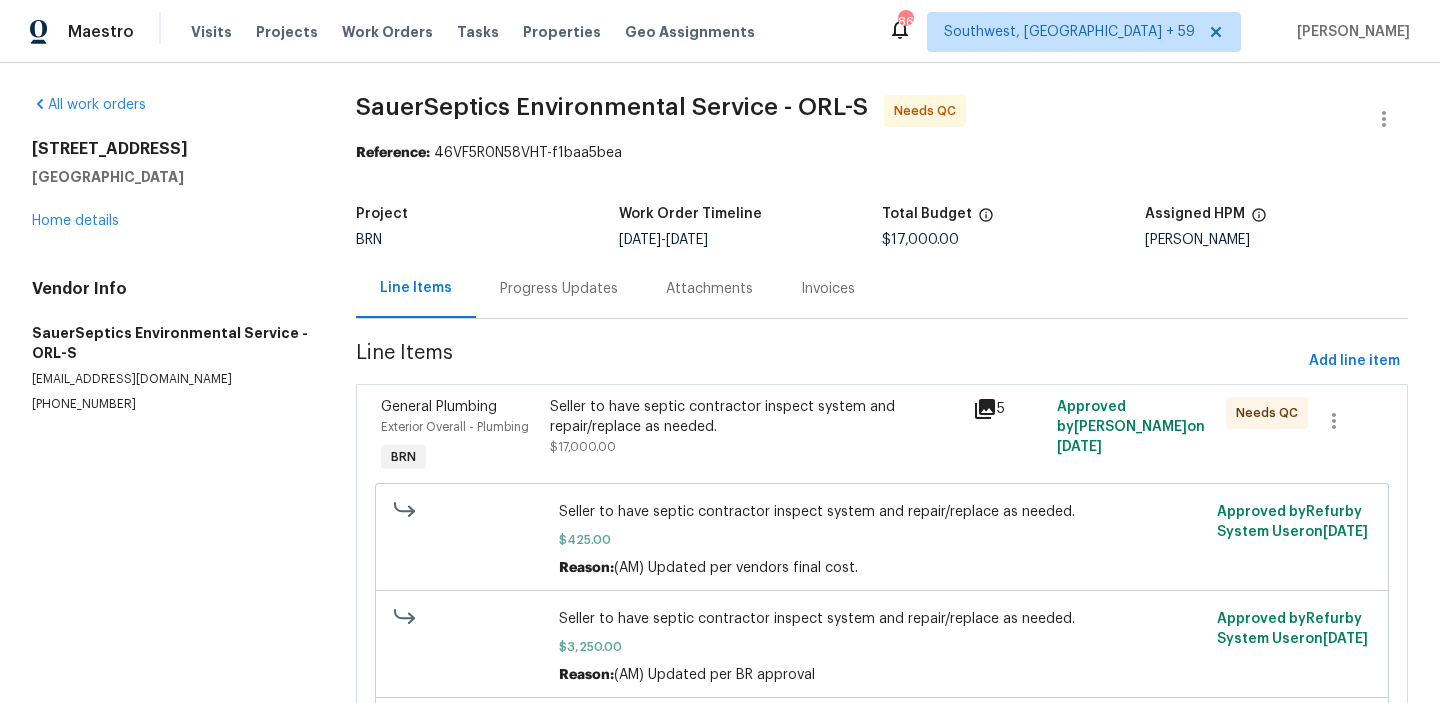 click on "Progress Updates" at bounding box center [559, 289] 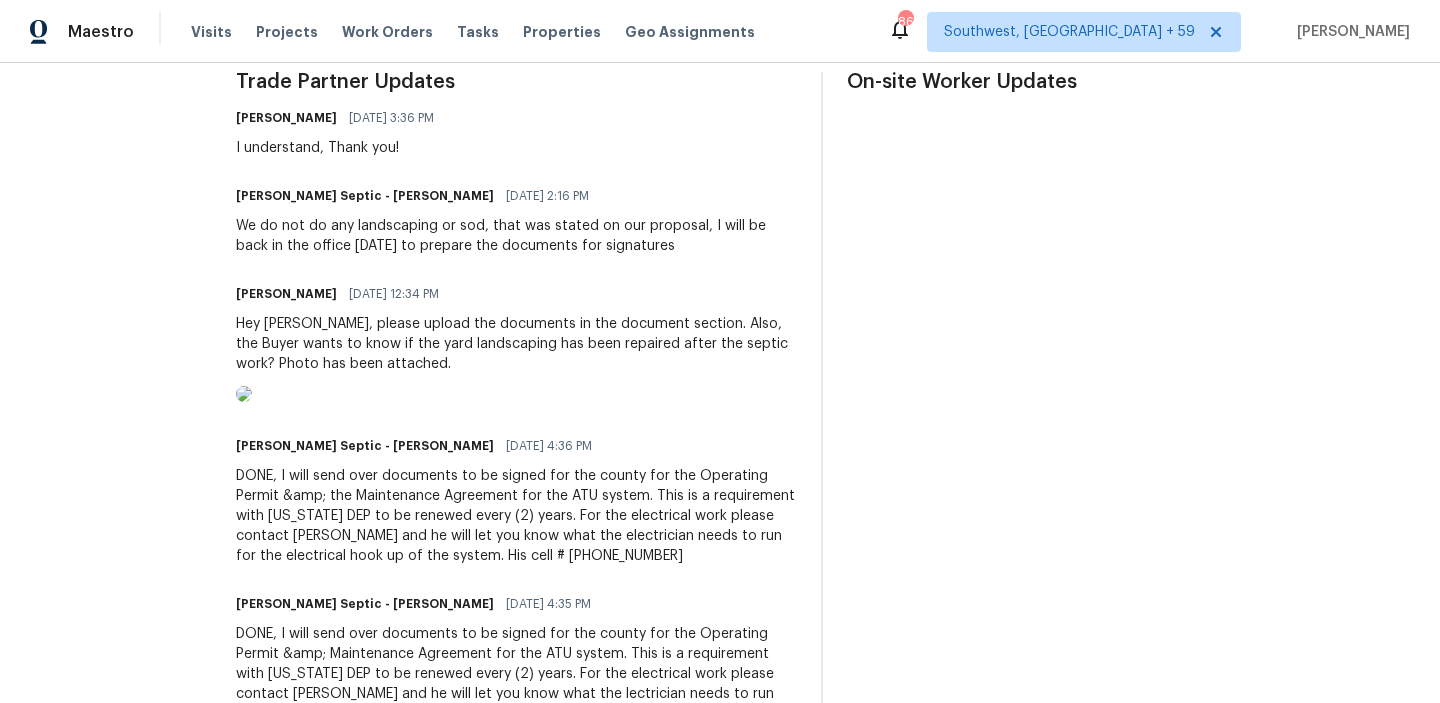 scroll, scrollTop: 0, scrollLeft: 0, axis: both 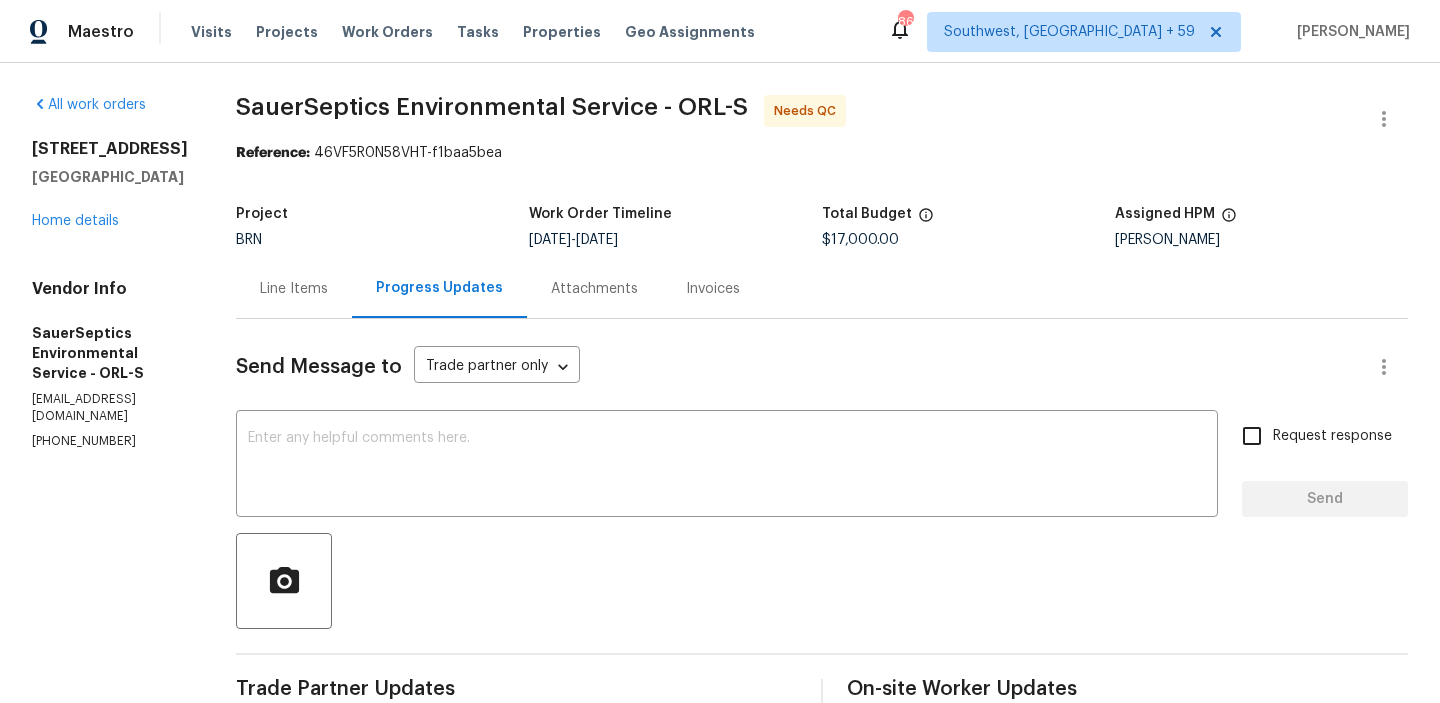 click on "Line Items" at bounding box center (294, 288) 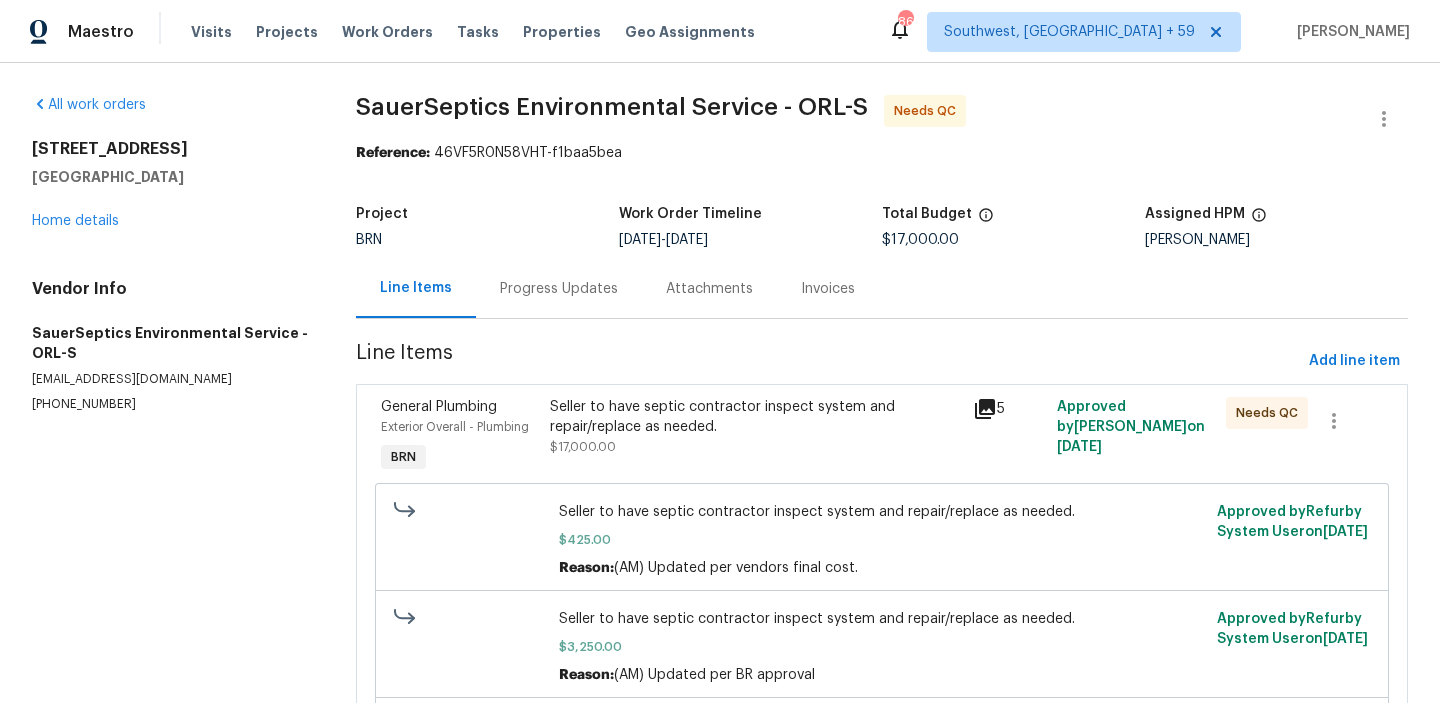 click on "Seller to have septic contractor inspect system and repair/replace as needed. $17,000.00" at bounding box center (755, 427) 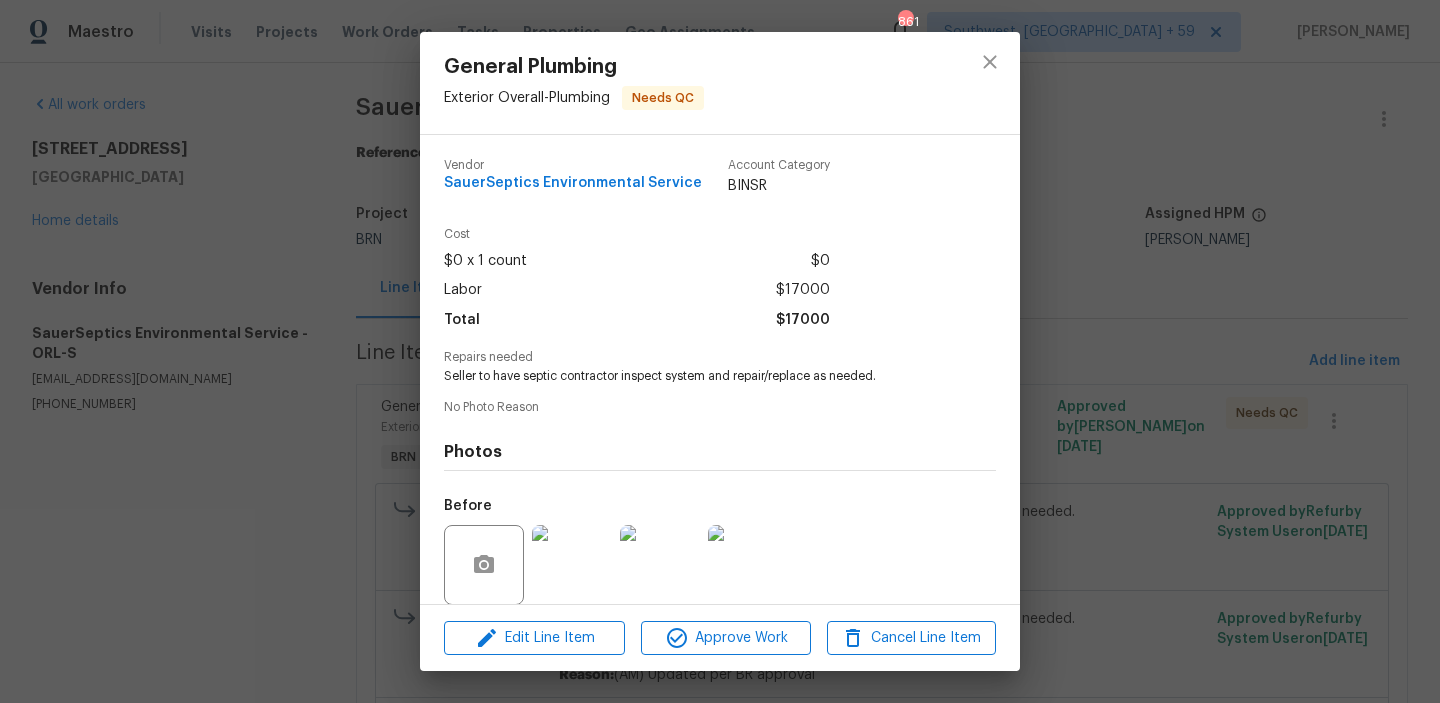 scroll, scrollTop: 150, scrollLeft: 0, axis: vertical 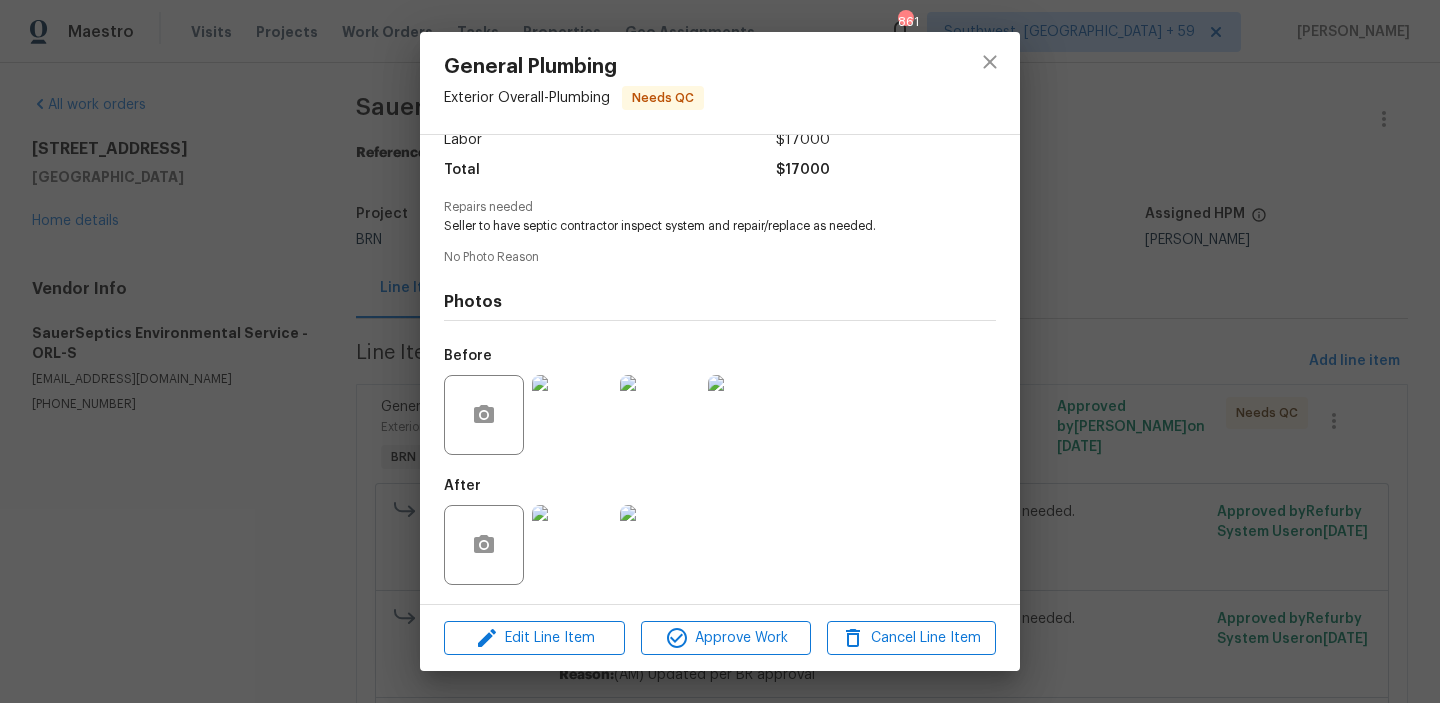 click at bounding box center (572, 415) 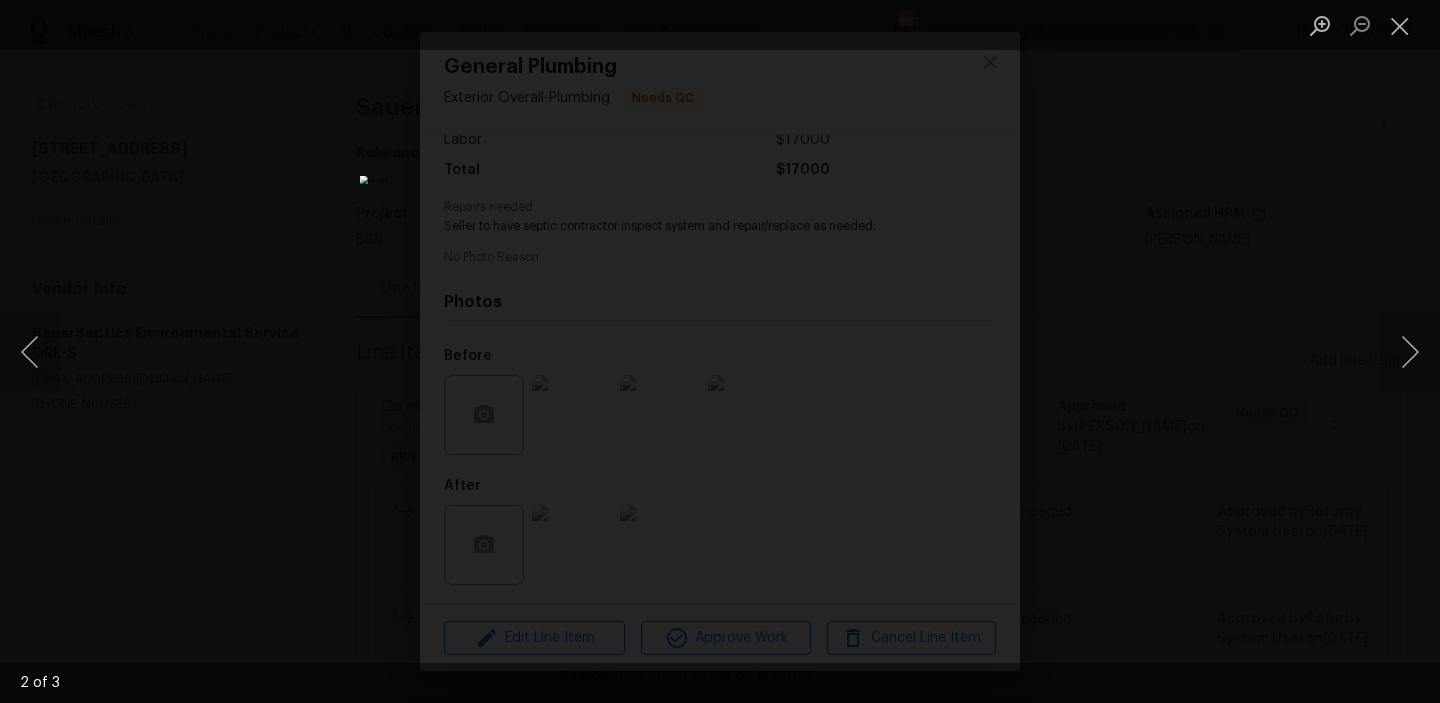 click at bounding box center (720, 351) 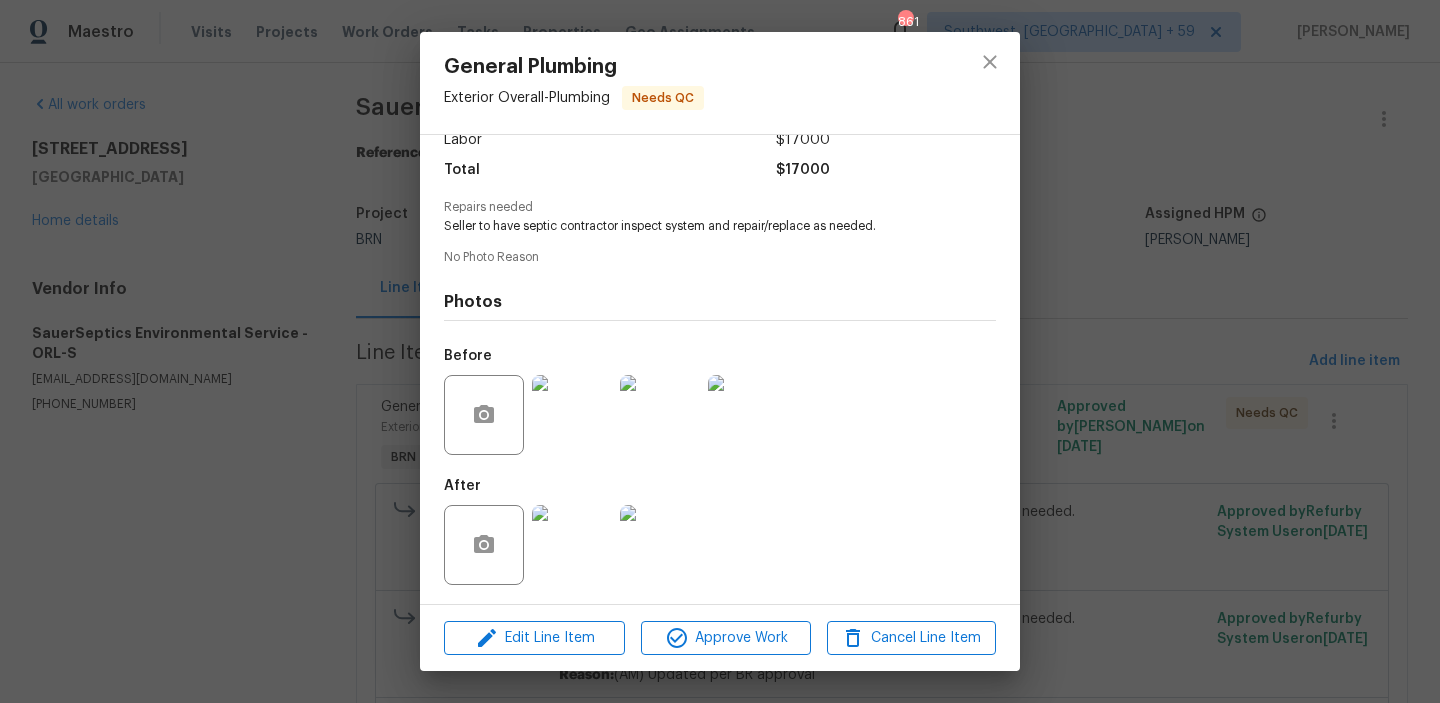 click on "General Plumbing Exterior Overall  -  Plumbing Needs QC Vendor SauerSeptics Environmental Service Account Category BINSR Cost $0 x 1 count $0 Labor $17000 Total $17000 Repairs needed Seller to have septic contractor inspect system and repair/replace as needed. No Photo Reason   Photos Before After  Edit Line Item  Approve Work  Cancel Line Item" at bounding box center [720, 351] 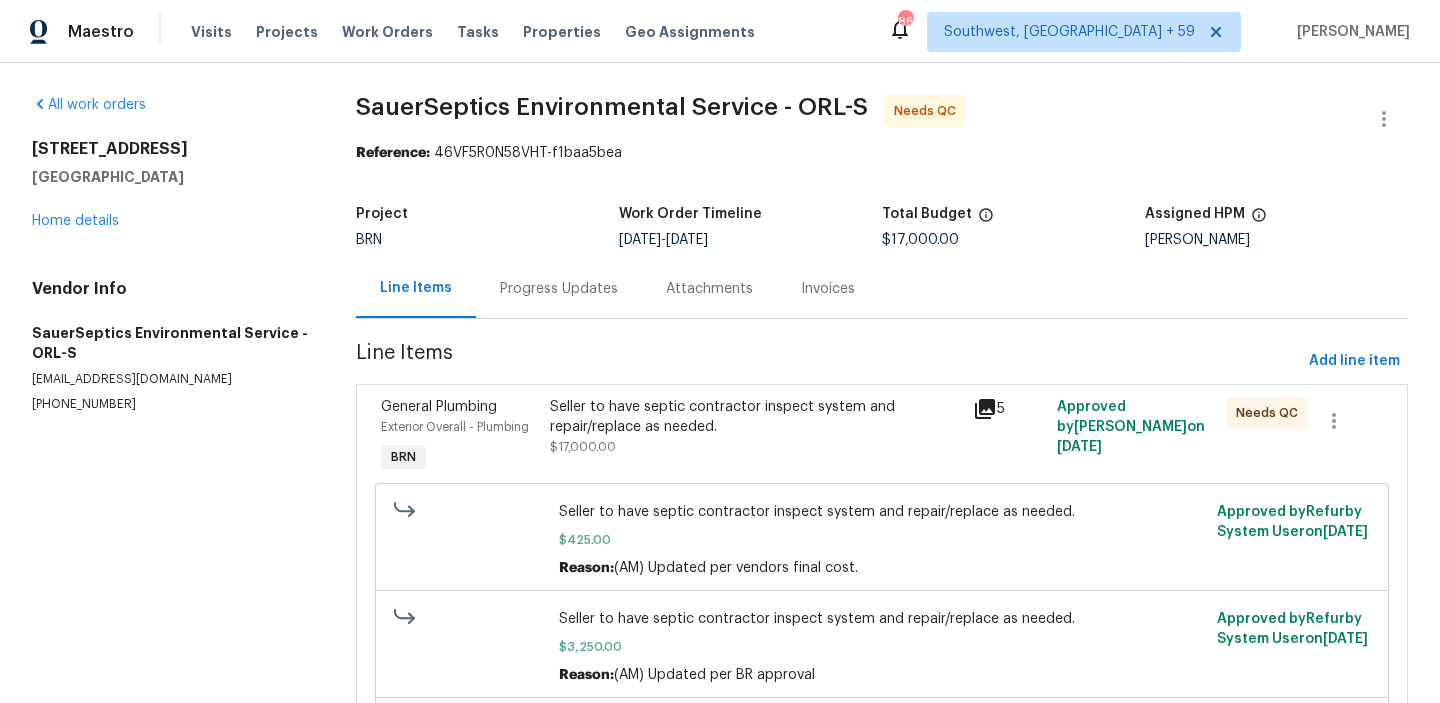 click on "Project BRN   Work Order Timeline 4/21/2025  -  4/23/2025 Total Budget $17,000.00 Assigned HPM Caleb Hurst" at bounding box center [882, 227] 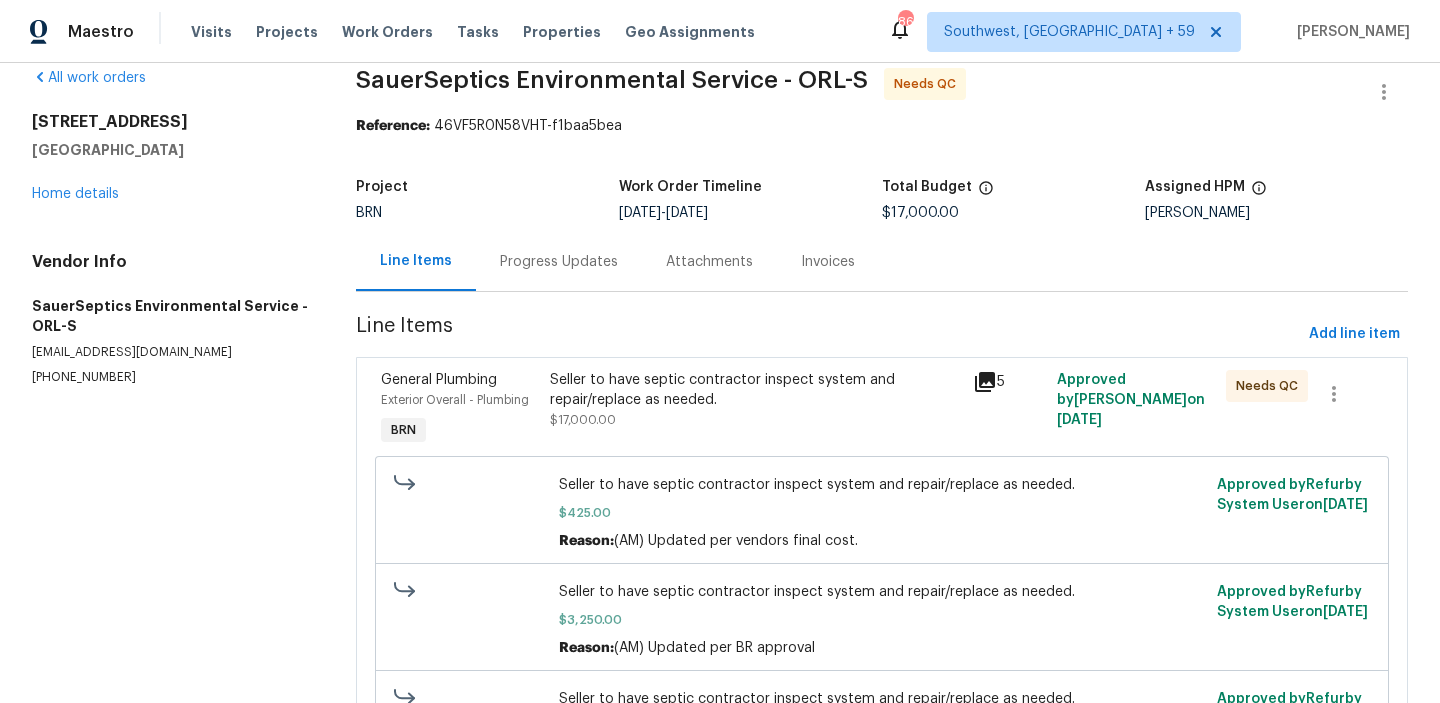 click on "Progress Updates" at bounding box center (559, 261) 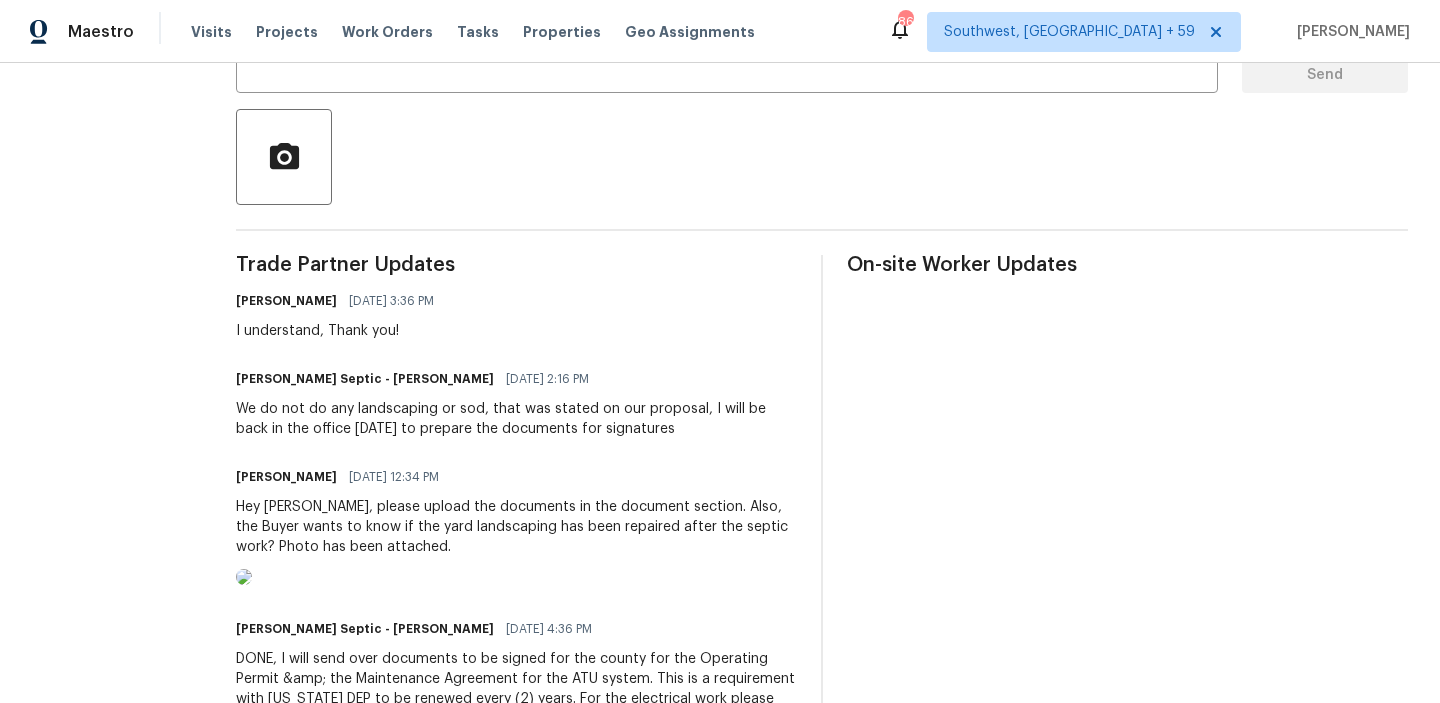 scroll, scrollTop: 337, scrollLeft: 0, axis: vertical 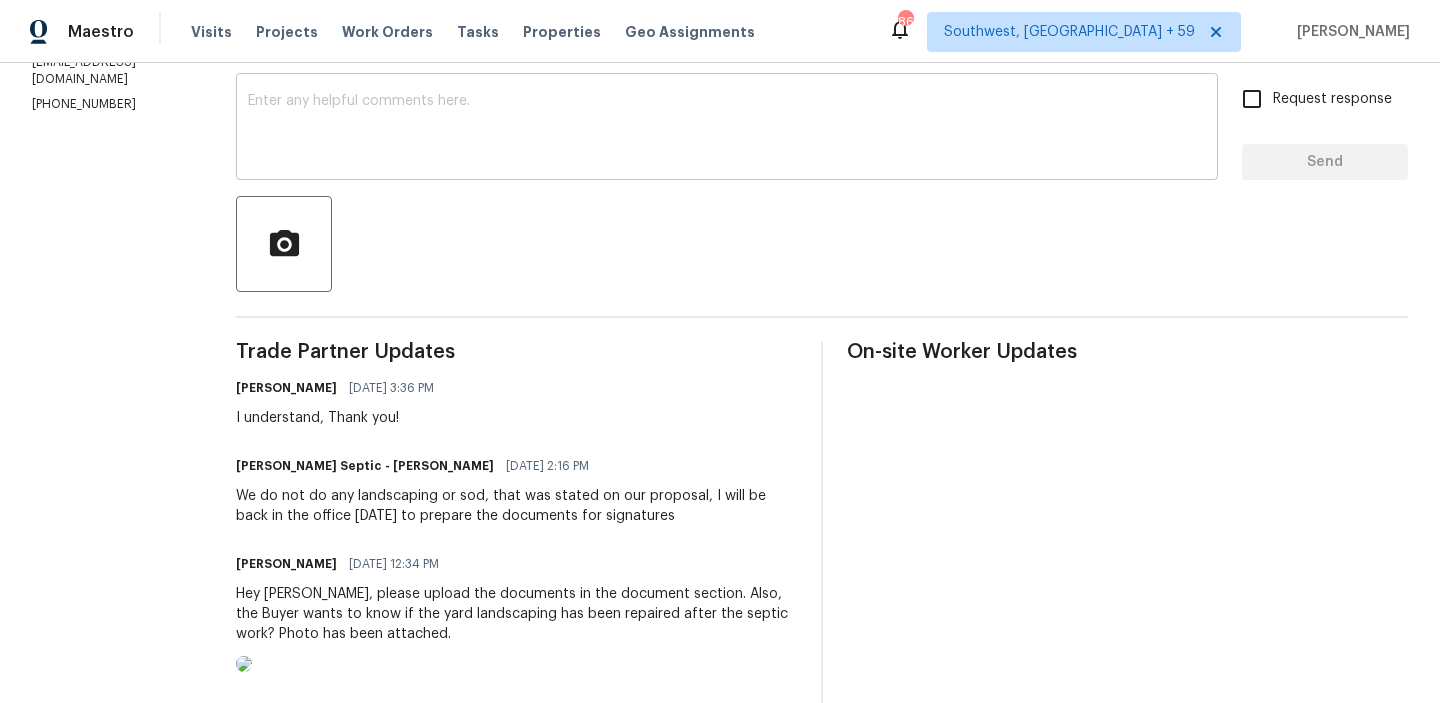 click at bounding box center (727, 129) 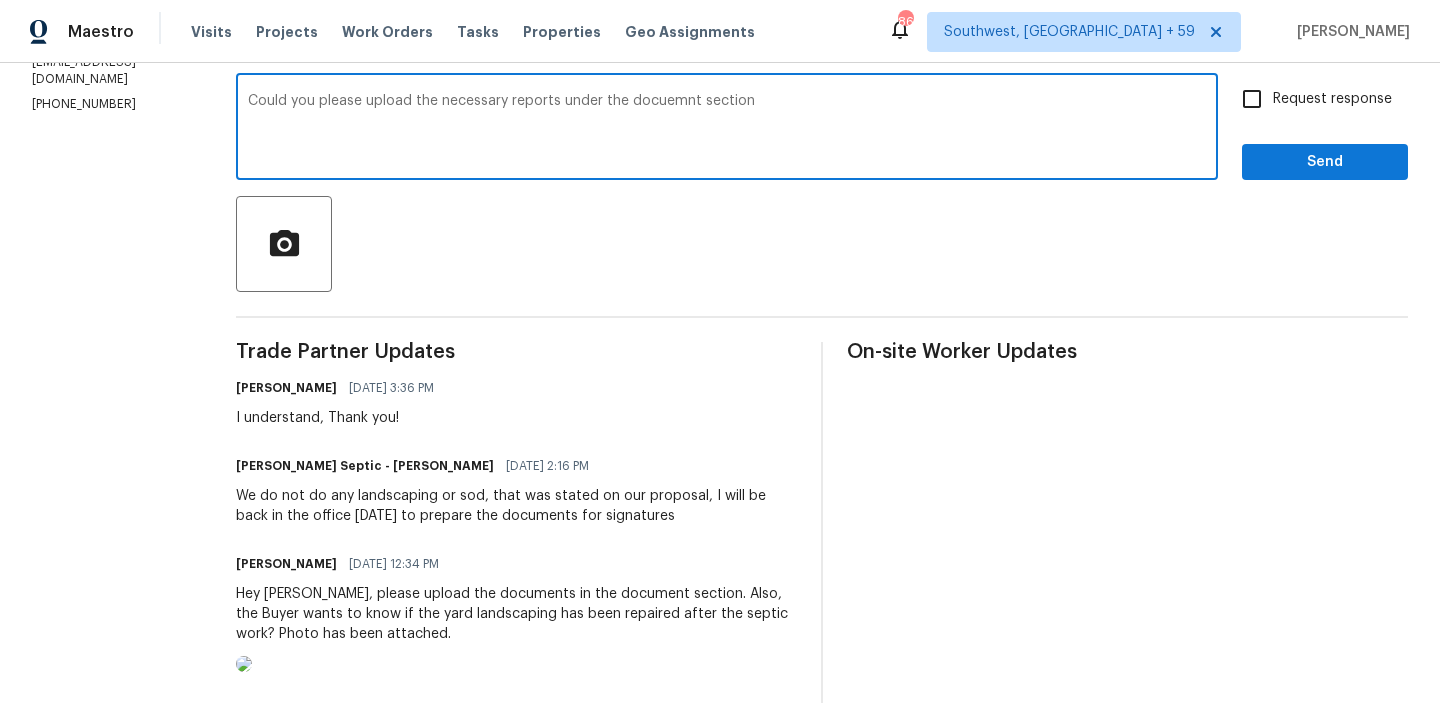 type on "Could you please upload the necessary reports under the docuemnt section" 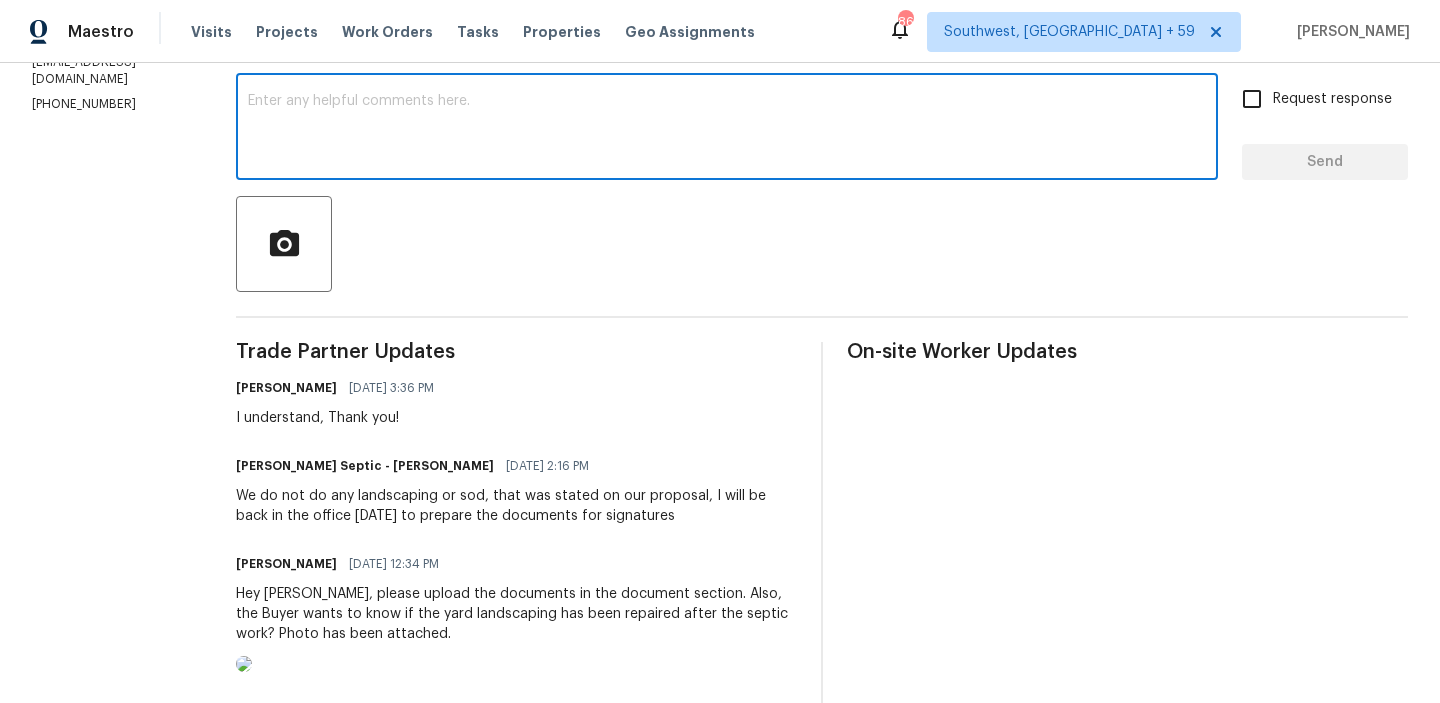 paste on "Kindly upload the required reports under the Documents section" 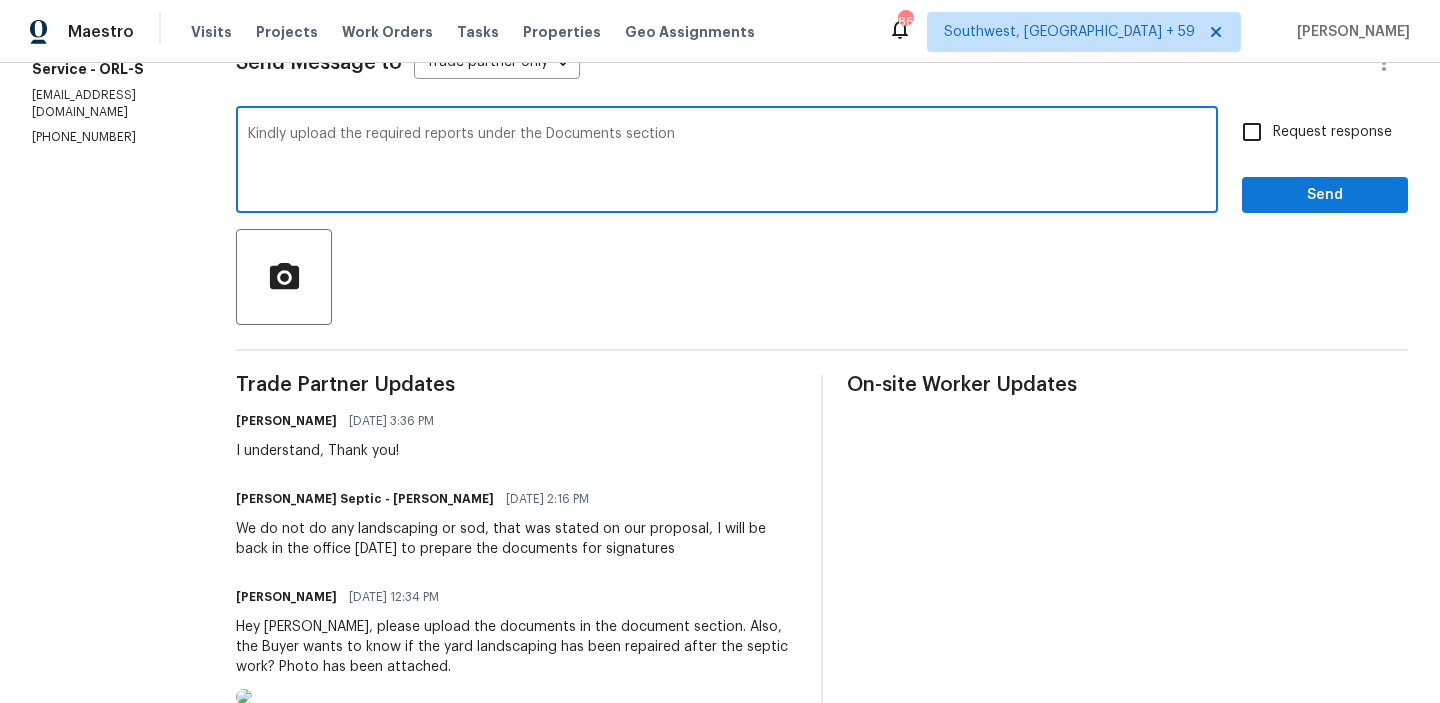 scroll, scrollTop: 299, scrollLeft: 0, axis: vertical 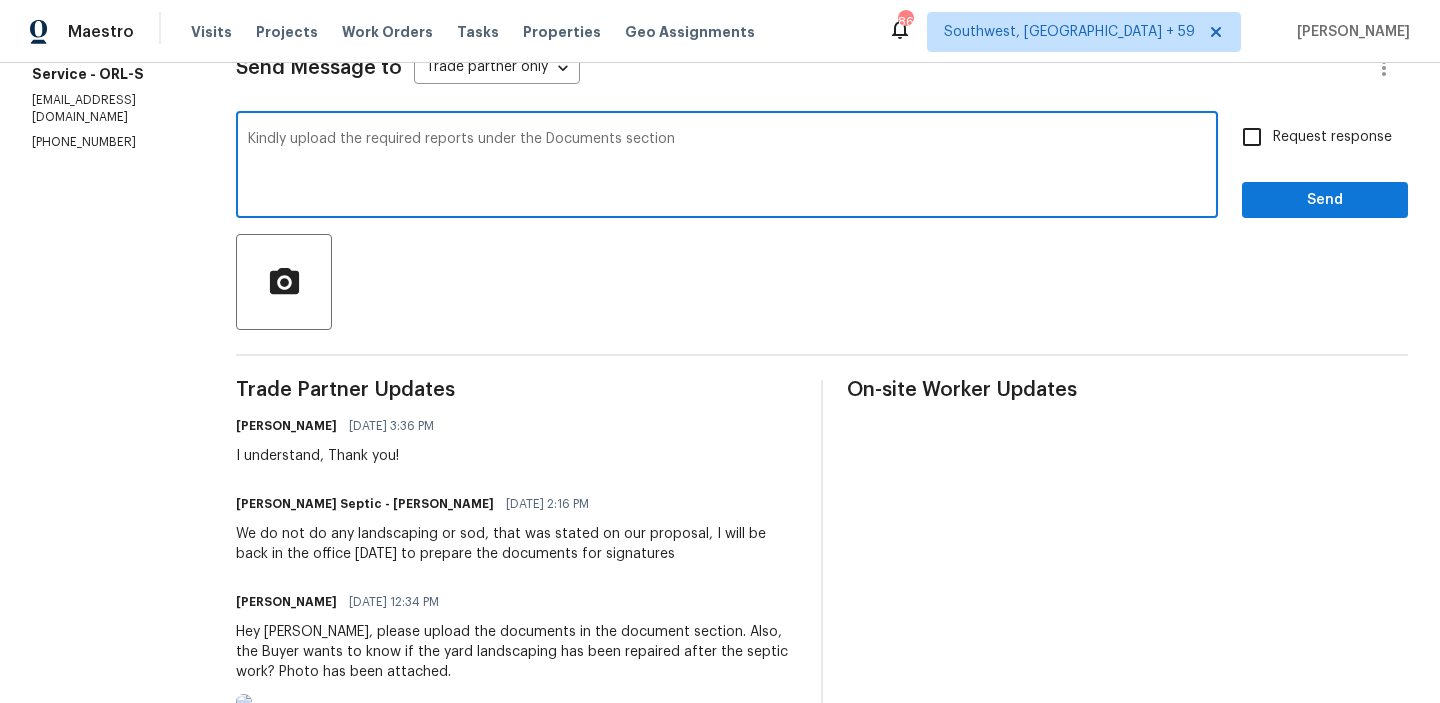 type on "Kindly upload the required reports under the Documents section" 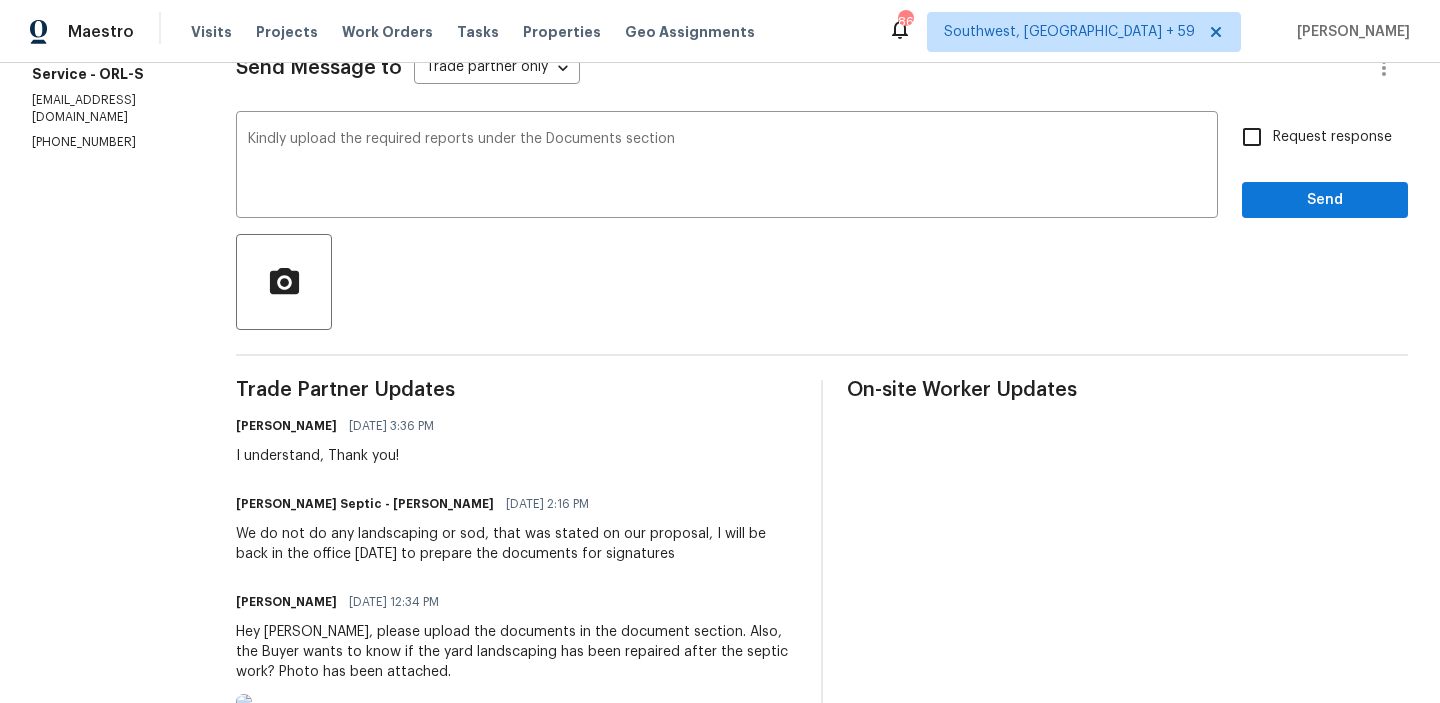 click on "Request response" at bounding box center (1332, 137) 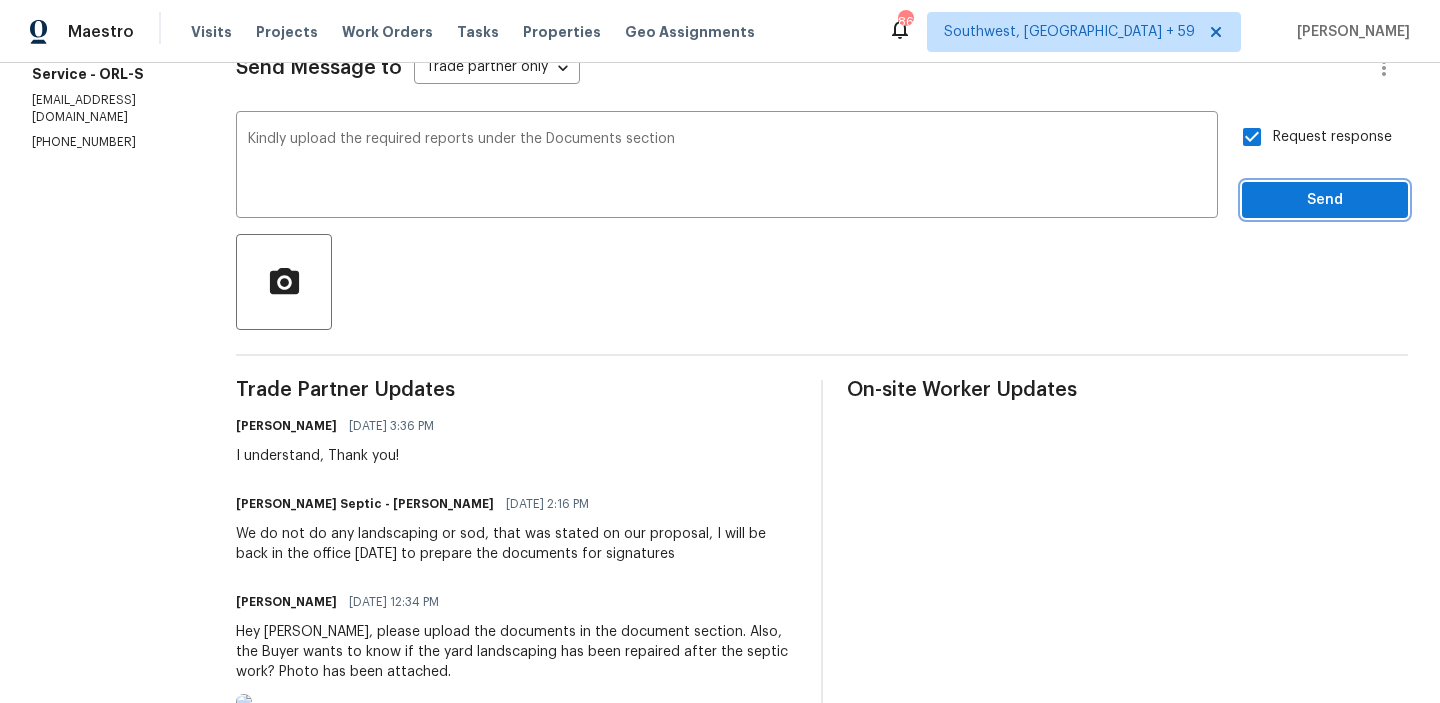 click on "Send" at bounding box center [1325, 200] 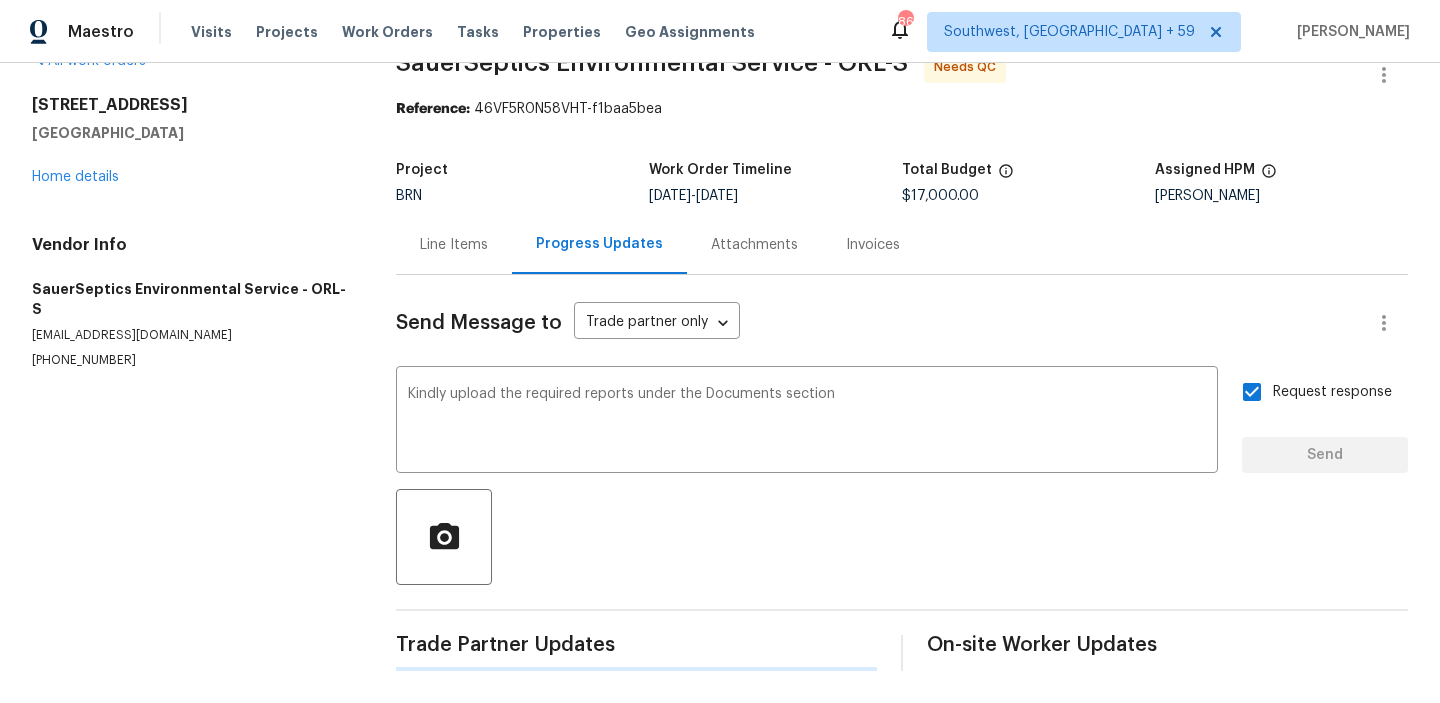 scroll, scrollTop: 44, scrollLeft: 0, axis: vertical 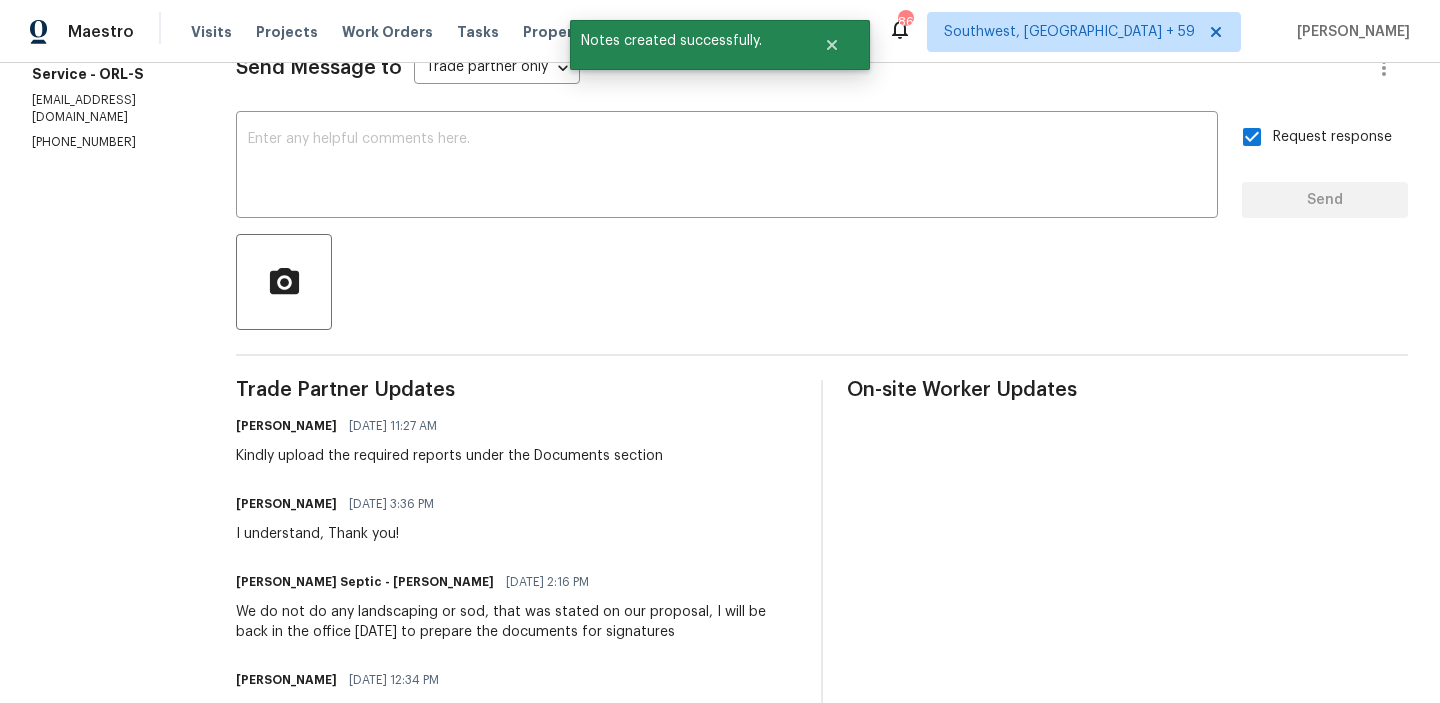 click on "sauersepticinc@gmail.com" at bounding box center [110, 109] 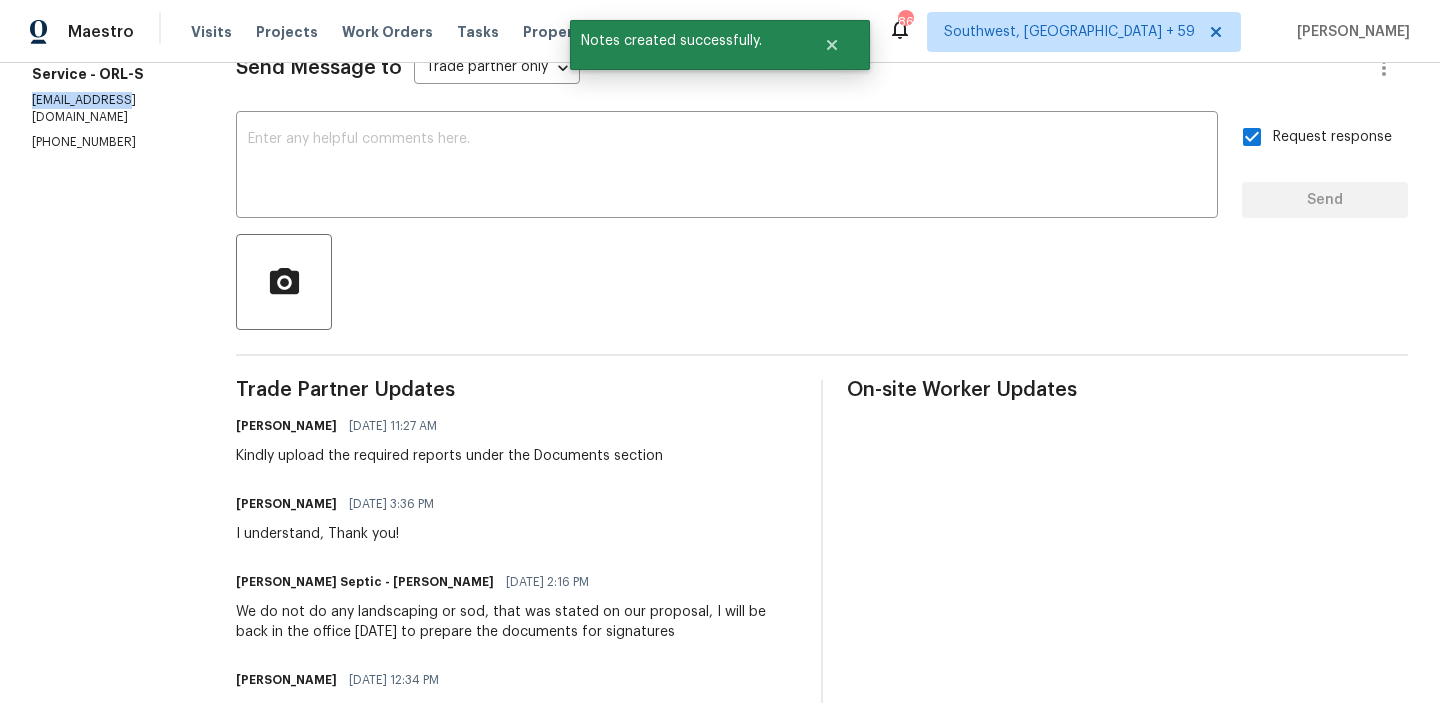 click on "sauersepticinc@gmail.com" at bounding box center (110, 109) 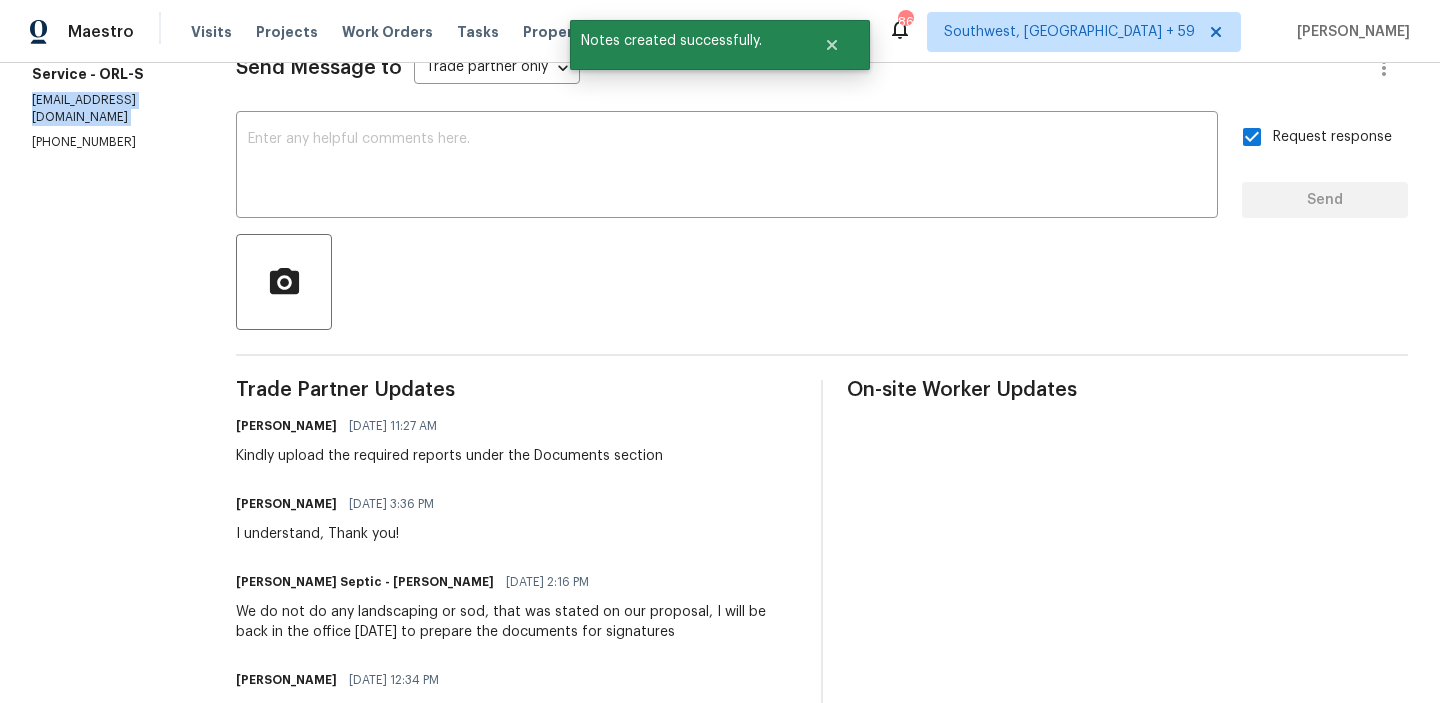 click on "sauersepticinc@gmail.com" at bounding box center (110, 109) 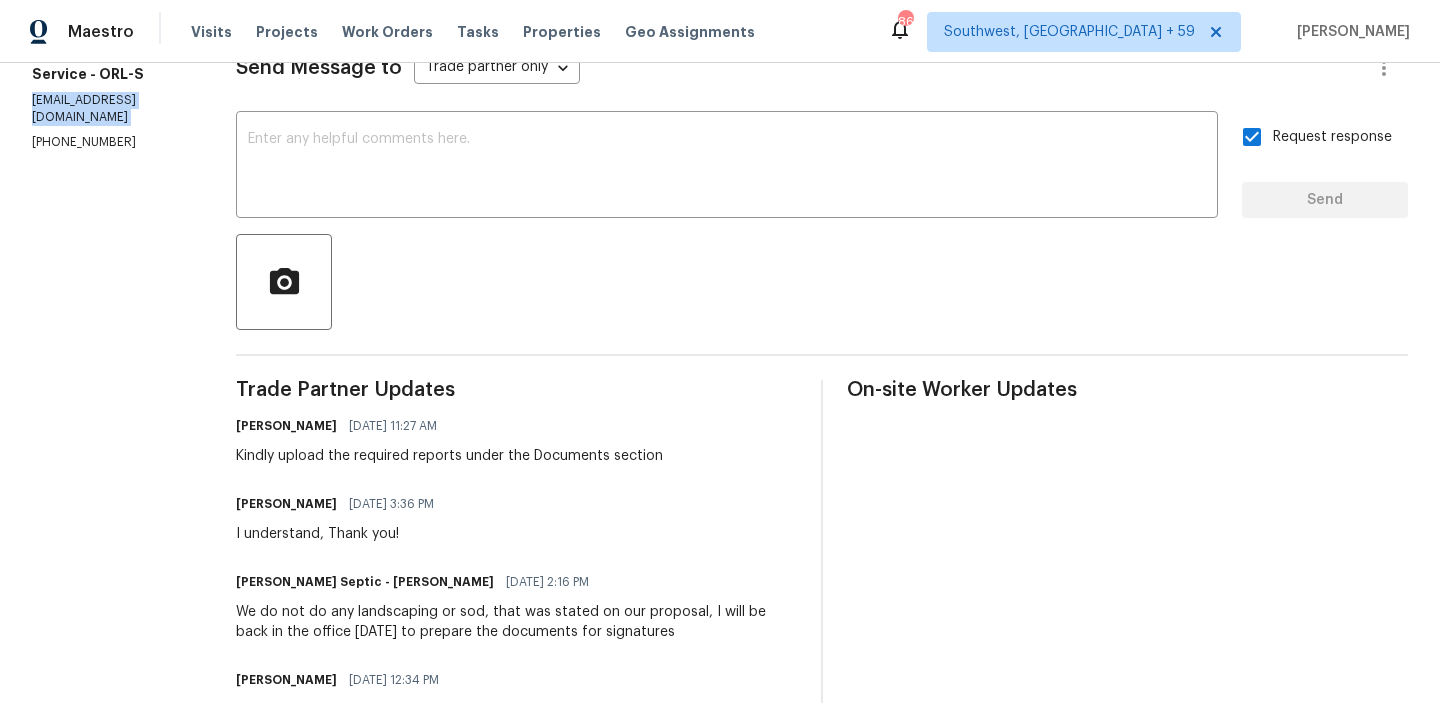 scroll, scrollTop: 0, scrollLeft: 0, axis: both 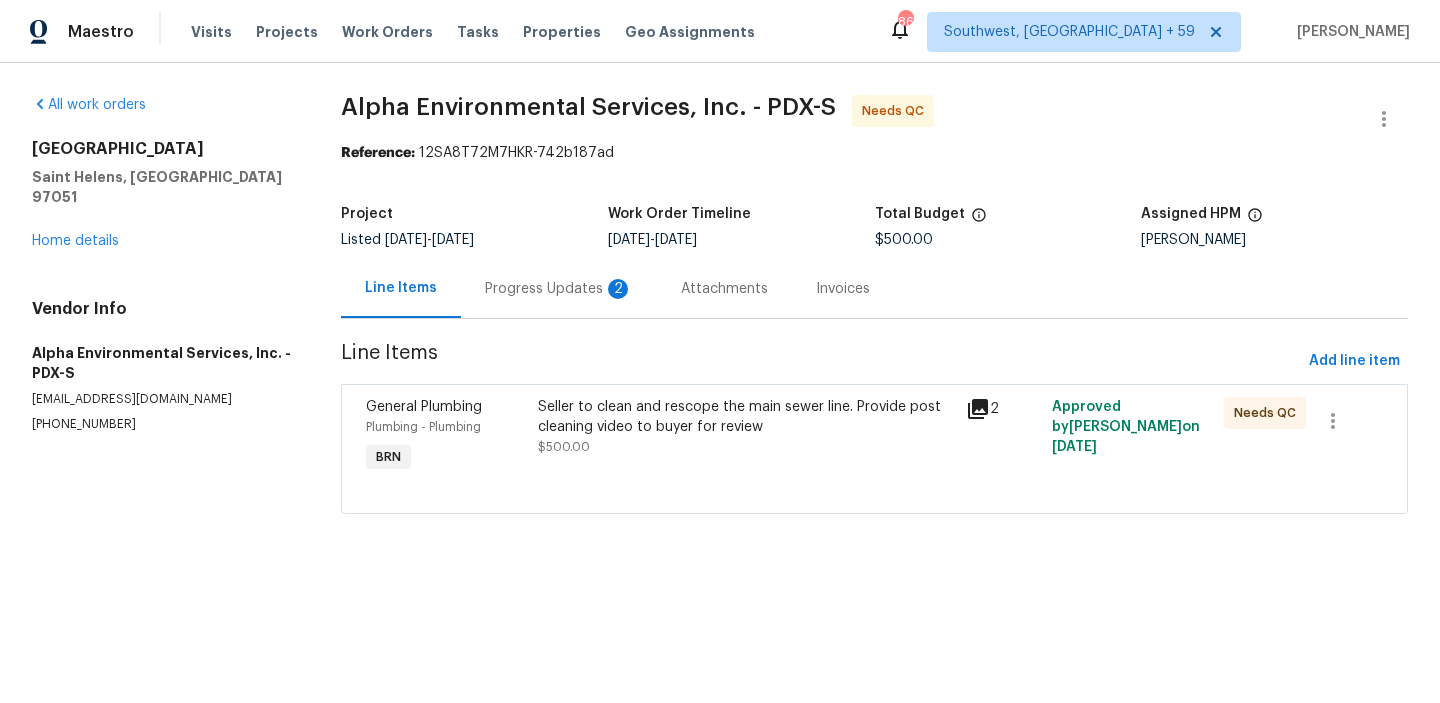 click on "Project Listed   [DATE]  -  [DATE] Work Order Timeline [DATE]  -  [DATE] Total Budget $500.00 Assigned HPM [PERSON_NAME]" at bounding box center [874, 227] 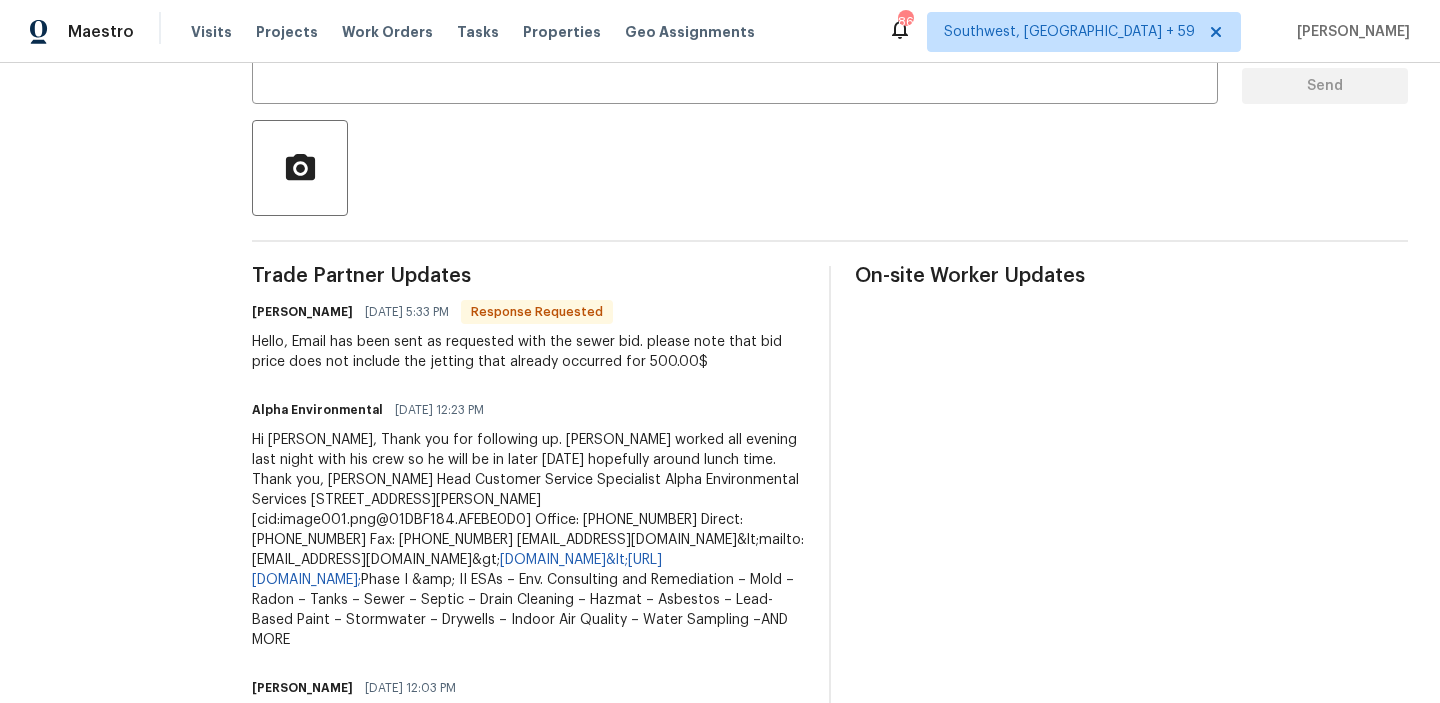 scroll, scrollTop: 276, scrollLeft: 0, axis: vertical 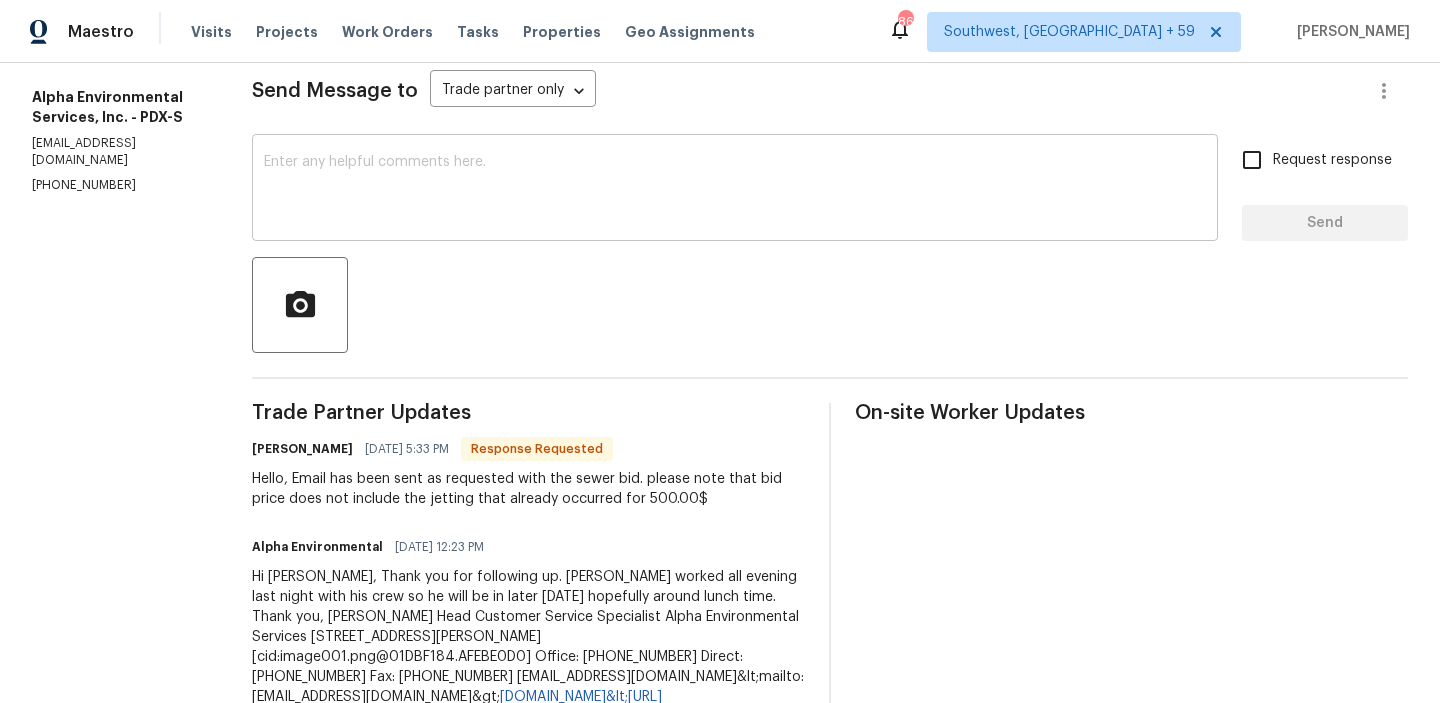 click at bounding box center [735, 190] 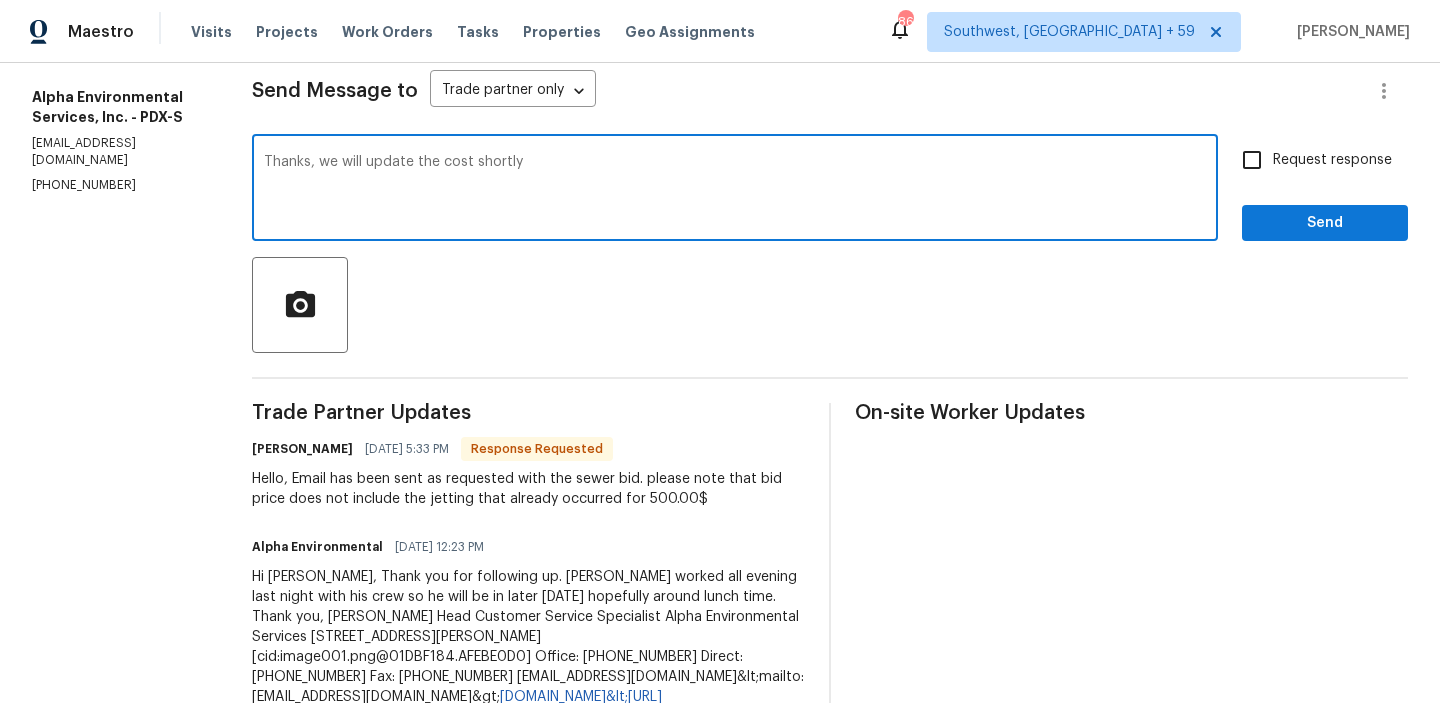 type on "Thanks, we will update the cost shortly" 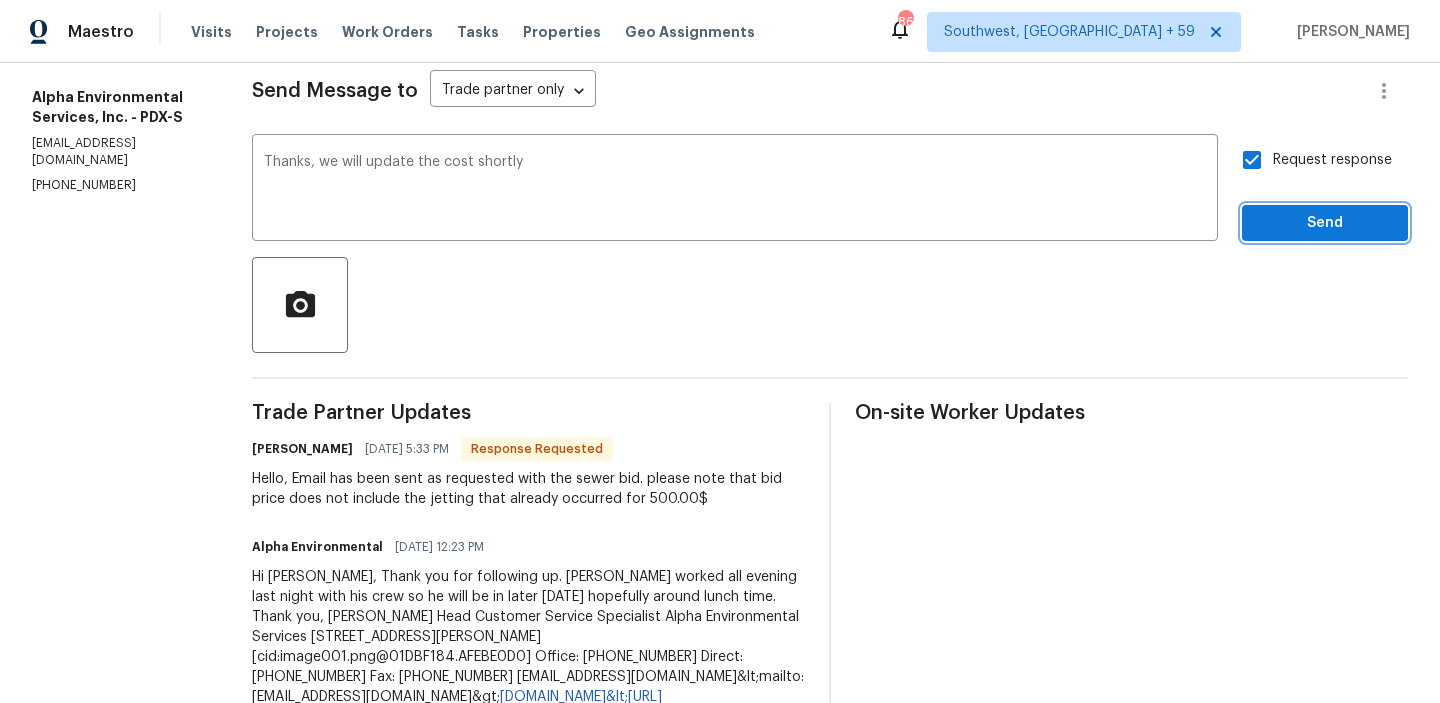 click on "Send" at bounding box center [1325, 223] 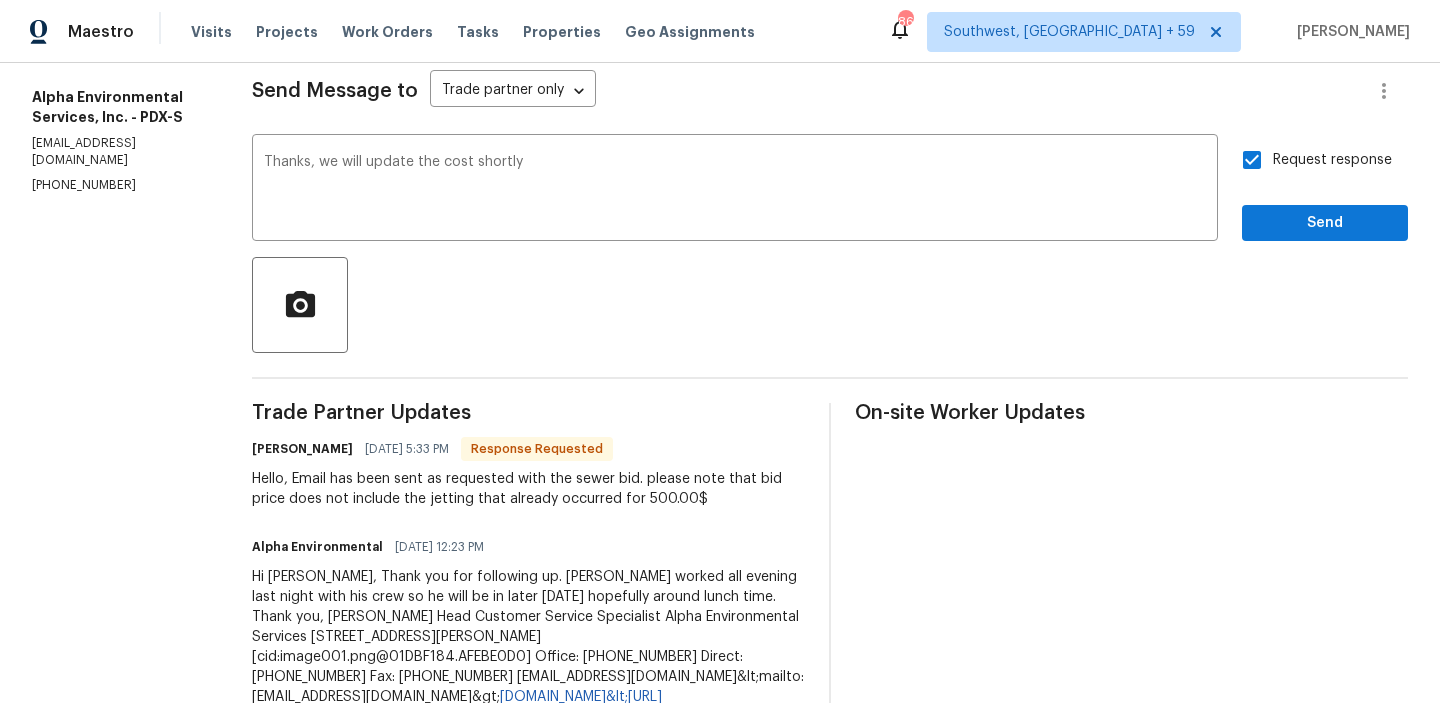 scroll, scrollTop: 44, scrollLeft: 0, axis: vertical 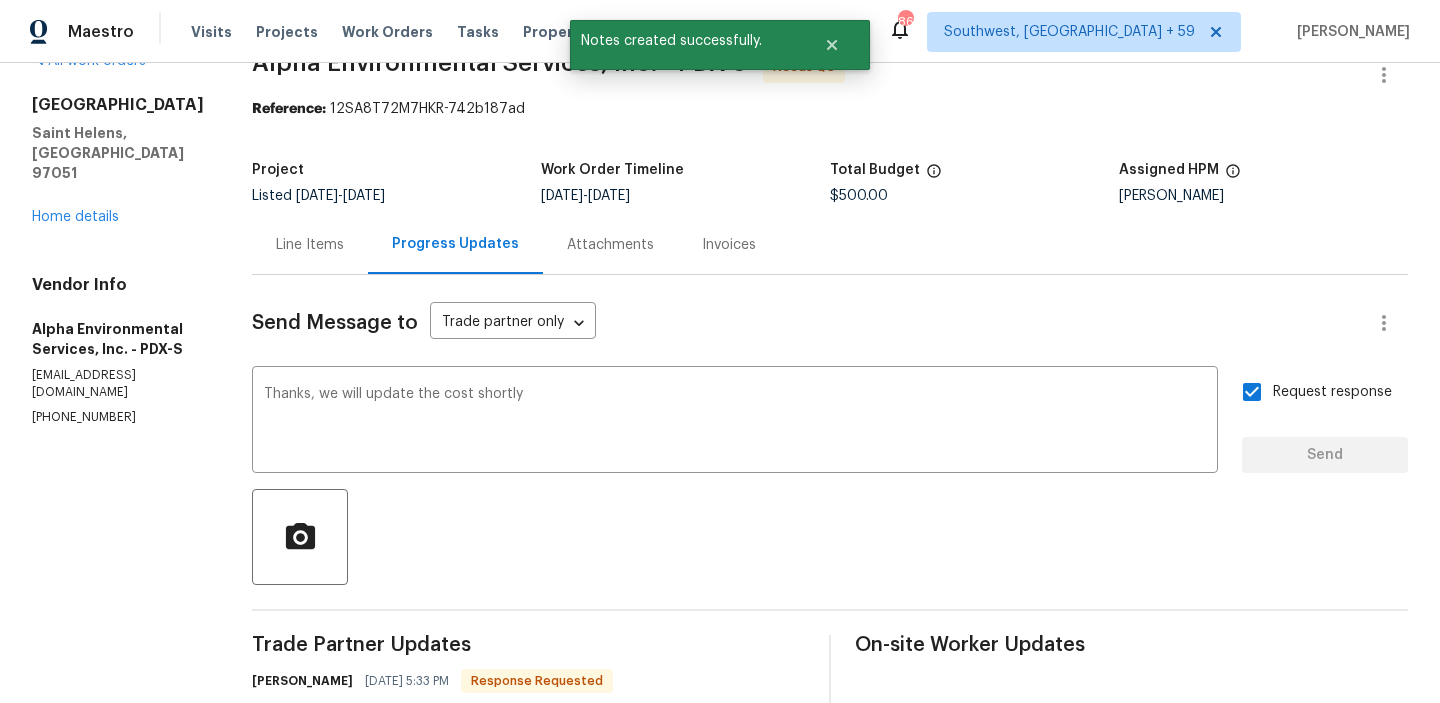 type 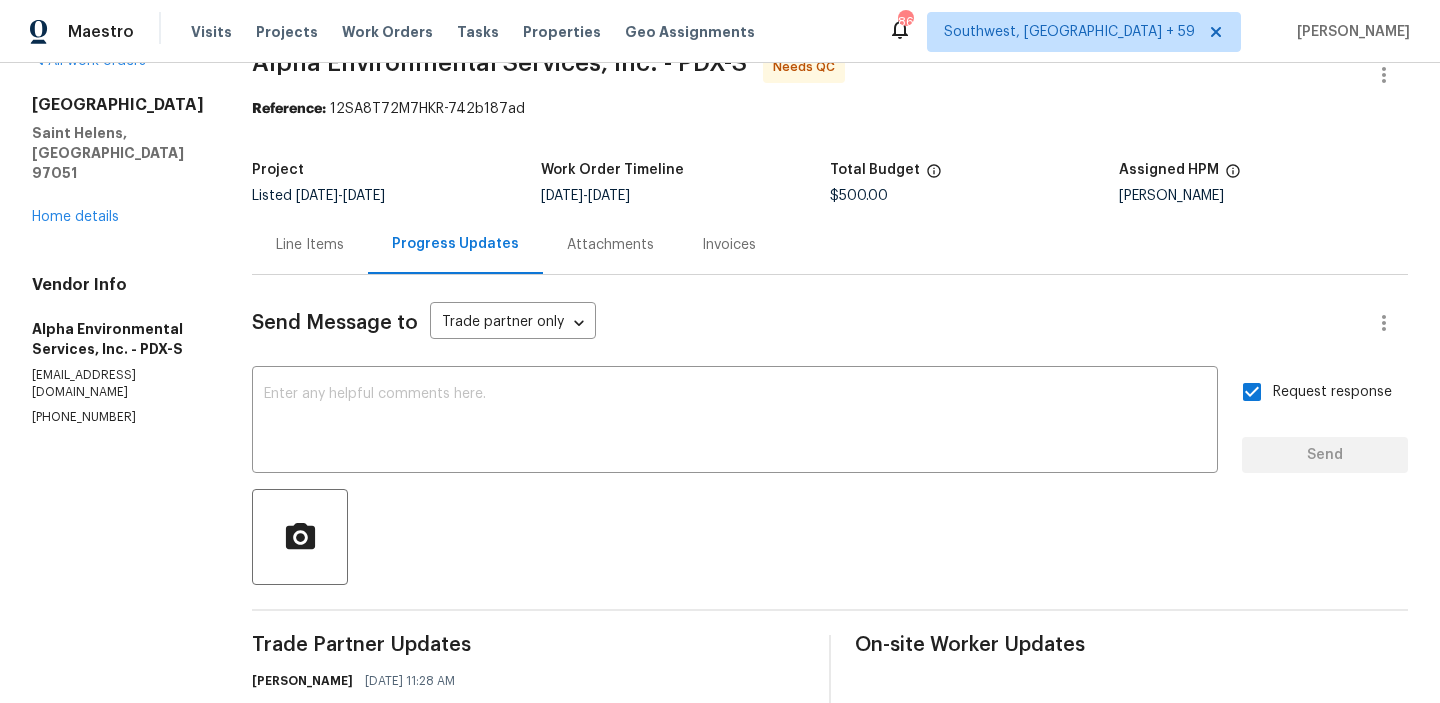 scroll, scrollTop: 276, scrollLeft: 0, axis: vertical 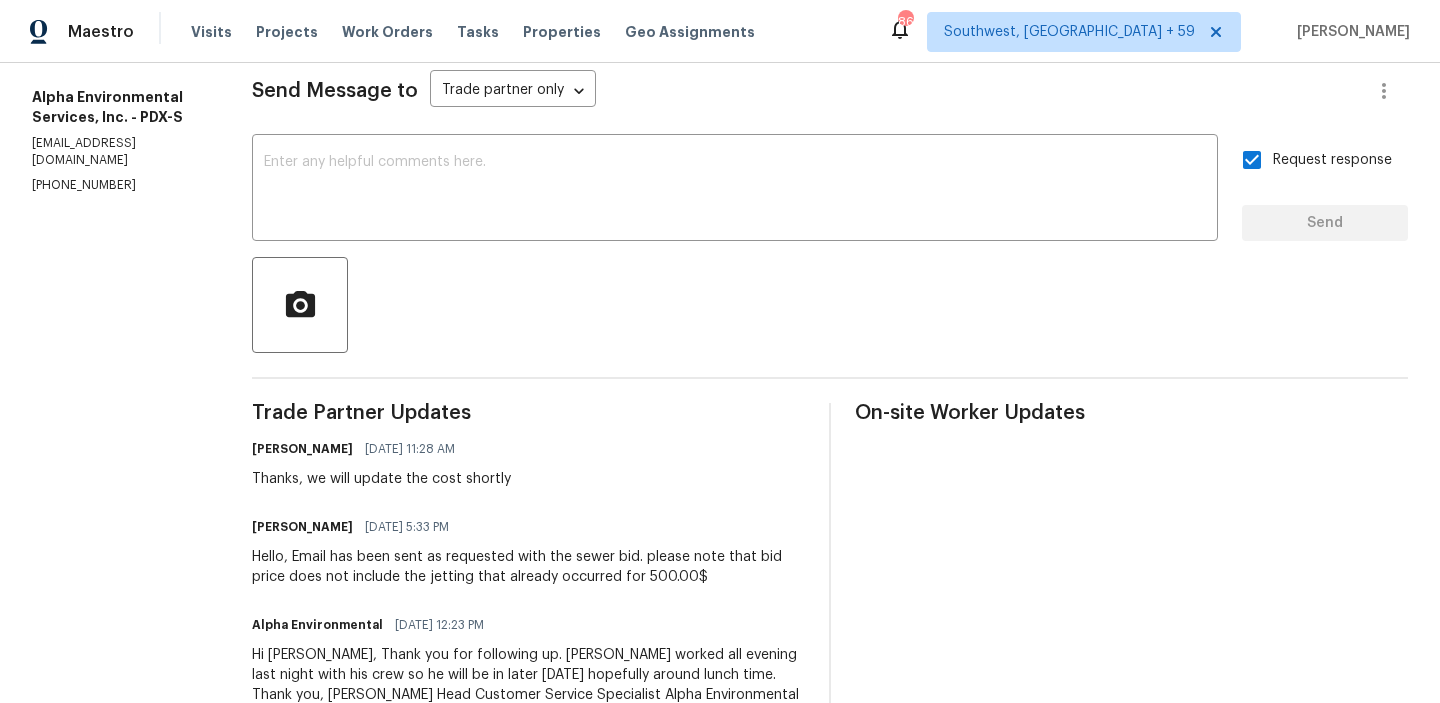 click on "info@alphaenvironmental.net" at bounding box center (118, 152) 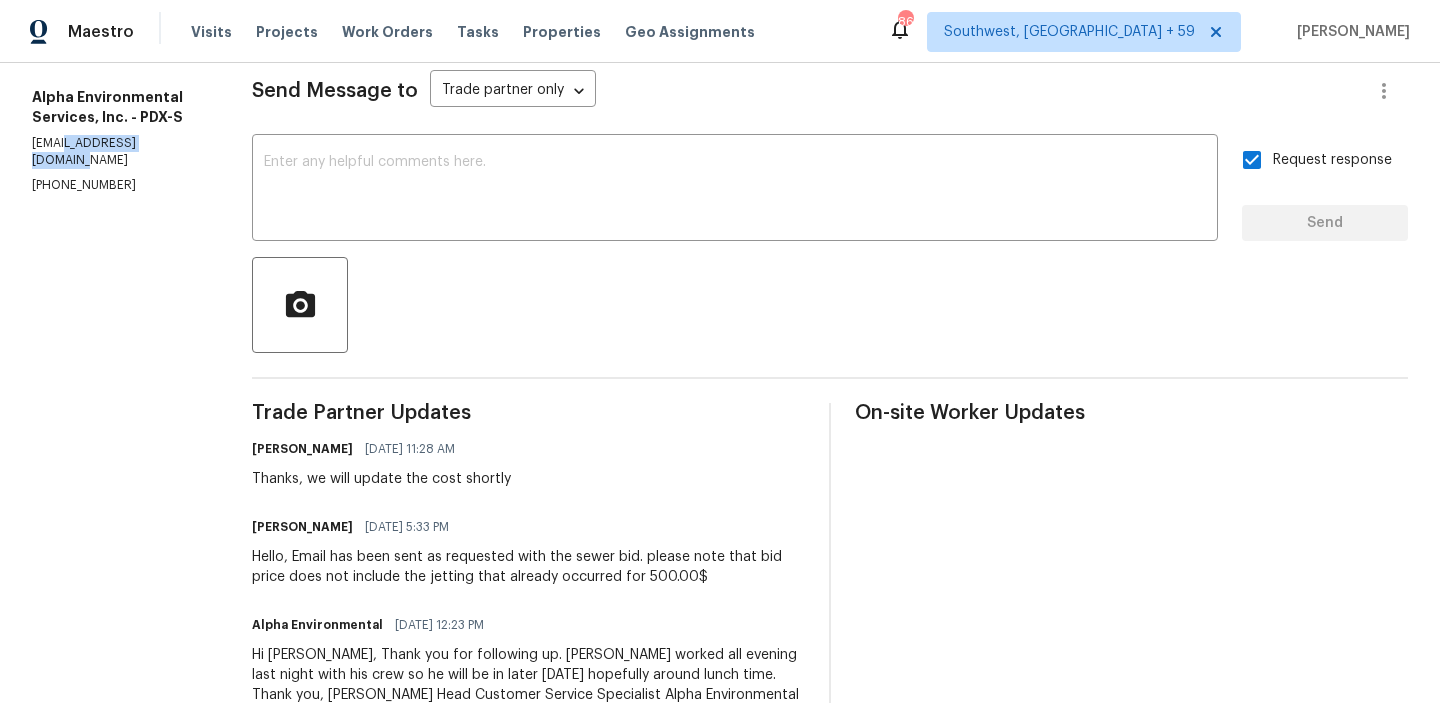 click on "info@alphaenvironmental.net" at bounding box center (118, 152) 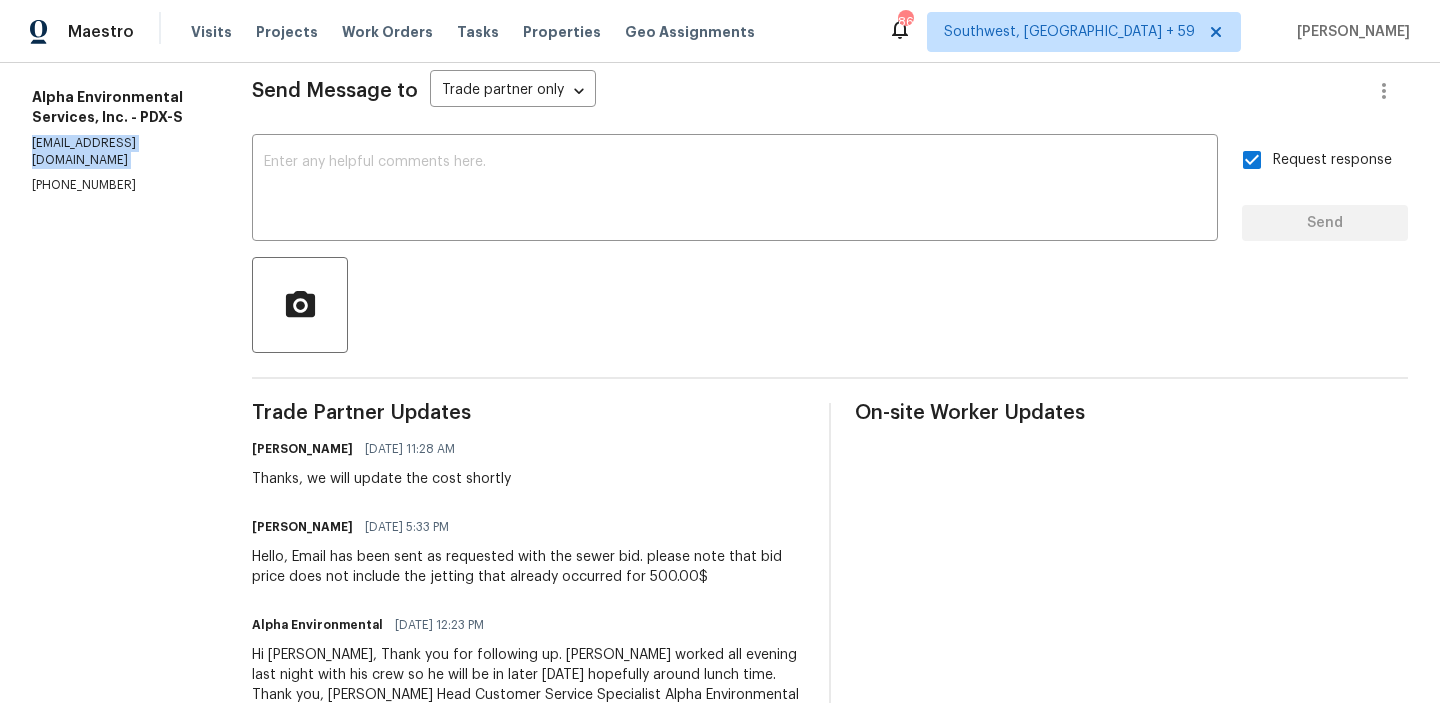 click on "info@alphaenvironmental.net" at bounding box center [118, 152] 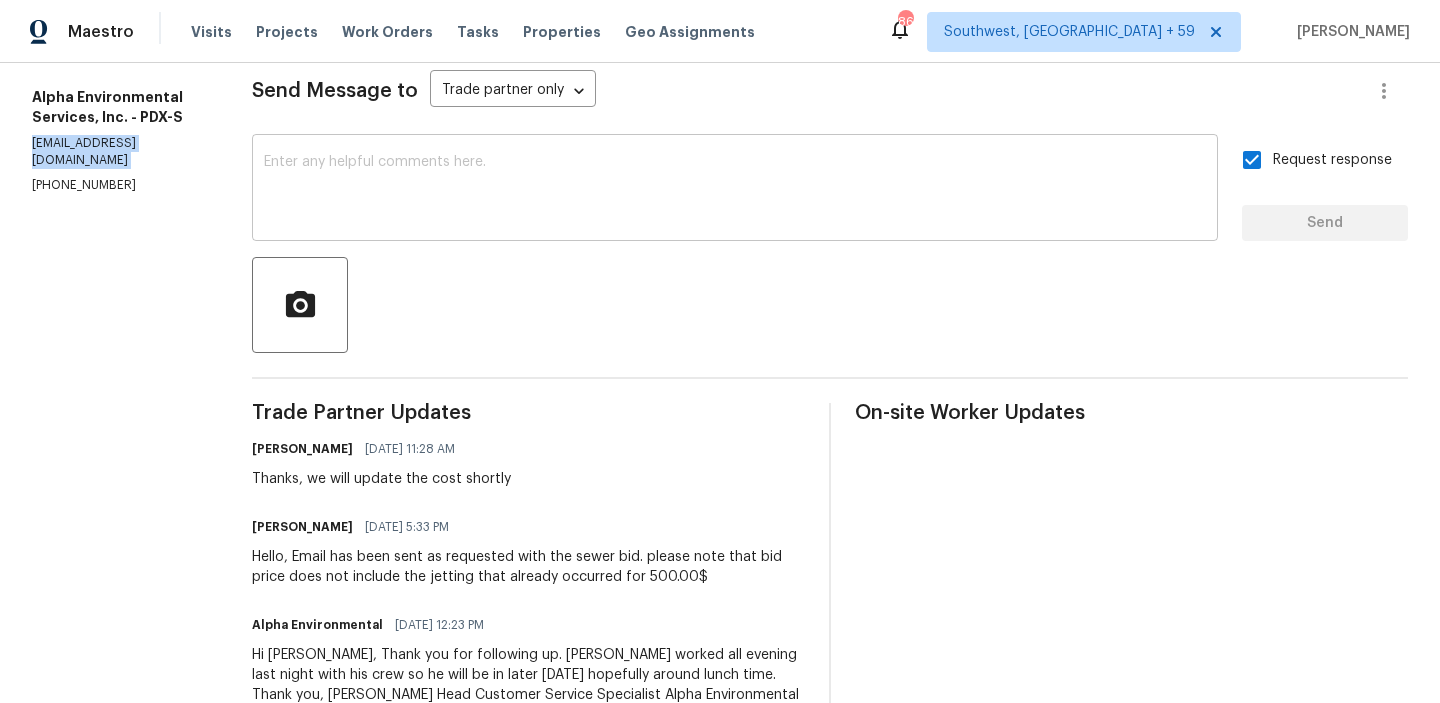 scroll, scrollTop: 0, scrollLeft: 0, axis: both 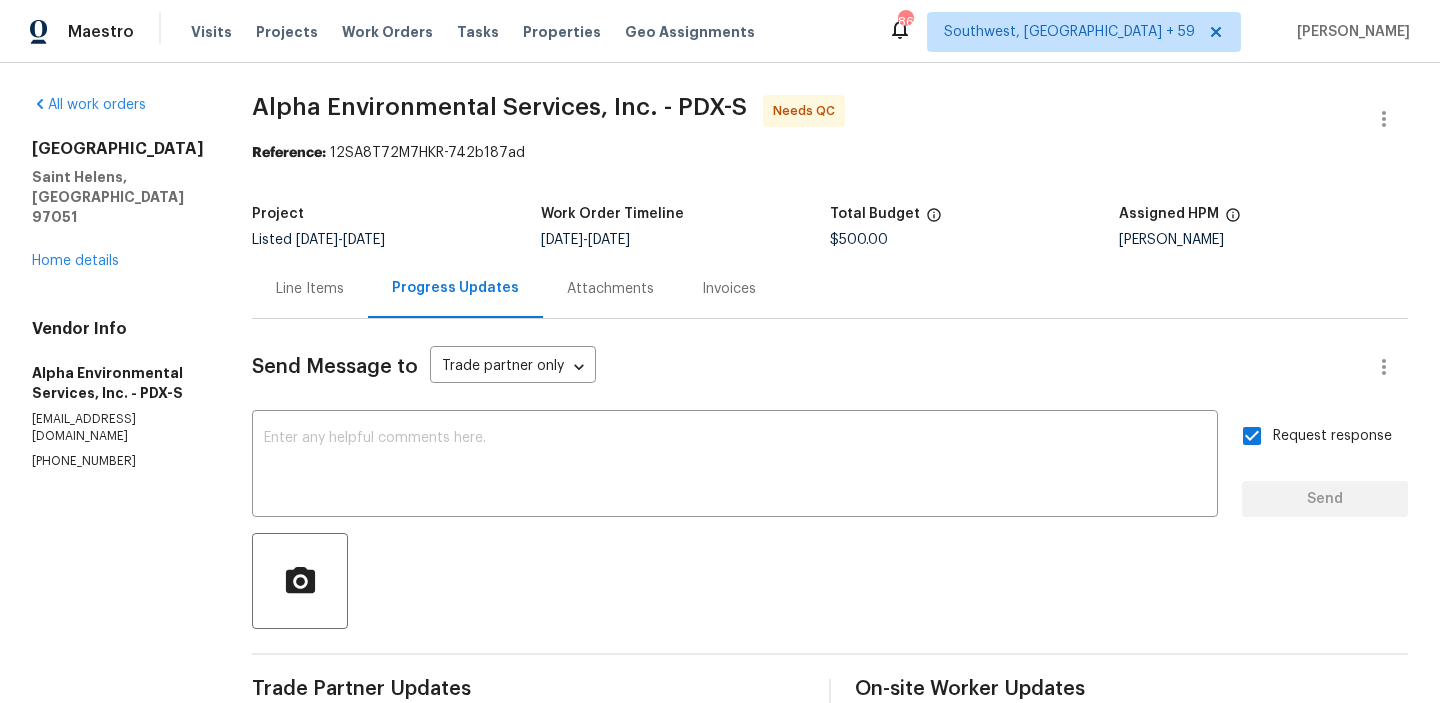 click on "Alpha Environmental Services, Inc. - PDX-S" at bounding box center (499, 107) 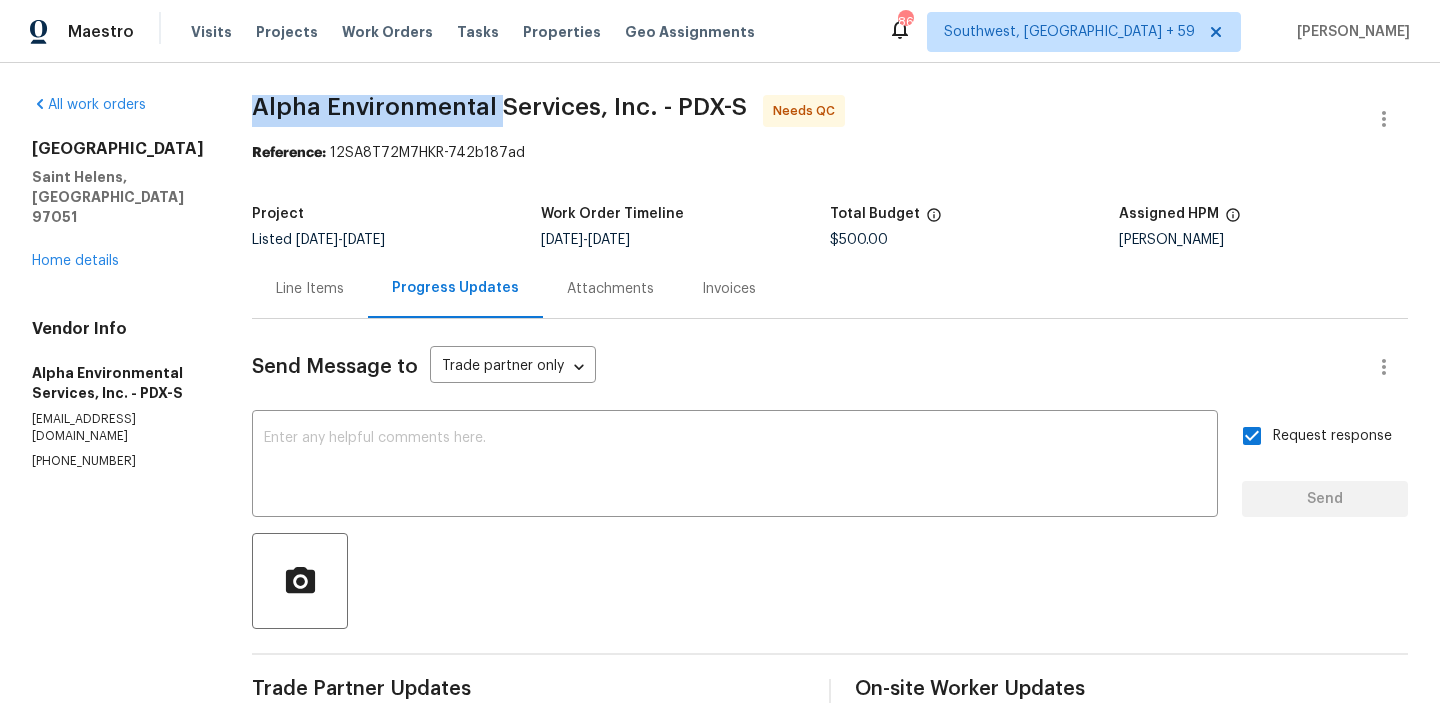 drag, startPoint x: 240, startPoint y: 110, endPoint x: 489, endPoint y: 111, distance: 249.00201 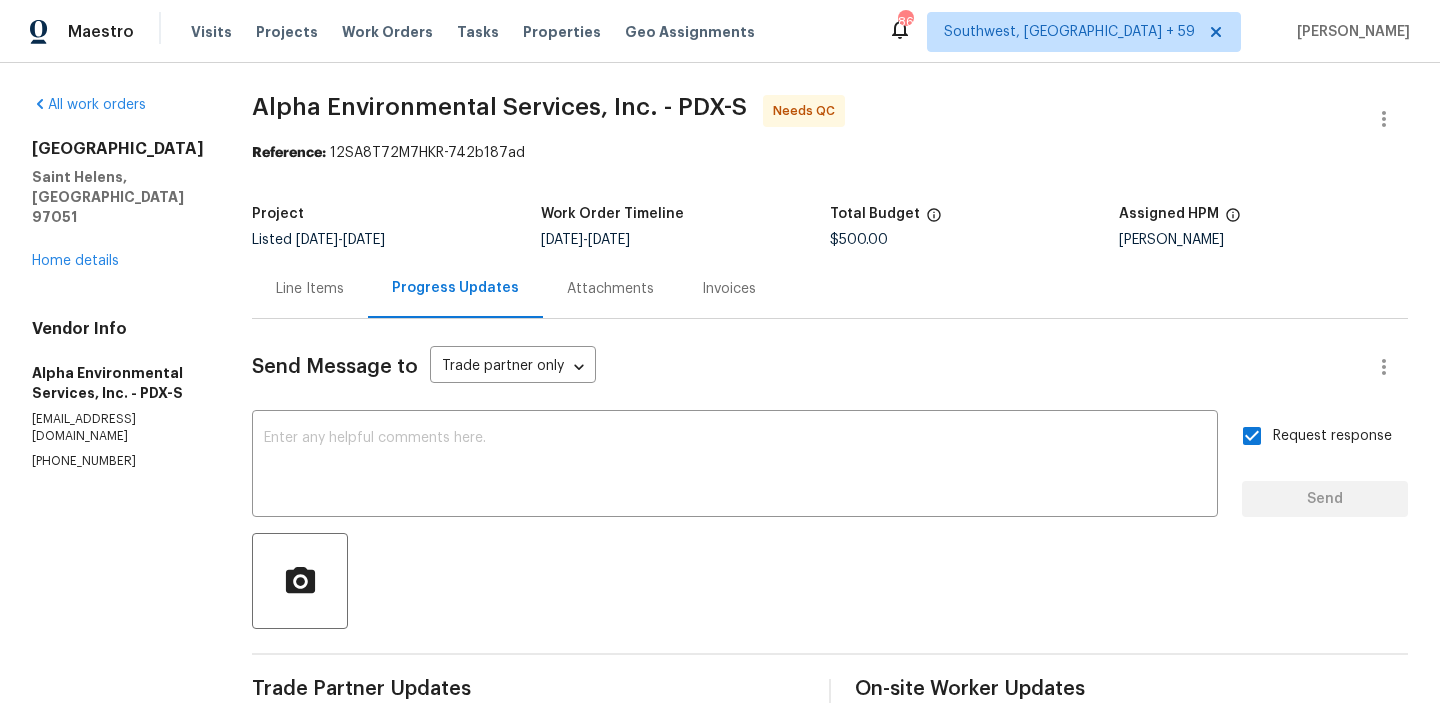 click on "Line Items" at bounding box center (310, 289) 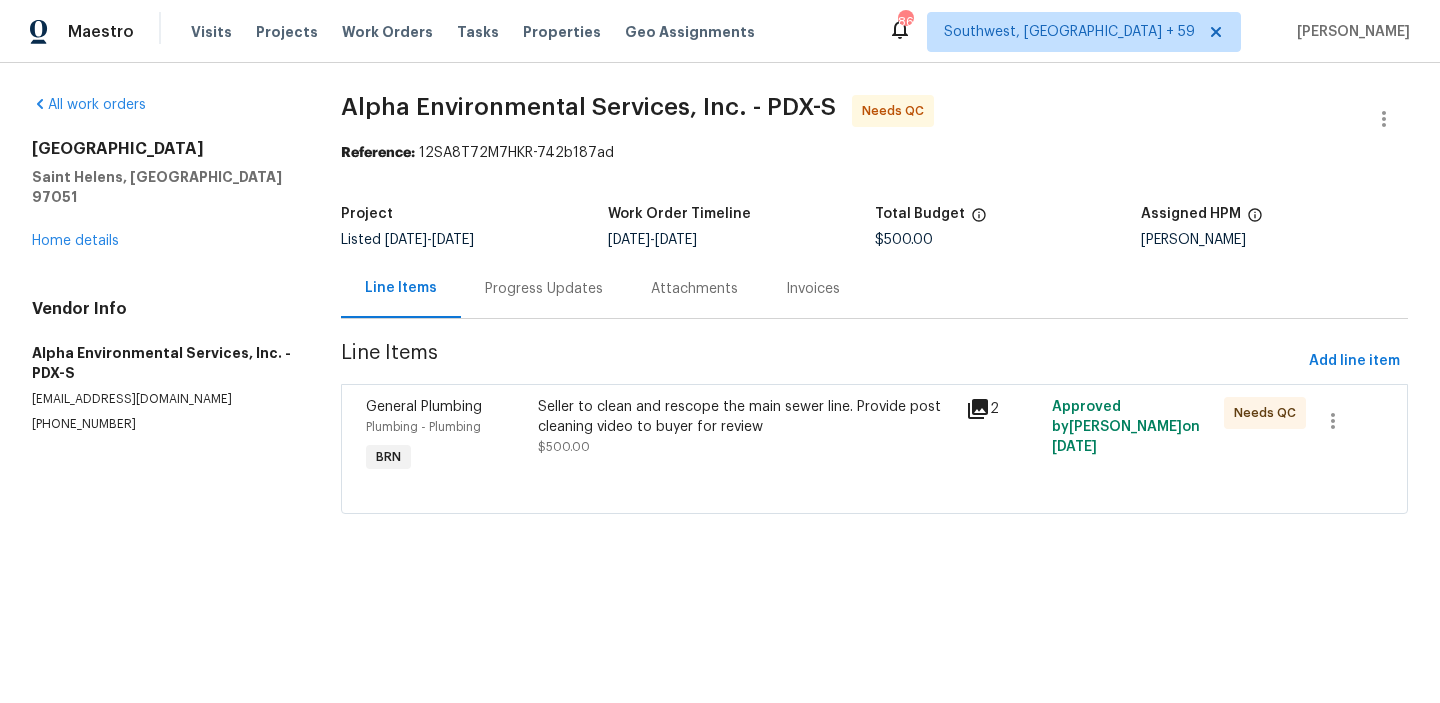 click on "Seller to clean and rescope the  main sewer line. Provide post cleaning video to buyer for review" at bounding box center [746, 417] 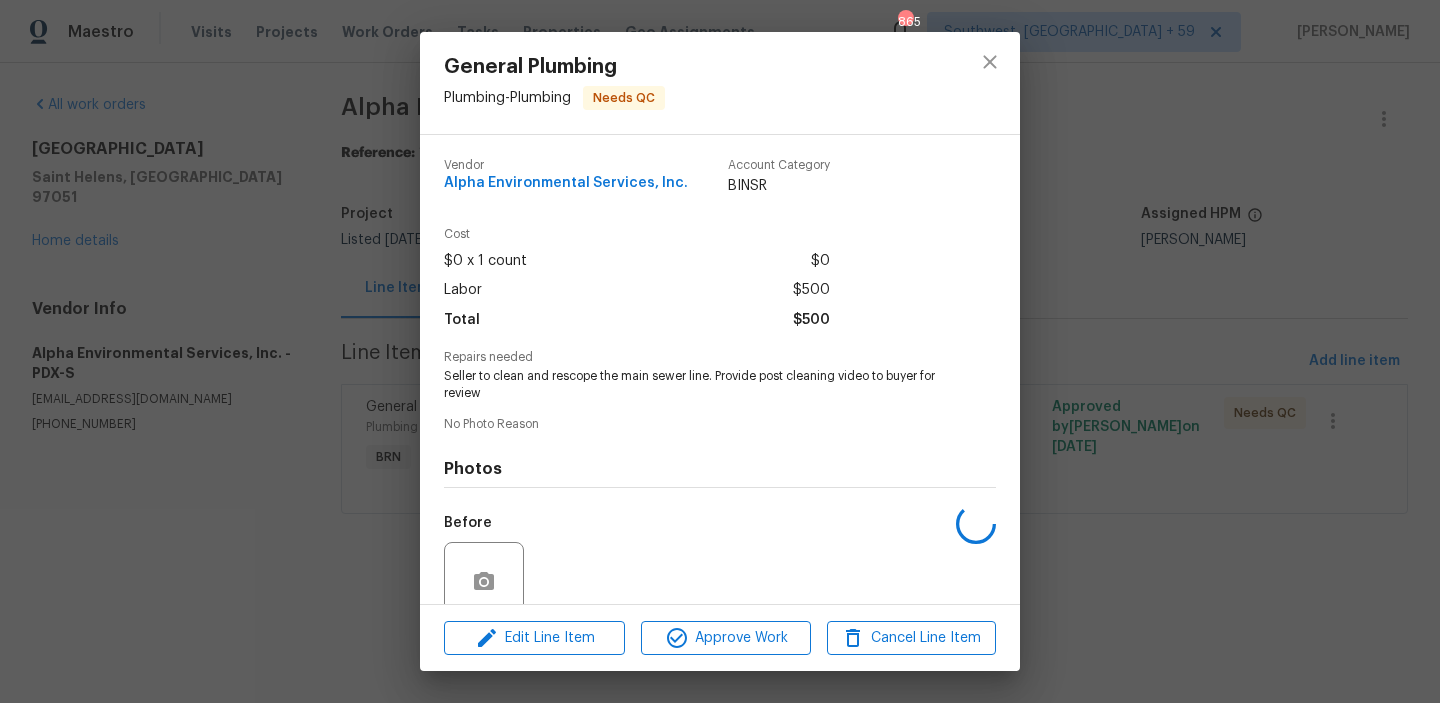 click on "Seller to clean and rescope the  main sewer line. Provide post cleaning video to buyer for review" at bounding box center [692, 385] 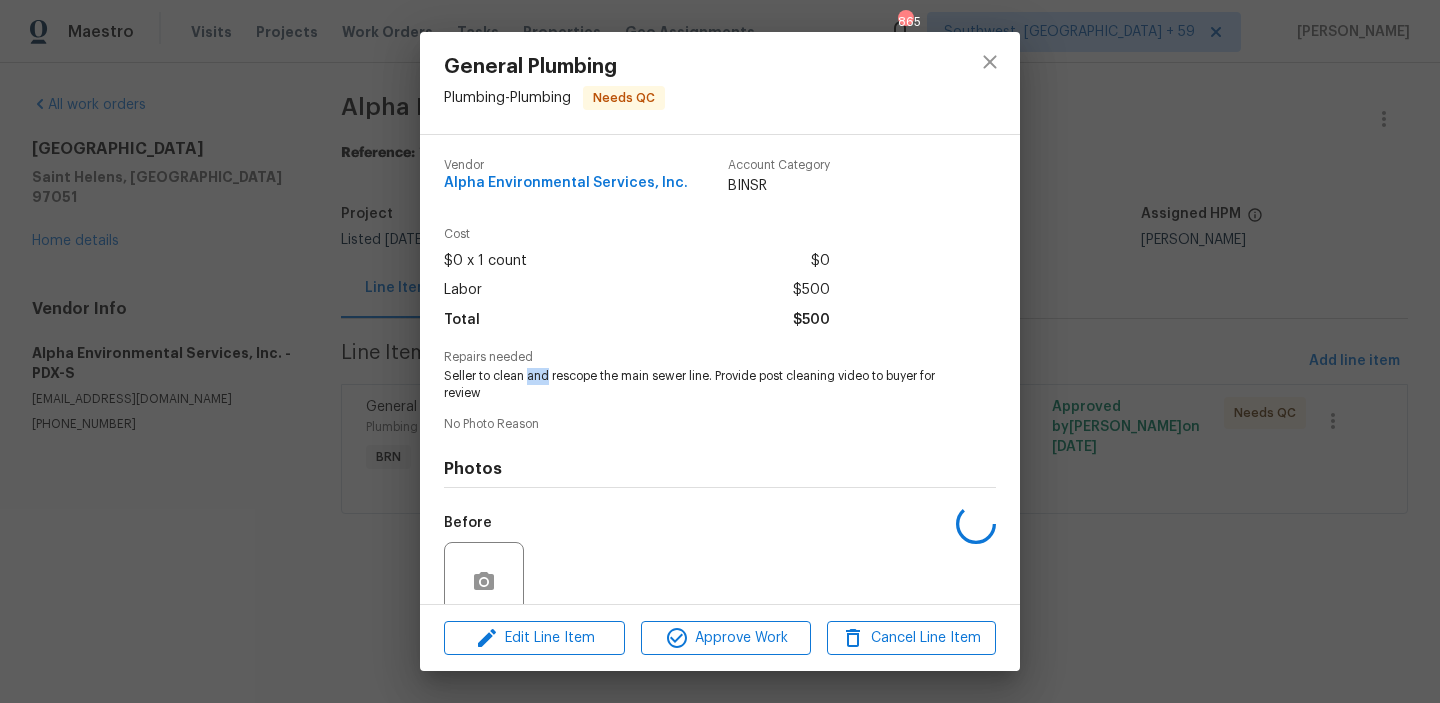 click on "Seller to clean and rescope the  main sewer line. Provide post cleaning video to buyer for review" at bounding box center (692, 385) 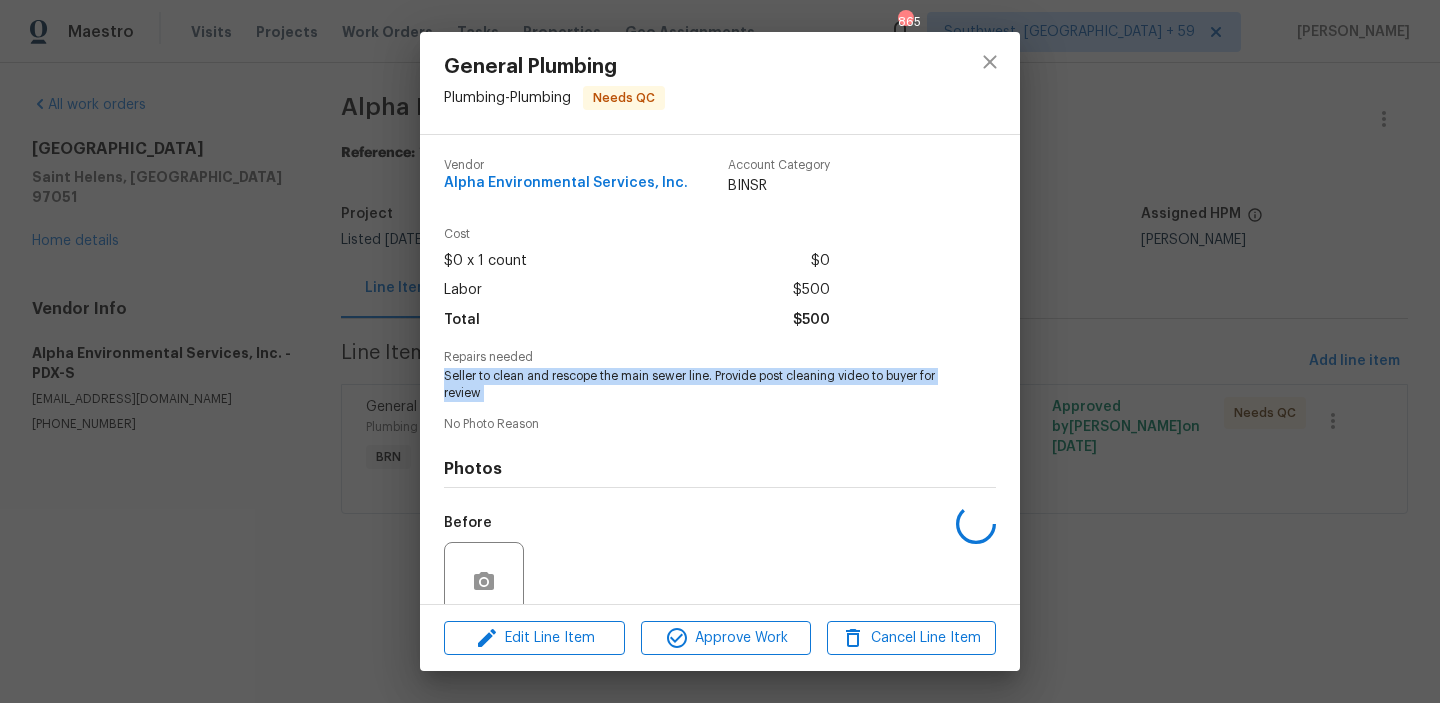click on "Seller to clean and rescope the  main sewer line. Provide post cleaning video to buyer for review" at bounding box center (692, 385) 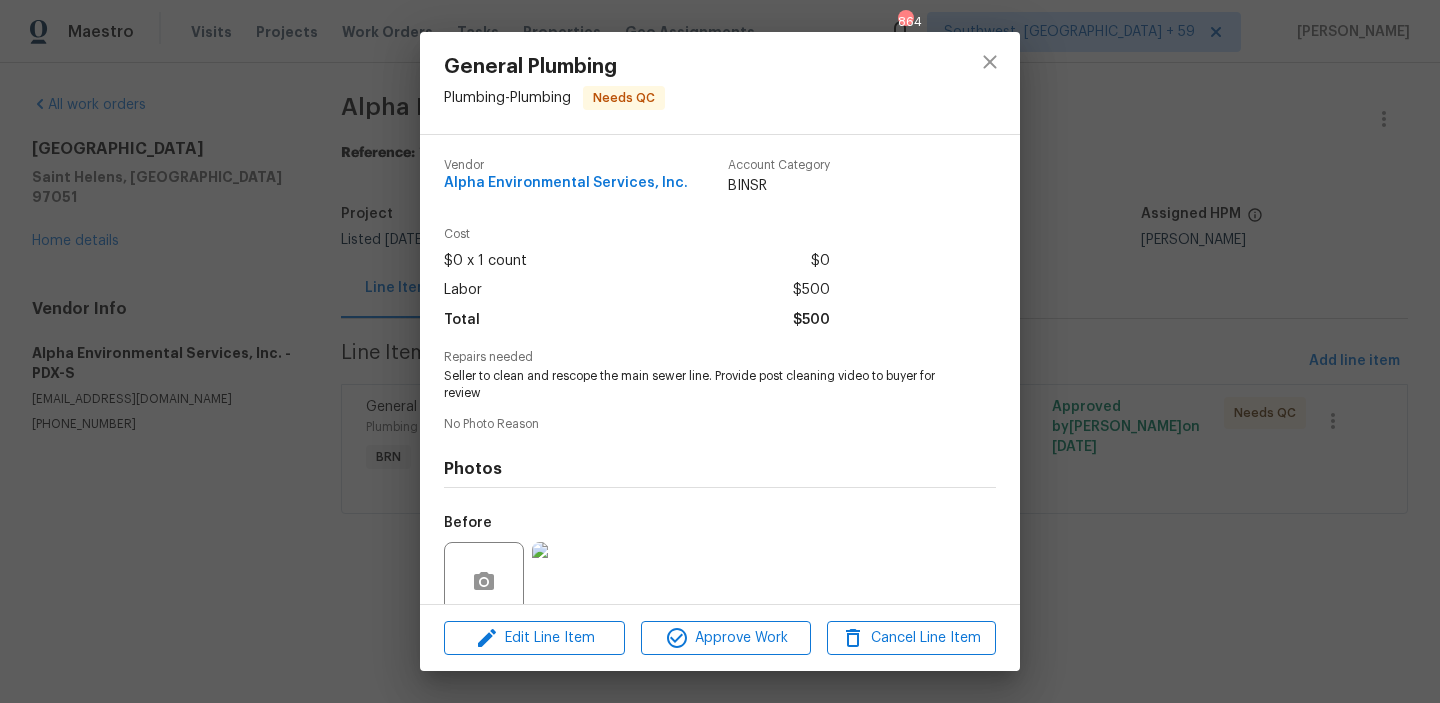 click on "Repairs needed Seller to clean and rescope the  main sewer line. Provide post cleaning video to buyer for review" at bounding box center (720, 376) 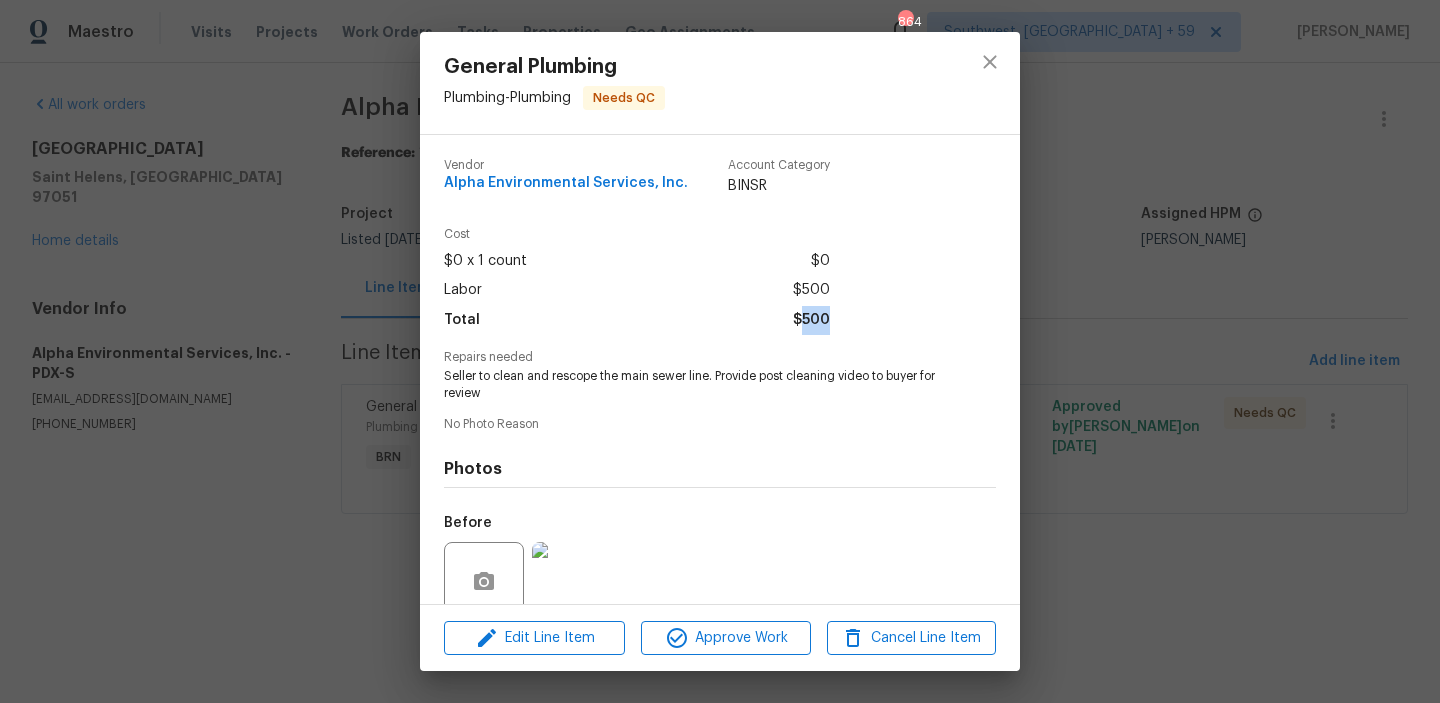 click on "$500" at bounding box center (811, 320) 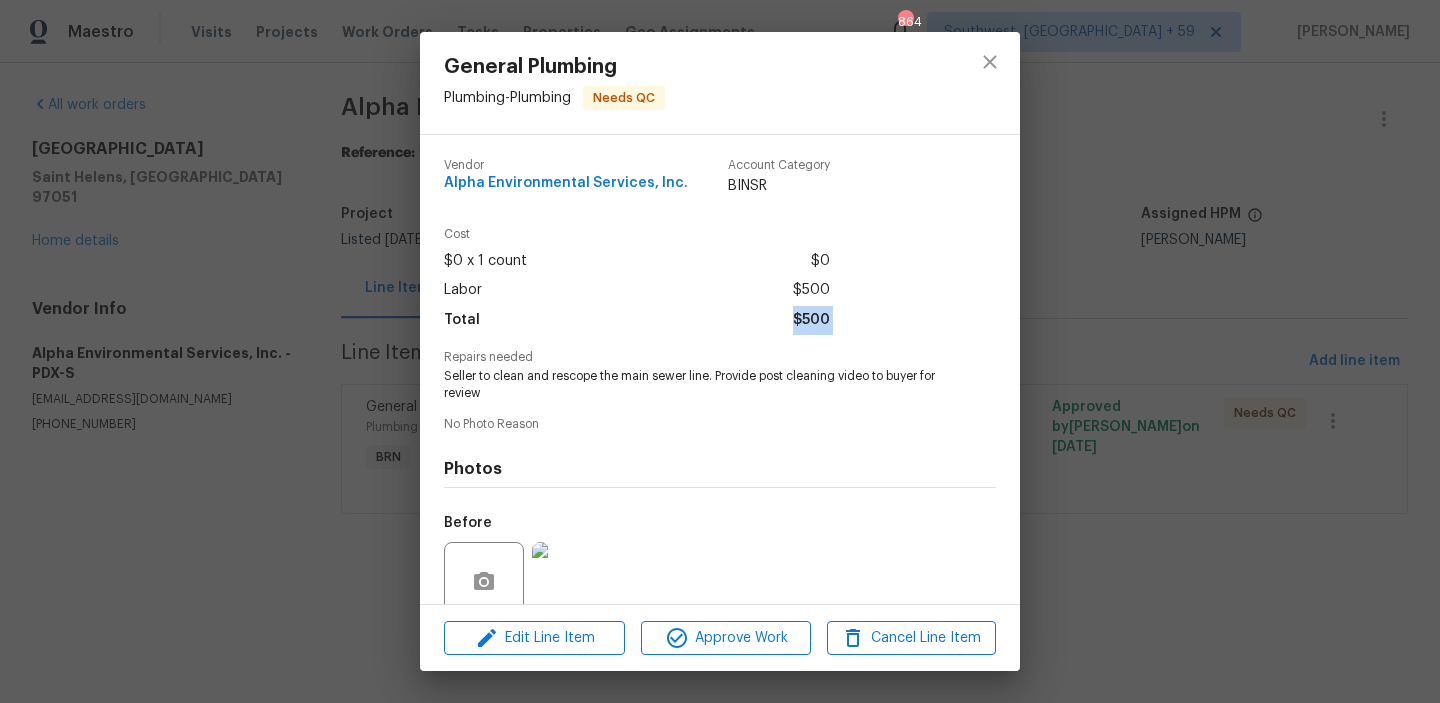 click on "$500" at bounding box center (811, 320) 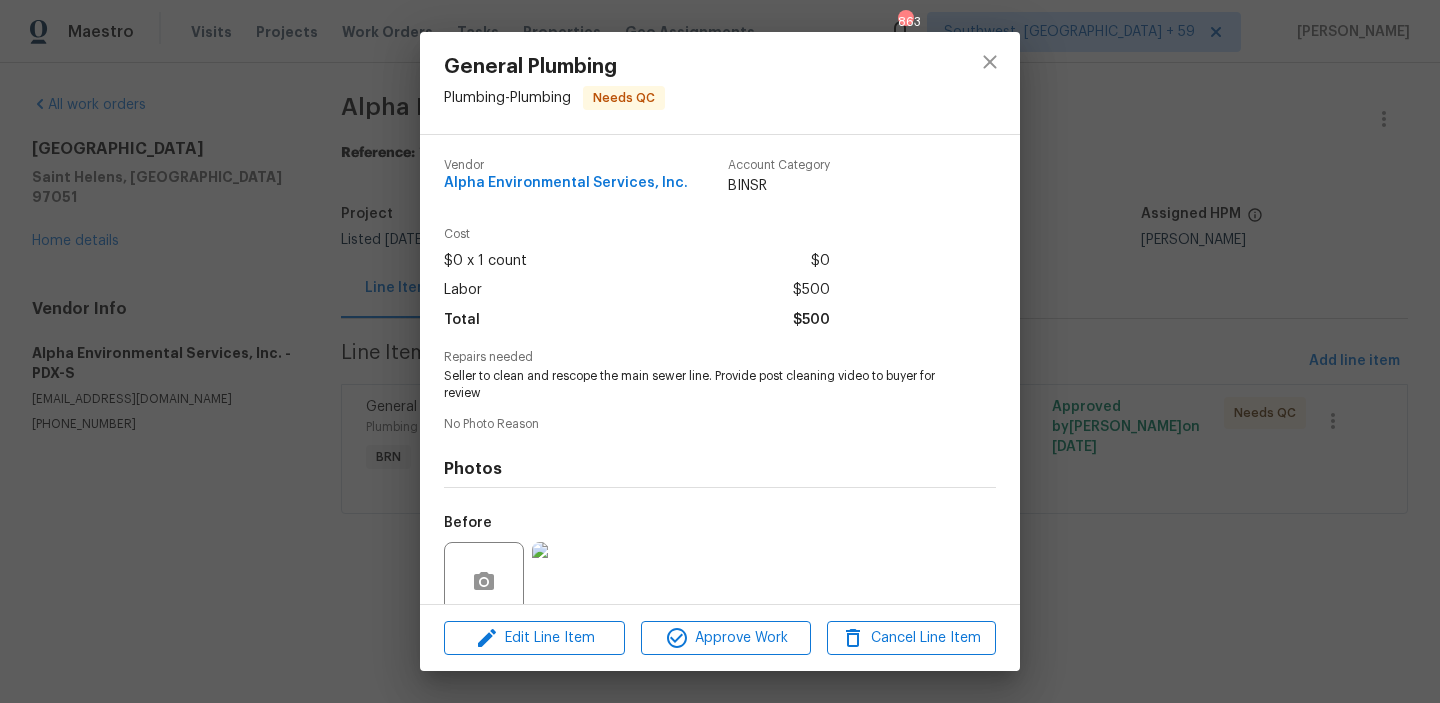 click on "General Plumbing Plumbing  -  Plumbing Needs QC Vendor Alpha Environmental Services, Inc. Account Category BINSR Cost $0 x 1 count $0 Labor $500 Total $500 Repairs needed Seller to clean and rescope the  main sewer line. Provide post cleaning video to buyer for review No Photo Reason   Photos Before After  Edit Line Item  Approve Work  Cancel Line Item" at bounding box center [720, 351] 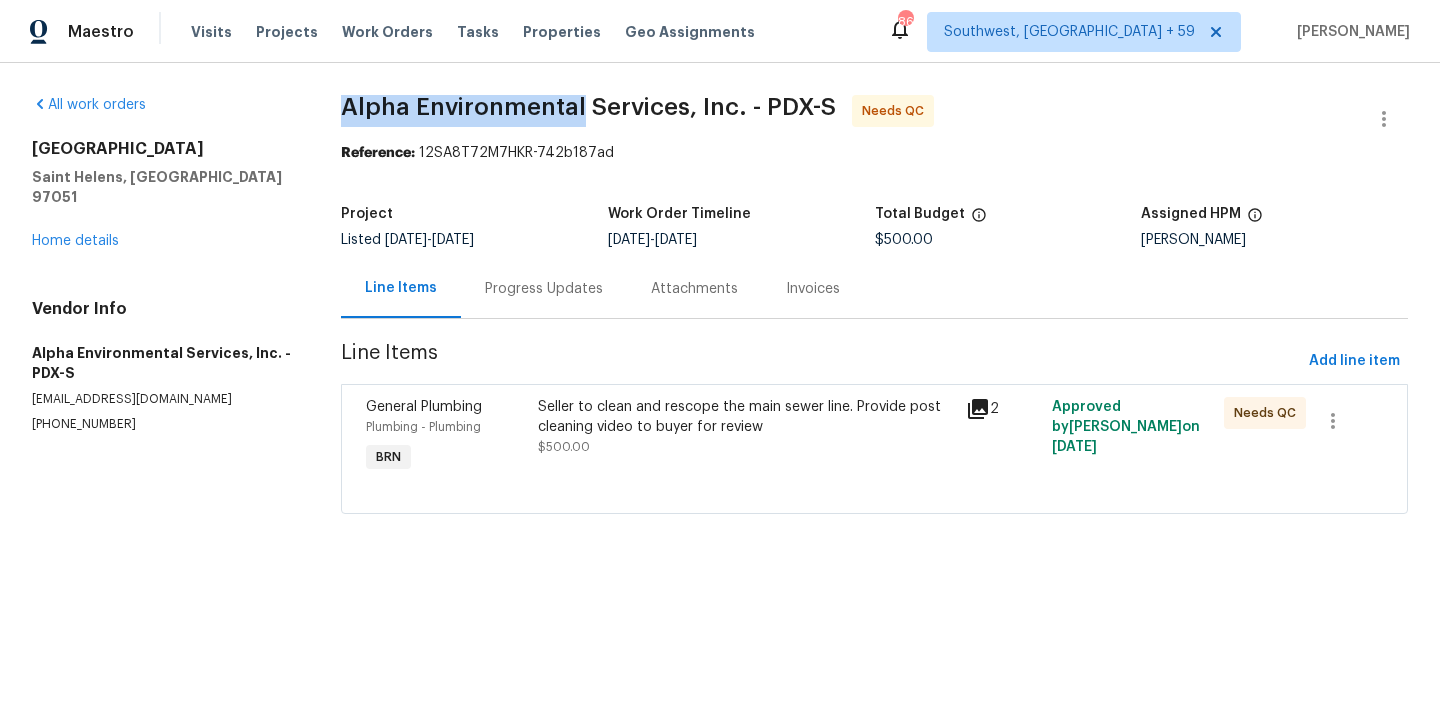 drag, startPoint x: 336, startPoint y: 101, endPoint x: 577, endPoint y: 104, distance: 241.01868 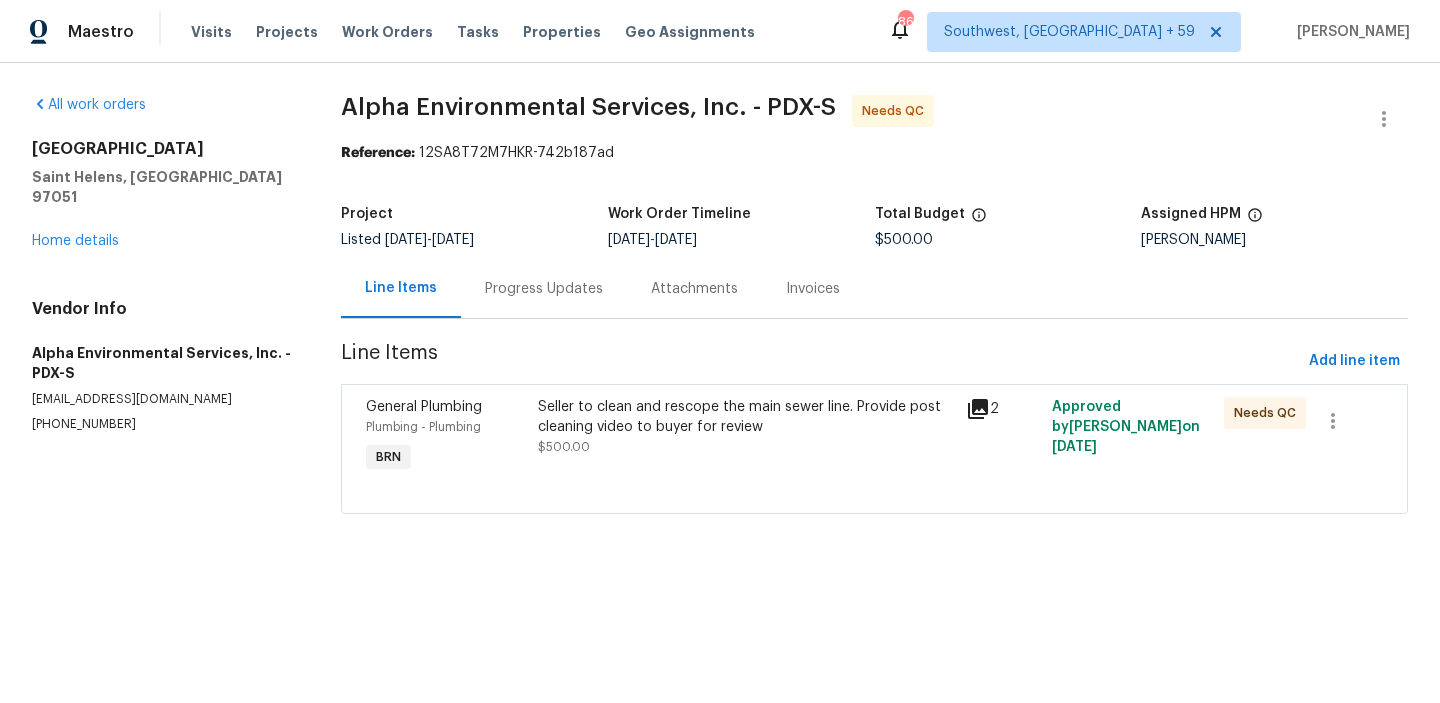 click on "All work orders 60250 Wapiti Dr Saint Helens, OR 97051 Home details Vendor Info Alpha Environmental Services, Inc. - PDX-S info@alphaenvironmental.net (503) 292-5346 Alpha Environmental Services, Inc. - PDX-S Needs QC Reference:   12SA8T72M7HKR-742b187ad Project Listed   6/27/2025  -  7/1/2025 Work Order Timeline 6/27/2025  -  7/1/2025 Total Budget $500.00 Assigned HPM Nichole Darst Line Items Progress Updates Attachments Invoices Line Items Add line item General Plumbing Plumbing - Plumbing BRN Seller to clean and rescope the  main sewer line. Provide post cleaning video to buyer for review $500.00   2 Approved by  Ananthi Mahendran  on   6/27/2025 Needs QC" at bounding box center (720, 316) 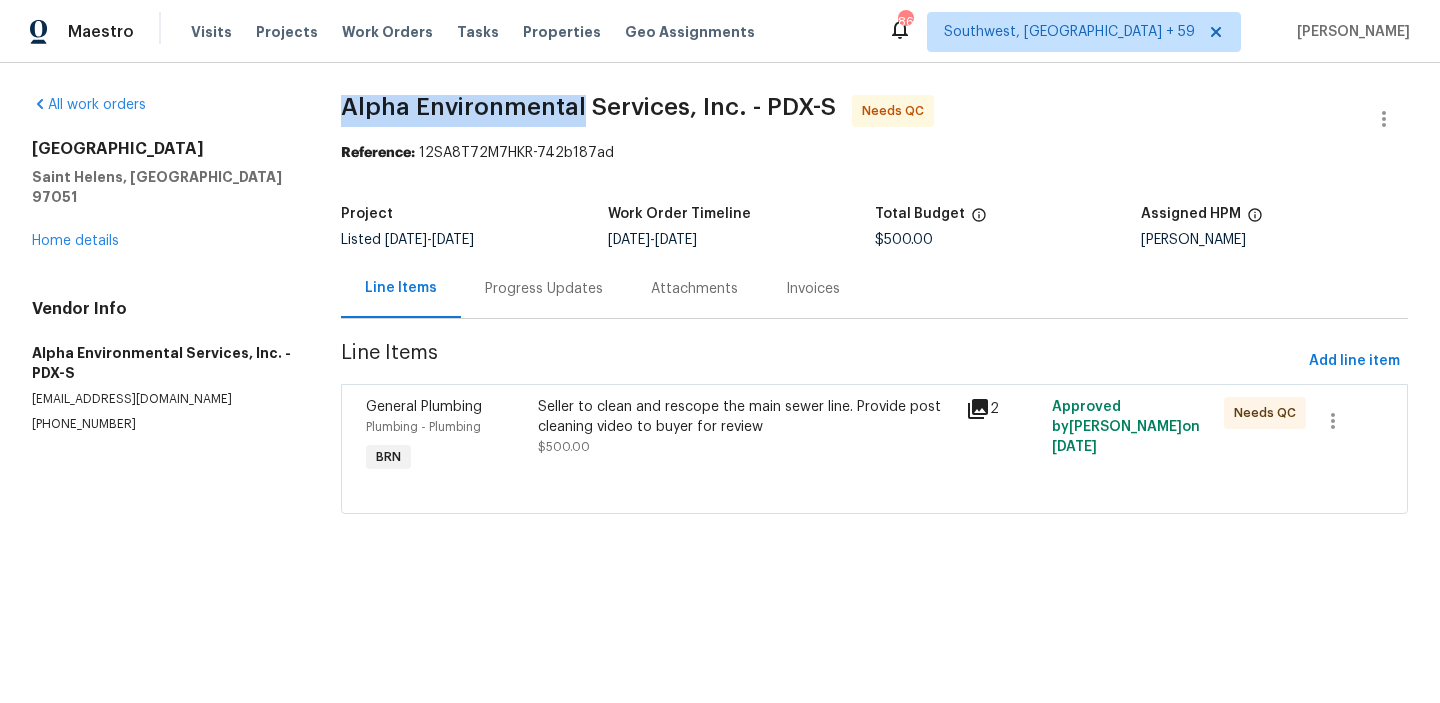 drag, startPoint x: 320, startPoint y: 110, endPoint x: 577, endPoint y: 106, distance: 257.03113 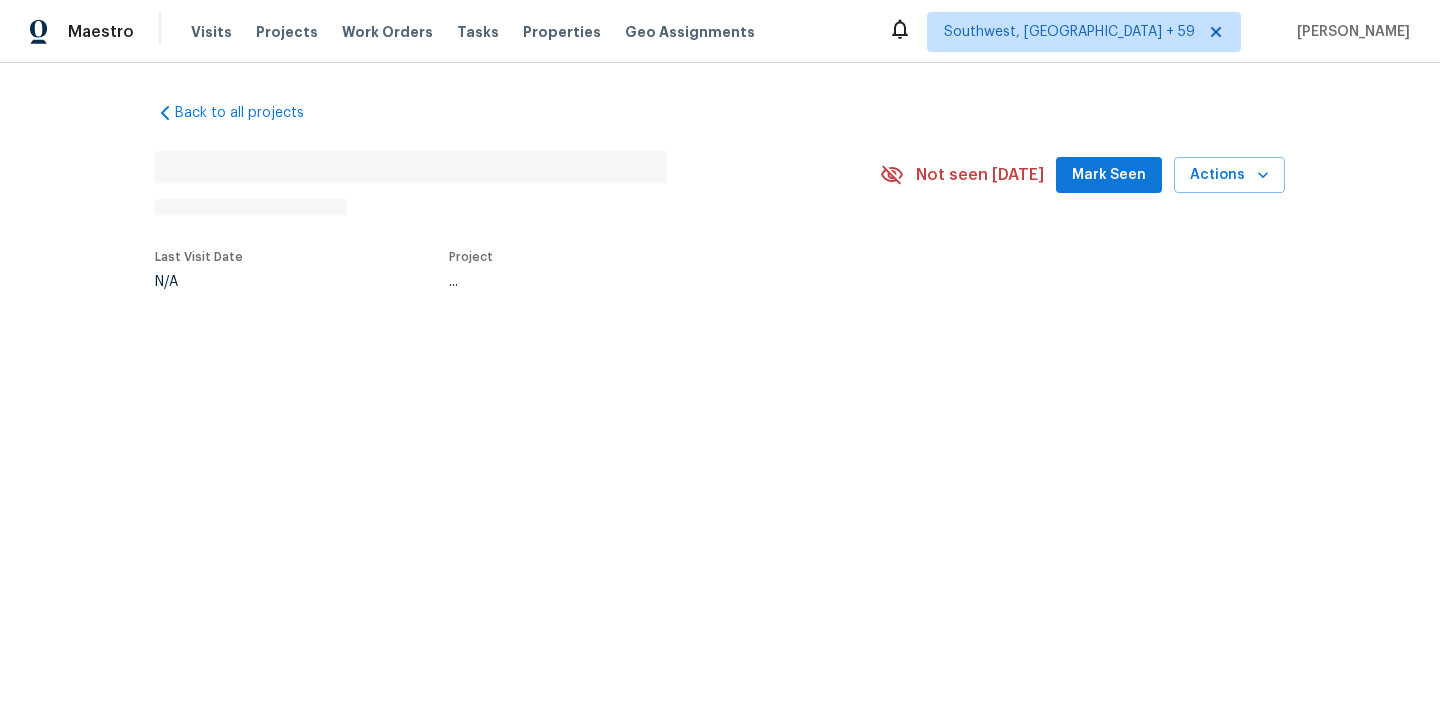 scroll, scrollTop: 0, scrollLeft: 0, axis: both 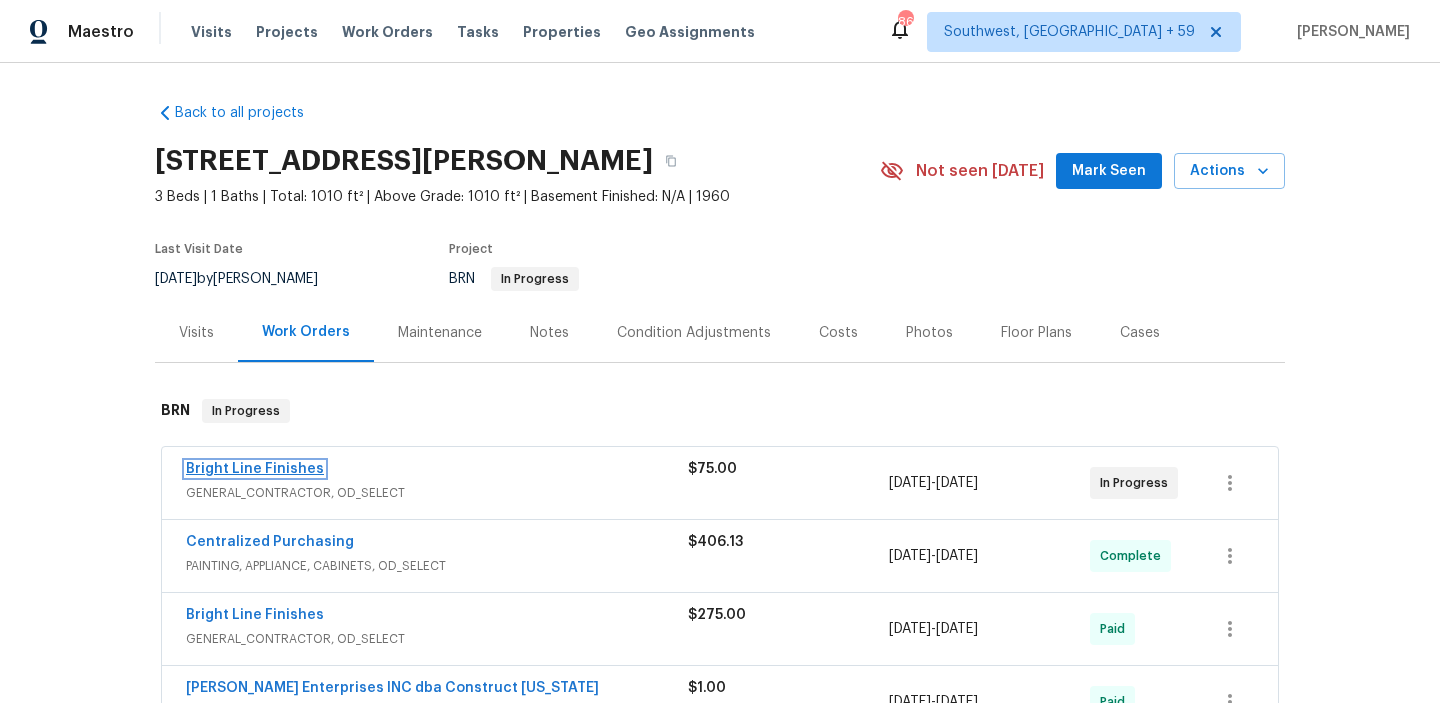 click on "Bright Line Finishes" at bounding box center (255, 469) 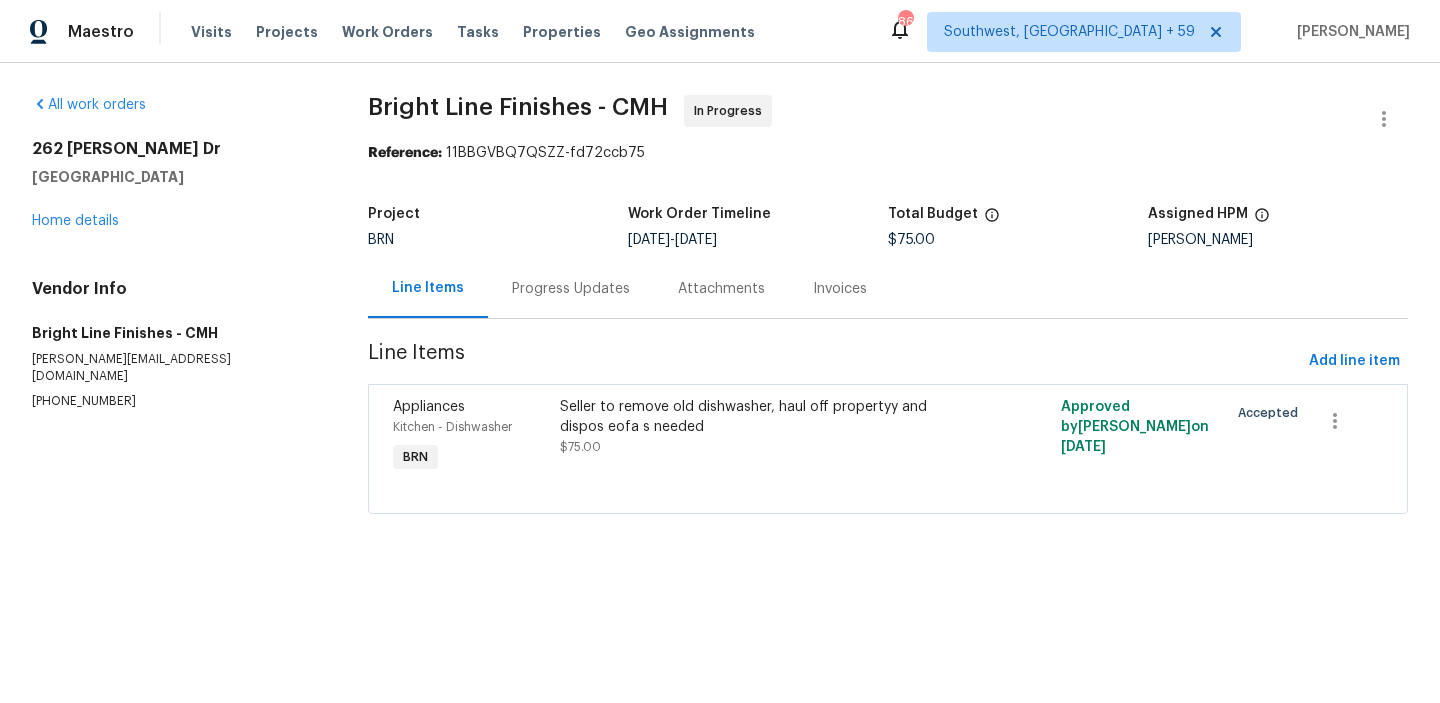 click on "Progress Updates" at bounding box center [571, 288] 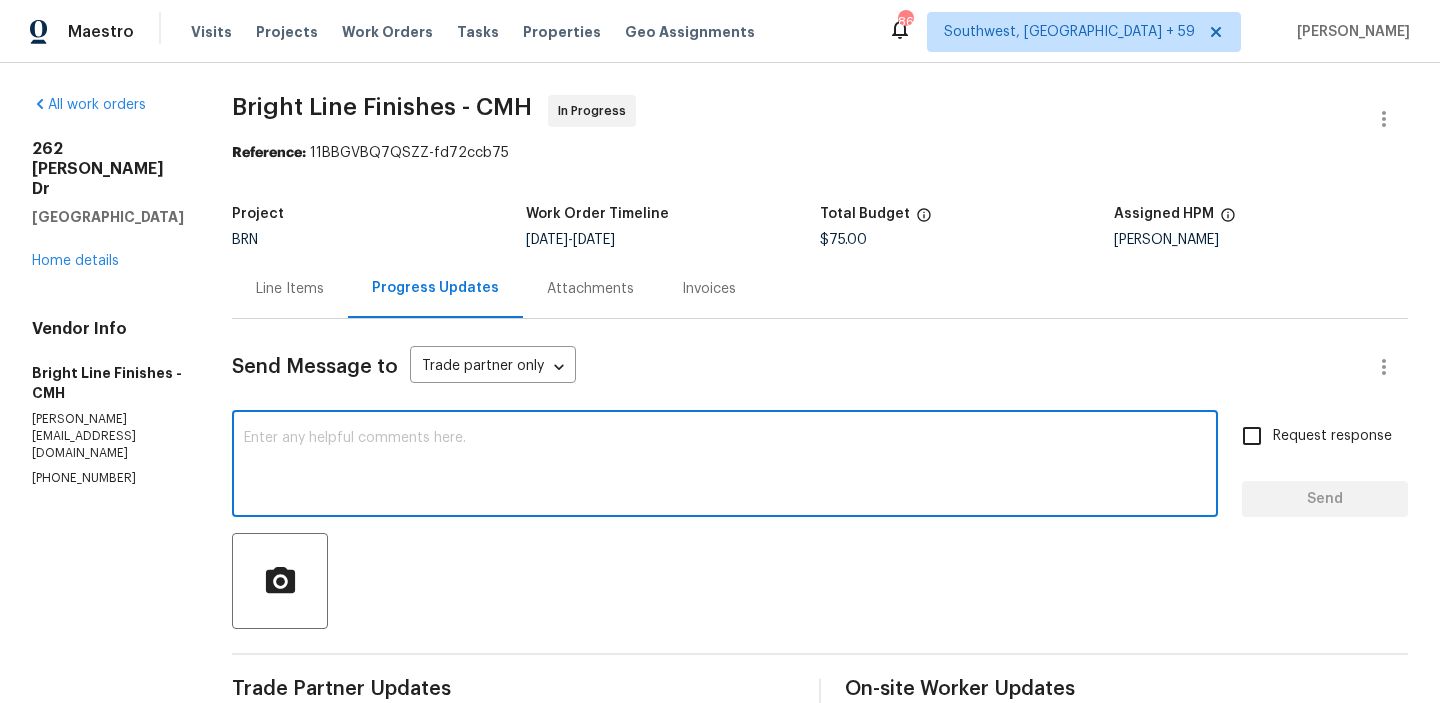 click at bounding box center [725, 466] 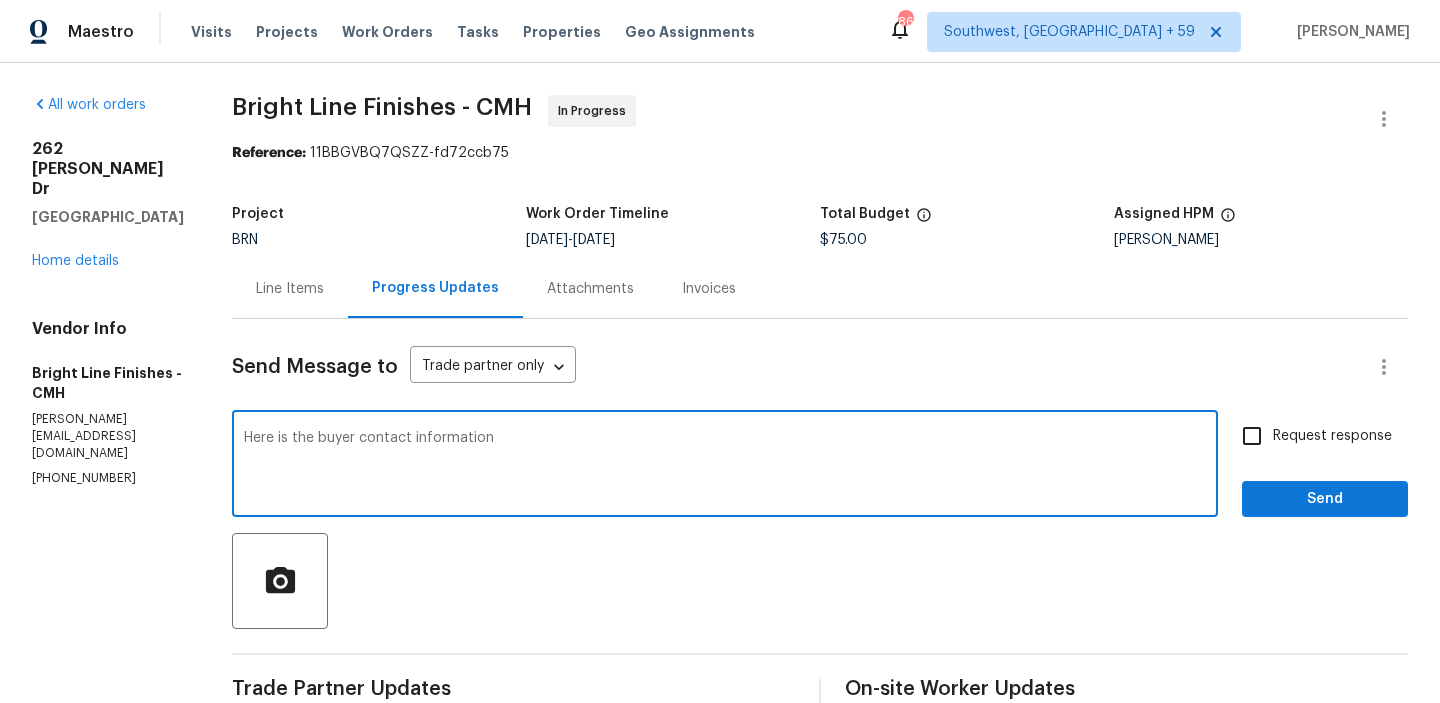 paste on "[PERSON_NAME] <[EMAIL_ADDRESS][DOMAIN_NAME]" 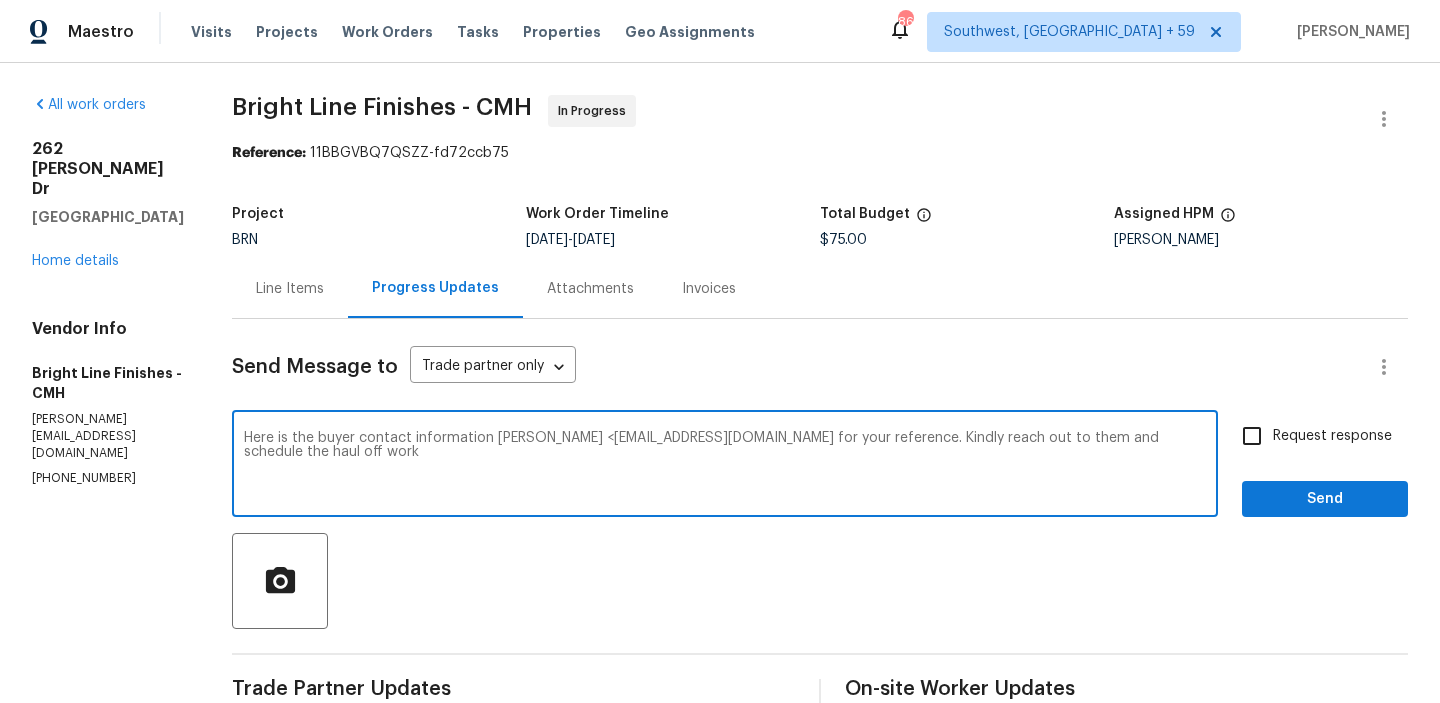 type on "Here is the buyer contact information [PERSON_NAME] <[EMAIL_ADDRESS][DOMAIN_NAME] for your reference. Kindly reach out to them and schedule the haul off work" 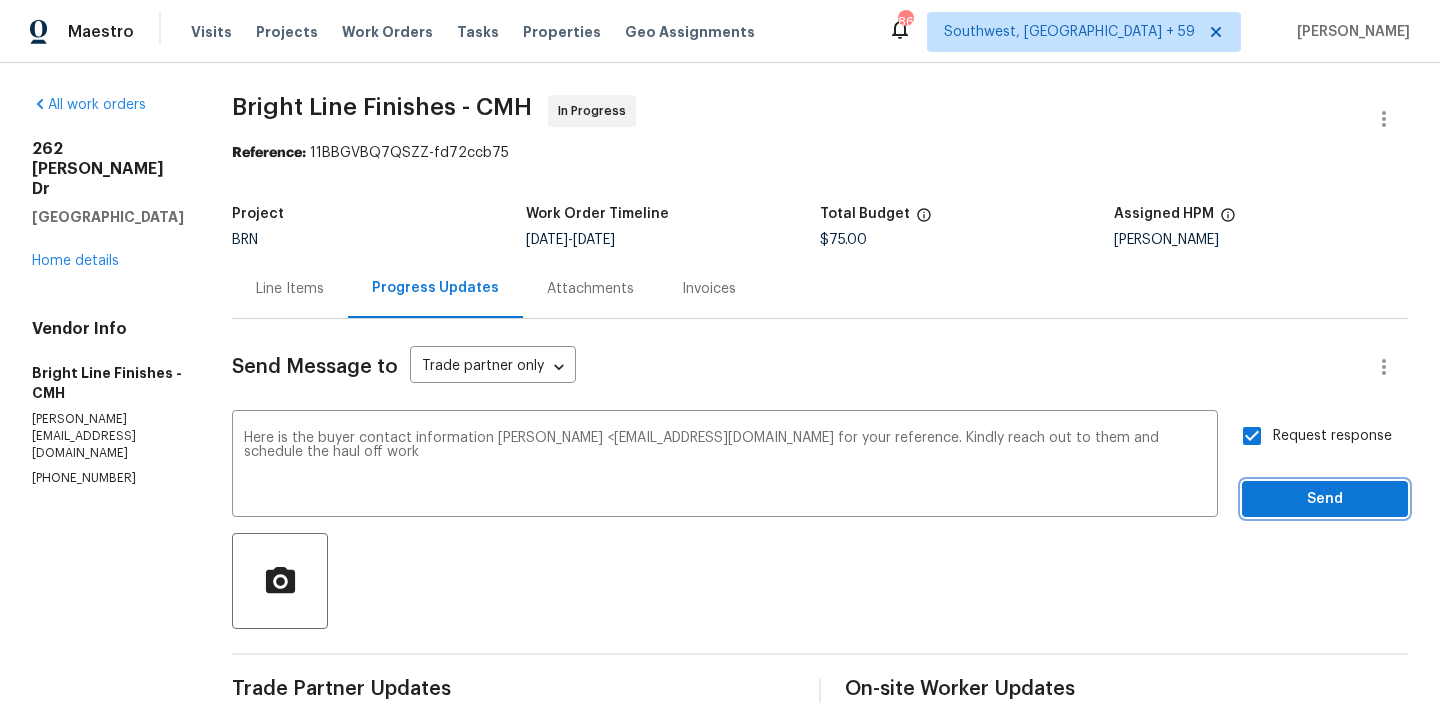 click on "Send" at bounding box center [1325, 499] 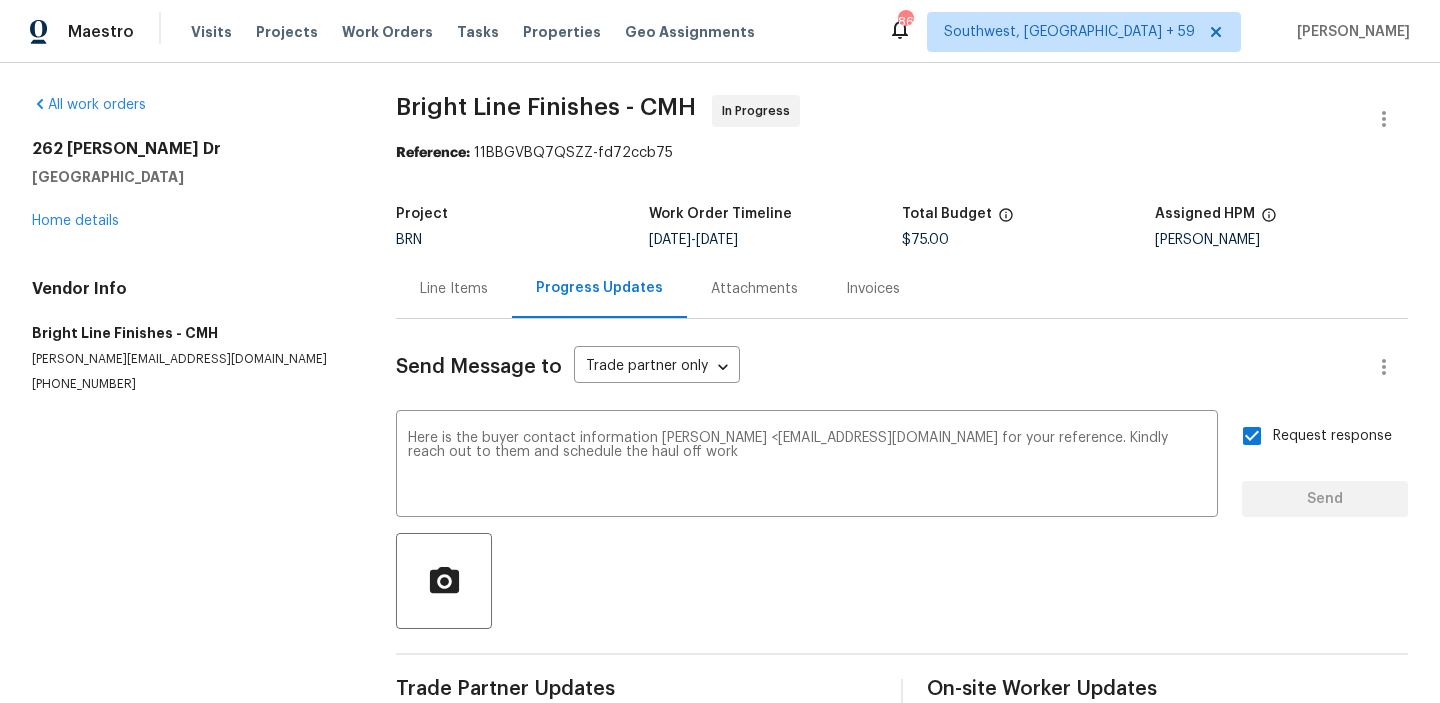 type 